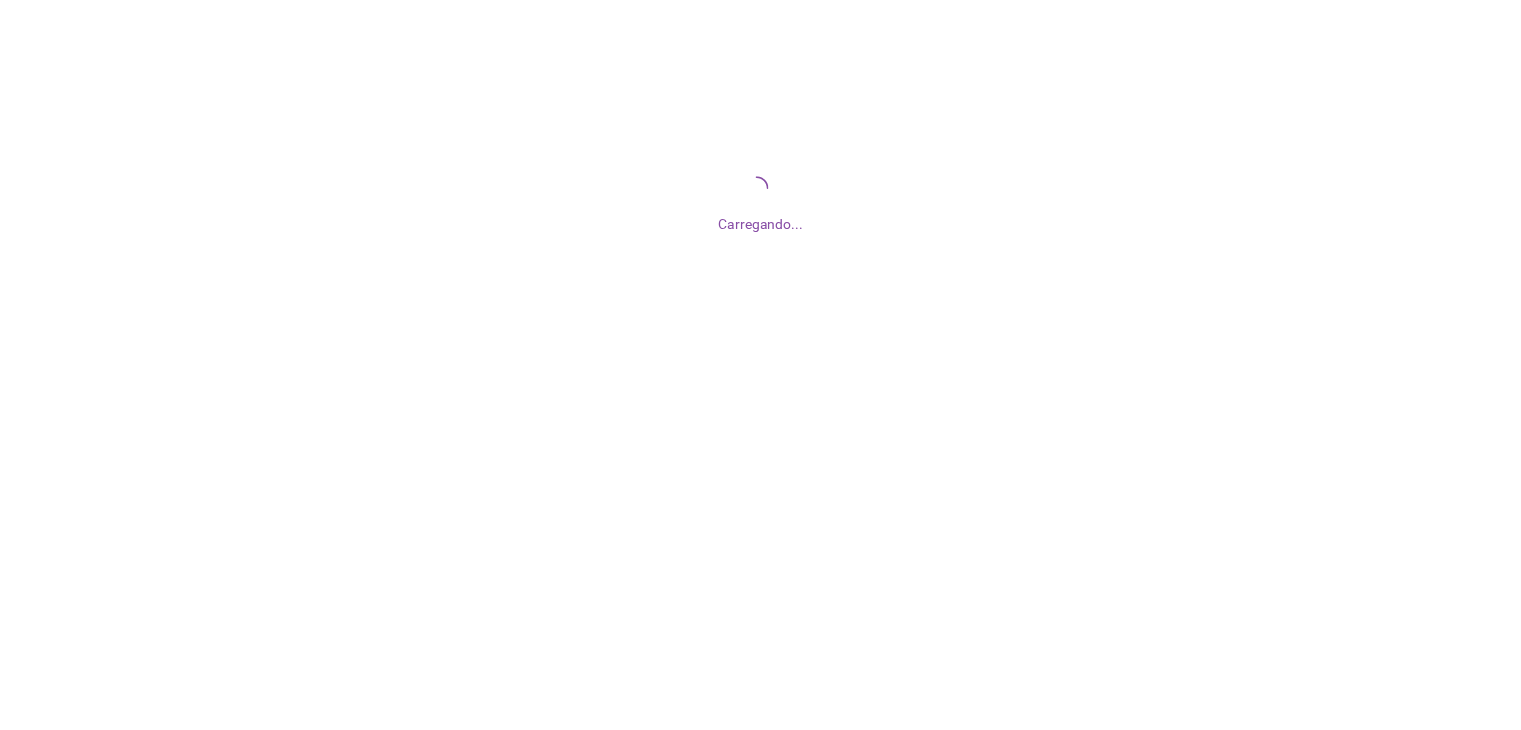 scroll, scrollTop: 0, scrollLeft: 0, axis: both 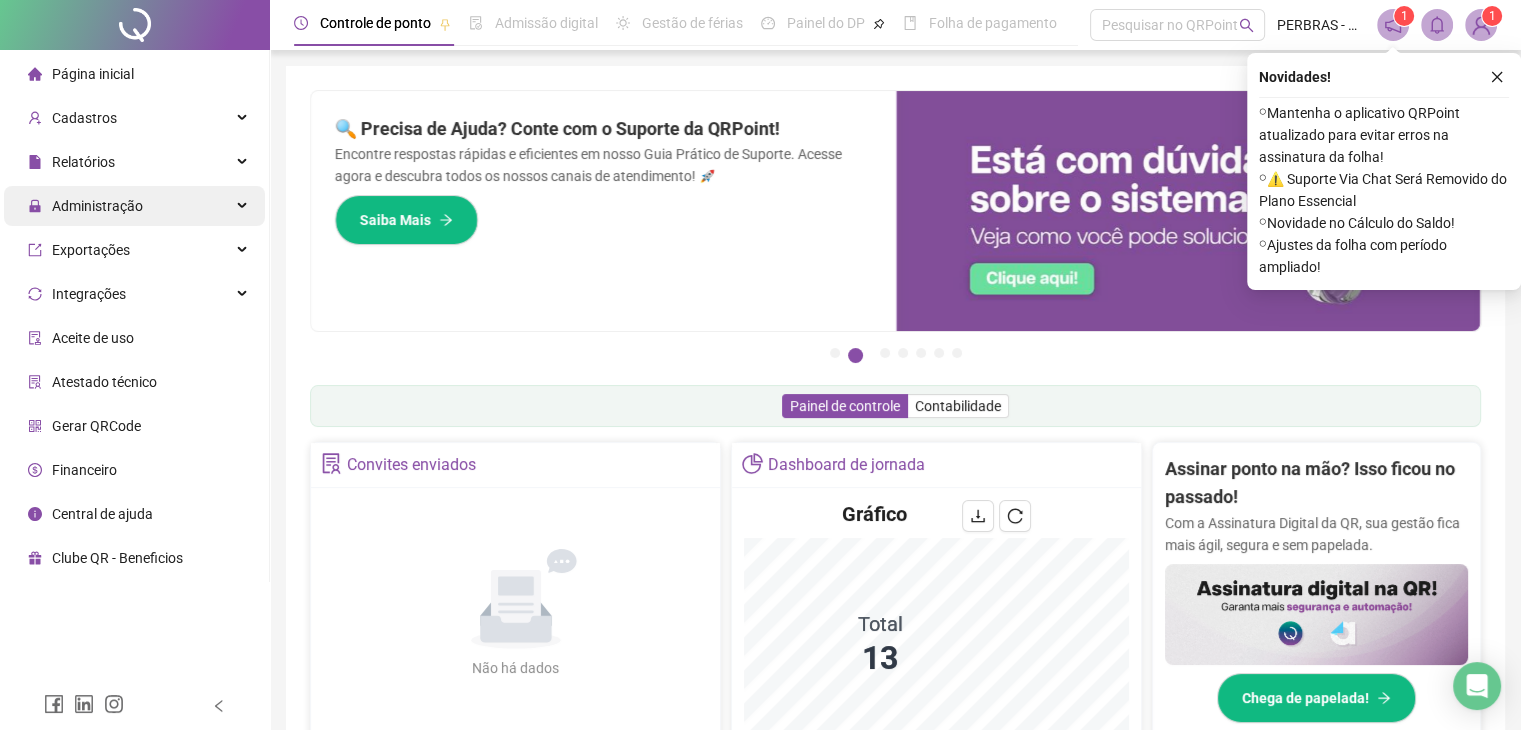 click on "Administração" at bounding box center (134, 206) 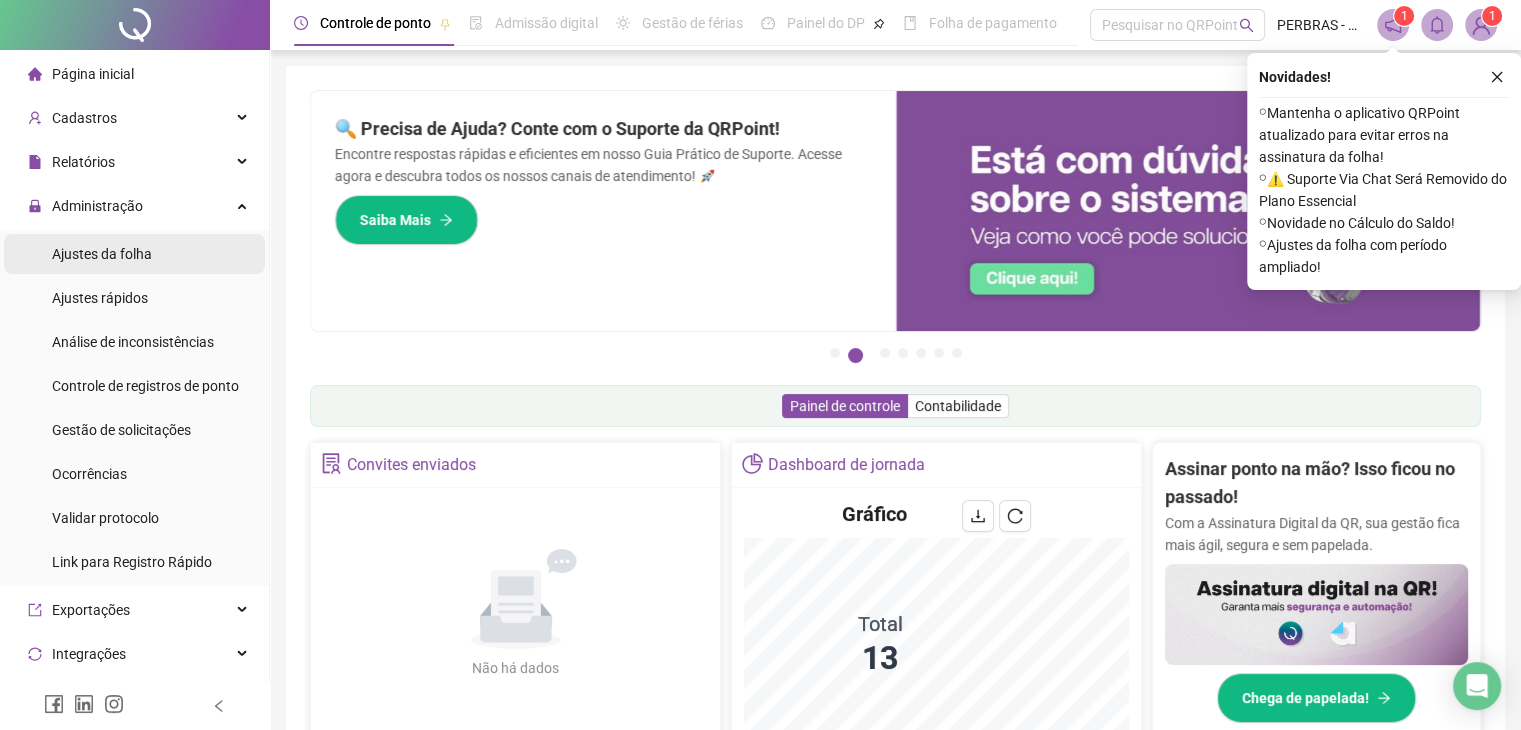 click on "Ajustes da folha" at bounding box center (102, 254) 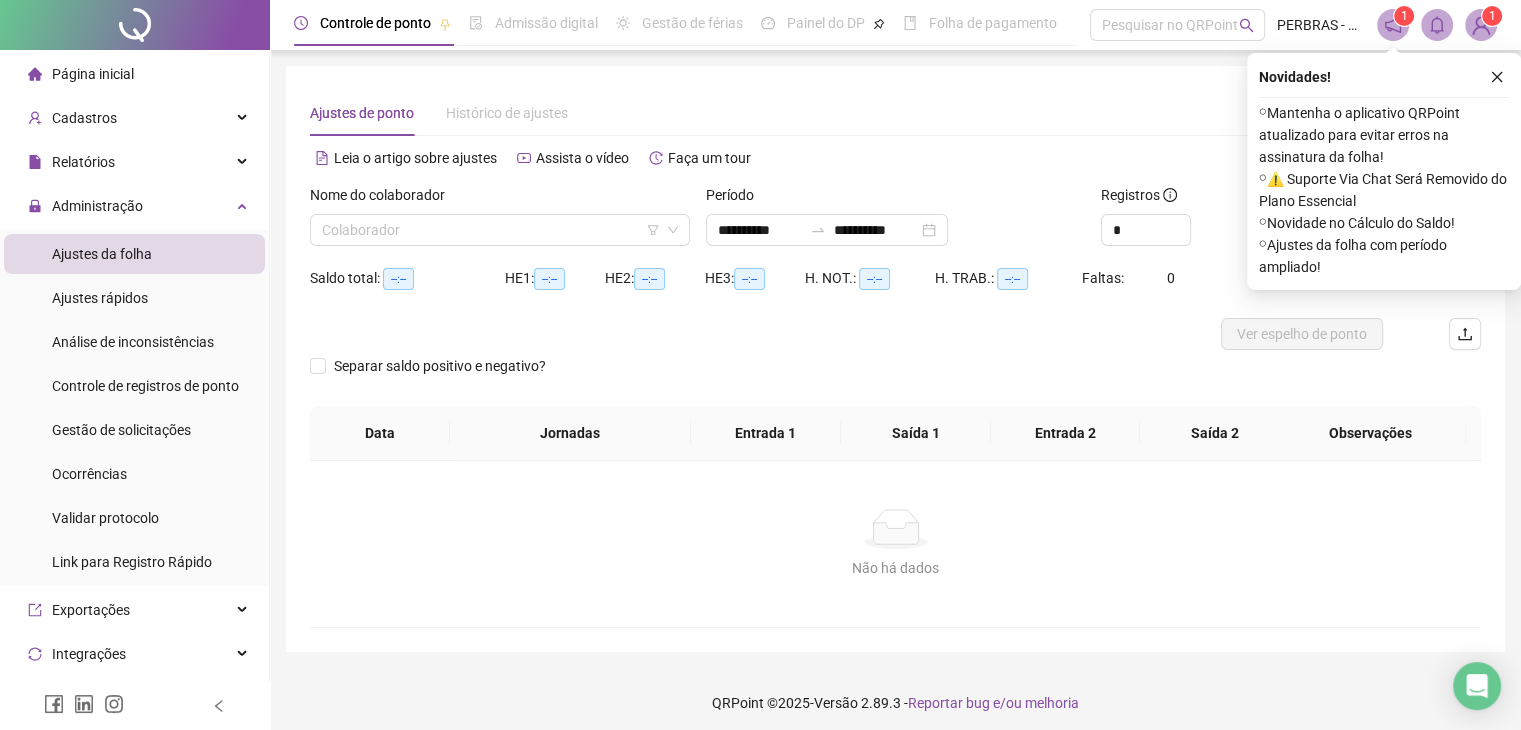 type on "**********" 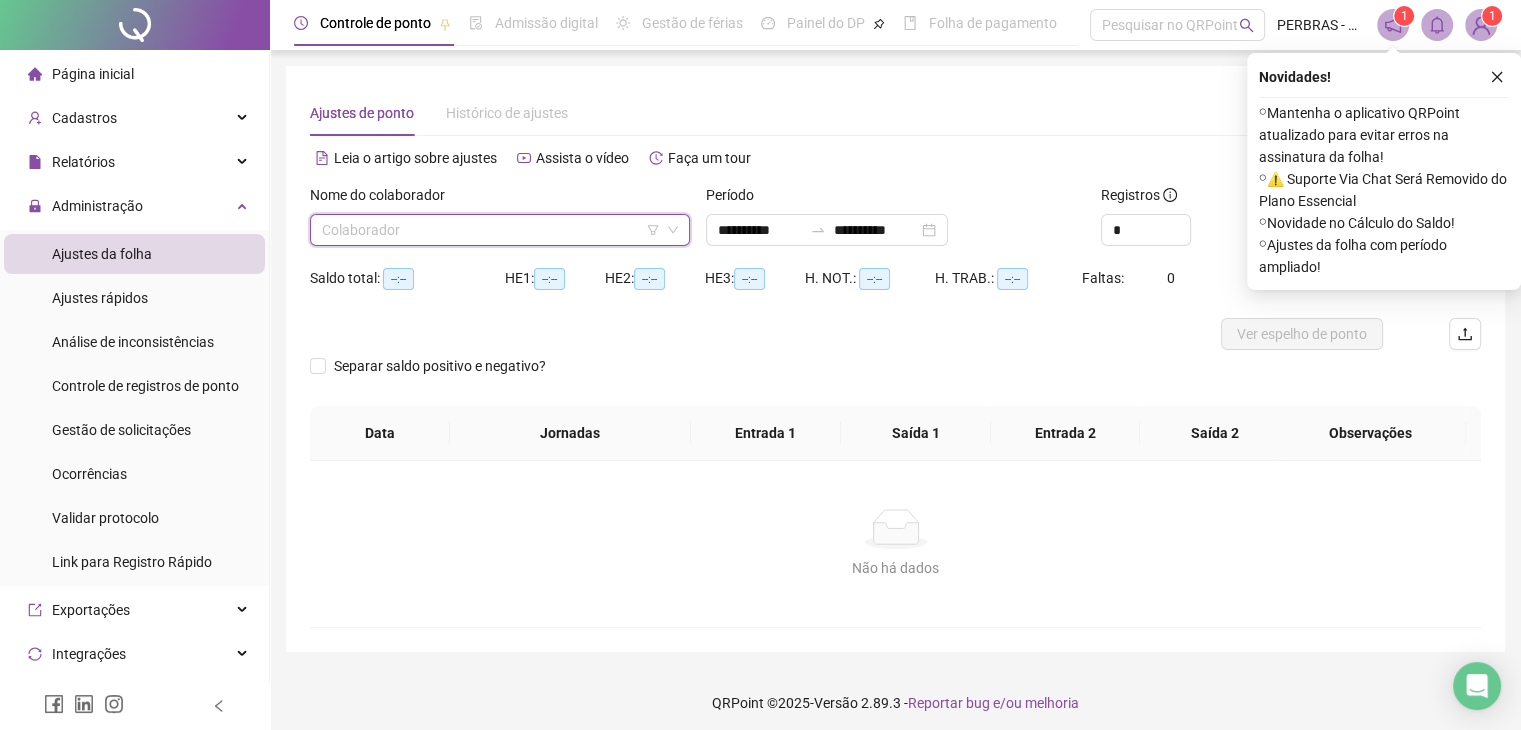 click at bounding box center (491, 230) 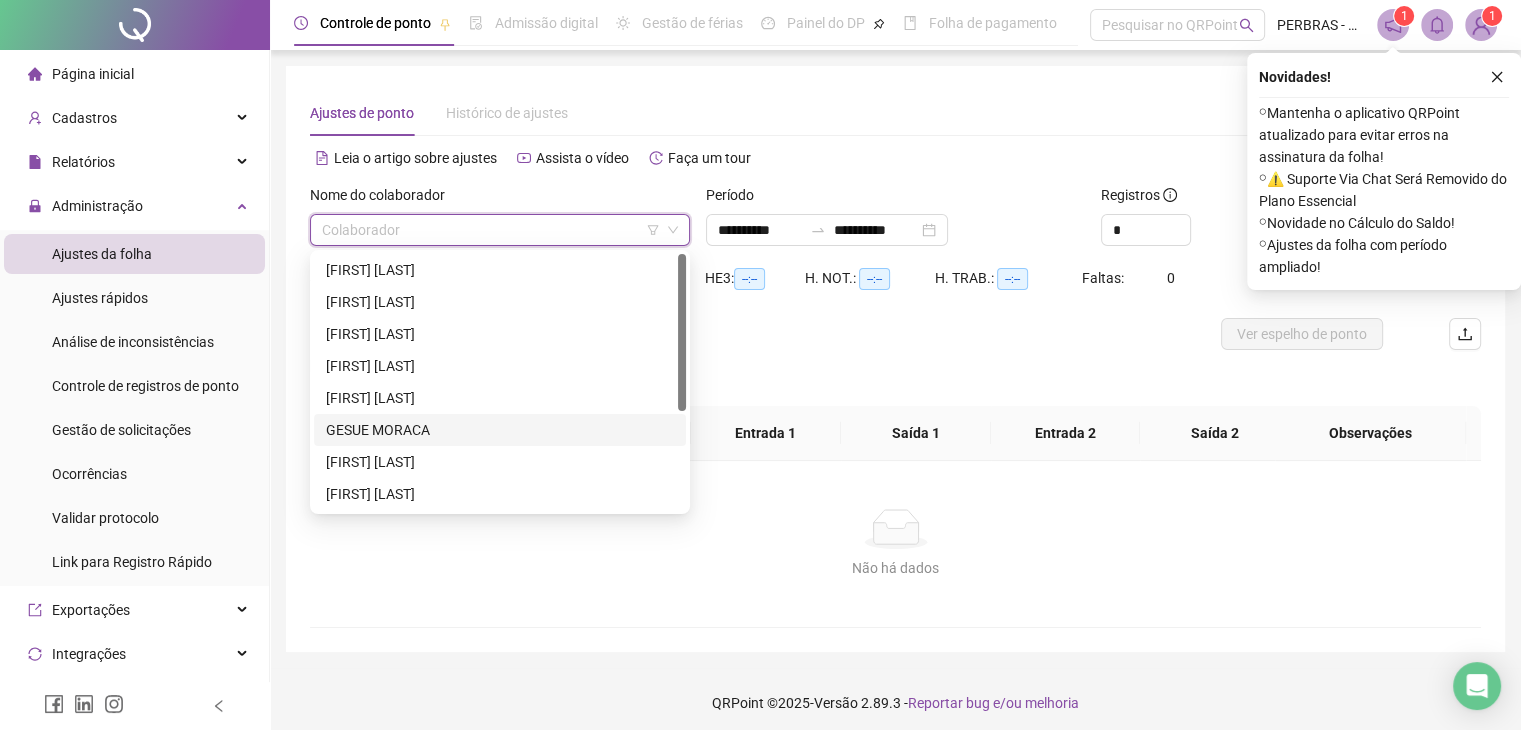 click on "GESUE MORACA" at bounding box center [500, 430] 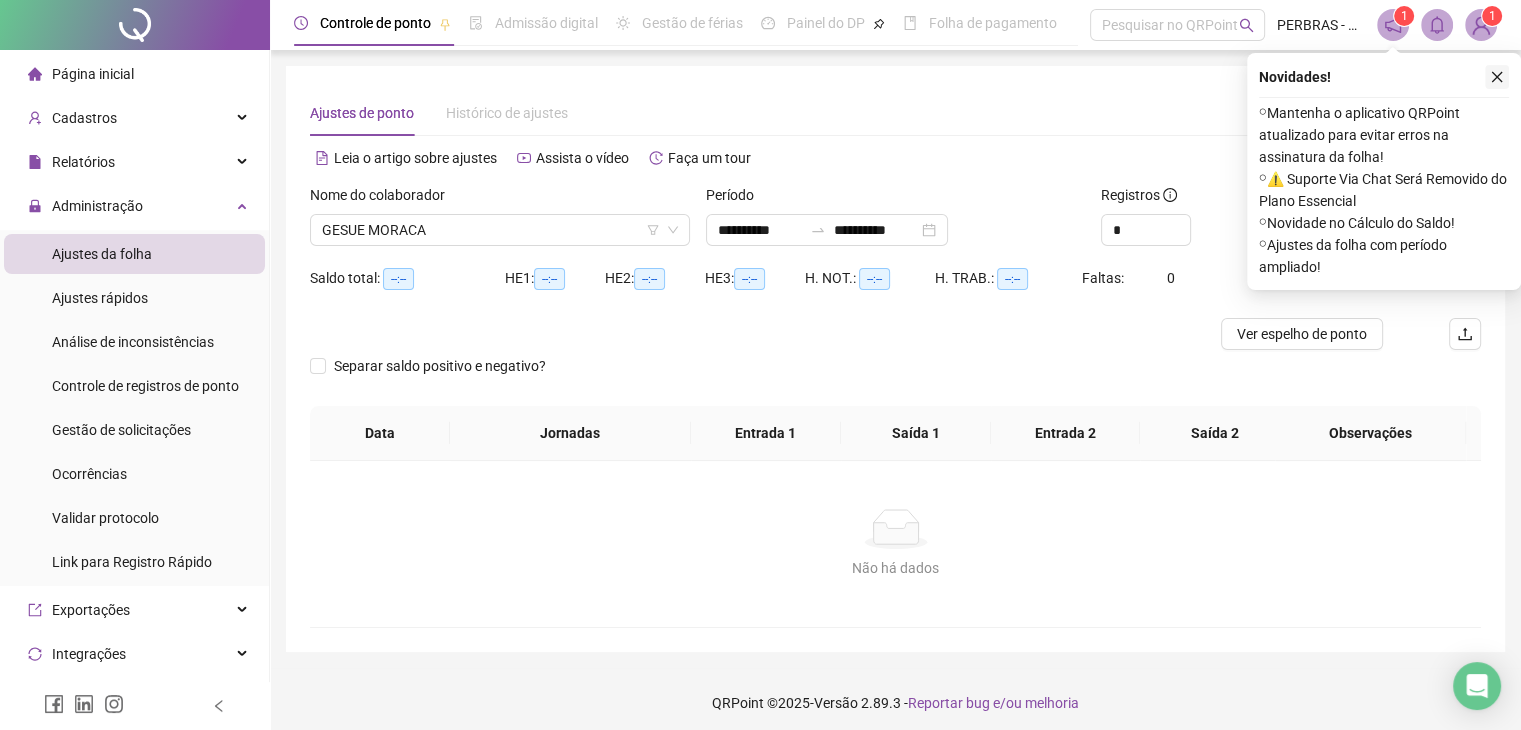 click at bounding box center (1497, 77) 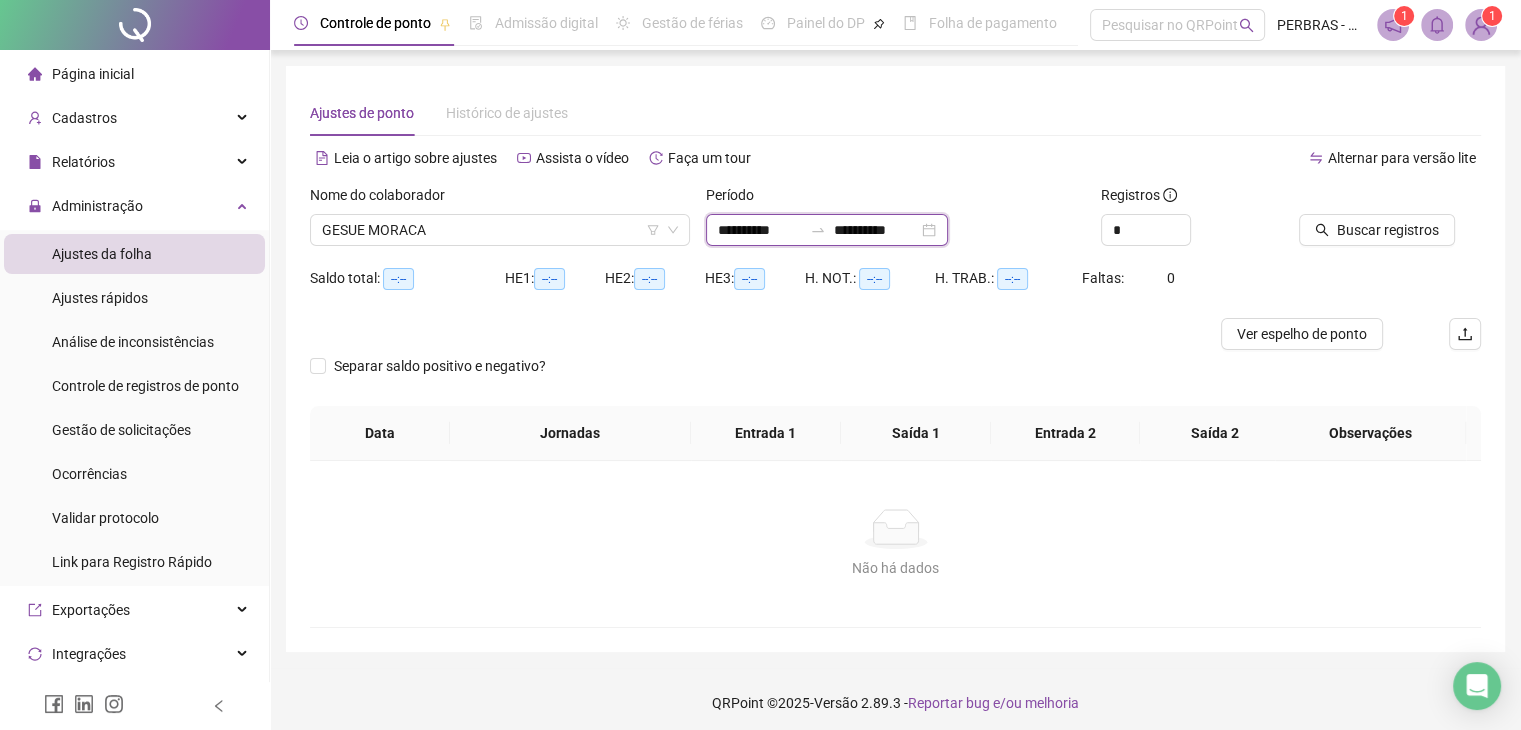 click on "**********" at bounding box center (876, 230) 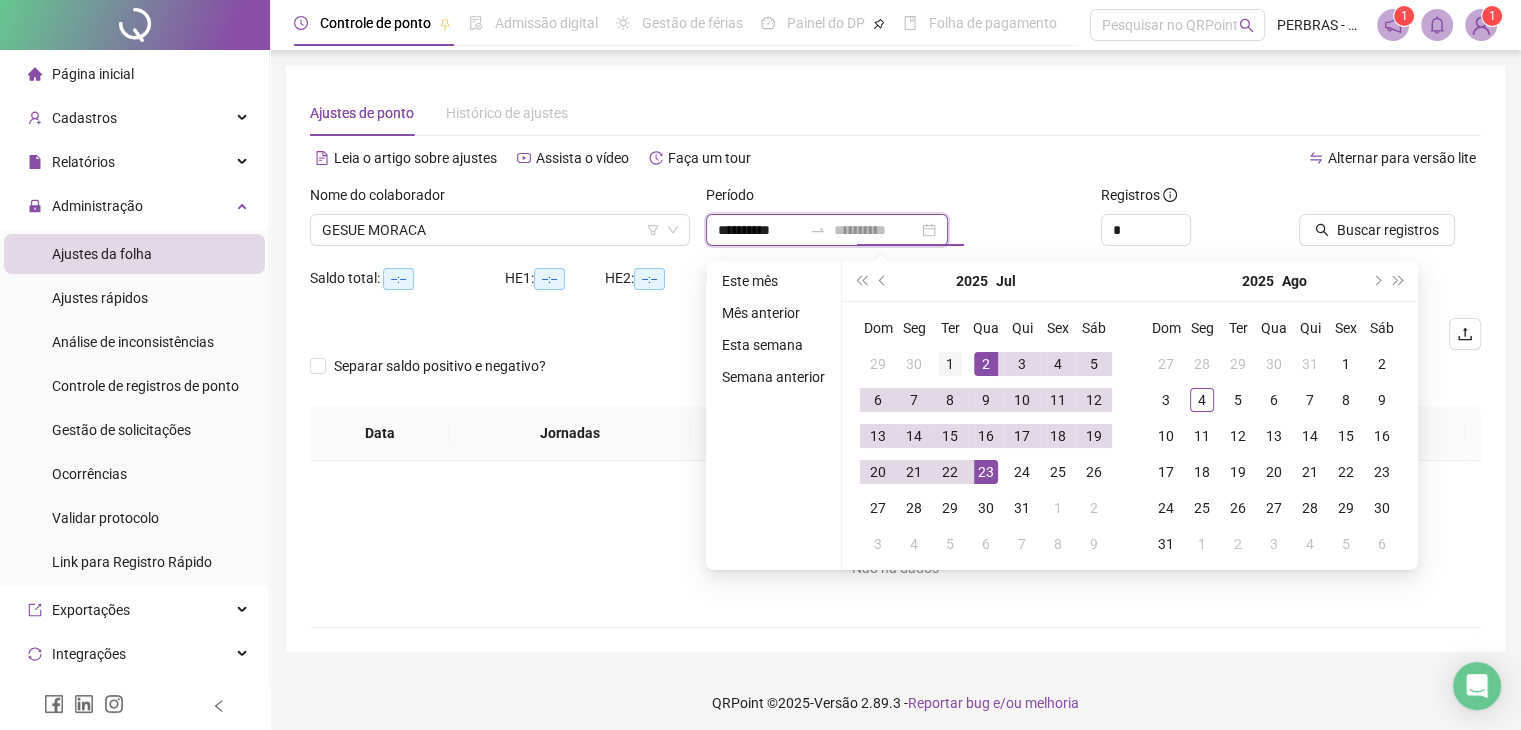 type on "**********" 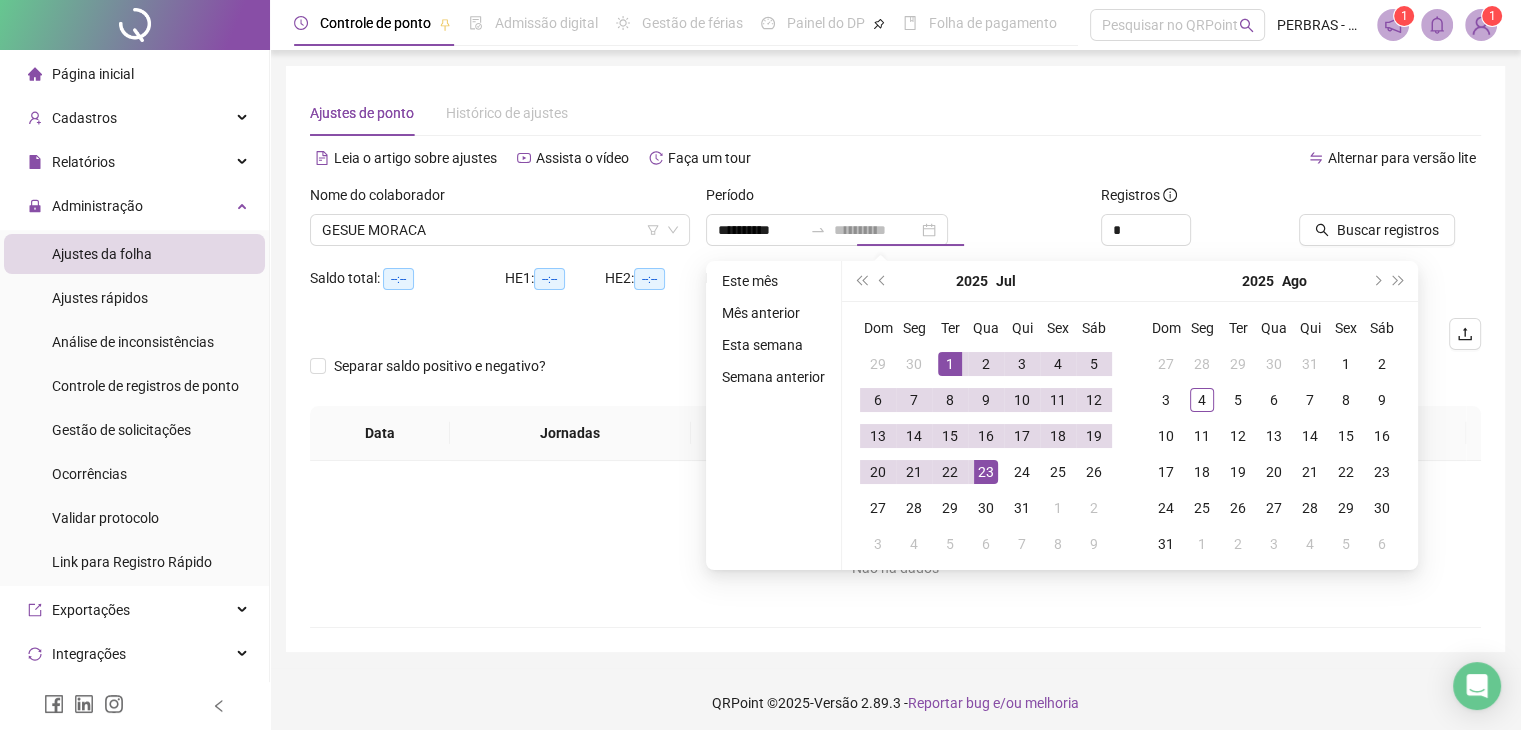 click on "1" at bounding box center [950, 364] 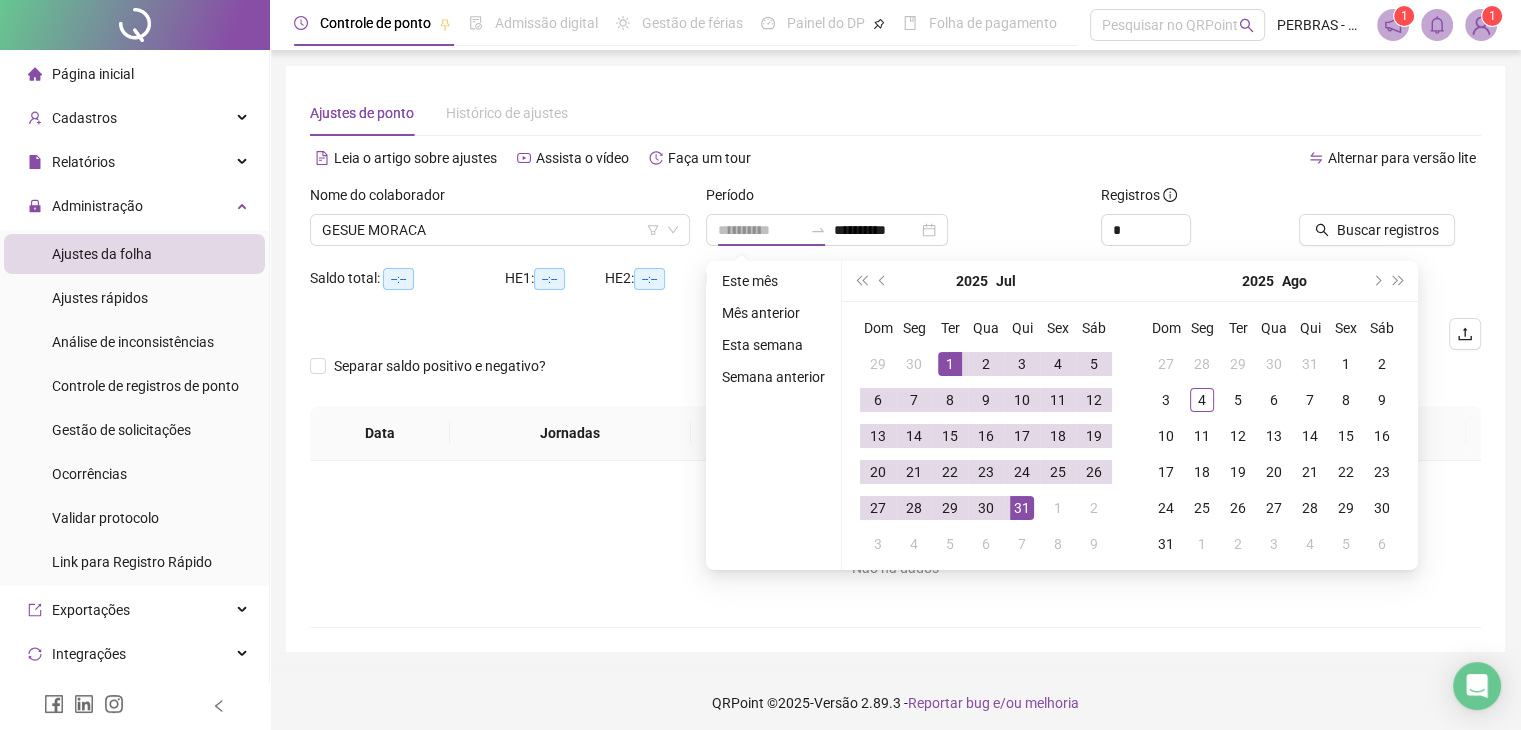 click on "31" at bounding box center (1022, 508) 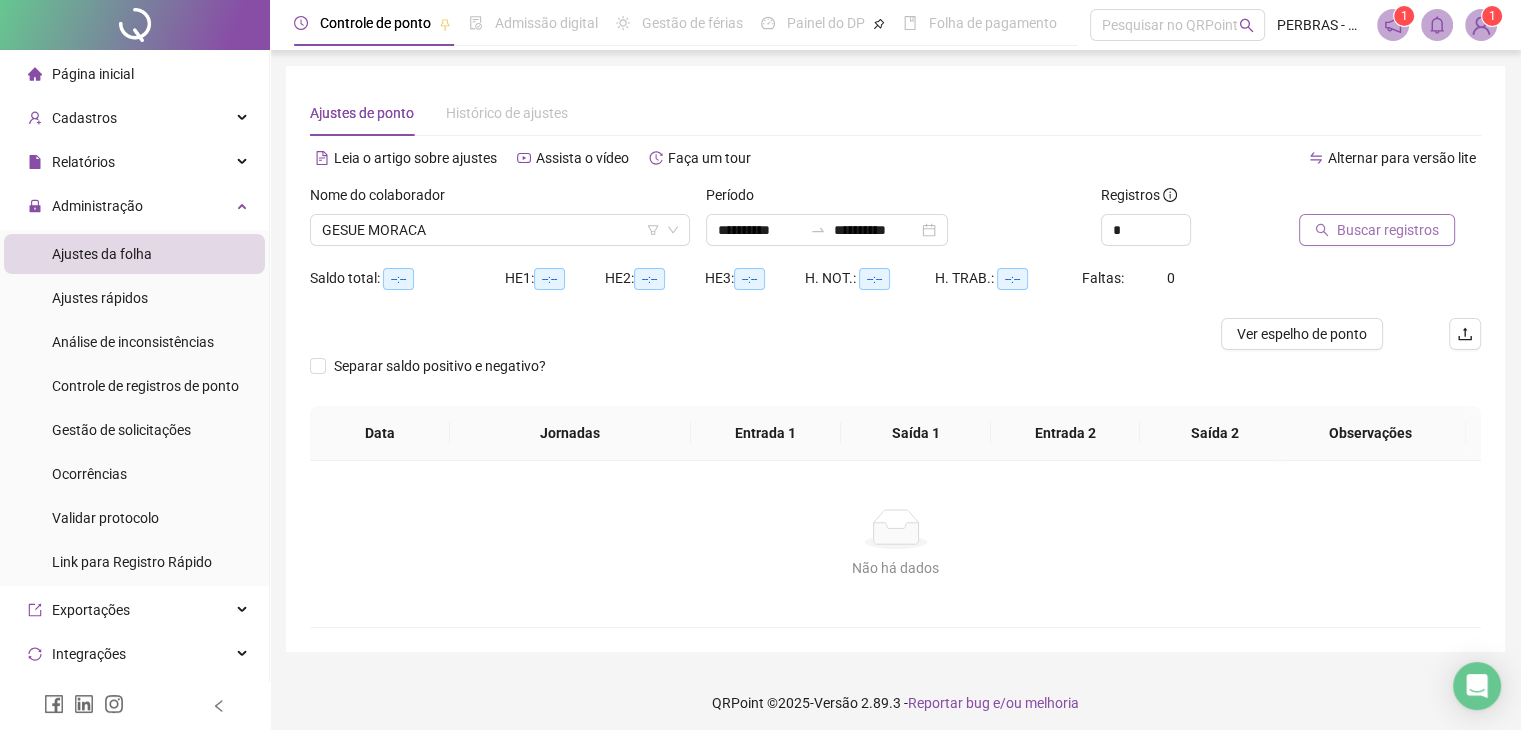 click on "Buscar registros" at bounding box center (1388, 230) 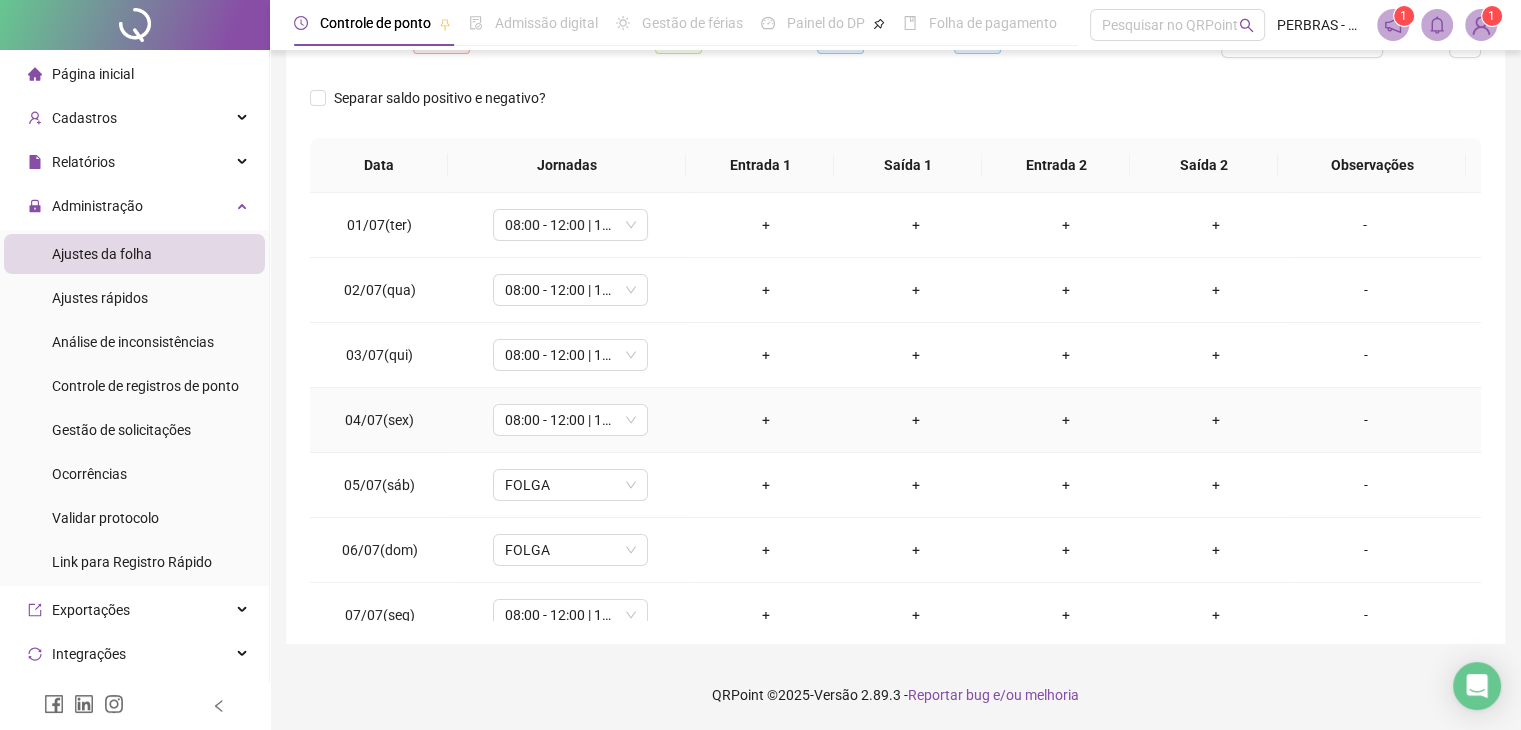scroll, scrollTop: 0, scrollLeft: 0, axis: both 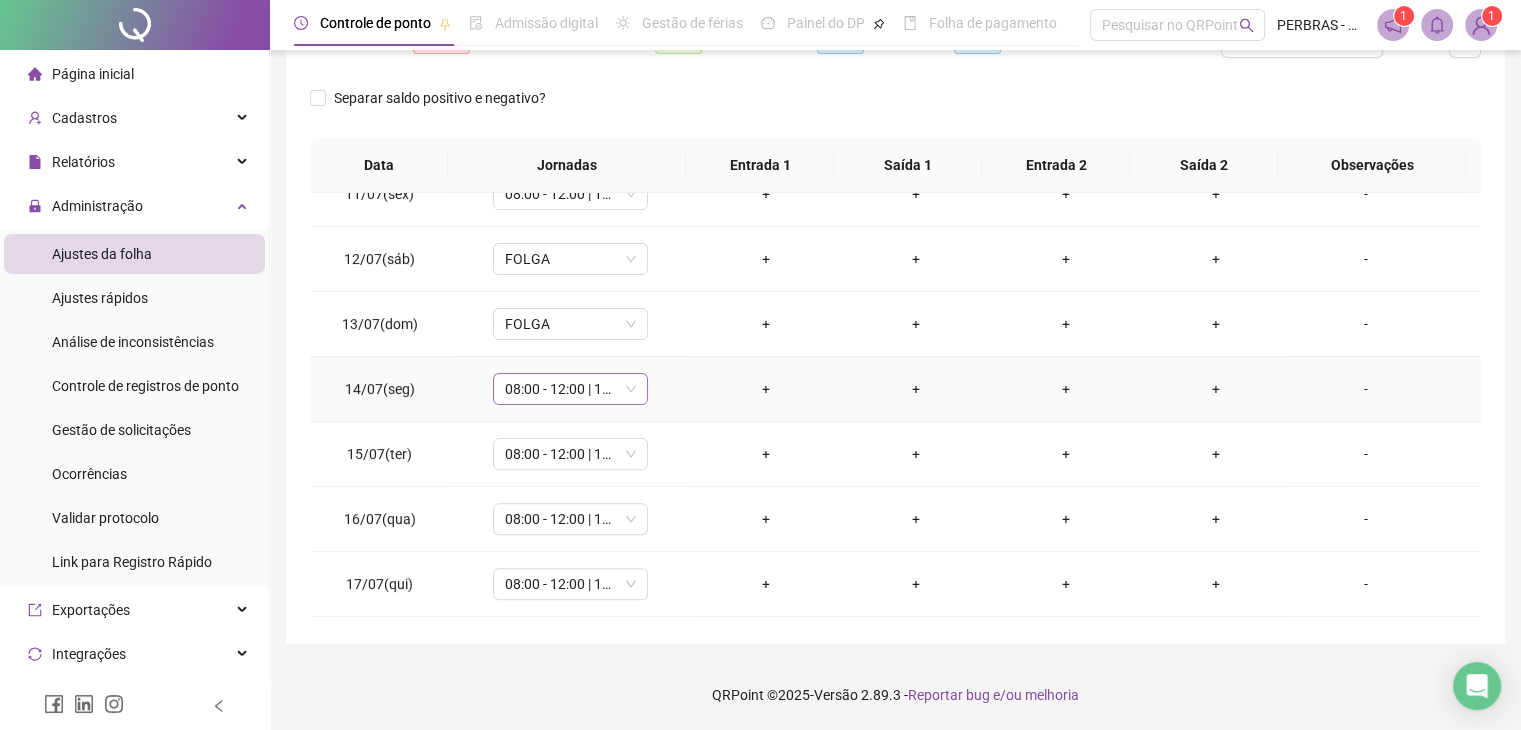 click on "08:00 - 12:00 | 13:00 - 17:48" at bounding box center (570, 389) 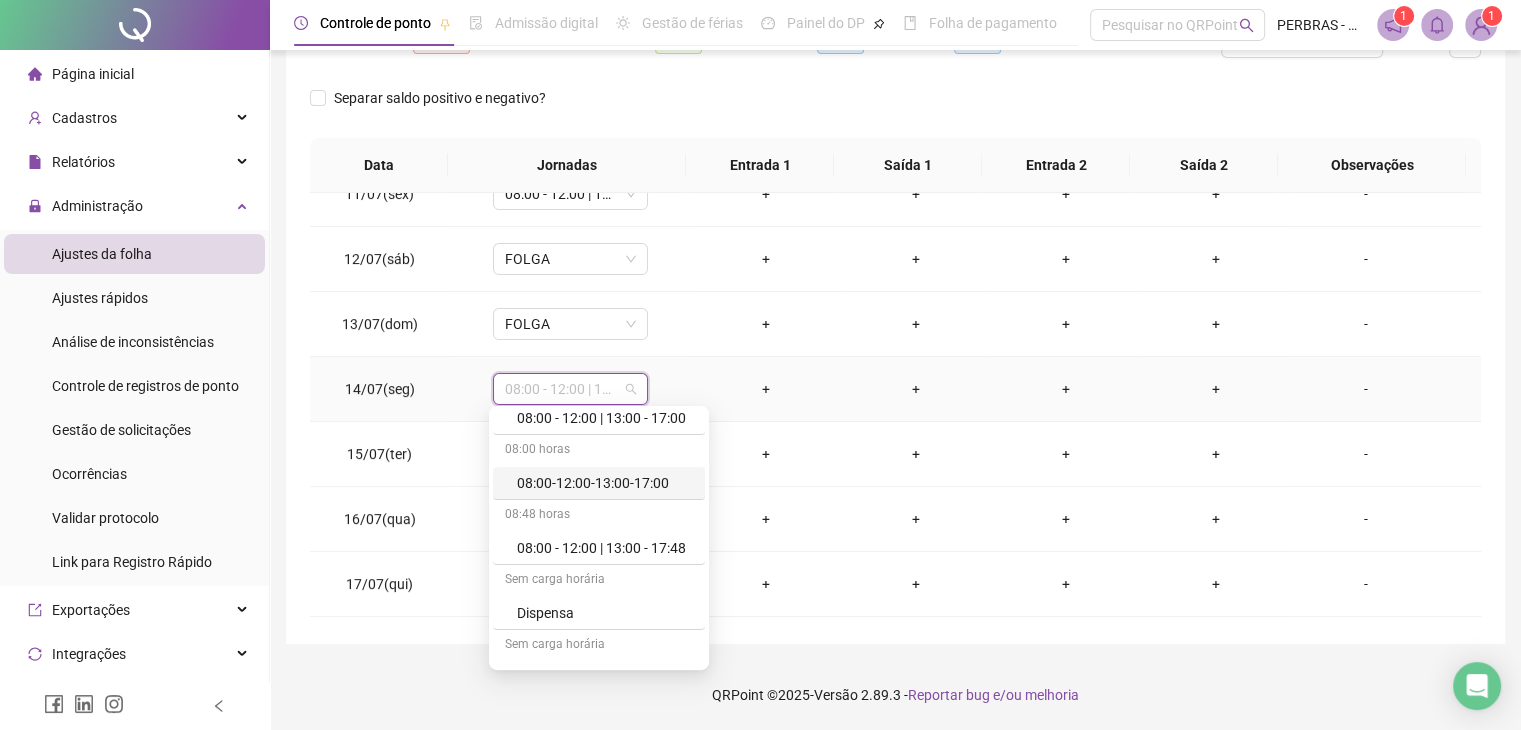 scroll, scrollTop: 400, scrollLeft: 0, axis: vertical 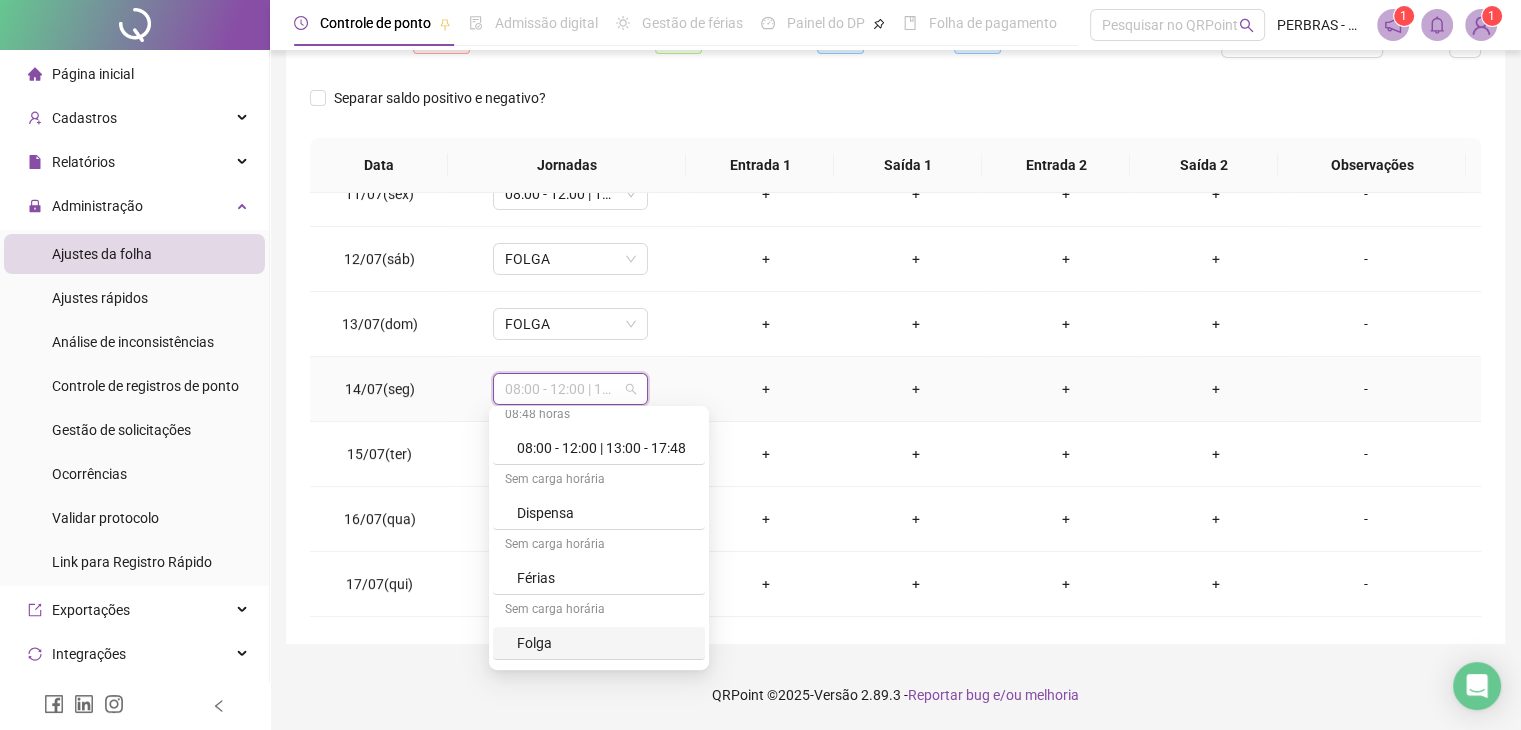 click on "Folga" at bounding box center (605, 643) 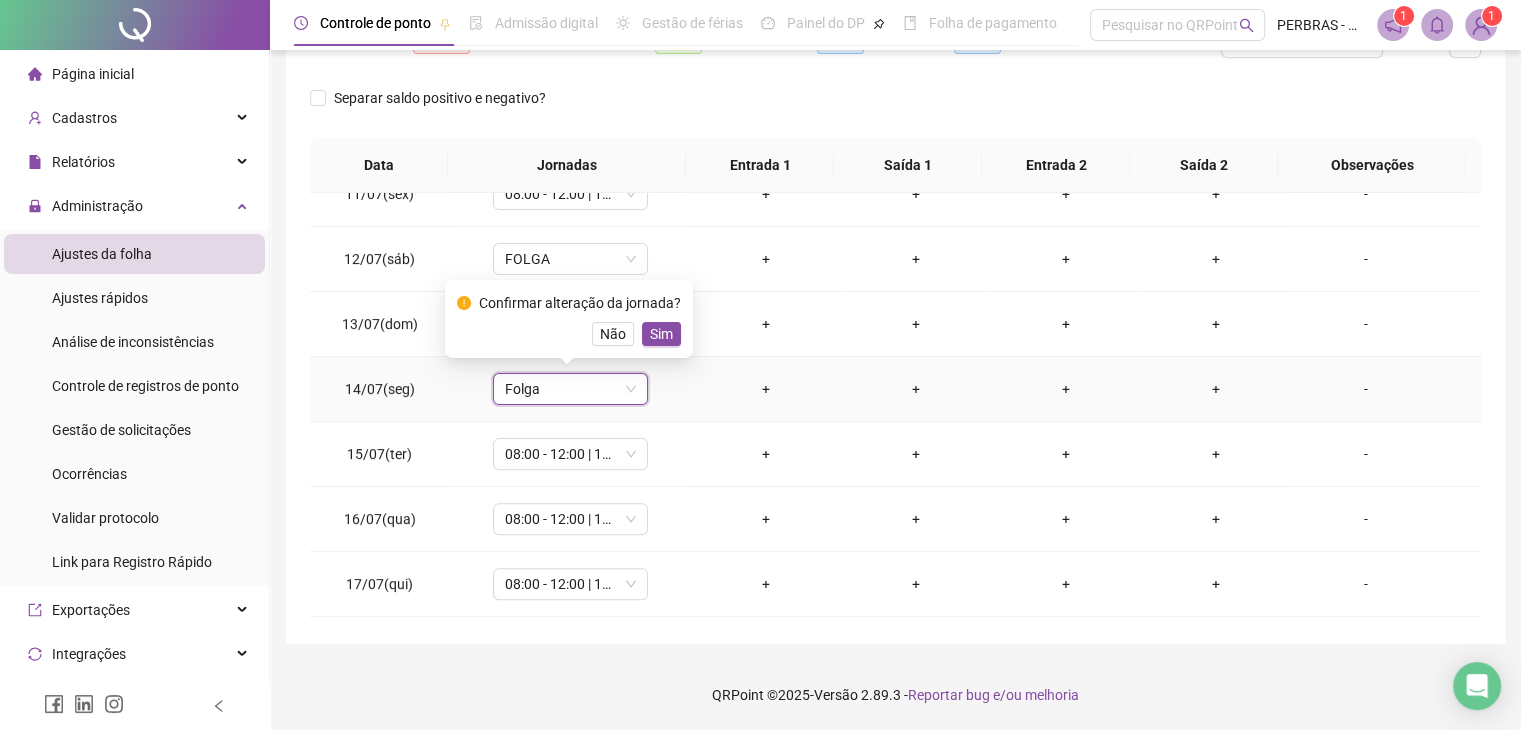 click on "Sim" at bounding box center (661, 334) 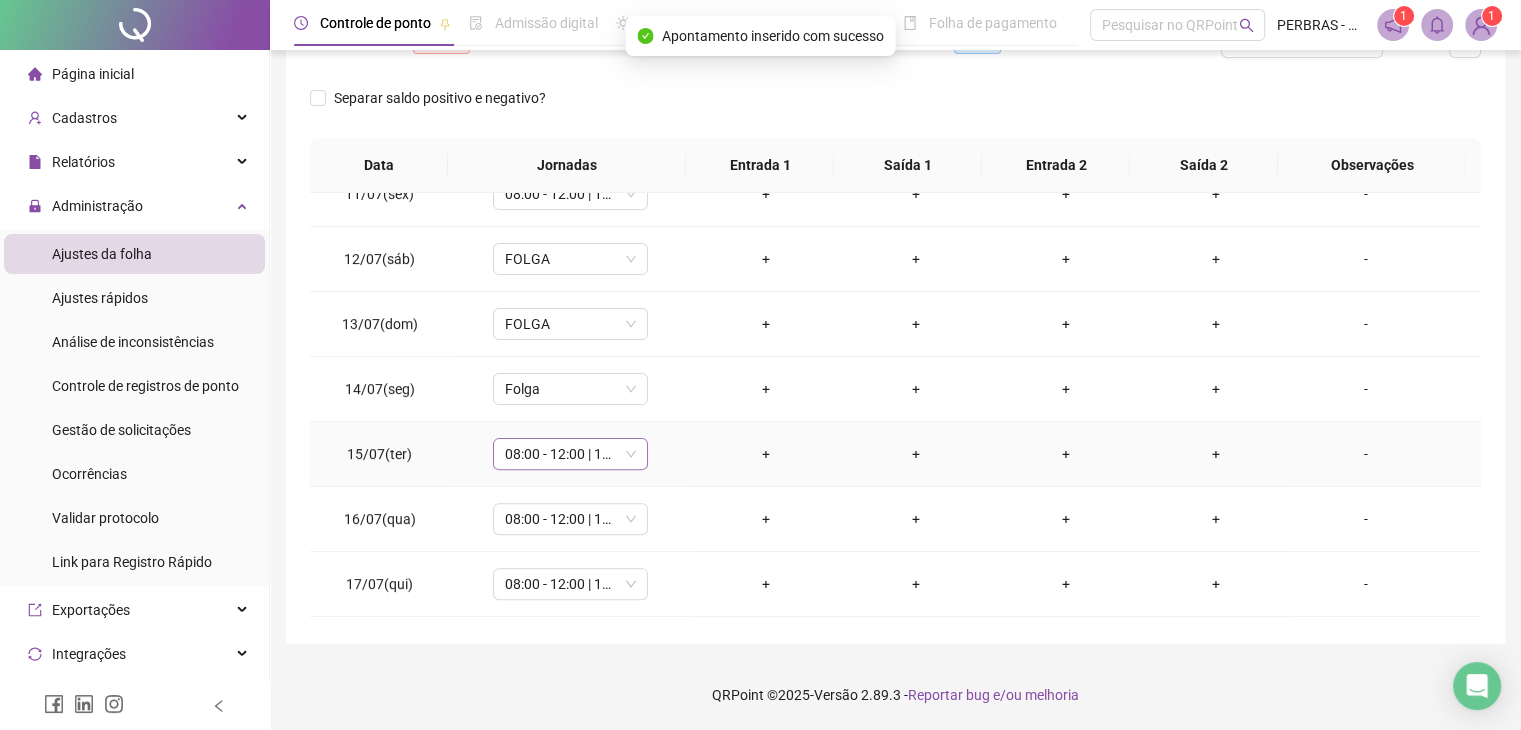 click on "08:00 - 12:00 | 13:00 - 17:48" at bounding box center (570, 454) 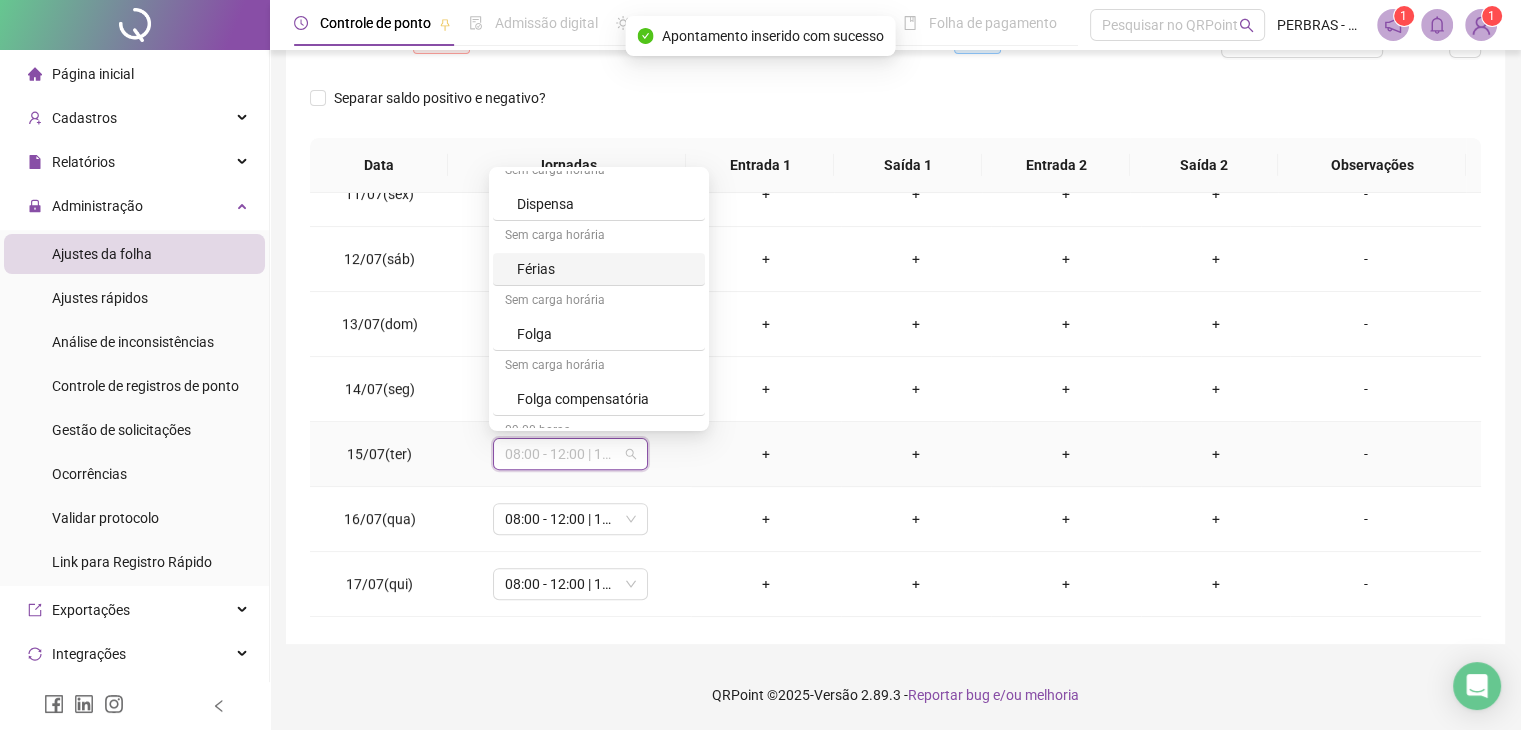 scroll, scrollTop: 500, scrollLeft: 0, axis: vertical 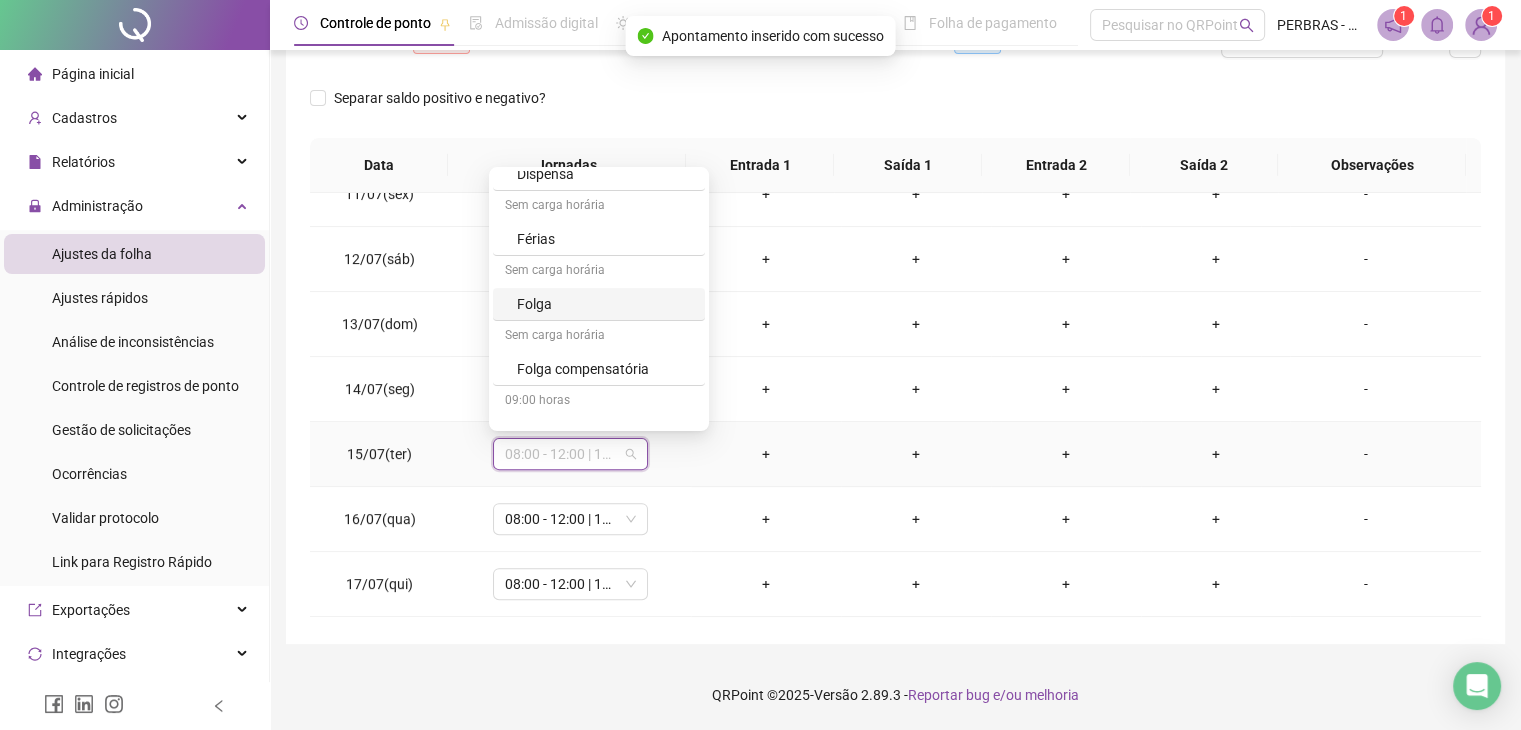 click on "Folga" at bounding box center (605, 304) 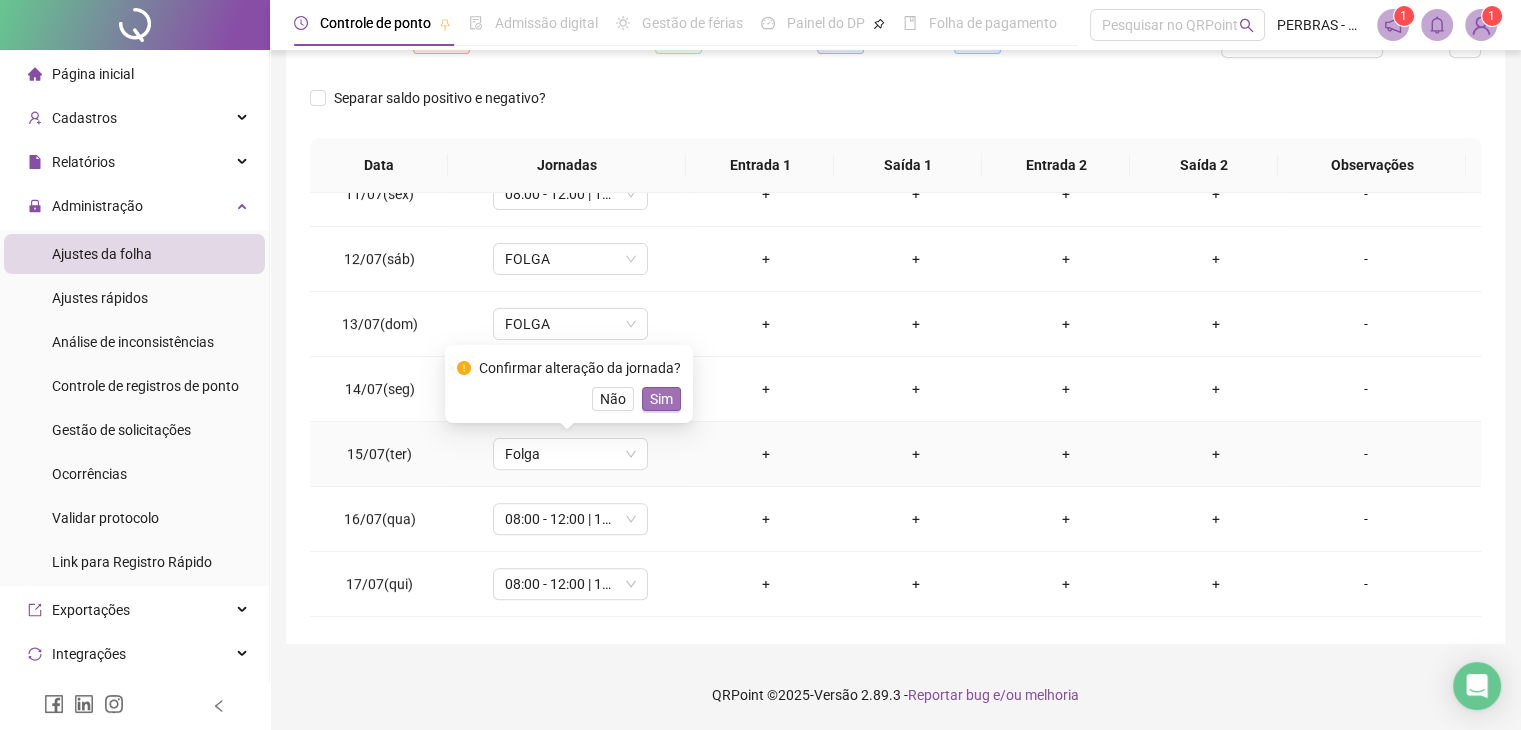 click on "Sim" at bounding box center [661, 399] 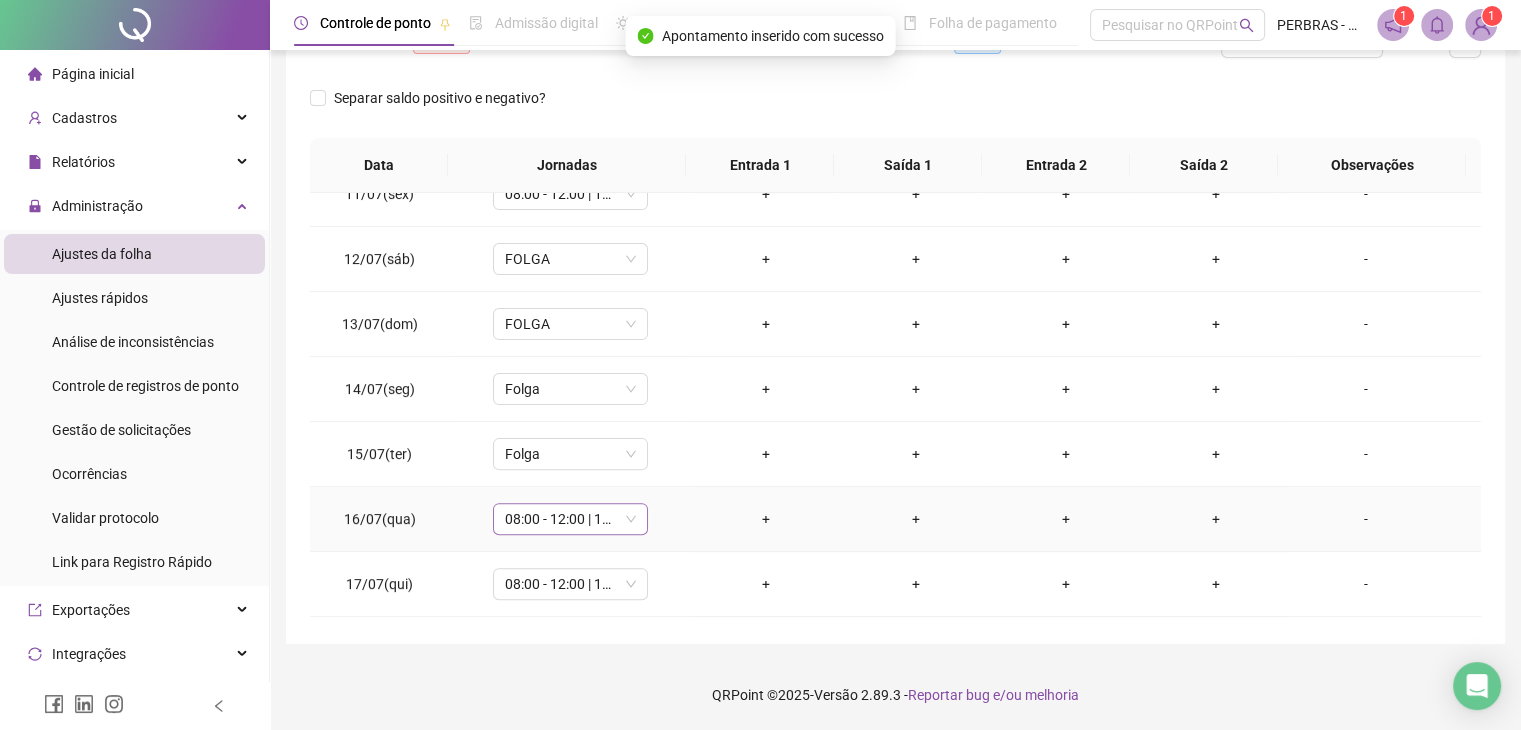 click on "08:00 - 12:00 | 13:00 - 17:48" at bounding box center (570, 519) 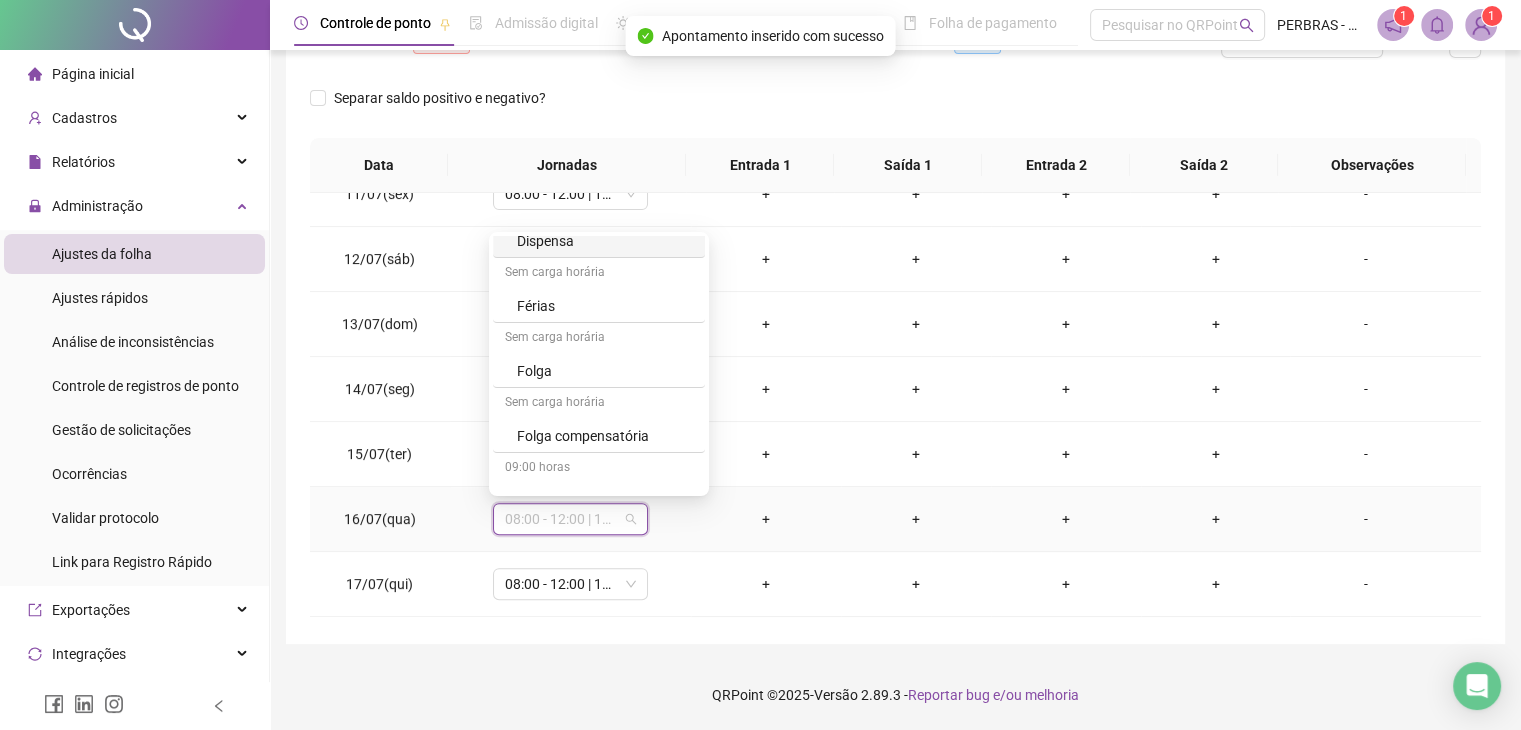 scroll, scrollTop: 500, scrollLeft: 0, axis: vertical 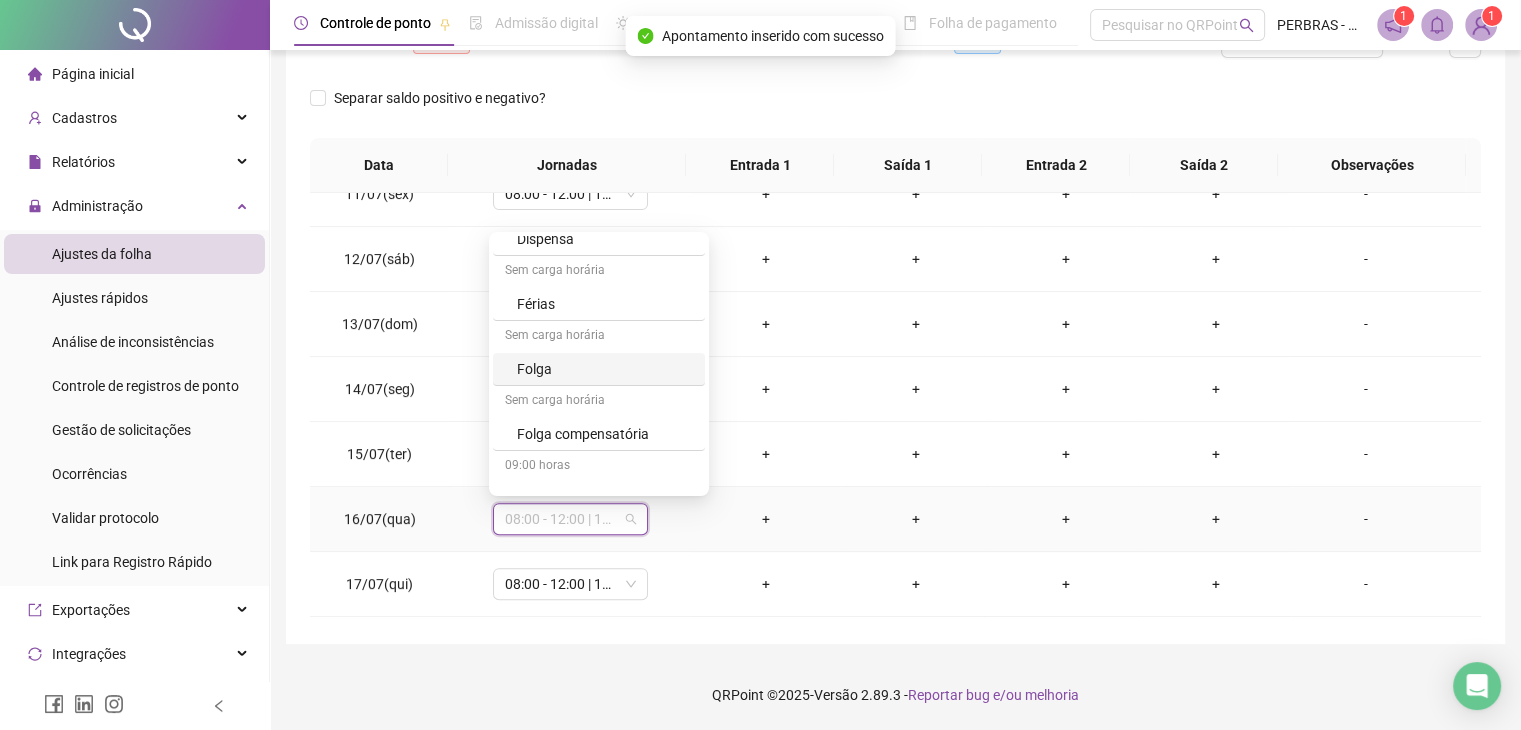 click on "Folga" at bounding box center [605, 369] 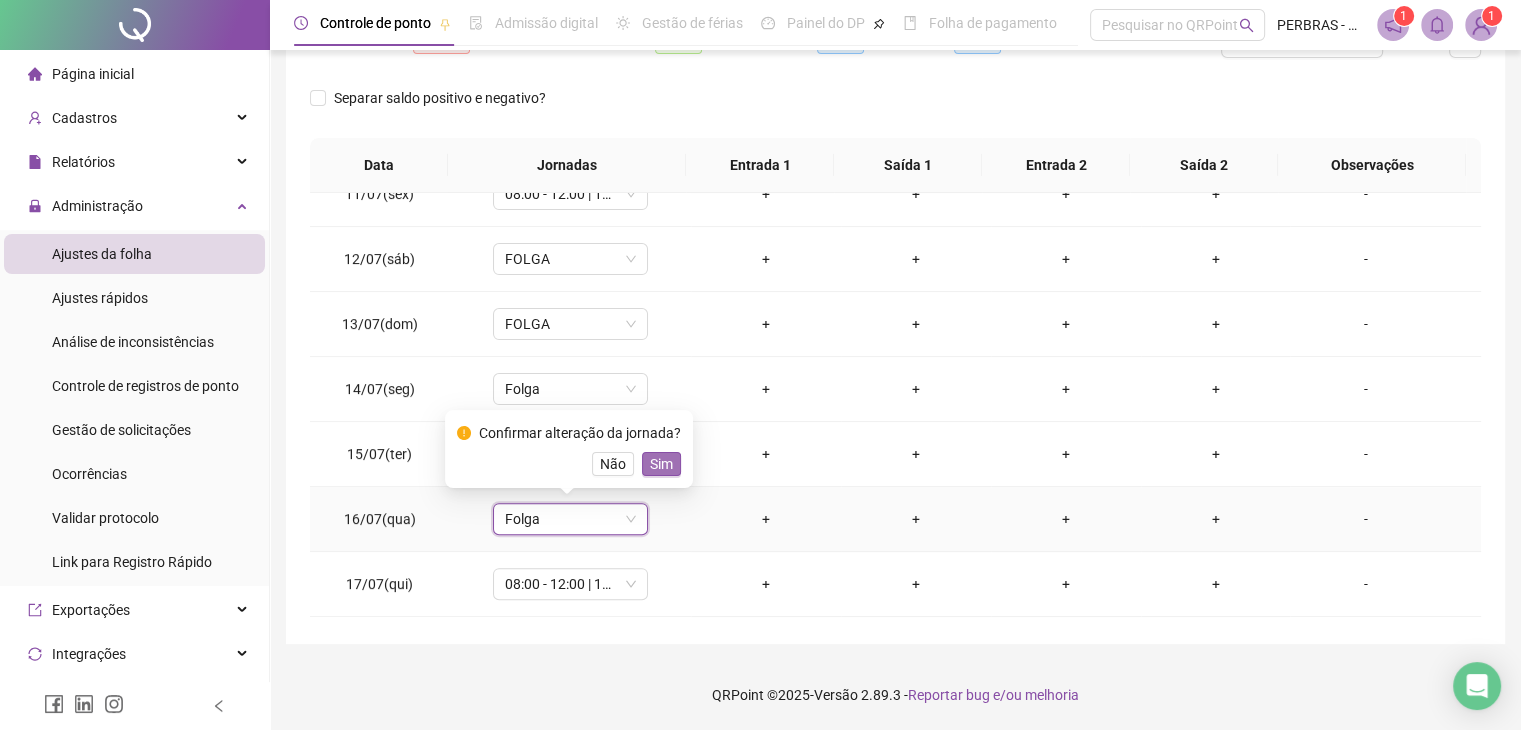 click on "Sim" at bounding box center [661, 464] 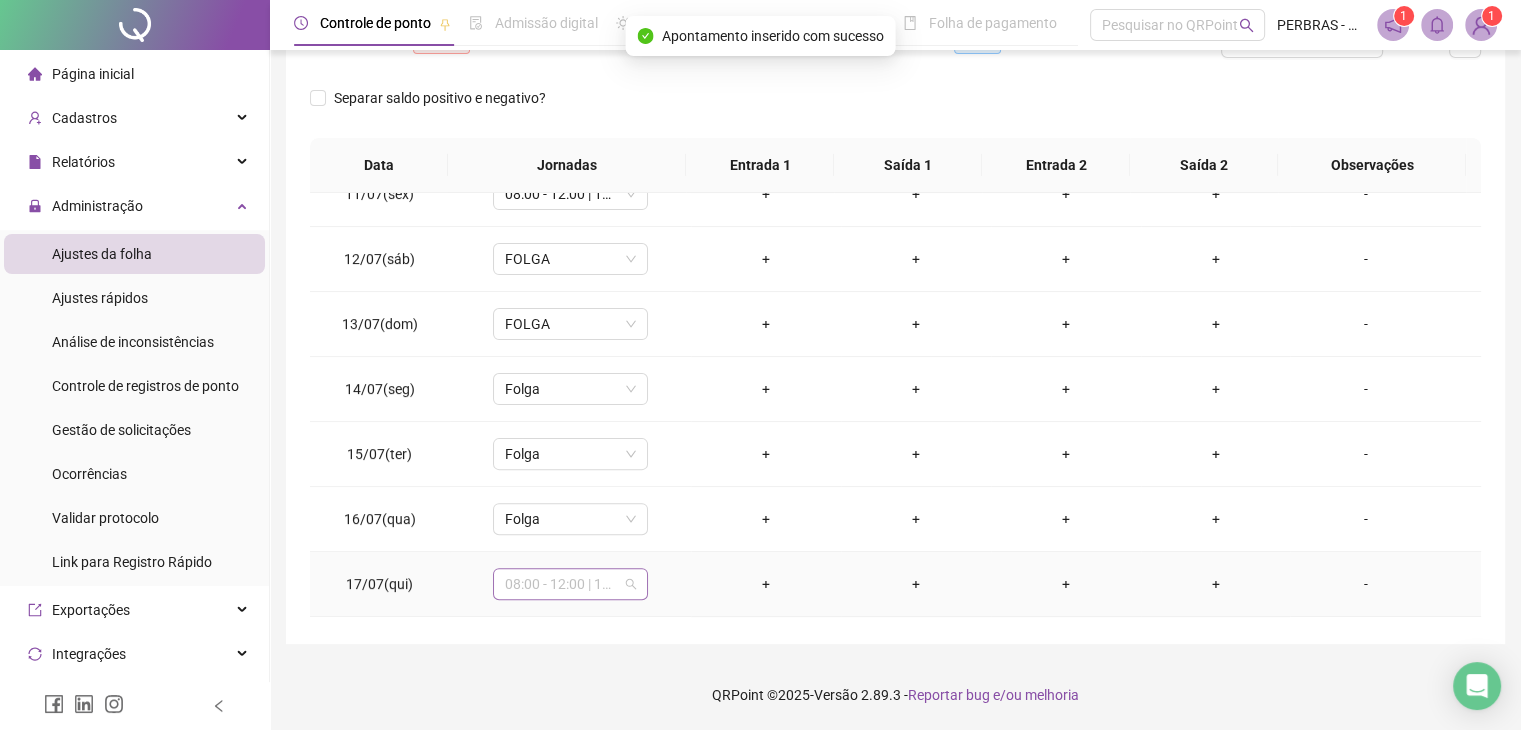 click on "08:00 - 12:00 | 13:00 - 17:48" at bounding box center (570, 584) 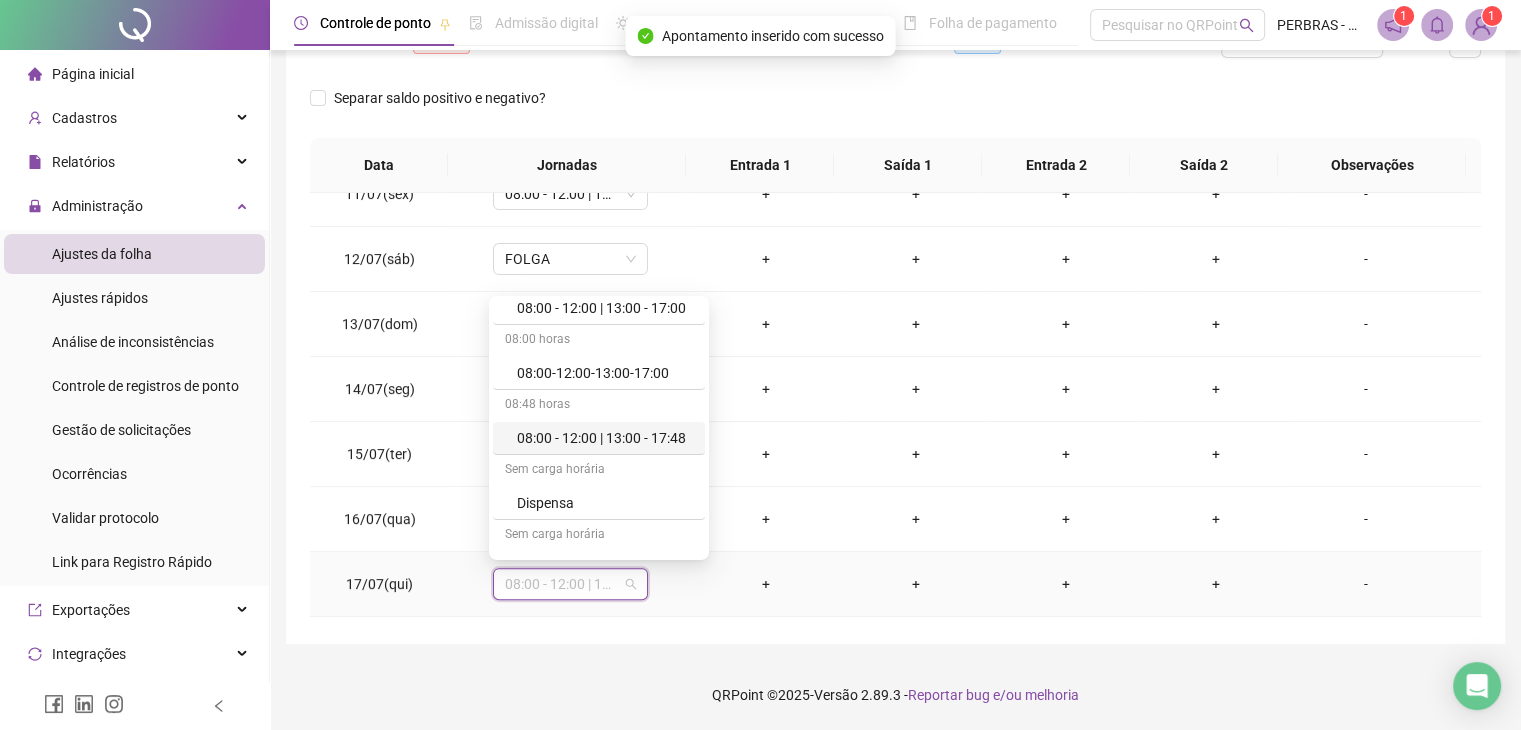 scroll, scrollTop: 400, scrollLeft: 0, axis: vertical 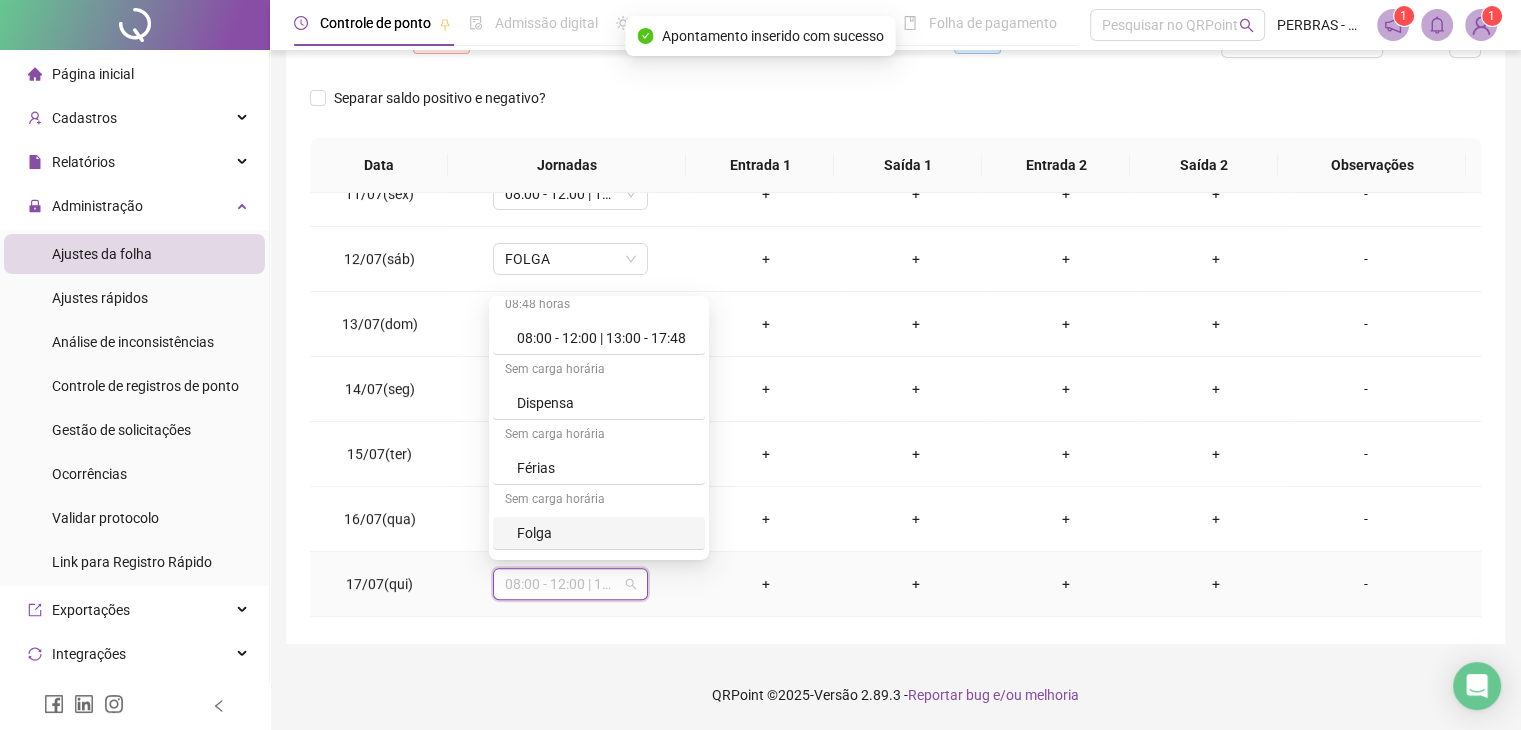click on "Folga" at bounding box center [605, 533] 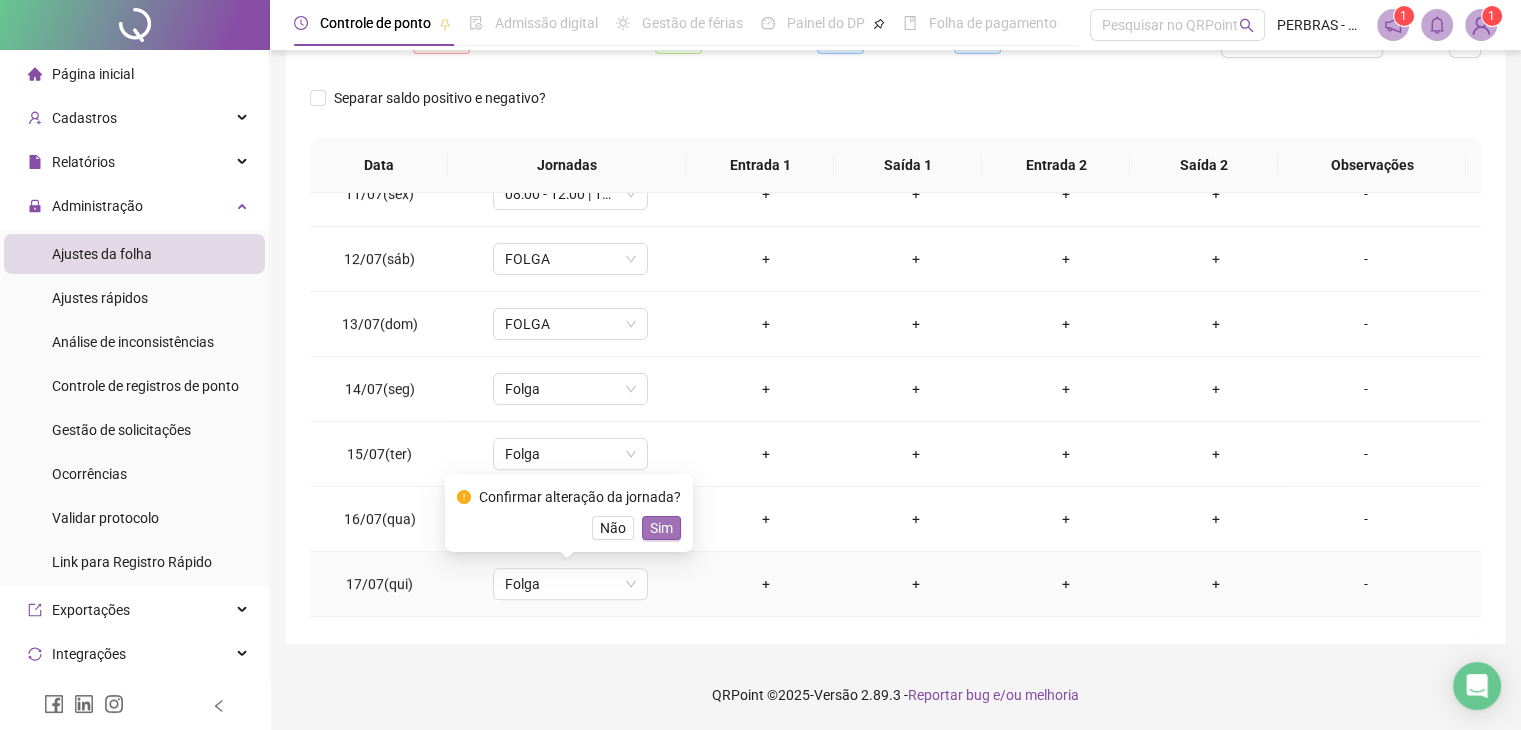 click on "Sim" at bounding box center [661, 528] 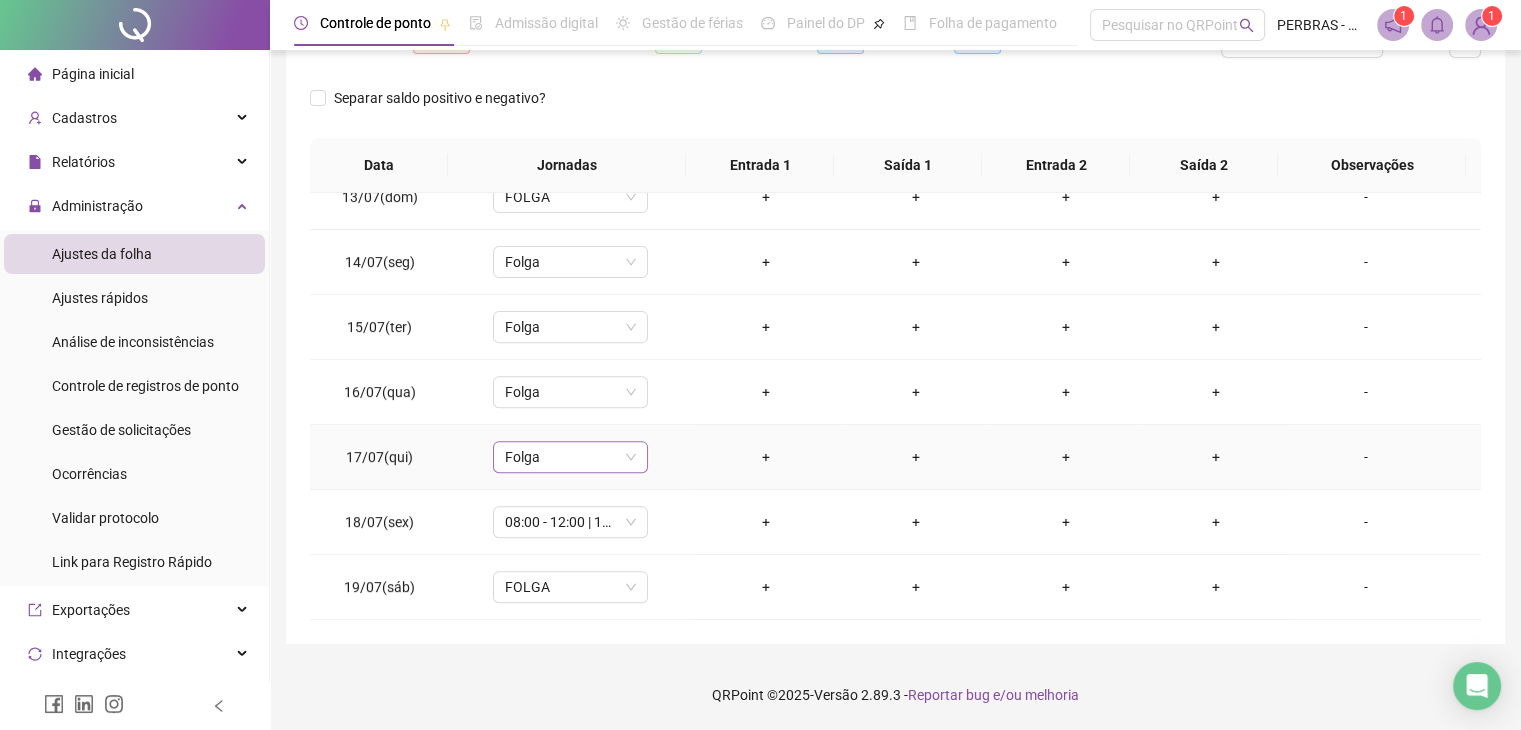 scroll, scrollTop: 881, scrollLeft: 0, axis: vertical 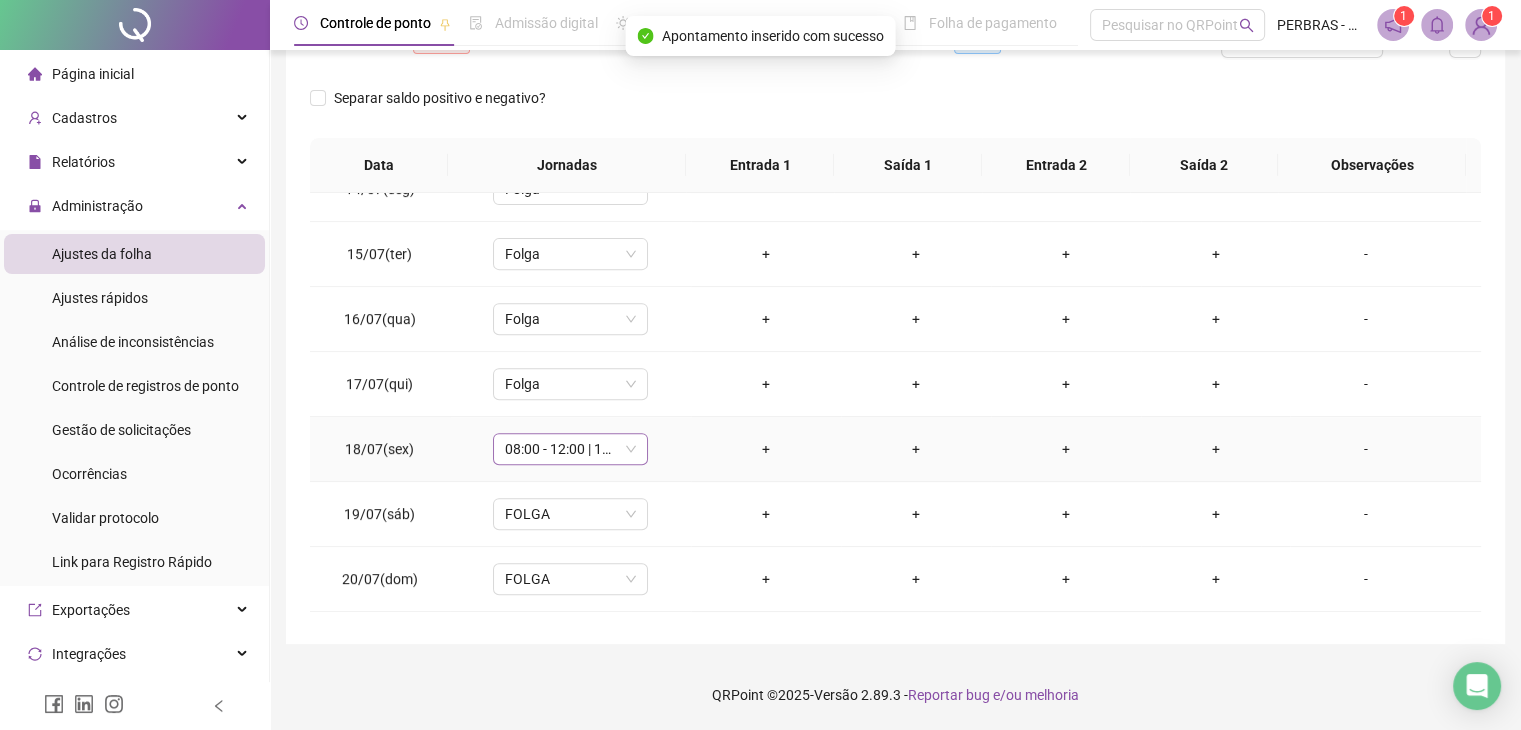click on "08:00 - 12:00 | 13:00 - 17:48" at bounding box center (570, 449) 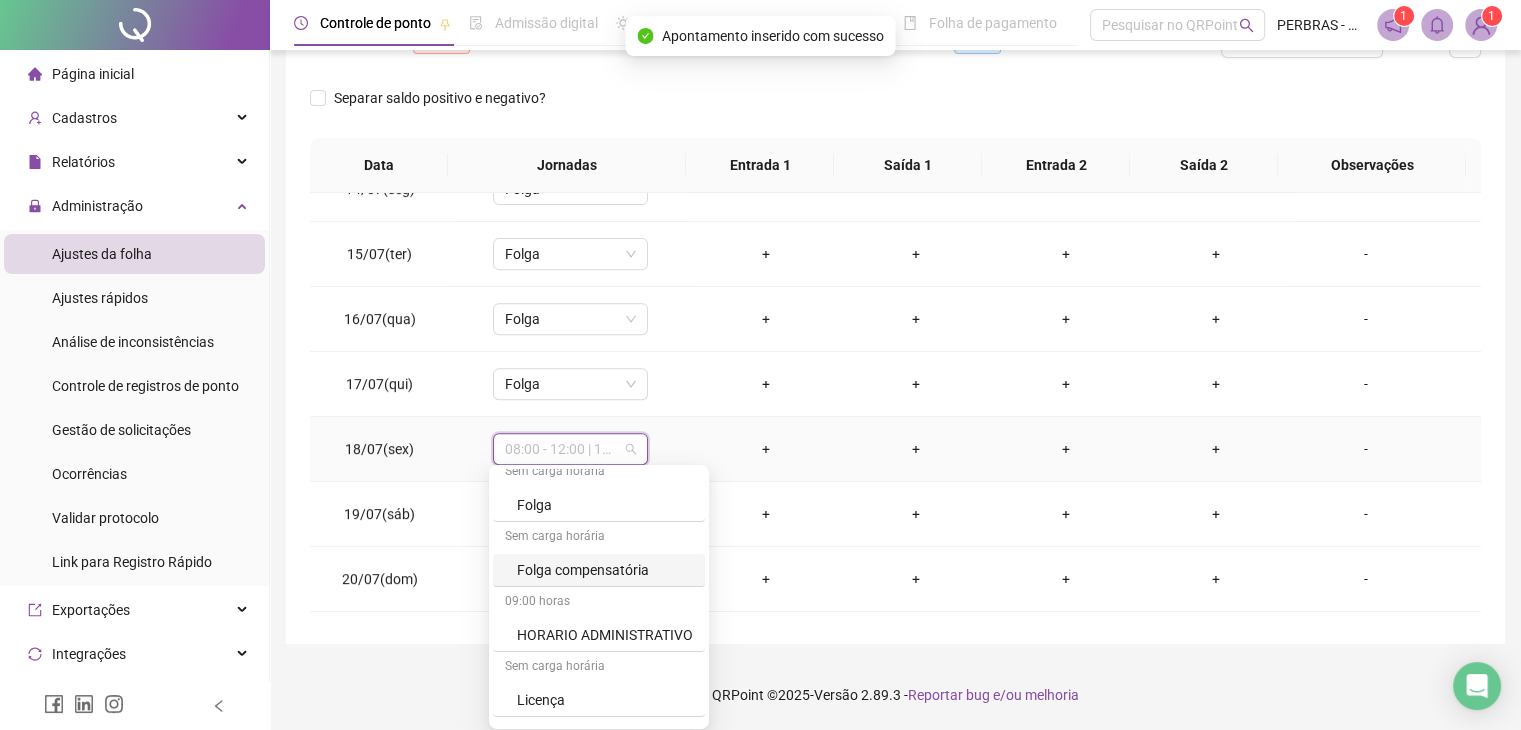 scroll, scrollTop: 600, scrollLeft: 0, axis: vertical 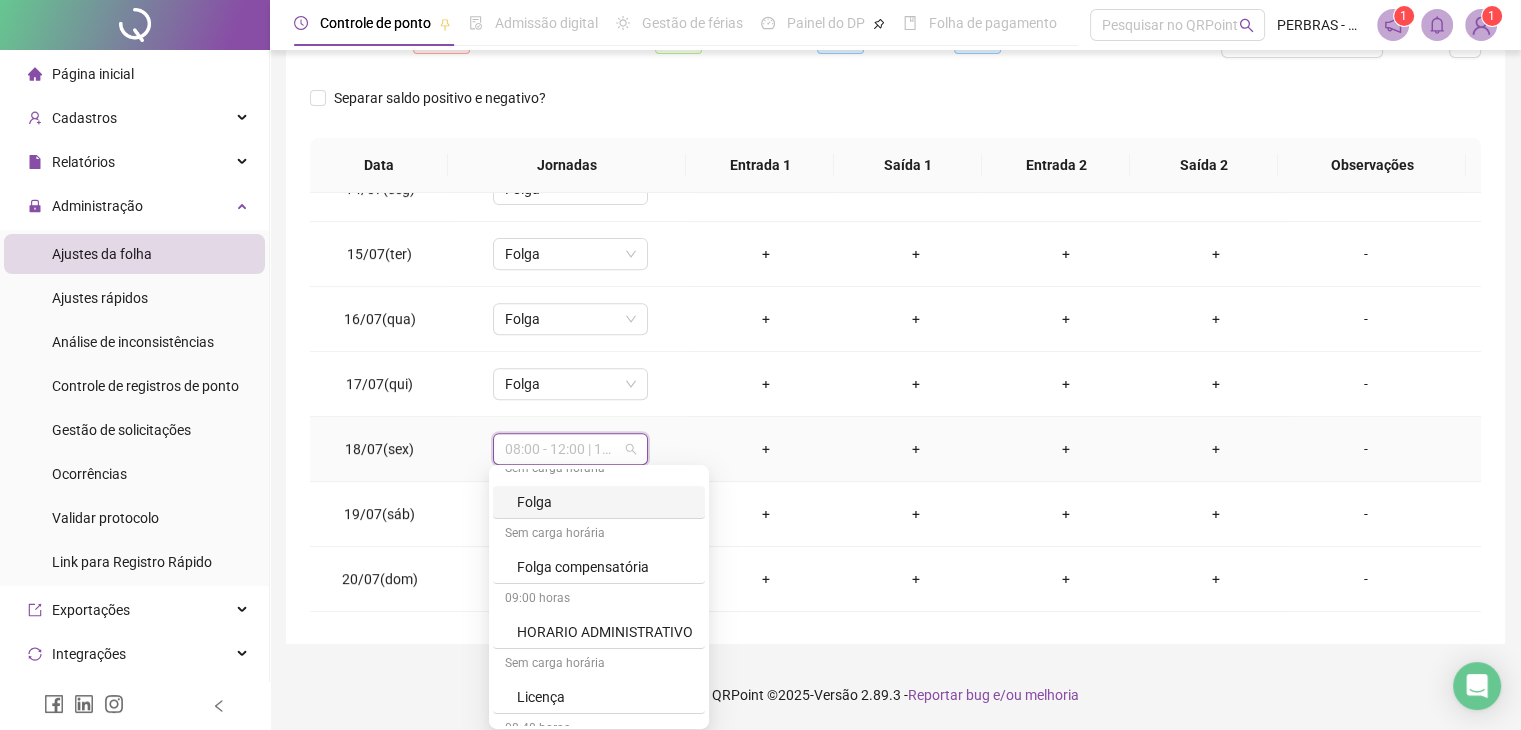 click on "Folga" at bounding box center [605, 502] 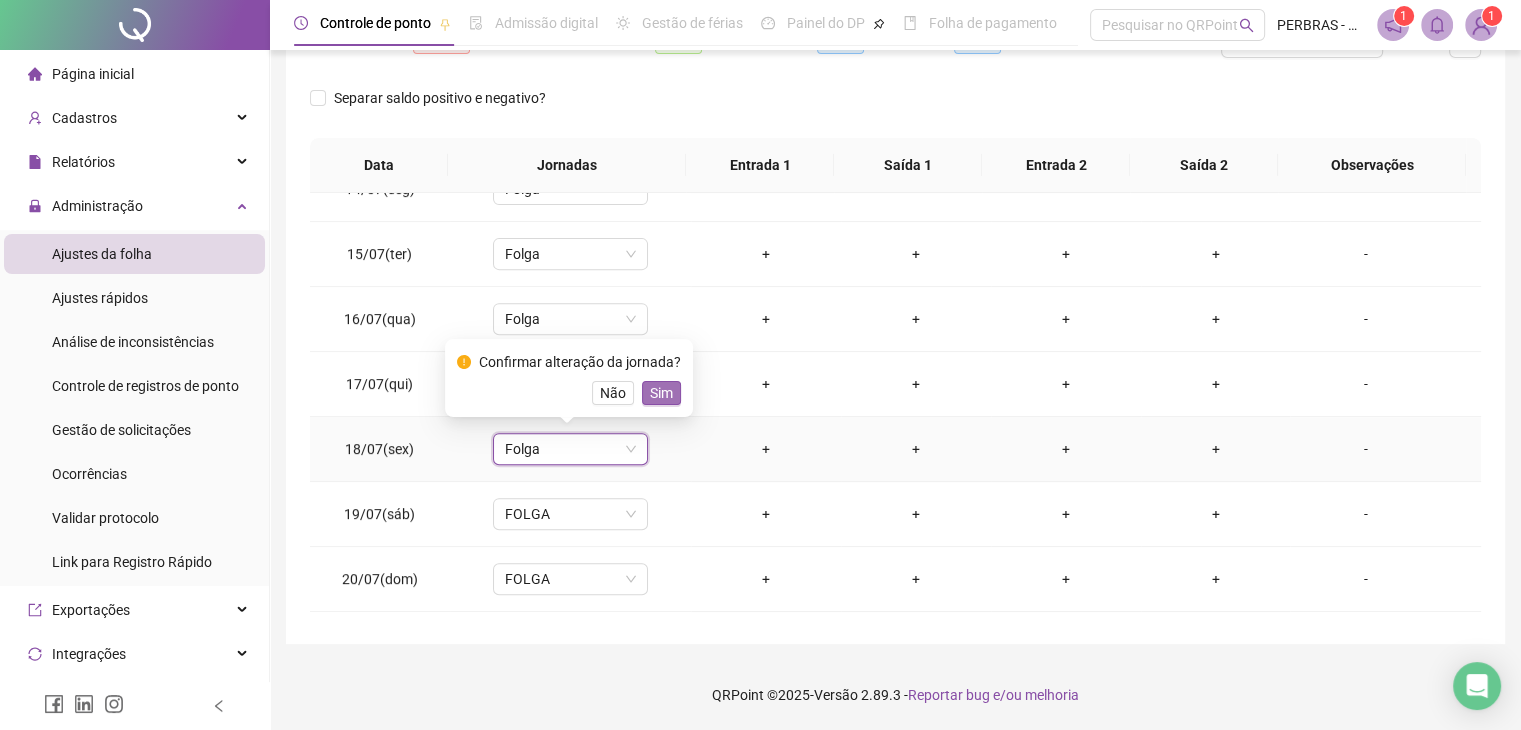 click on "Sim" at bounding box center (661, 393) 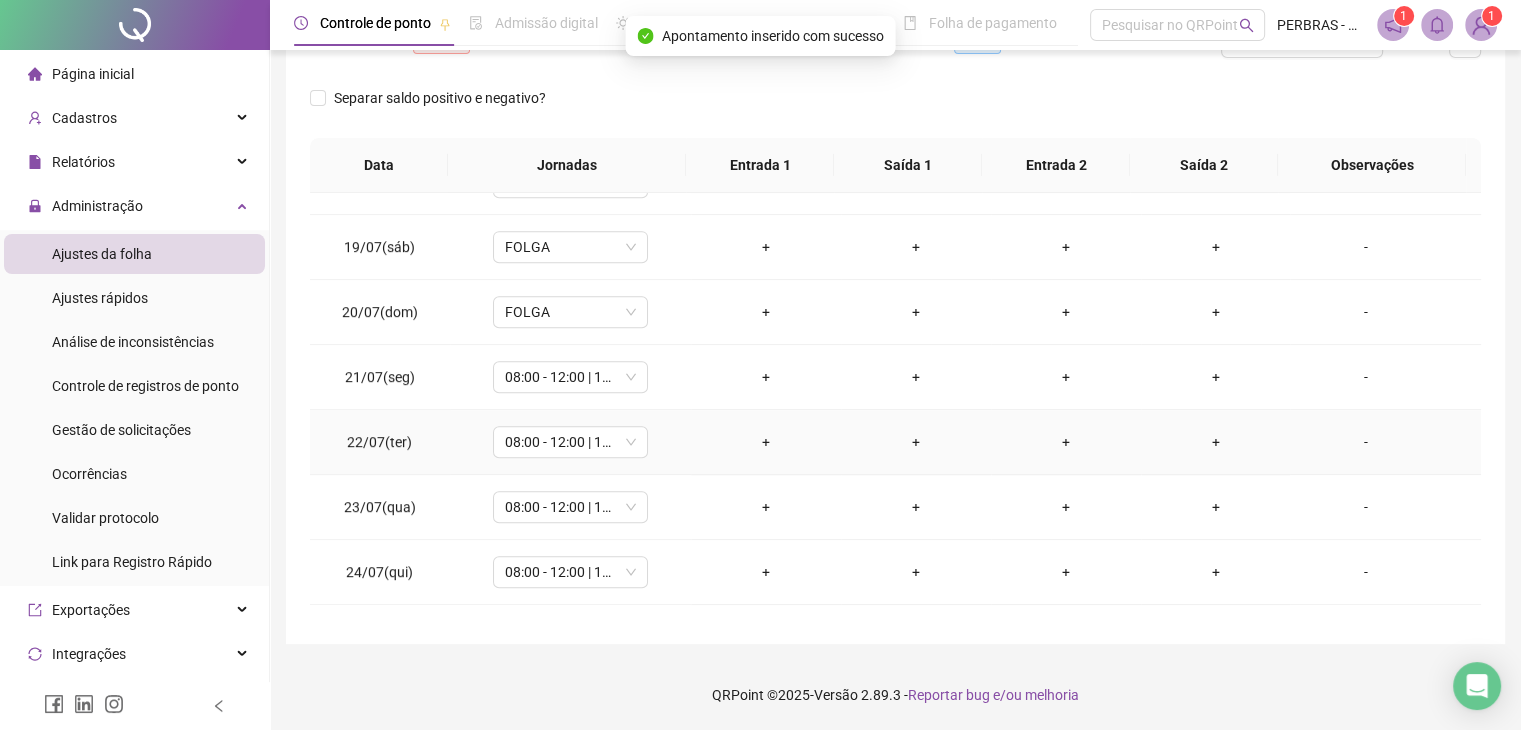 scroll, scrollTop: 1181, scrollLeft: 0, axis: vertical 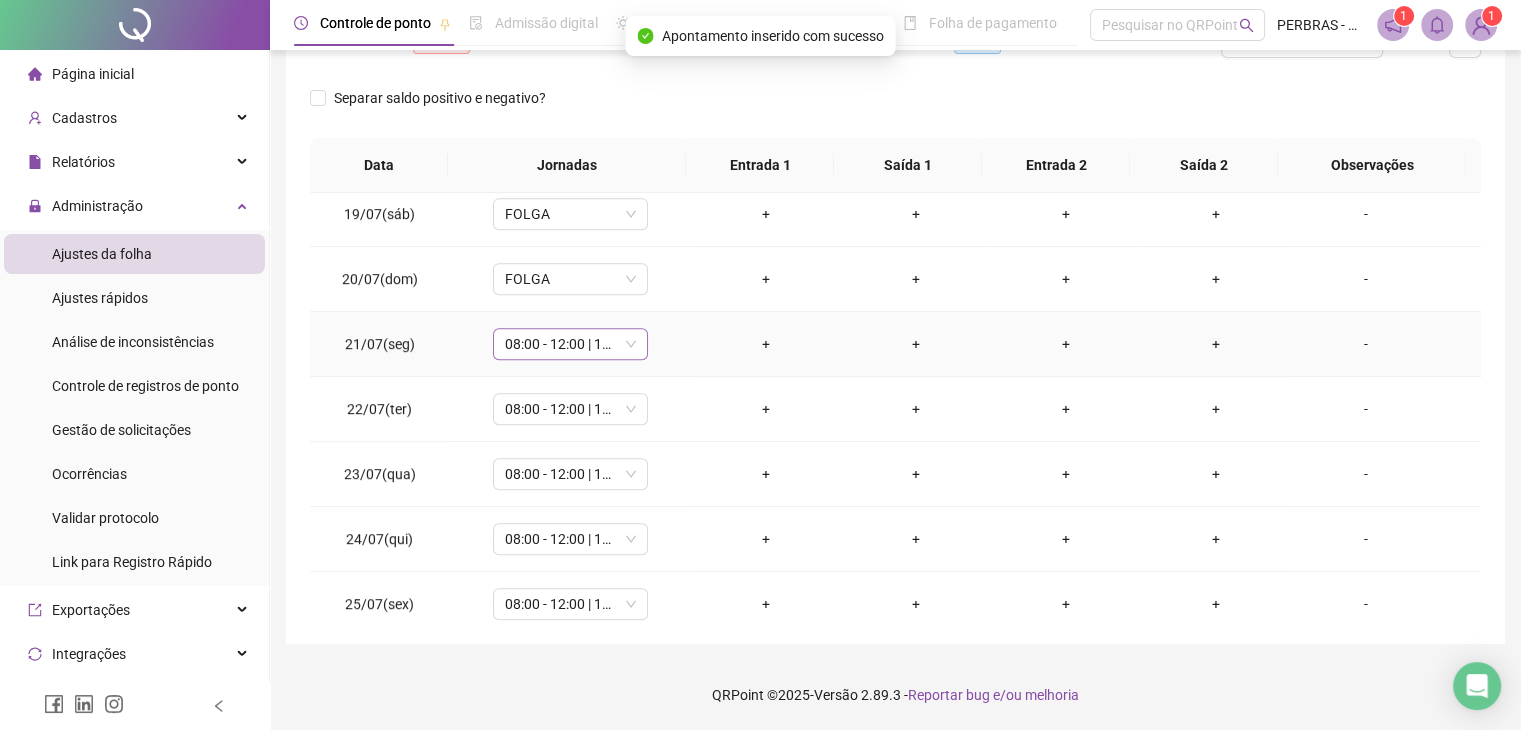 click on "08:00 - 12:00 | 13:00 - 17:48" at bounding box center [570, 344] 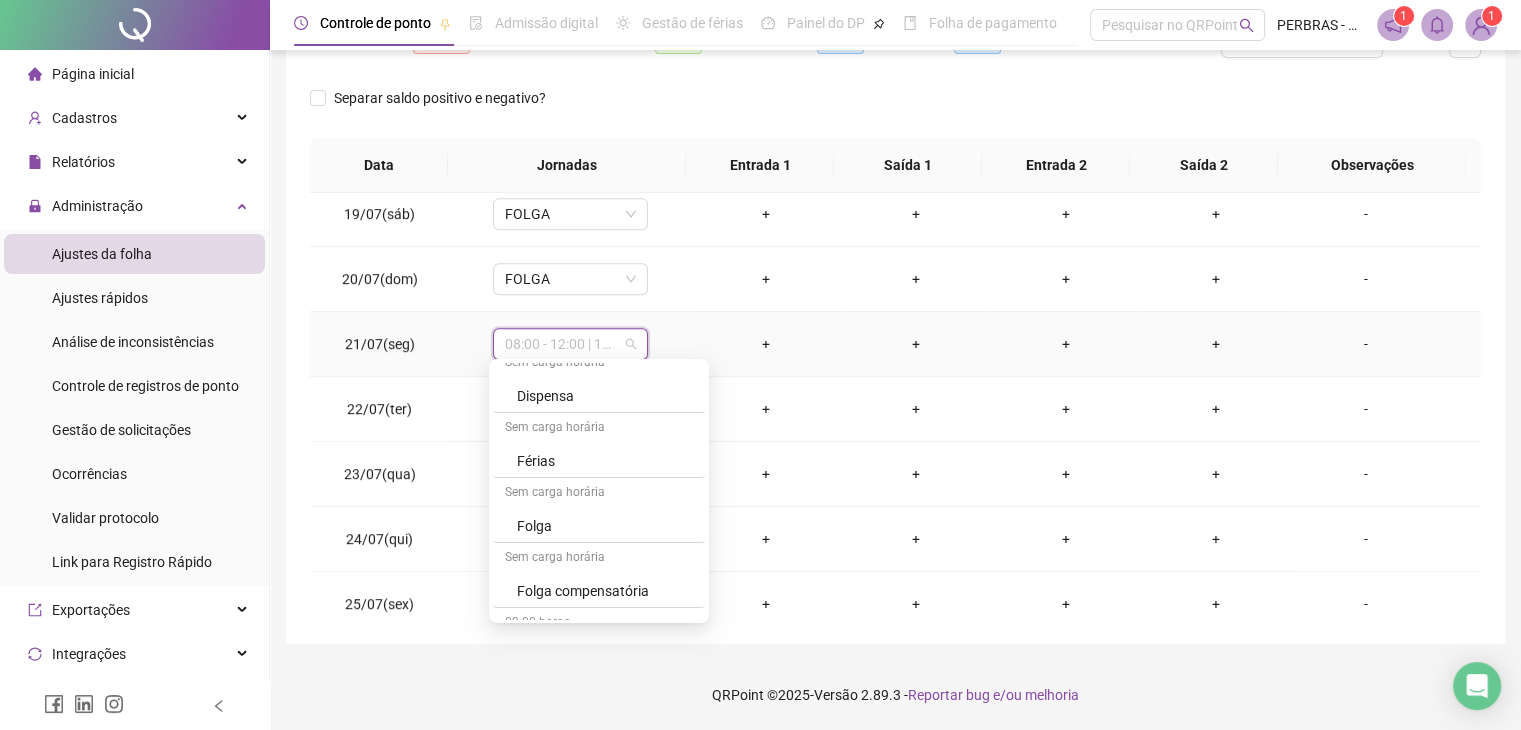 scroll, scrollTop: 500, scrollLeft: 0, axis: vertical 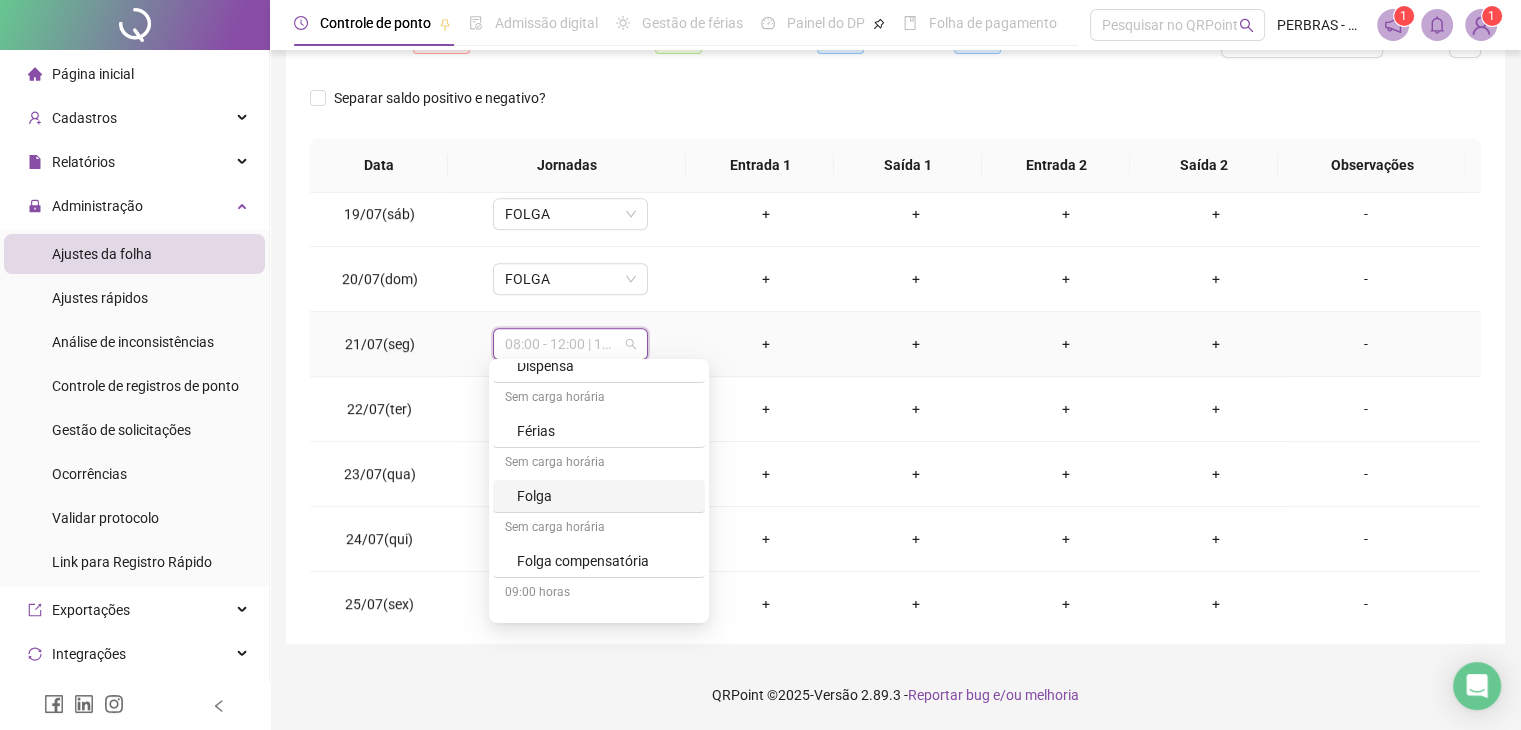 click on "Folga" at bounding box center (605, 496) 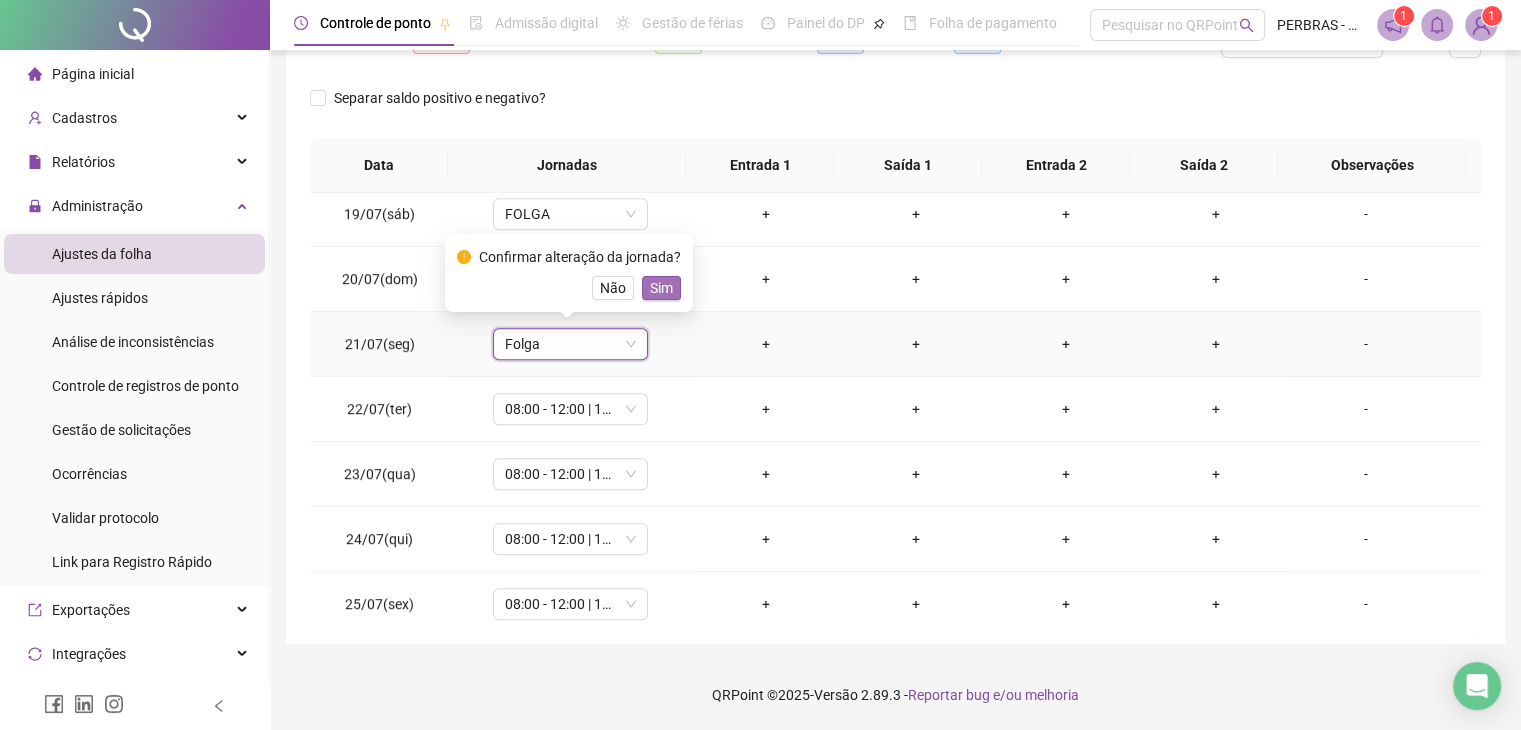 click on "Sim" at bounding box center (661, 288) 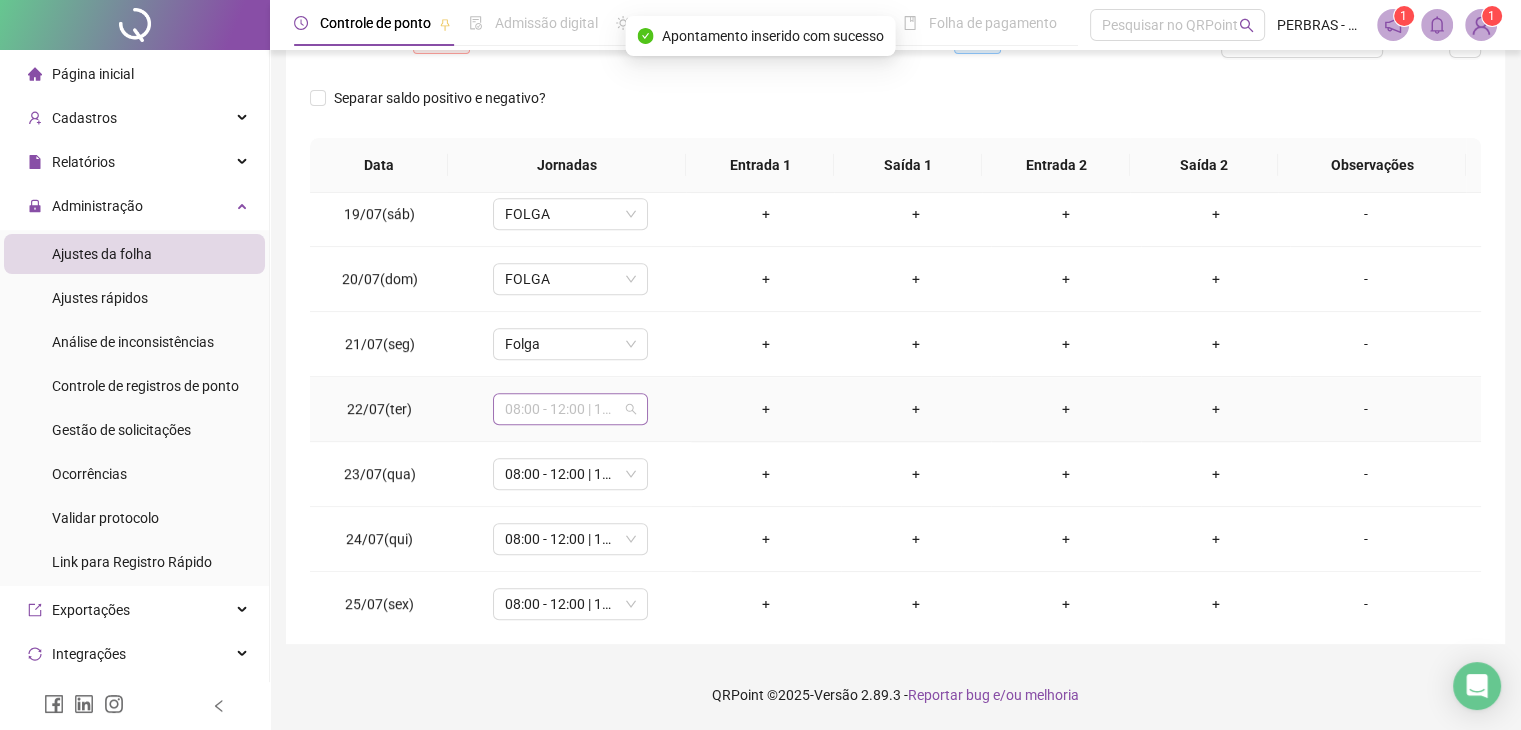 click on "08:00 - 12:00 | 13:00 - 17:48" at bounding box center [570, 409] 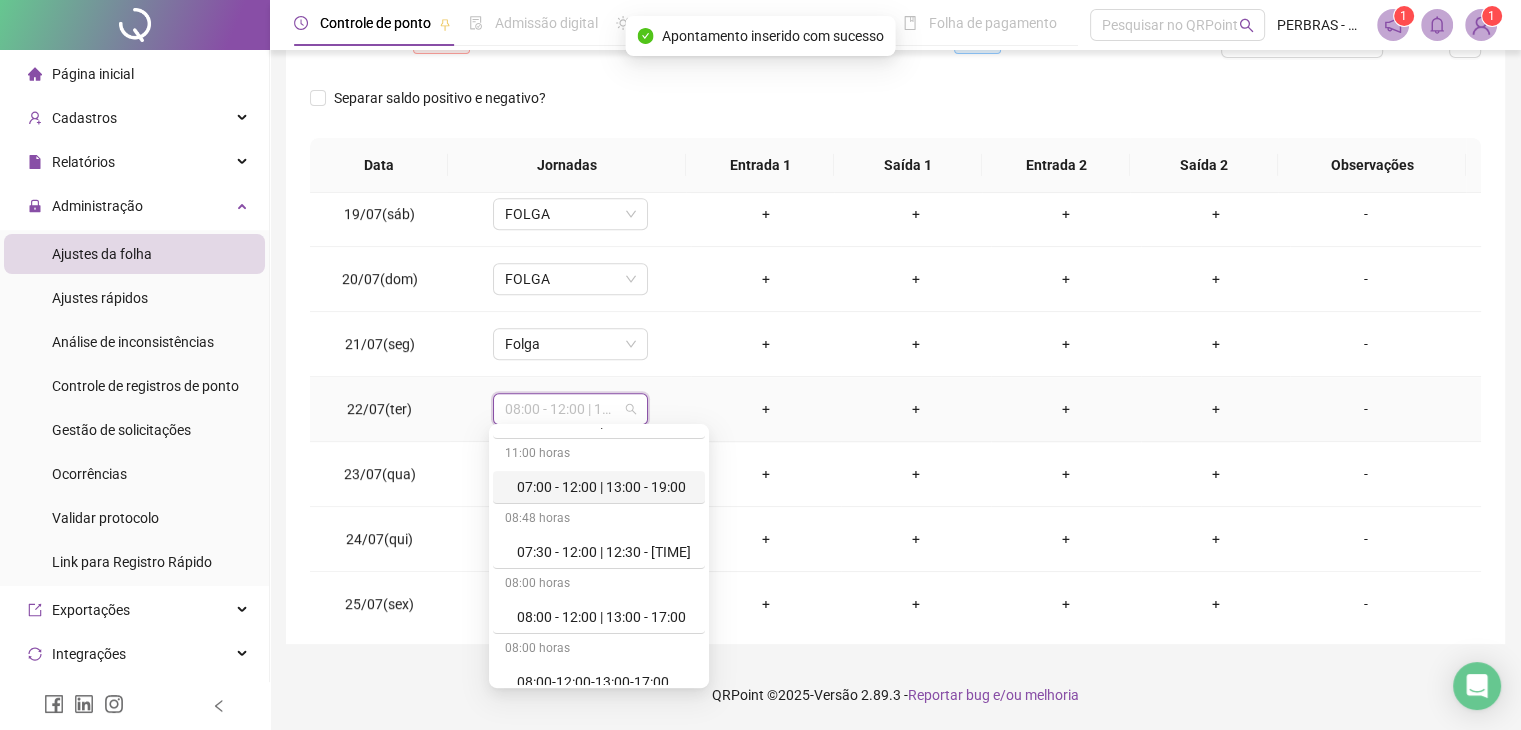 scroll, scrollTop: 400, scrollLeft: 0, axis: vertical 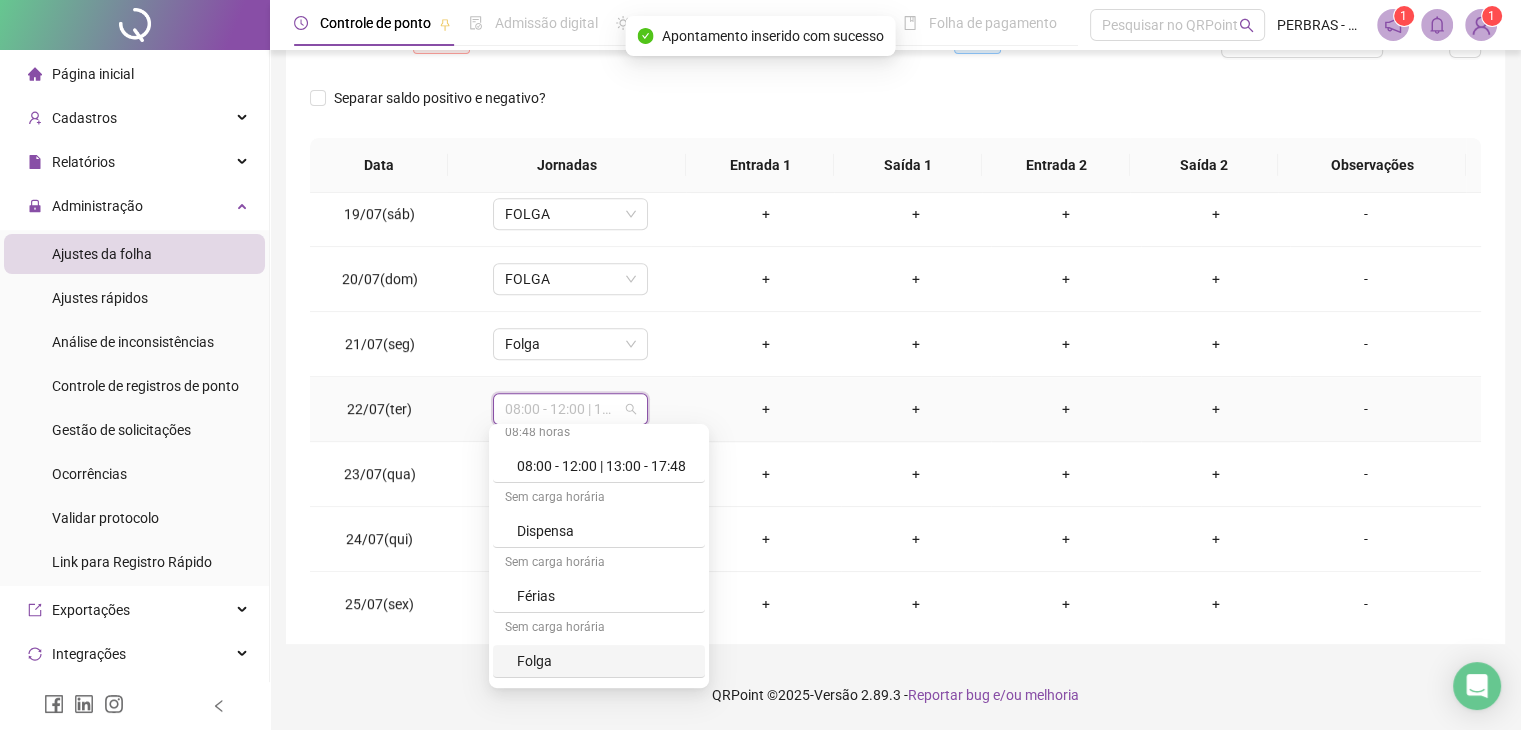click on "Folga" at bounding box center [605, 661] 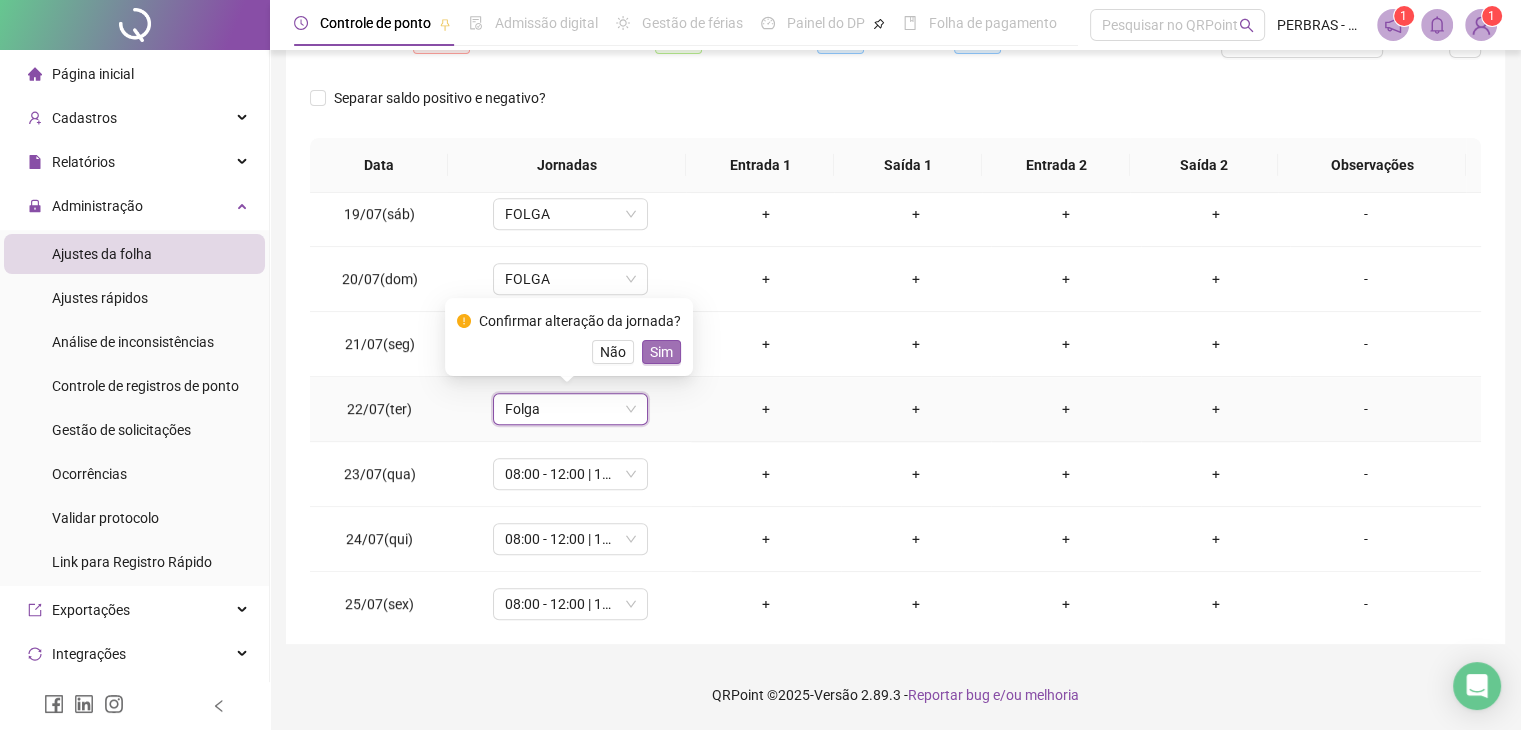 click on "Sim" at bounding box center [661, 352] 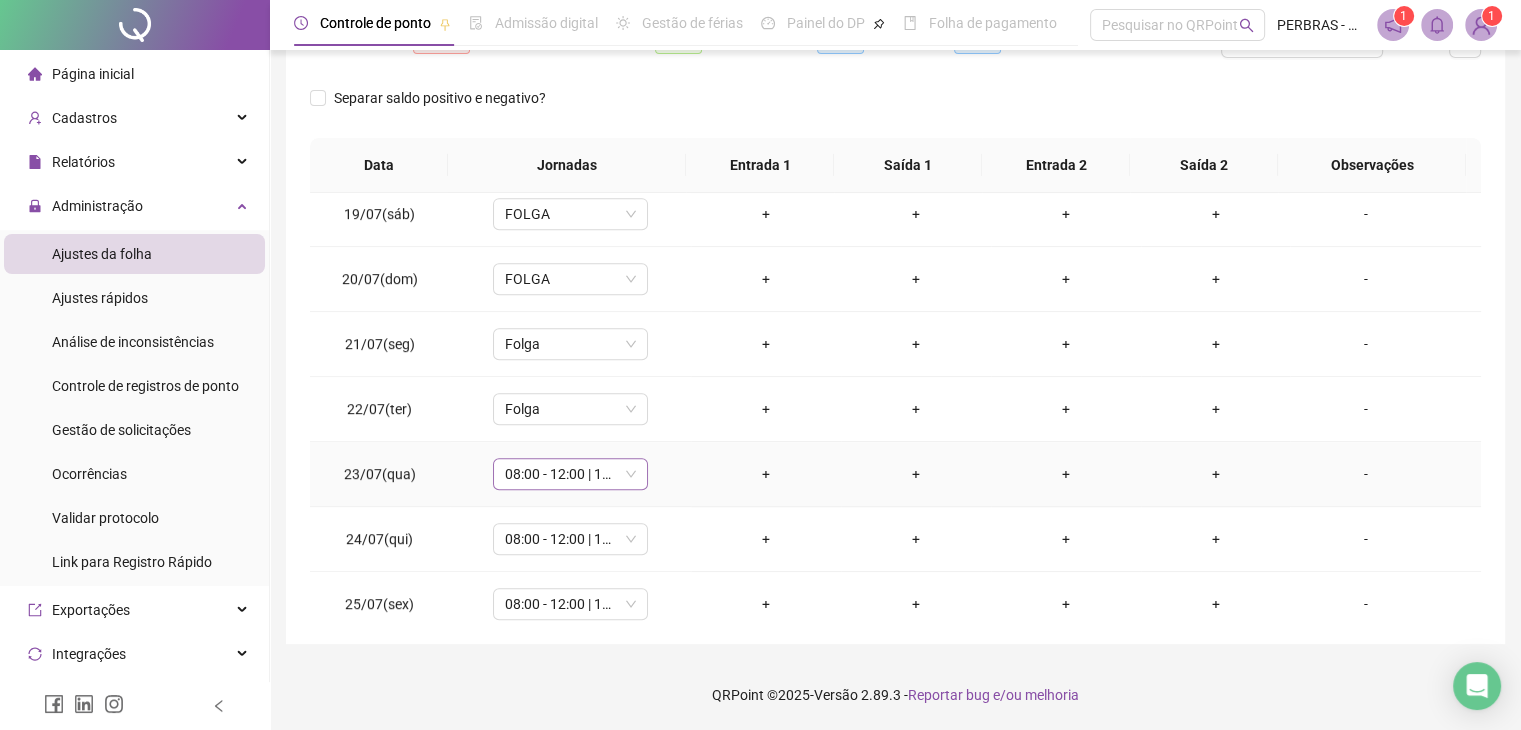 click on "08:00 - 12:00 | 13:00 - 17:48" at bounding box center [570, 474] 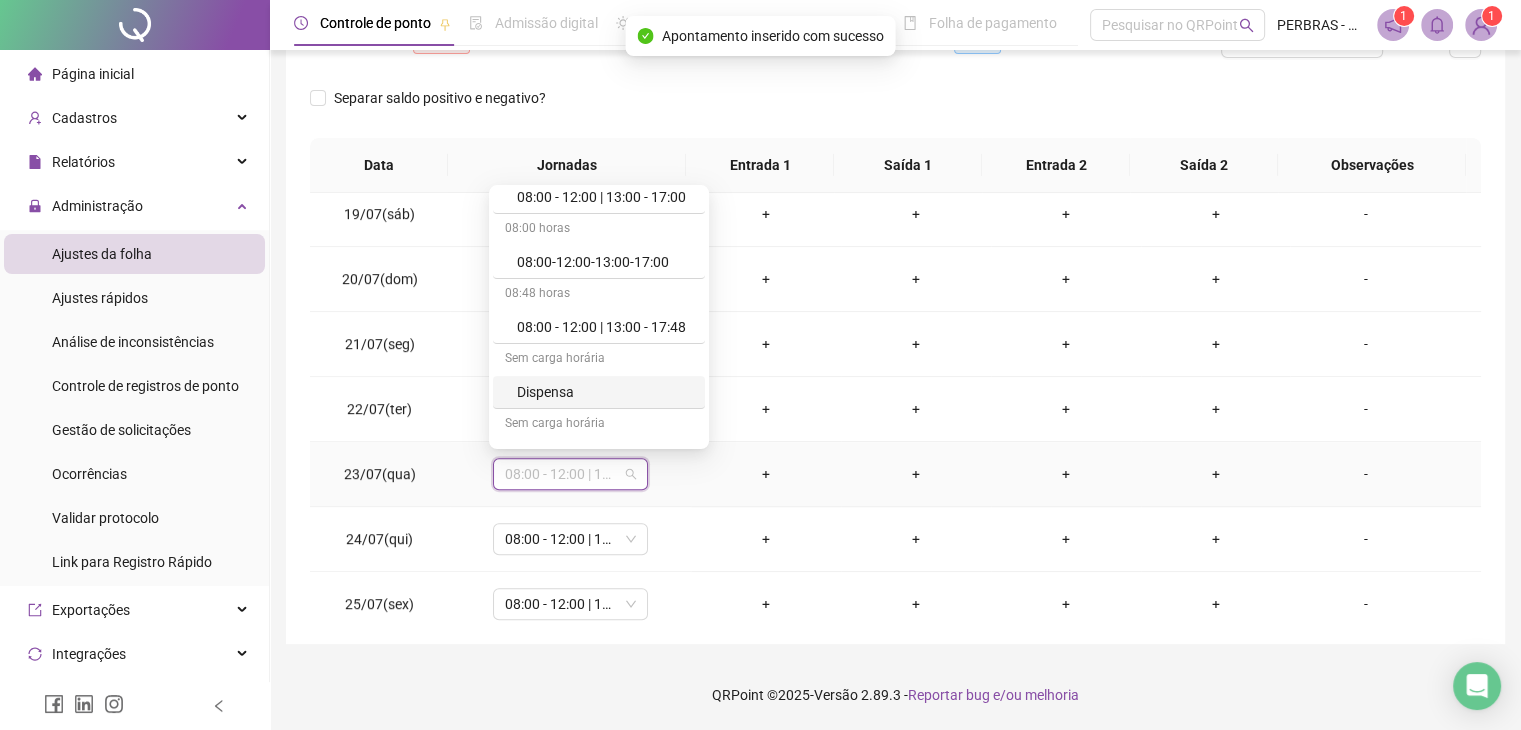 scroll, scrollTop: 400, scrollLeft: 0, axis: vertical 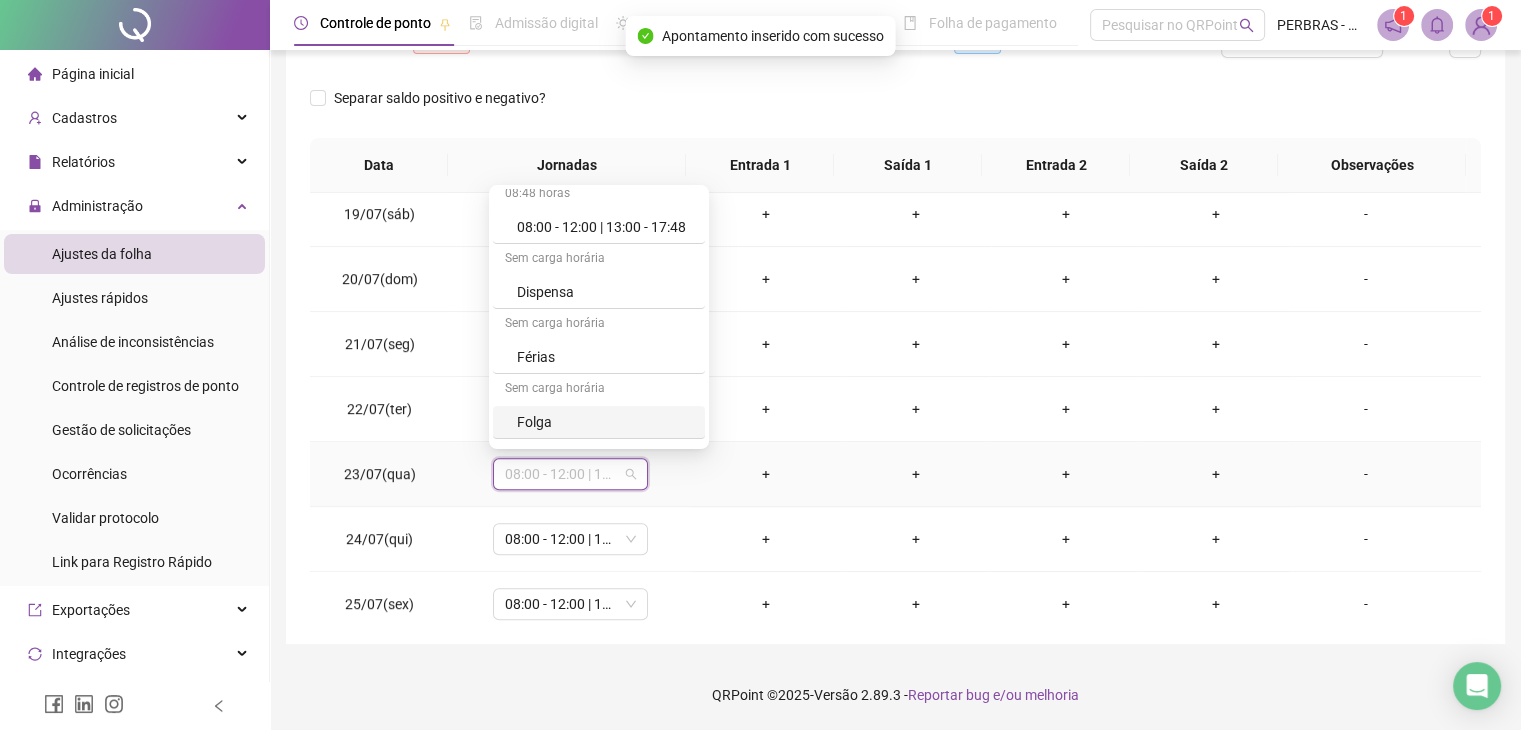 click on "Folga" at bounding box center (605, 422) 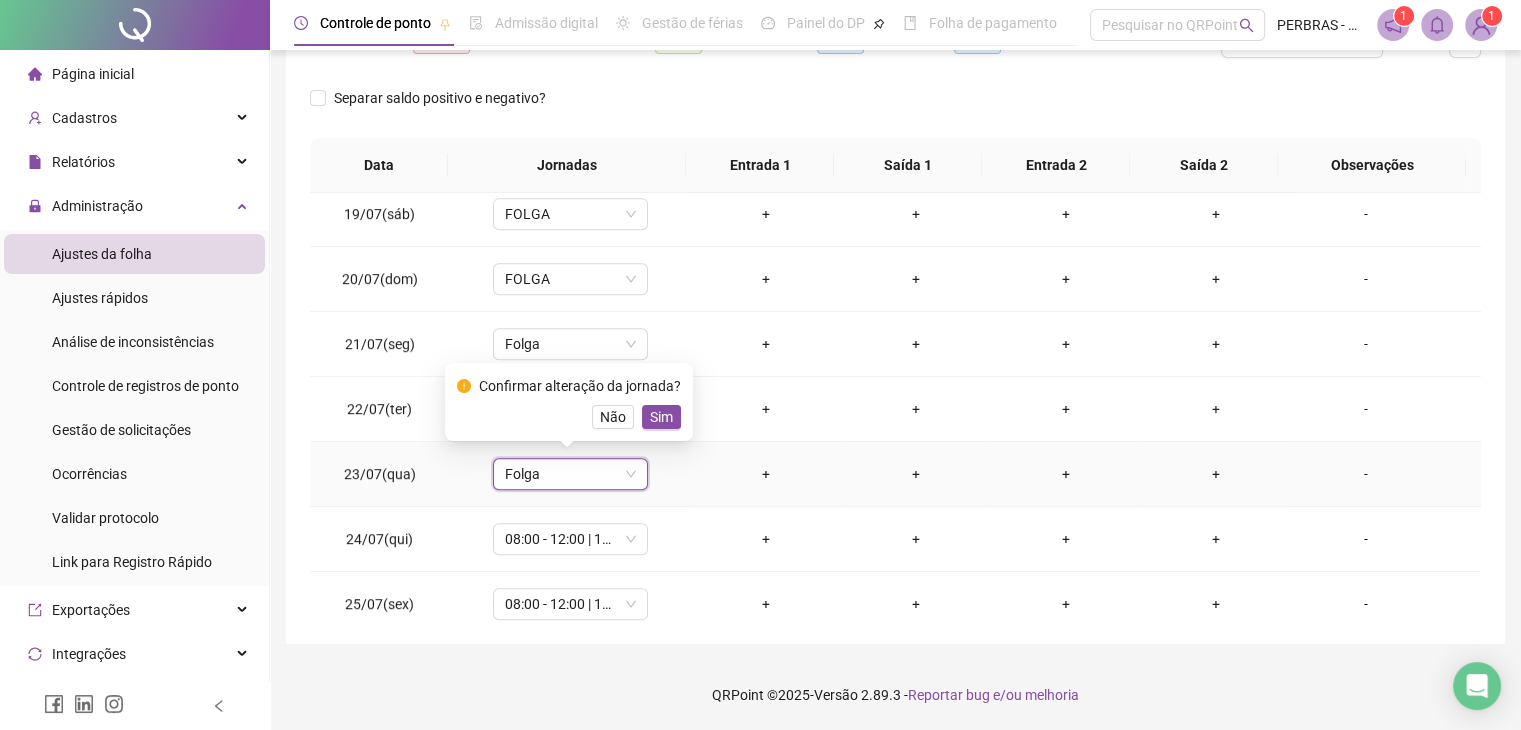 click on "Sim" at bounding box center (661, 417) 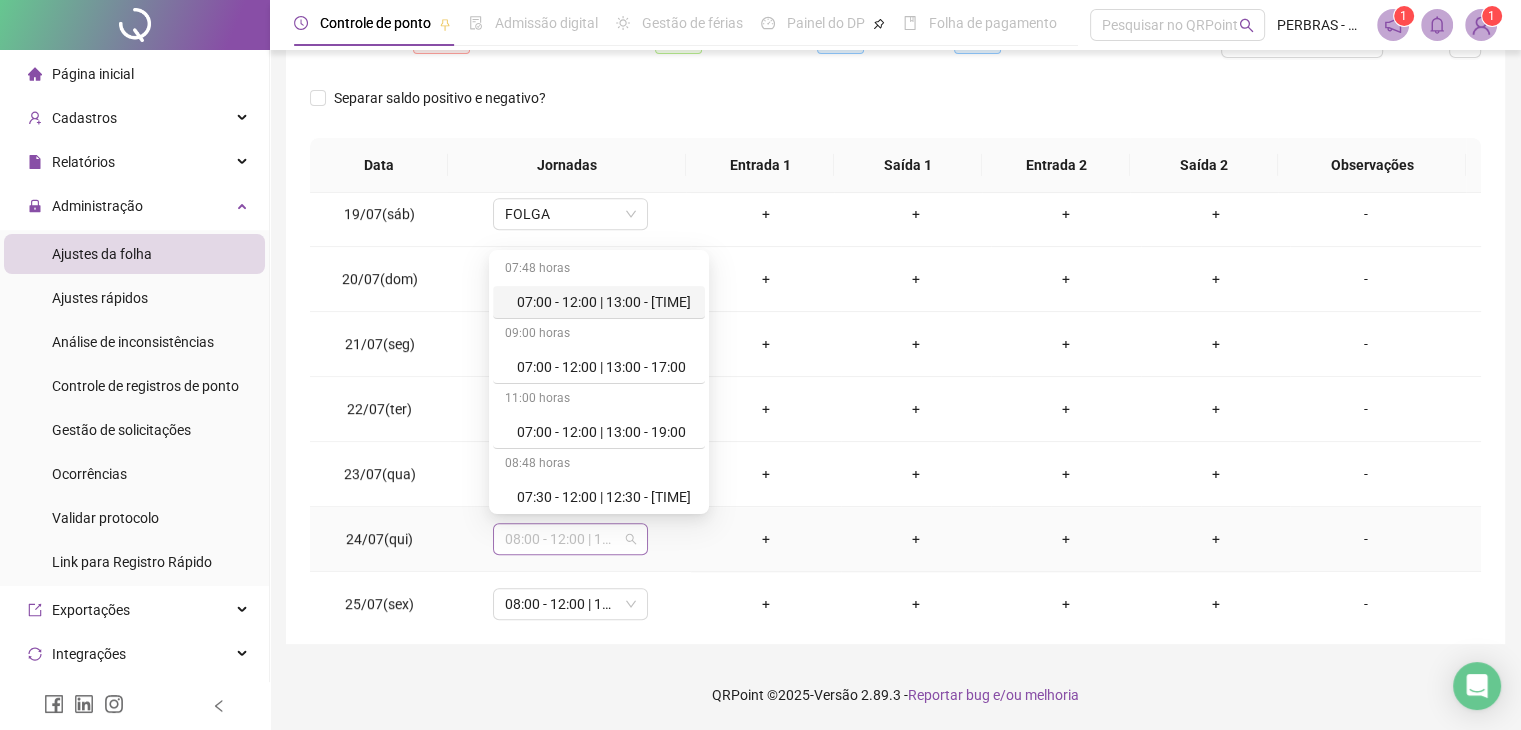 click on "08:00 - 12:00 | 13:00 - 17:48" at bounding box center [570, 539] 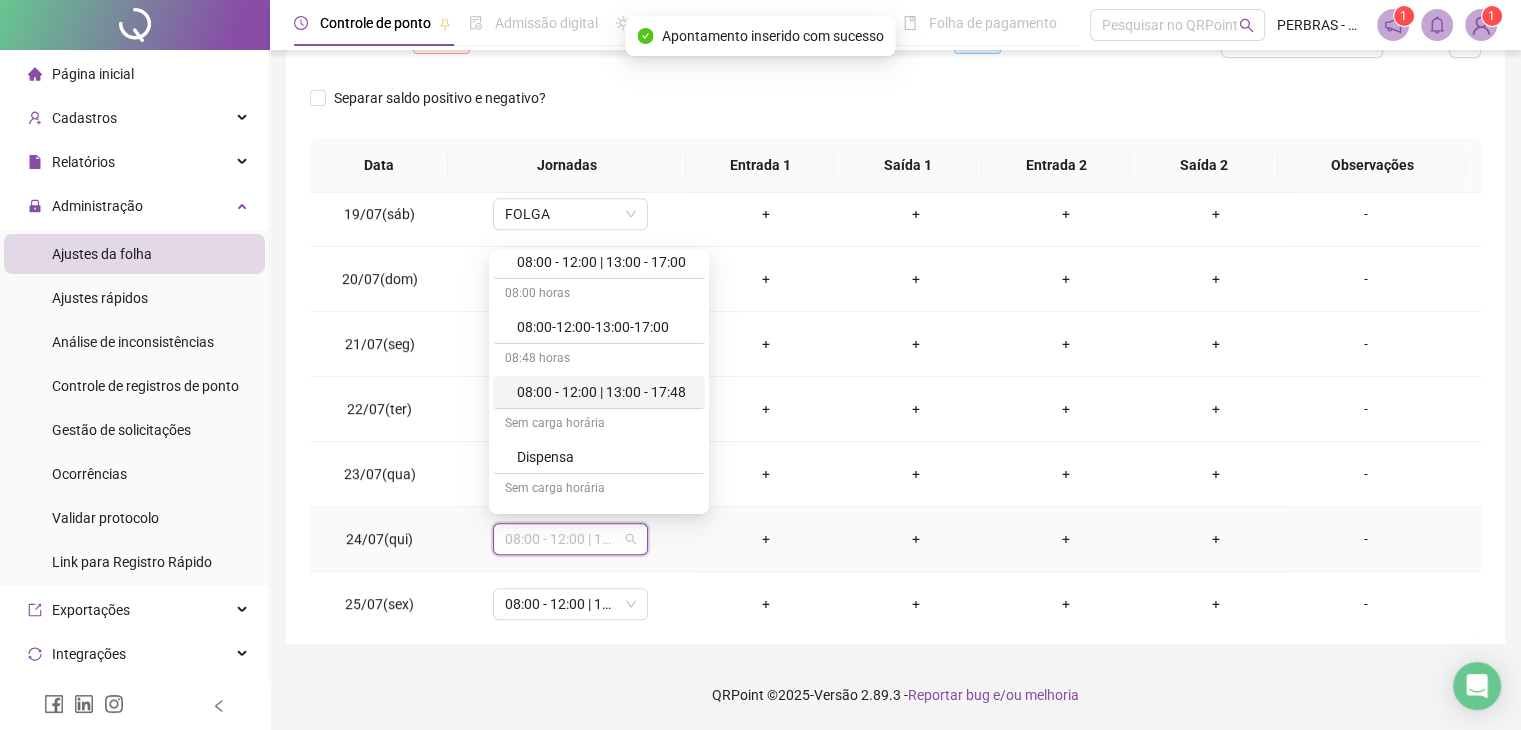 scroll, scrollTop: 400, scrollLeft: 0, axis: vertical 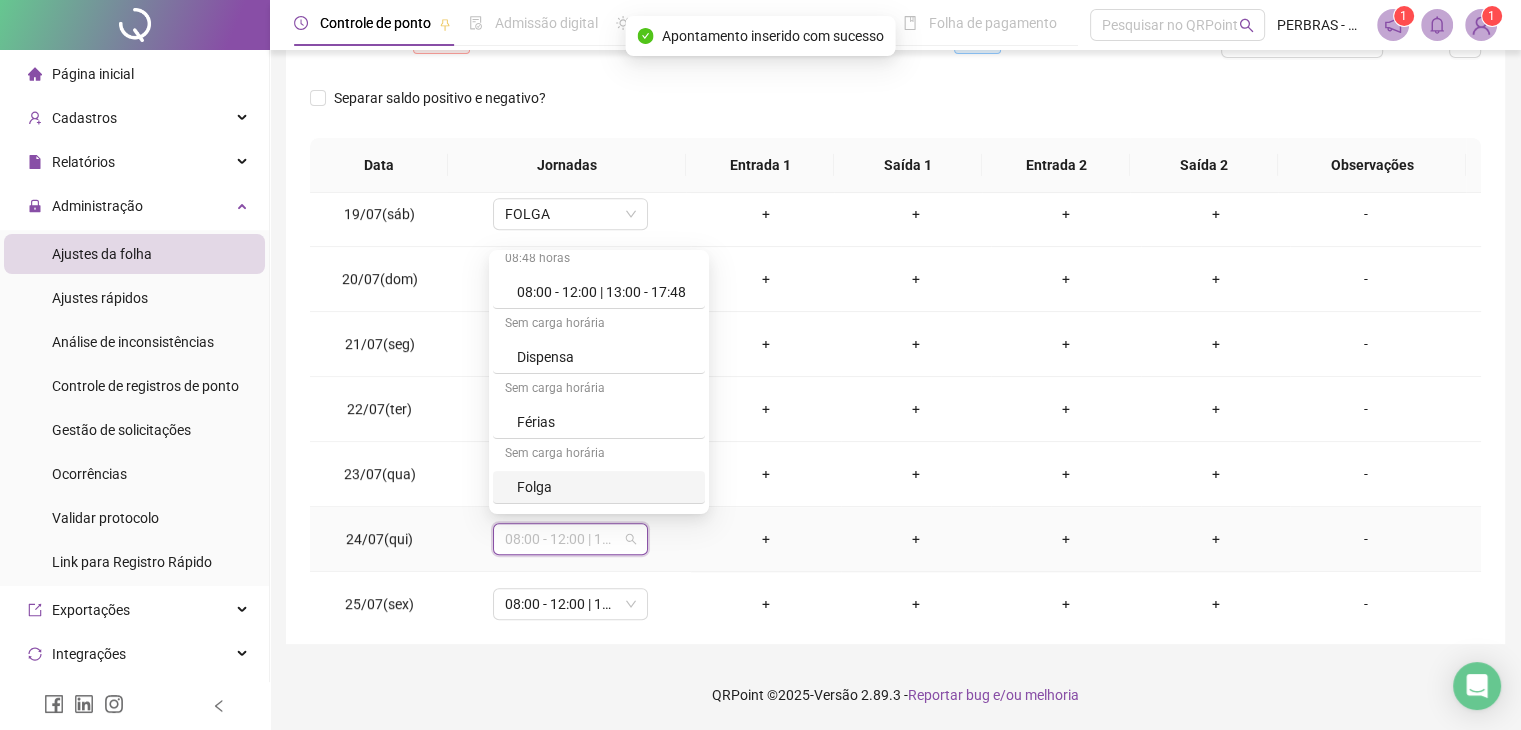 click on "Folga" at bounding box center (605, 487) 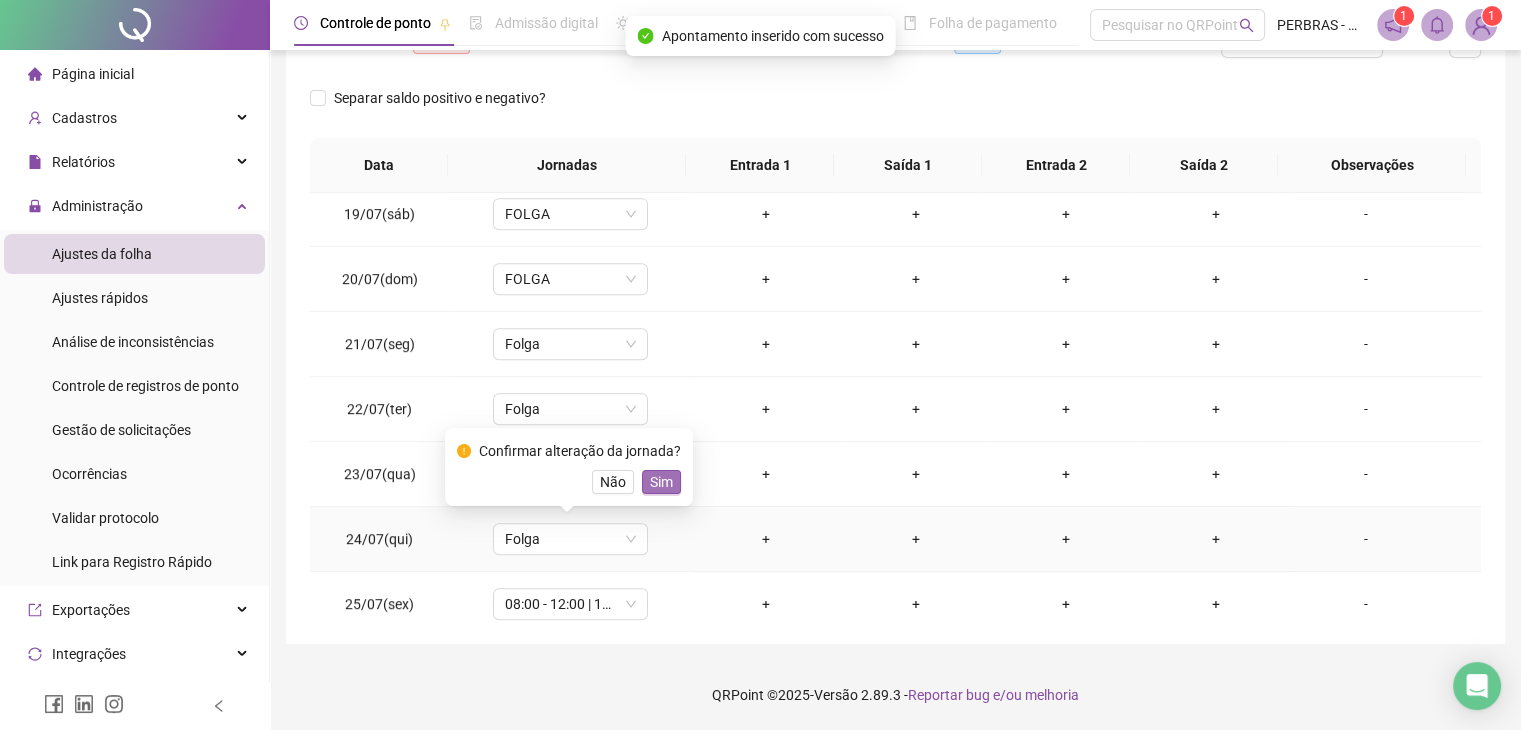 click on "Sim" at bounding box center (661, 482) 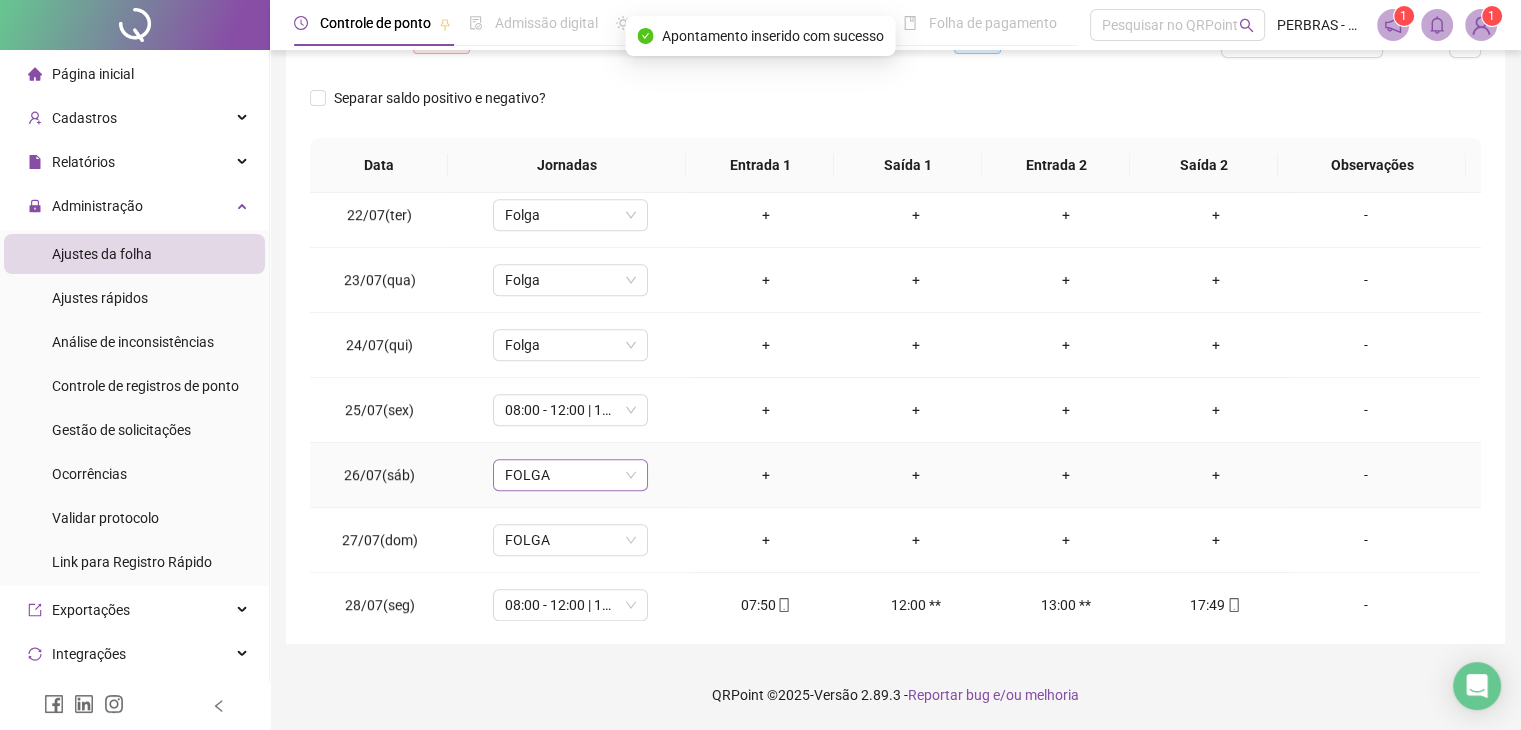 scroll, scrollTop: 1381, scrollLeft: 0, axis: vertical 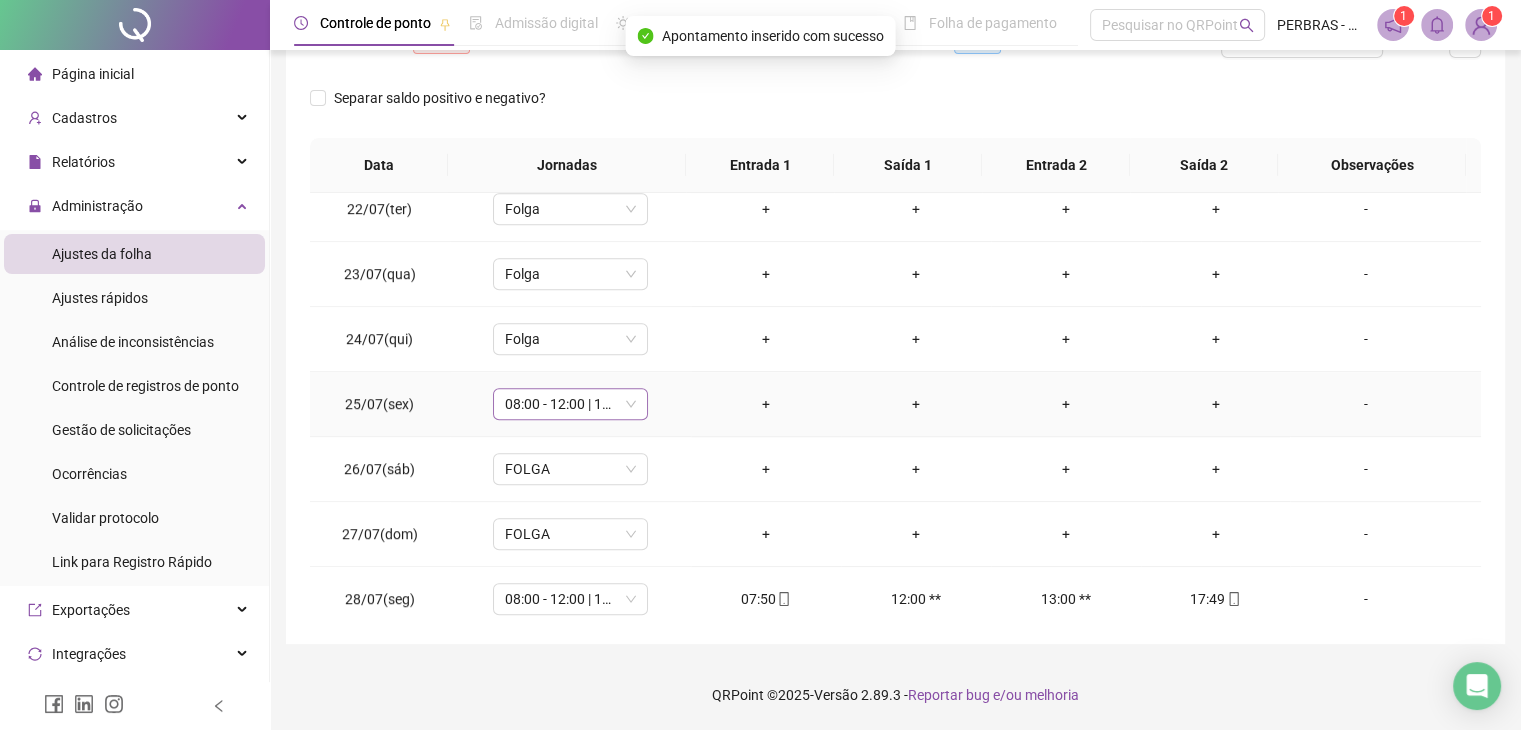 click on "08:00 - 12:00 | 13:00 - 17:48" at bounding box center (570, 404) 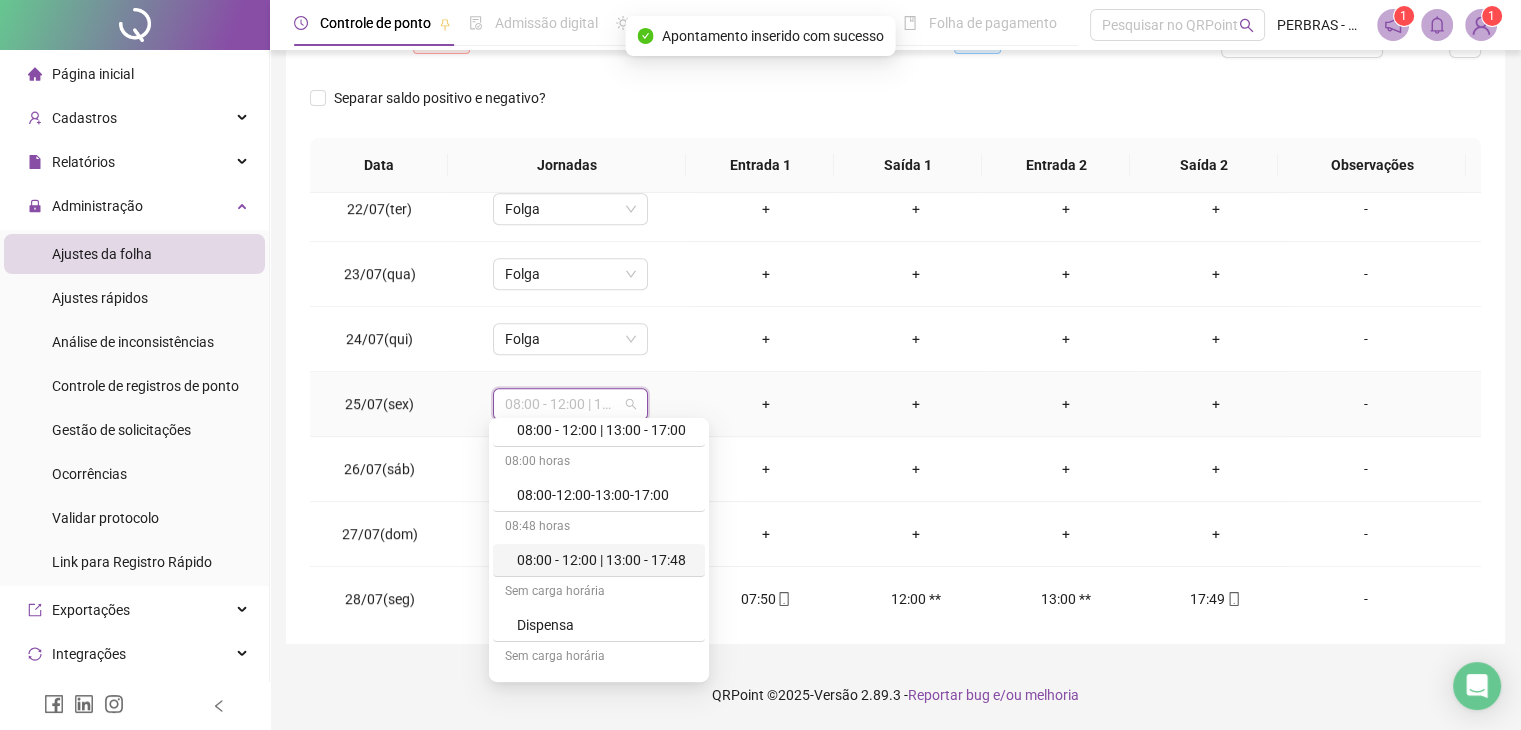scroll, scrollTop: 400, scrollLeft: 0, axis: vertical 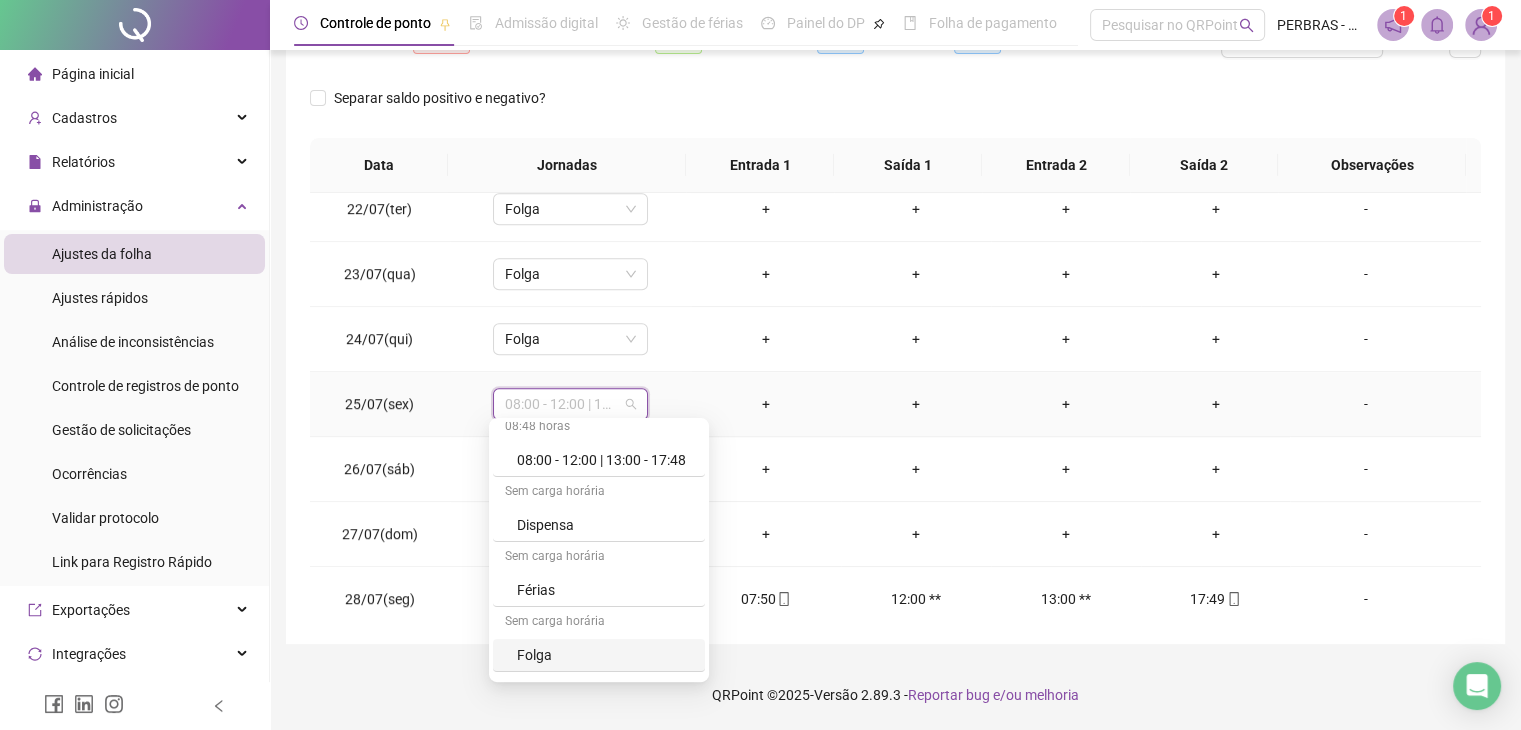 click on "Folga" at bounding box center (605, 655) 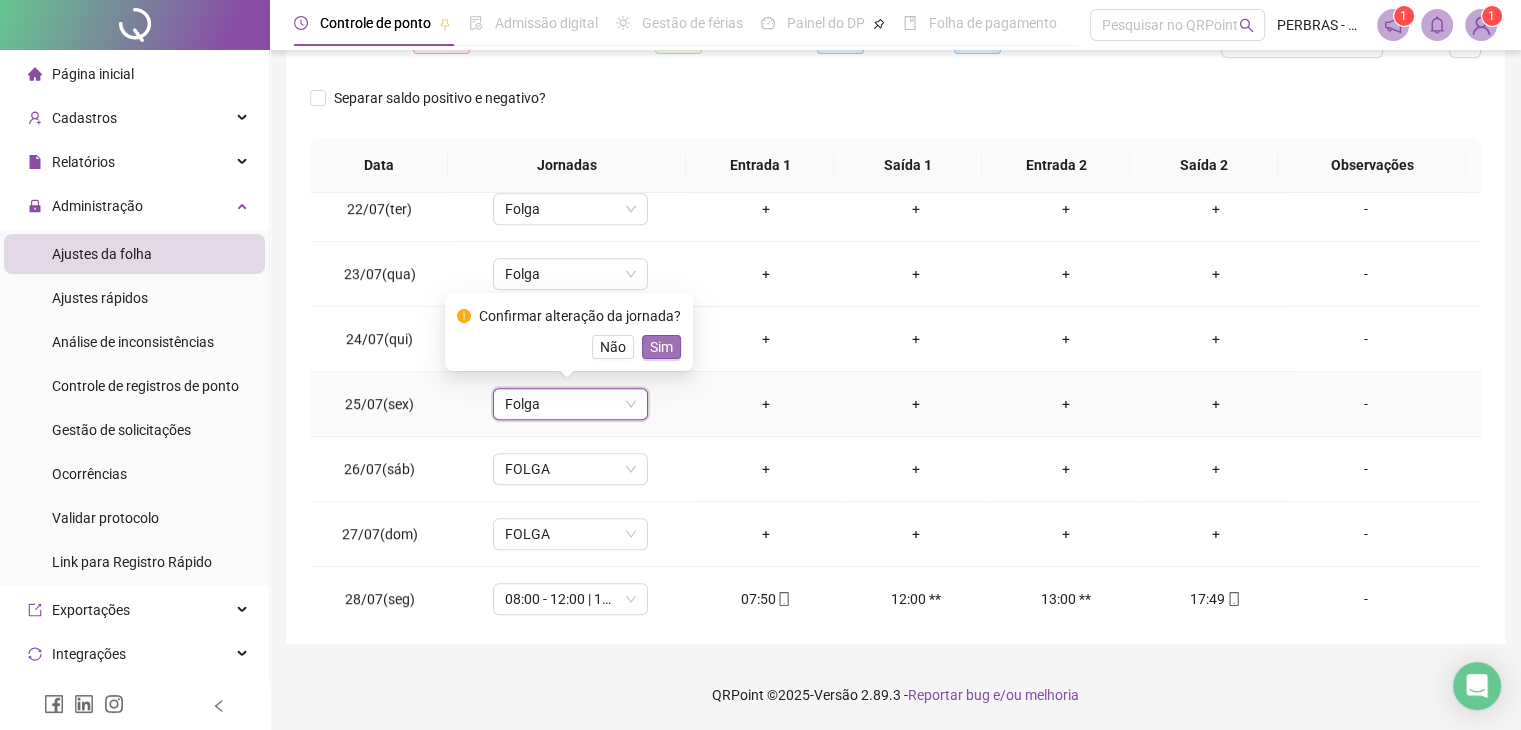 click on "Sim" at bounding box center (661, 347) 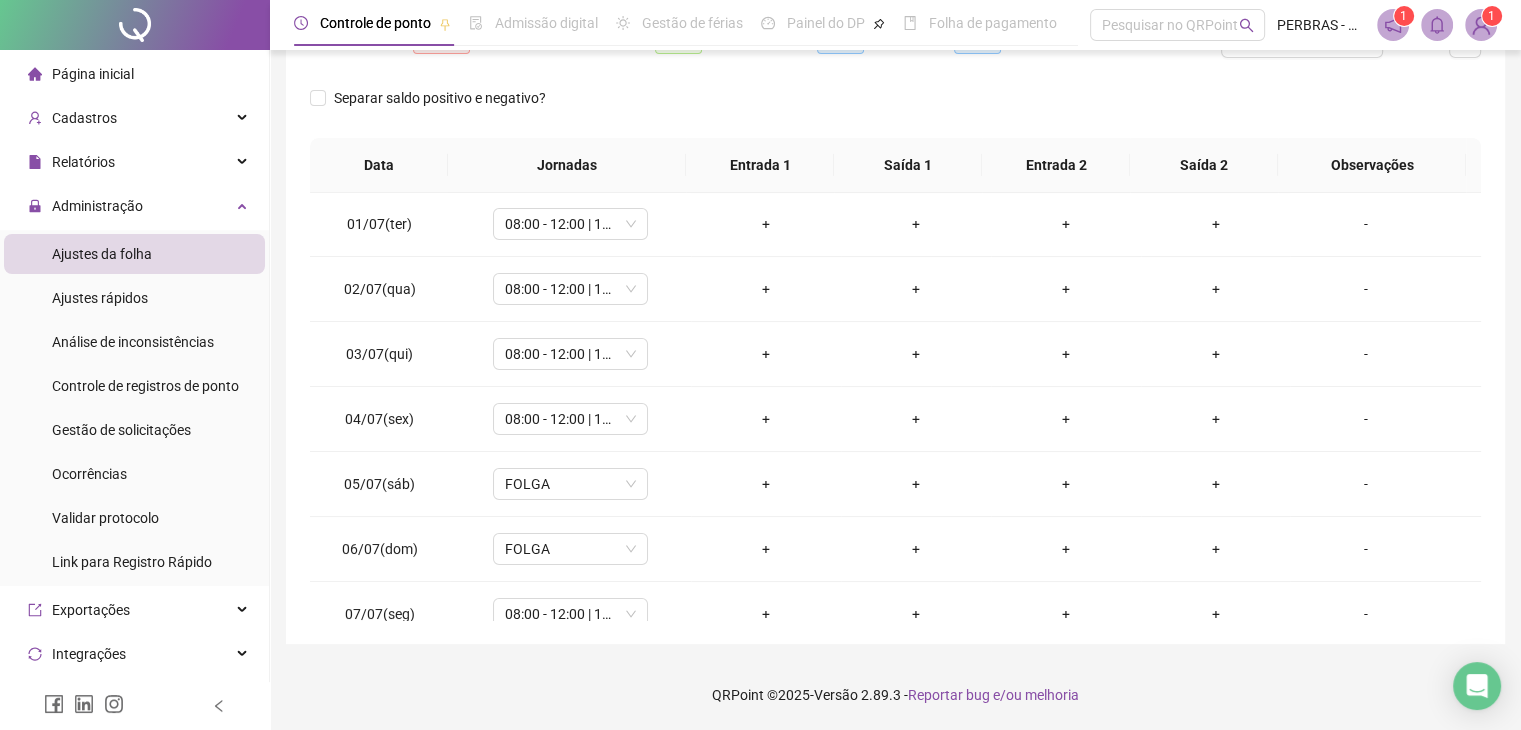 scroll, scrollTop: 0, scrollLeft: 0, axis: both 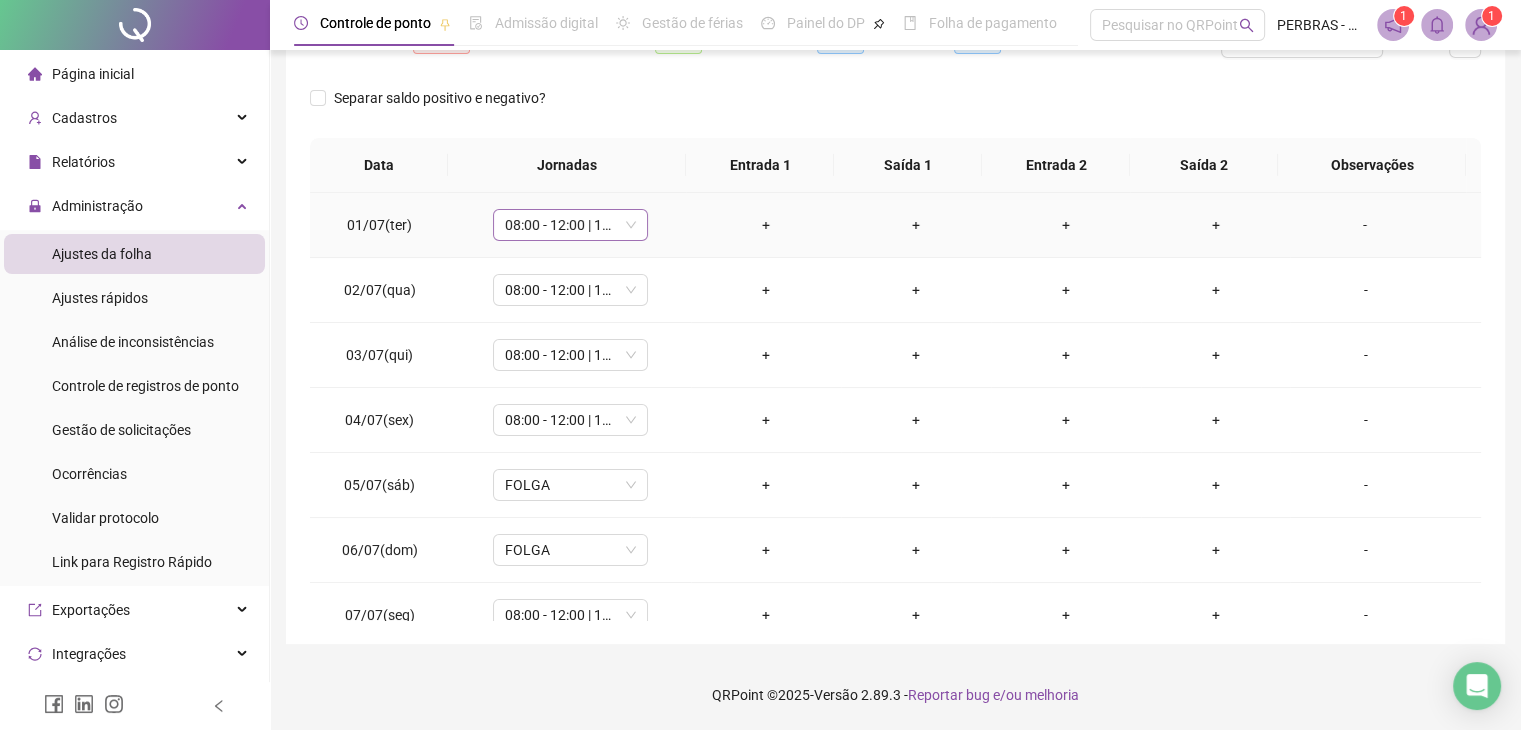 click on "08:00 - 12:00 | 13:00 - 17:48" at bounding box center (570, 225) 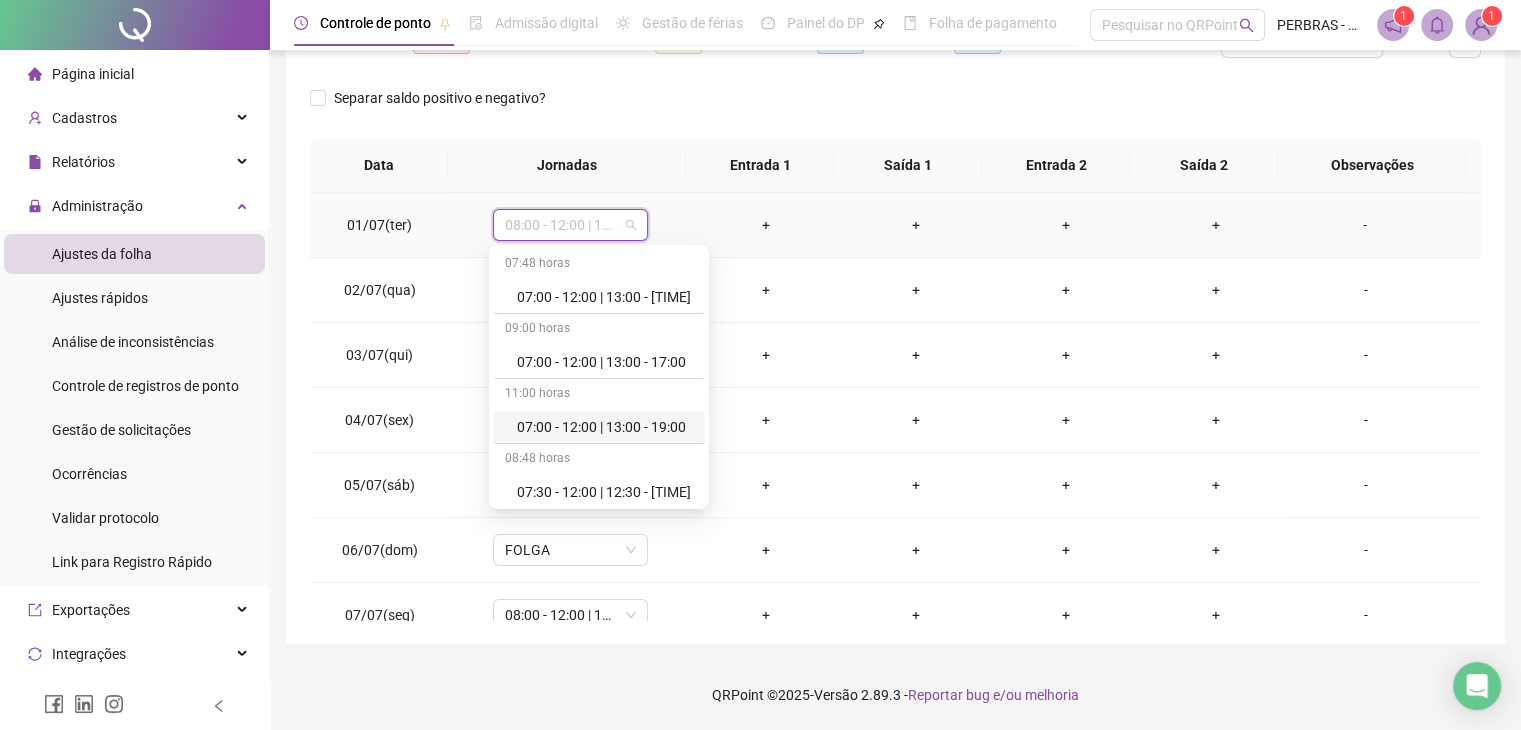 click on "07:00 - 12:00 | 13:00 - 19:00" at bounding box center (605, 427) 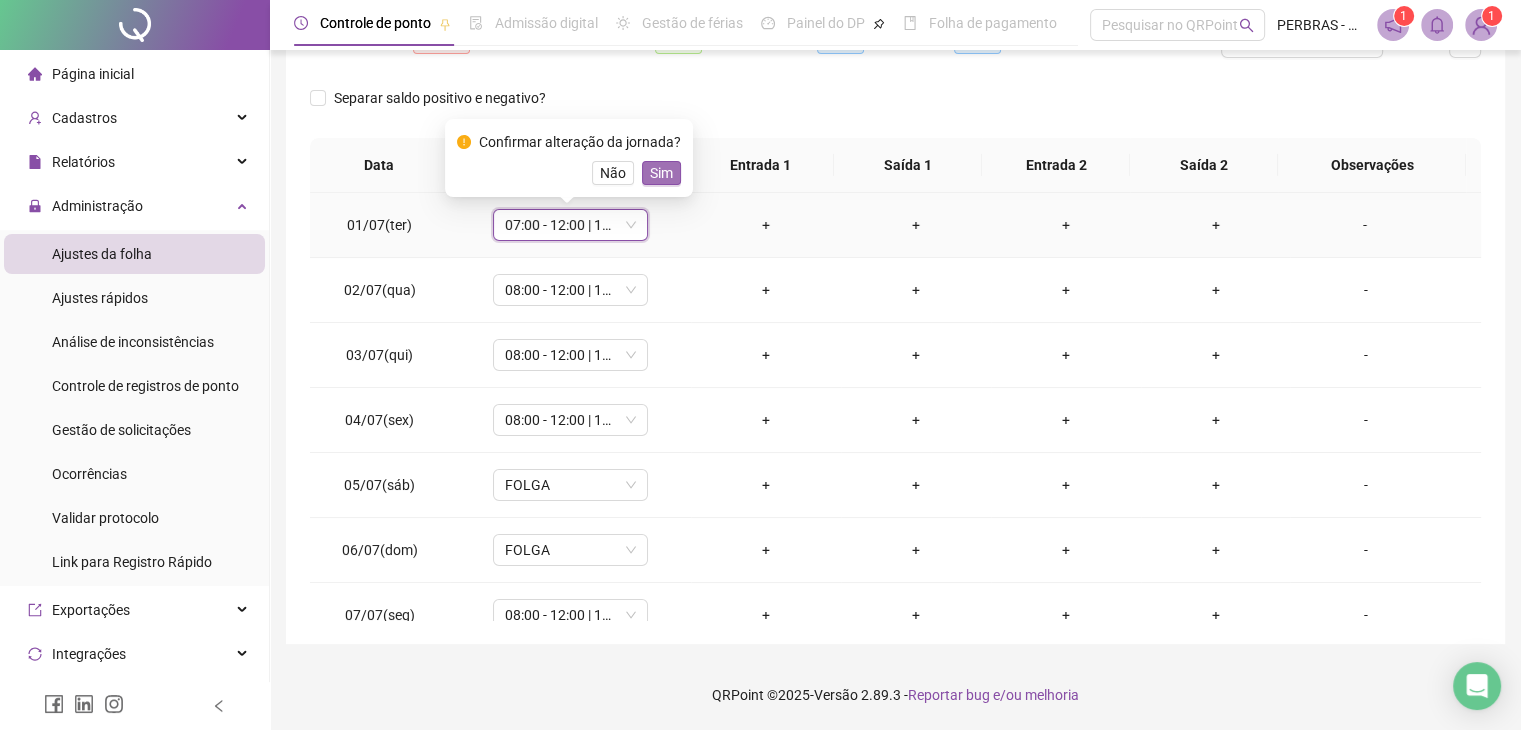click on "Sim" at bounding box center (661, 173) 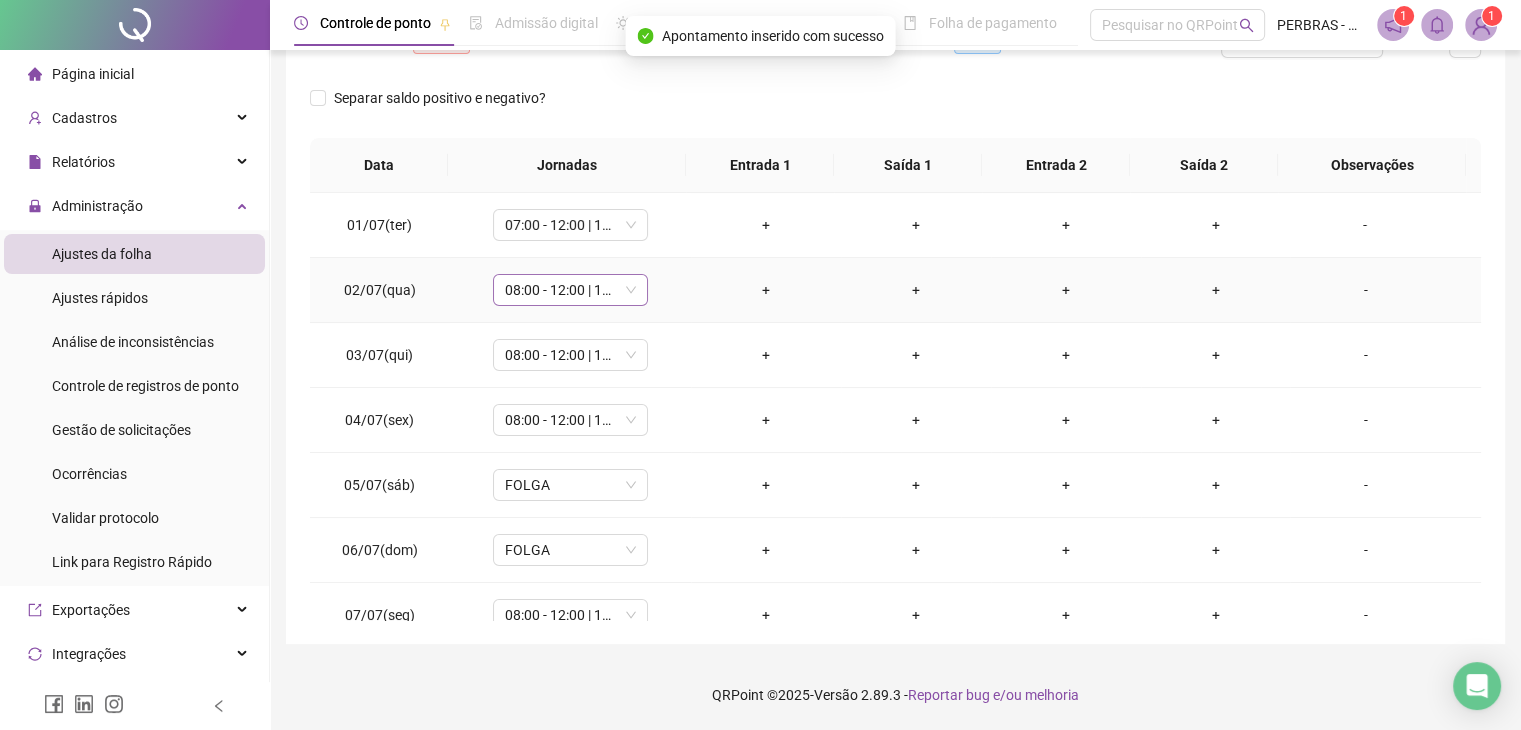 click on "08:00 - 12:00 | 13:00 - 17:48" at bounding box center [570, 290] 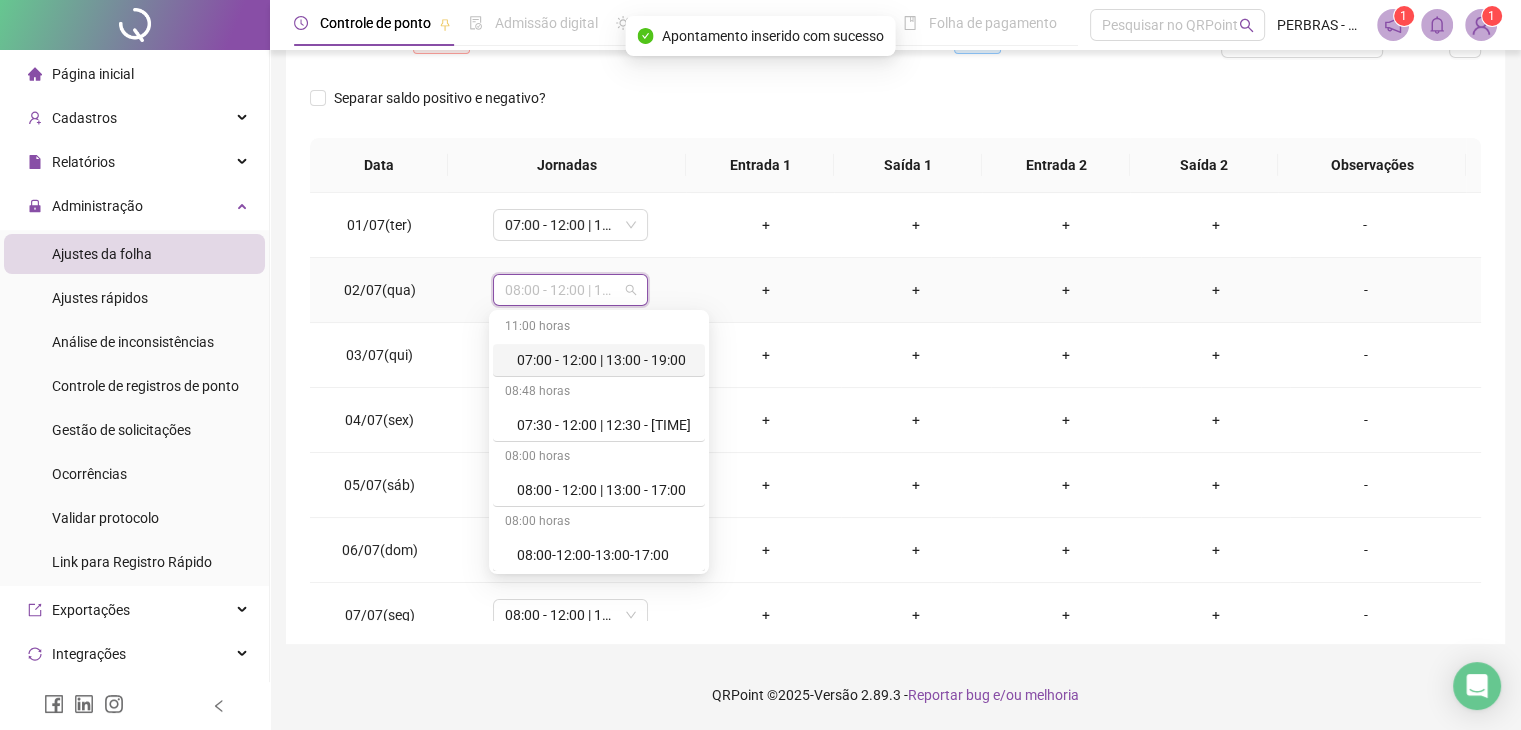 scroll, scrollTop: 100, scrollLeft: 0, axis: vertical 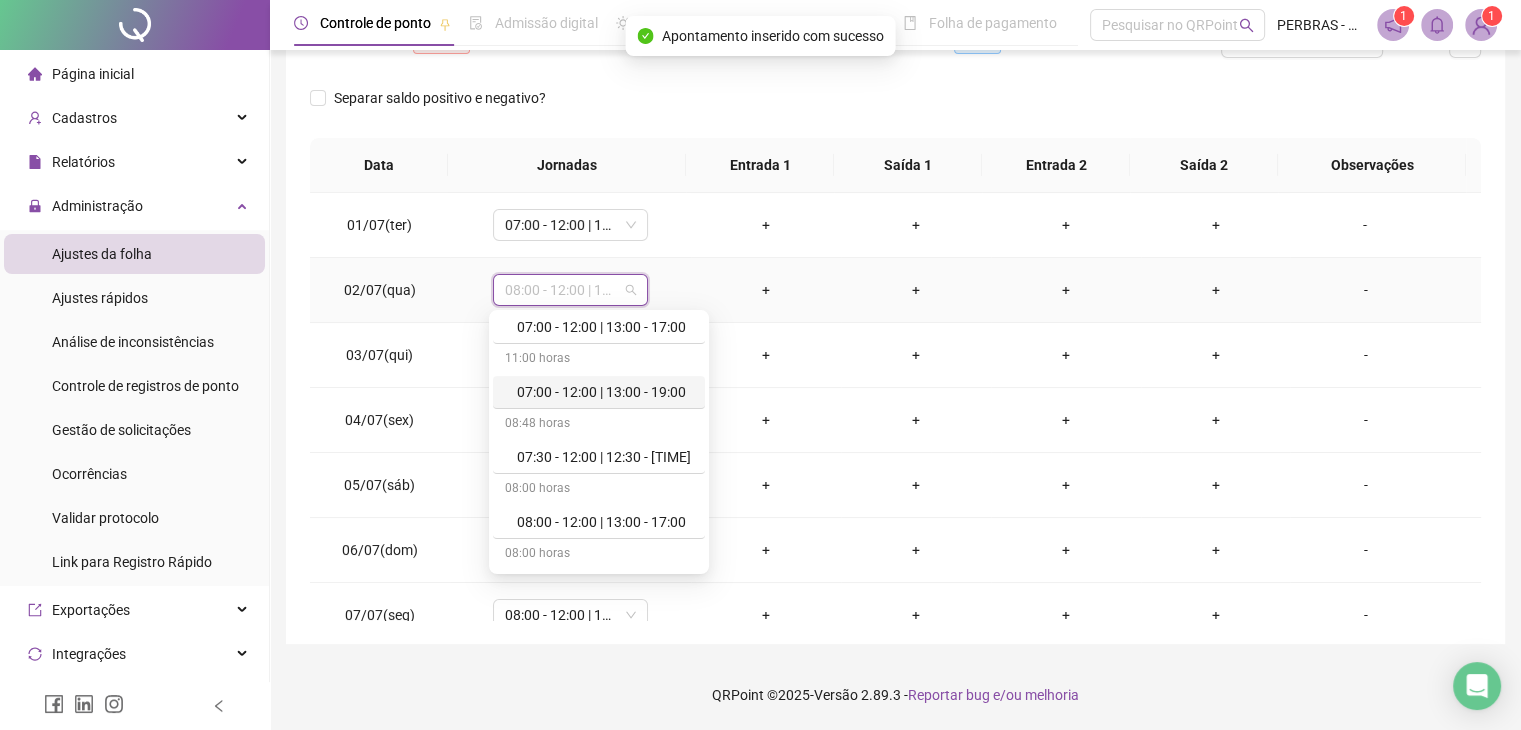 click on "07:00 - 12:00 | 13:00 - 19:00" at bounding box center [605, 392] 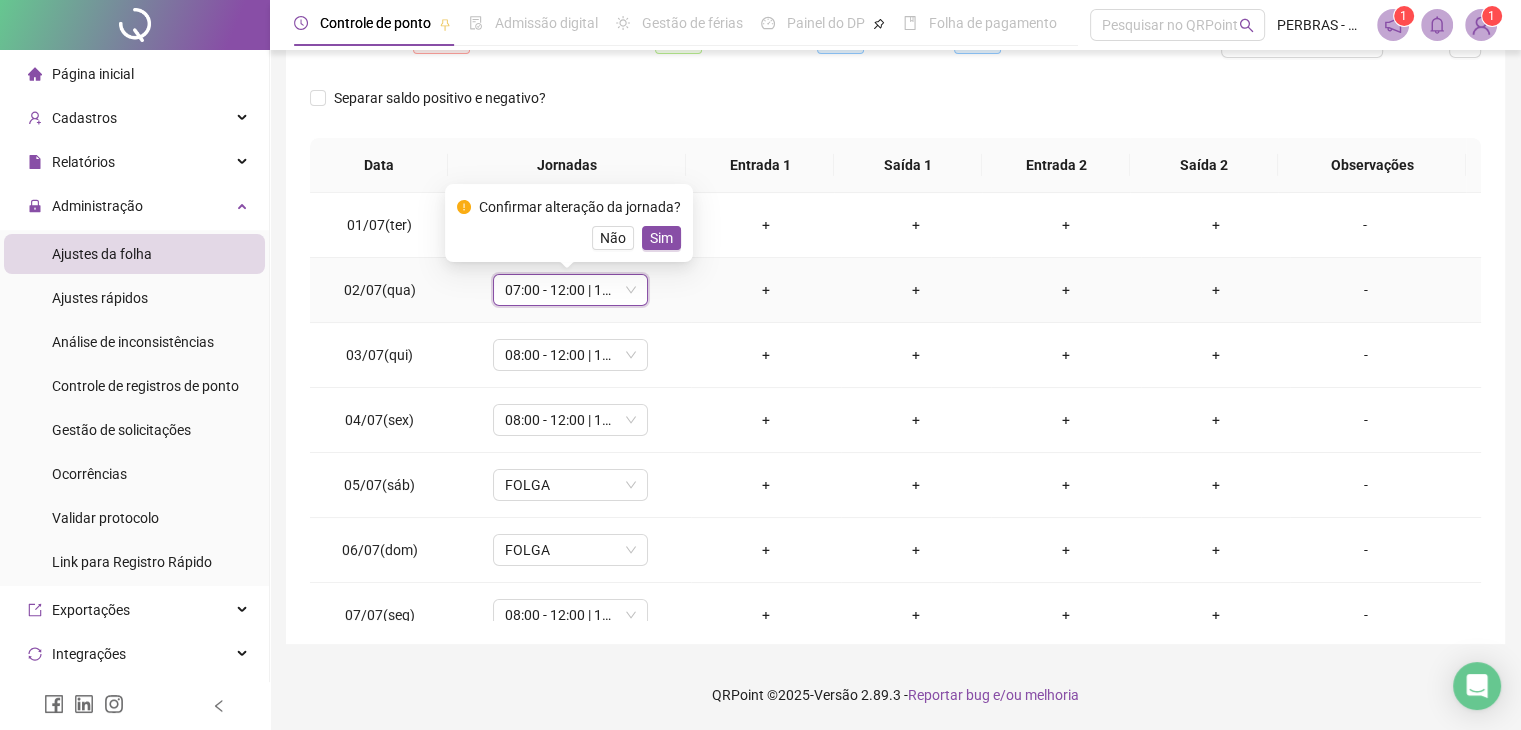 click on "Sim" at bounding box center (661, 238) 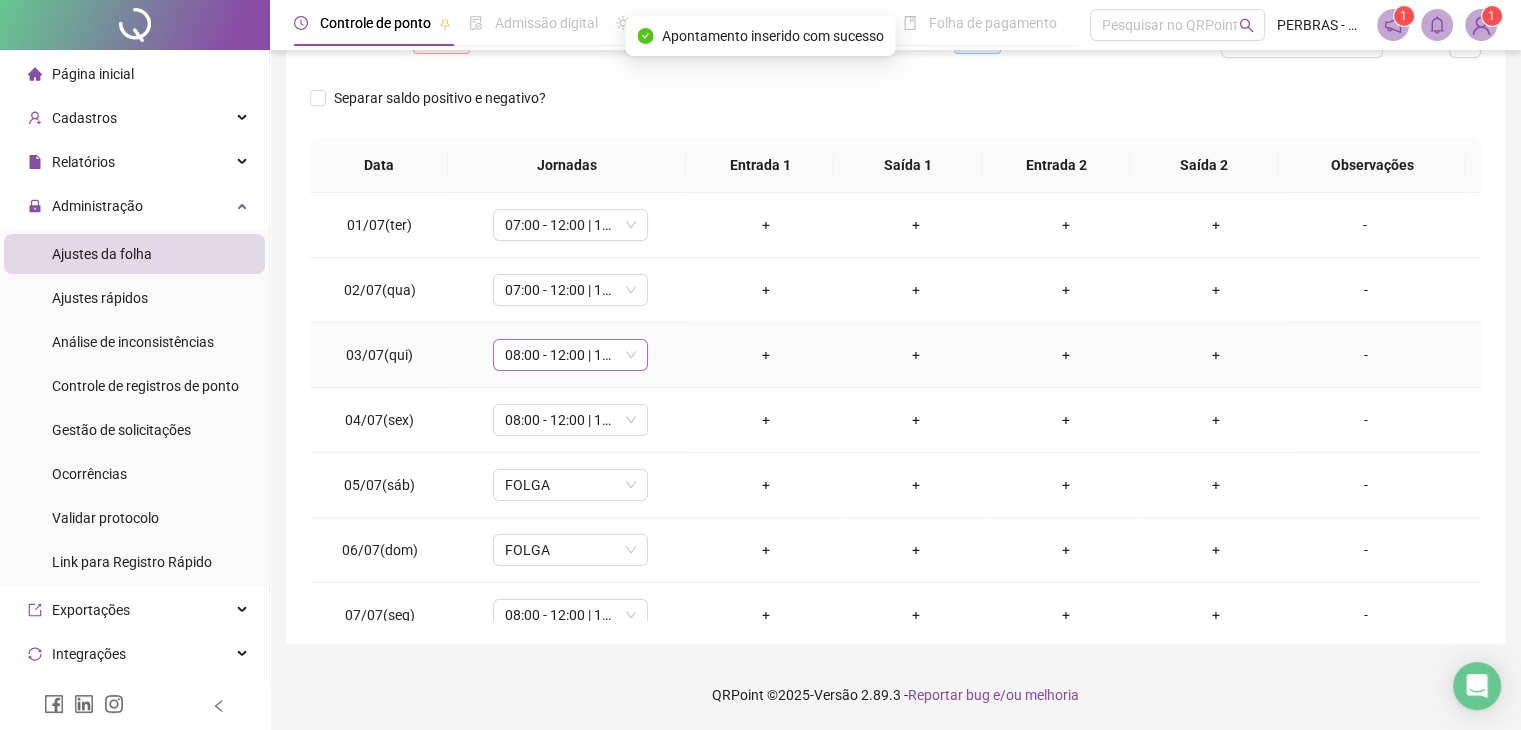 click on "08:00 - 12:00 | 13:00 - 17:48" at bounding box center [570, 355] 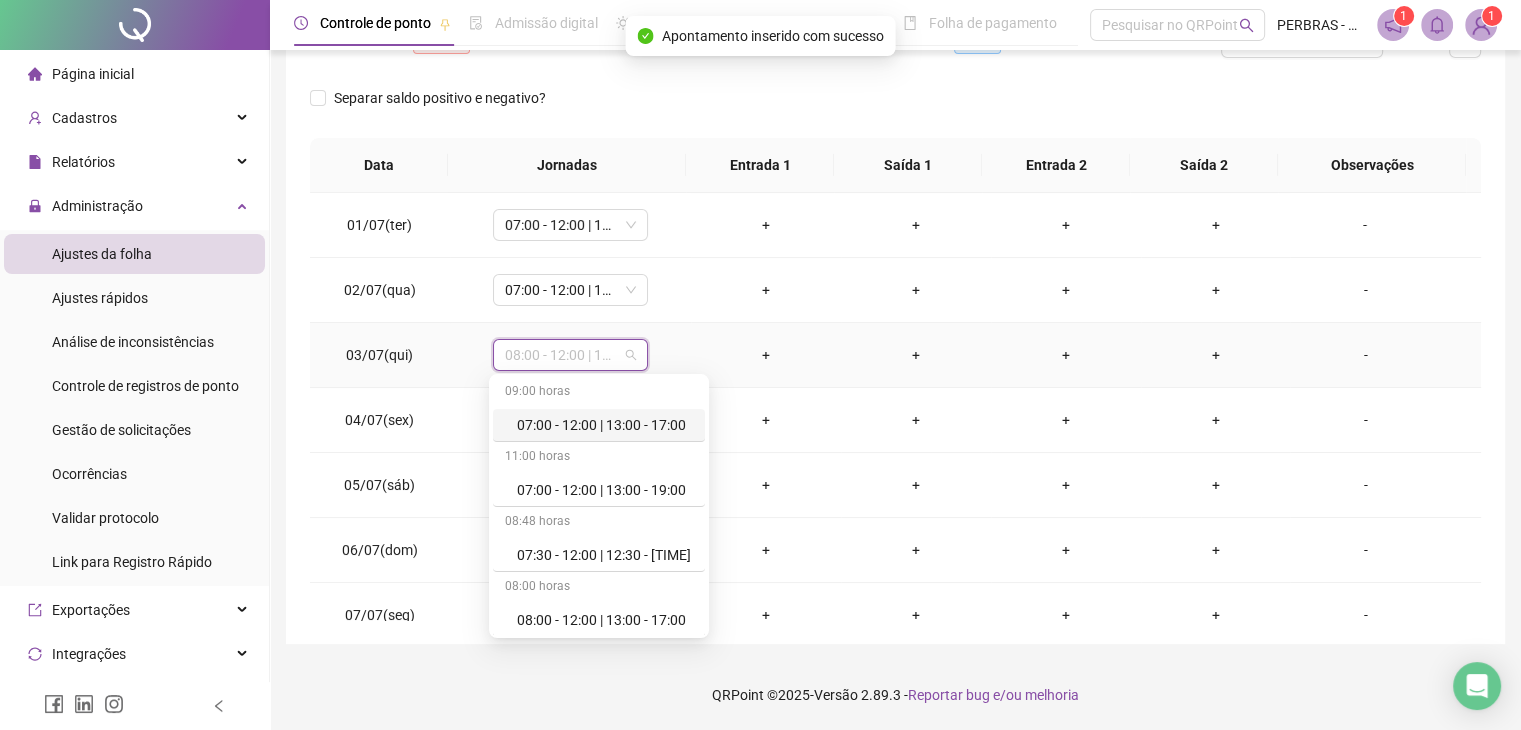 scroll, scrollTop: 100, scrollLeft: 0, axis: vertical 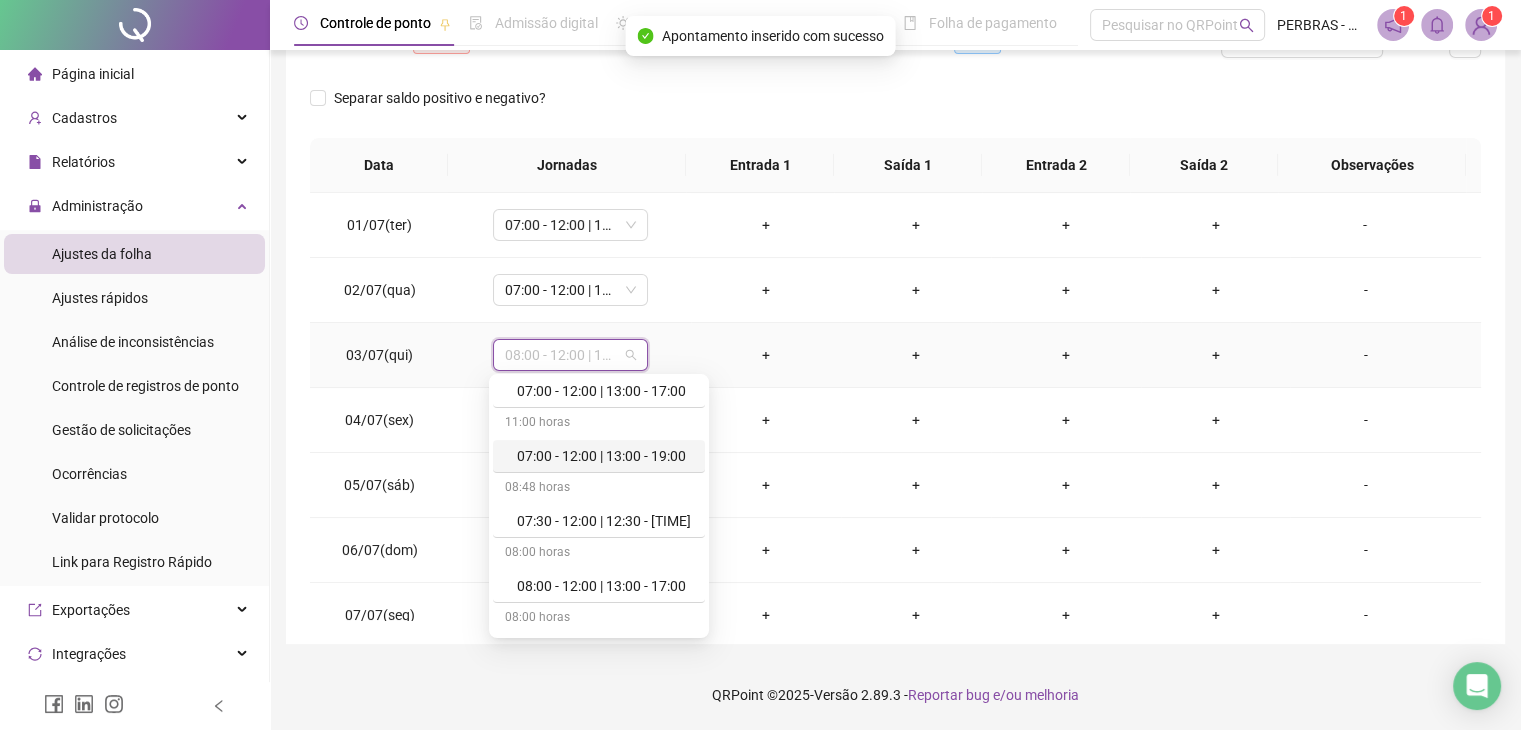 click on "07:00 - 12:00 | 13:00 - 19:00" at bounding box center [605, 456] 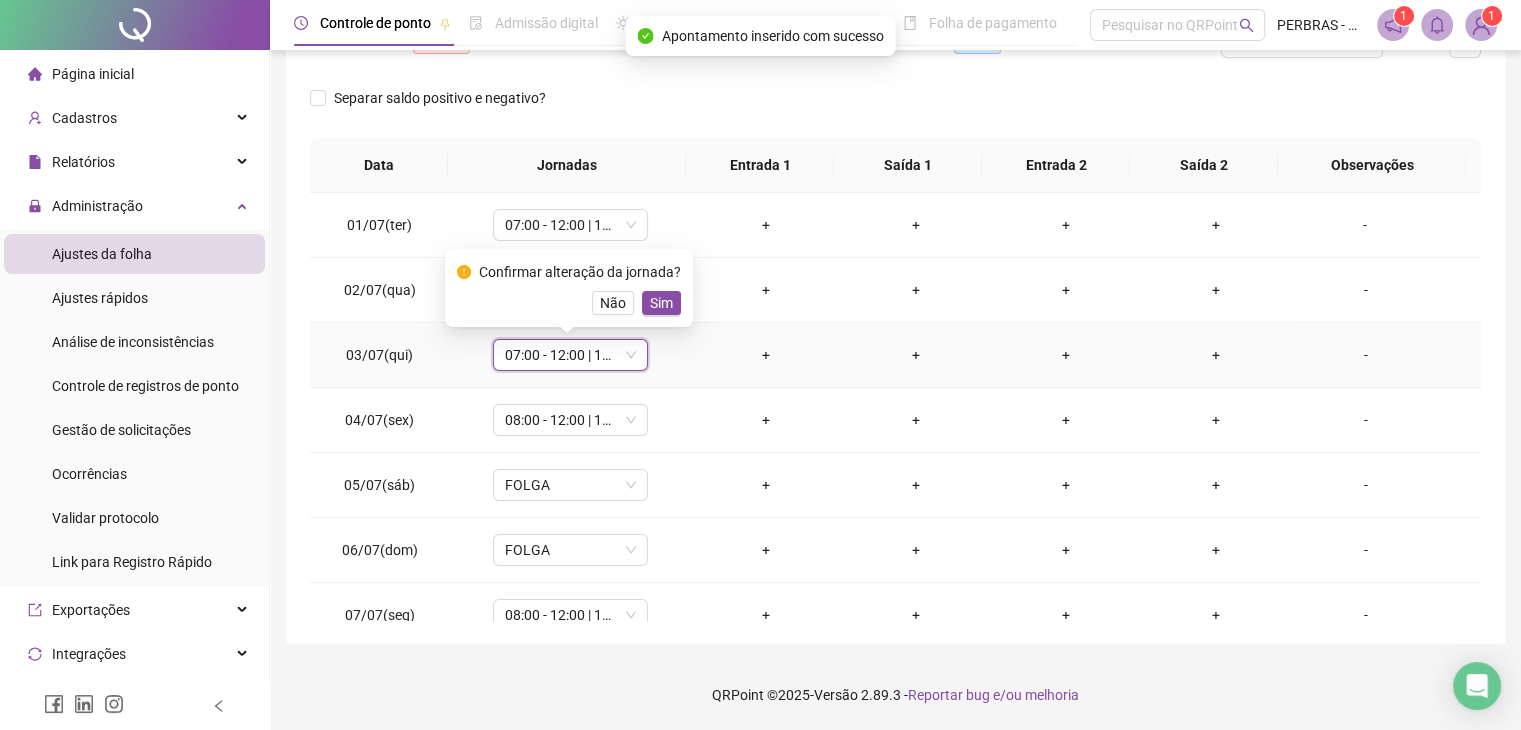 click on "Sim" at bounding box center (661, 303) 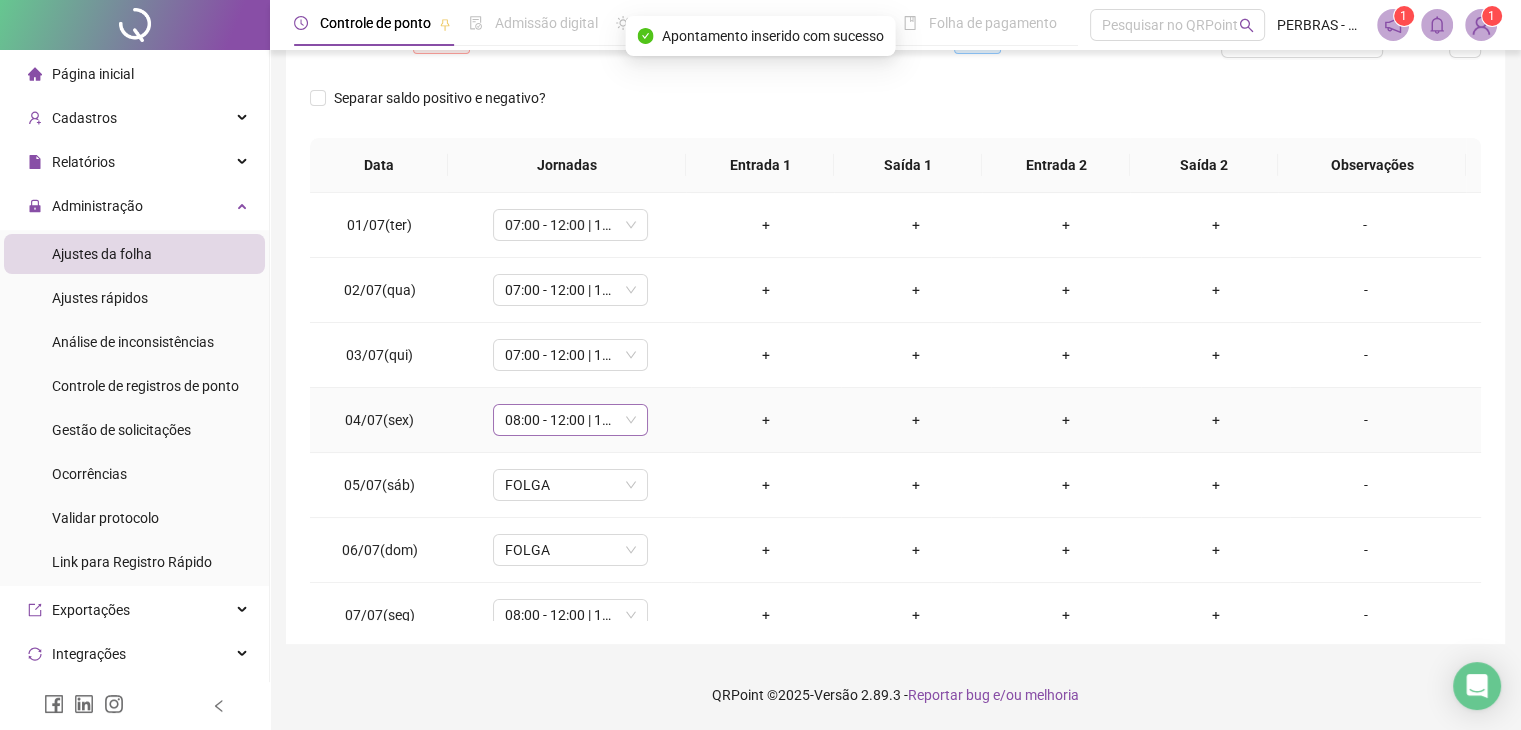 click on "08:00 - 12:00 | 13:00 - 17:48" at bounding box center (570, 420) 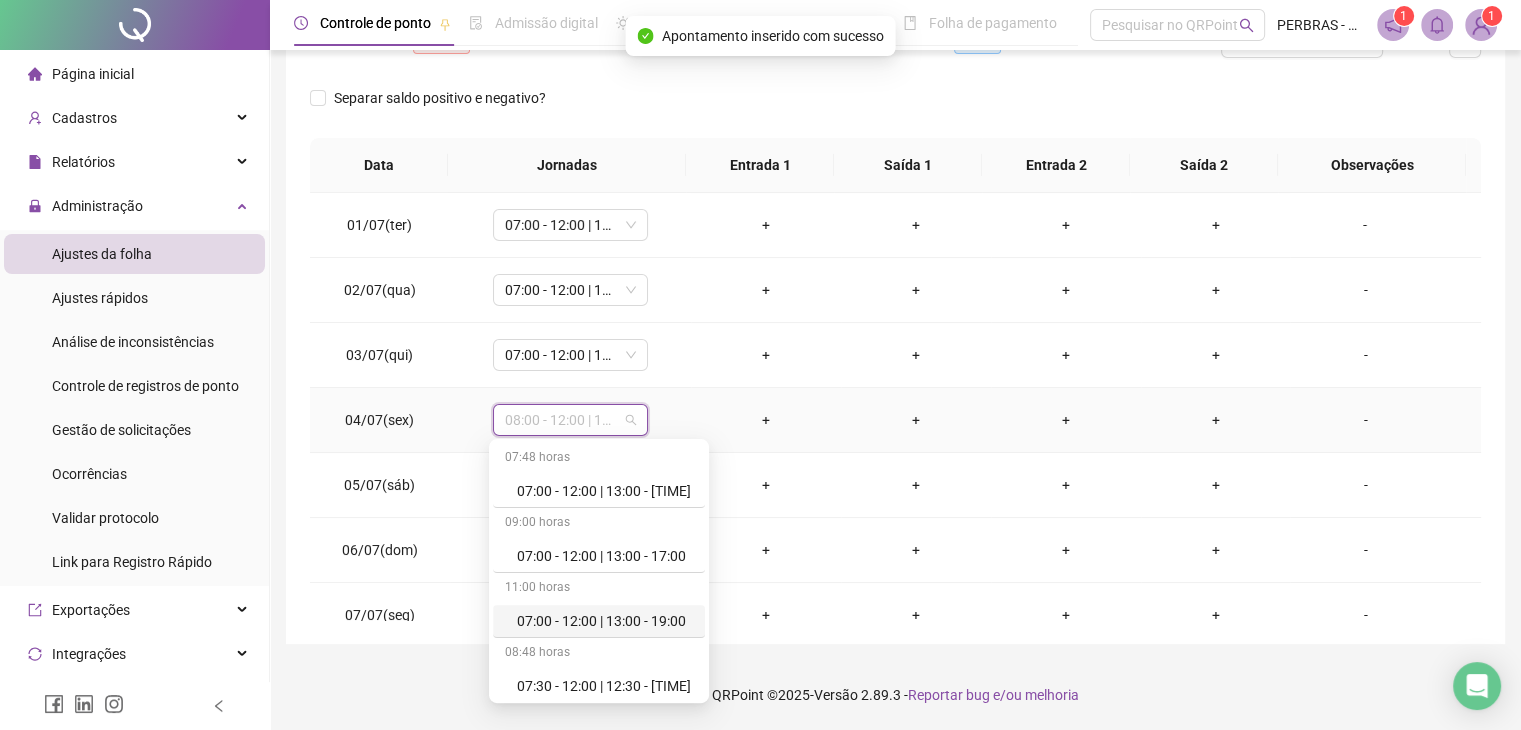 click on "07:00 - 12:00 | 13:00 - 19:00" at bounding box center (605, 621) 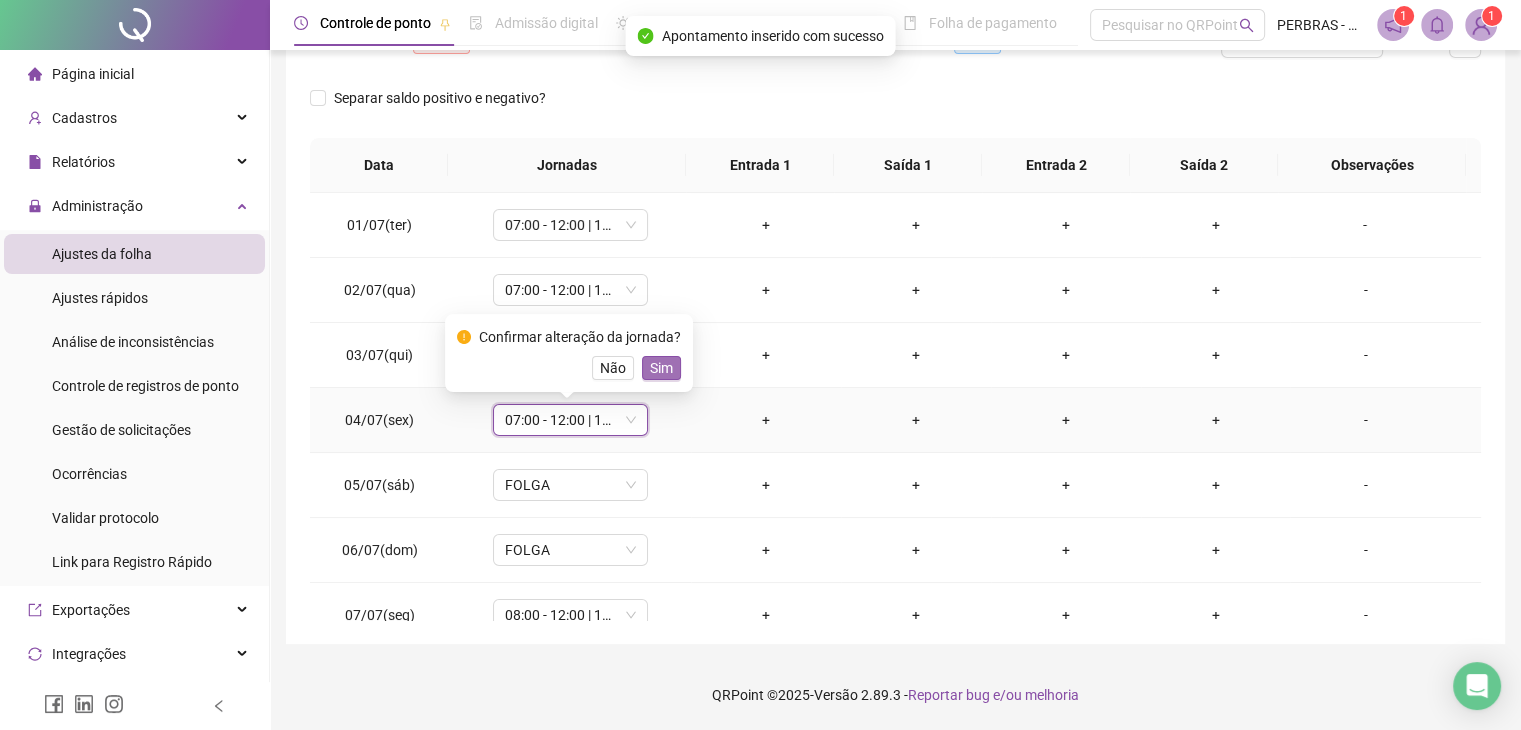 click on "Sim" at bounding box center (661, 368) 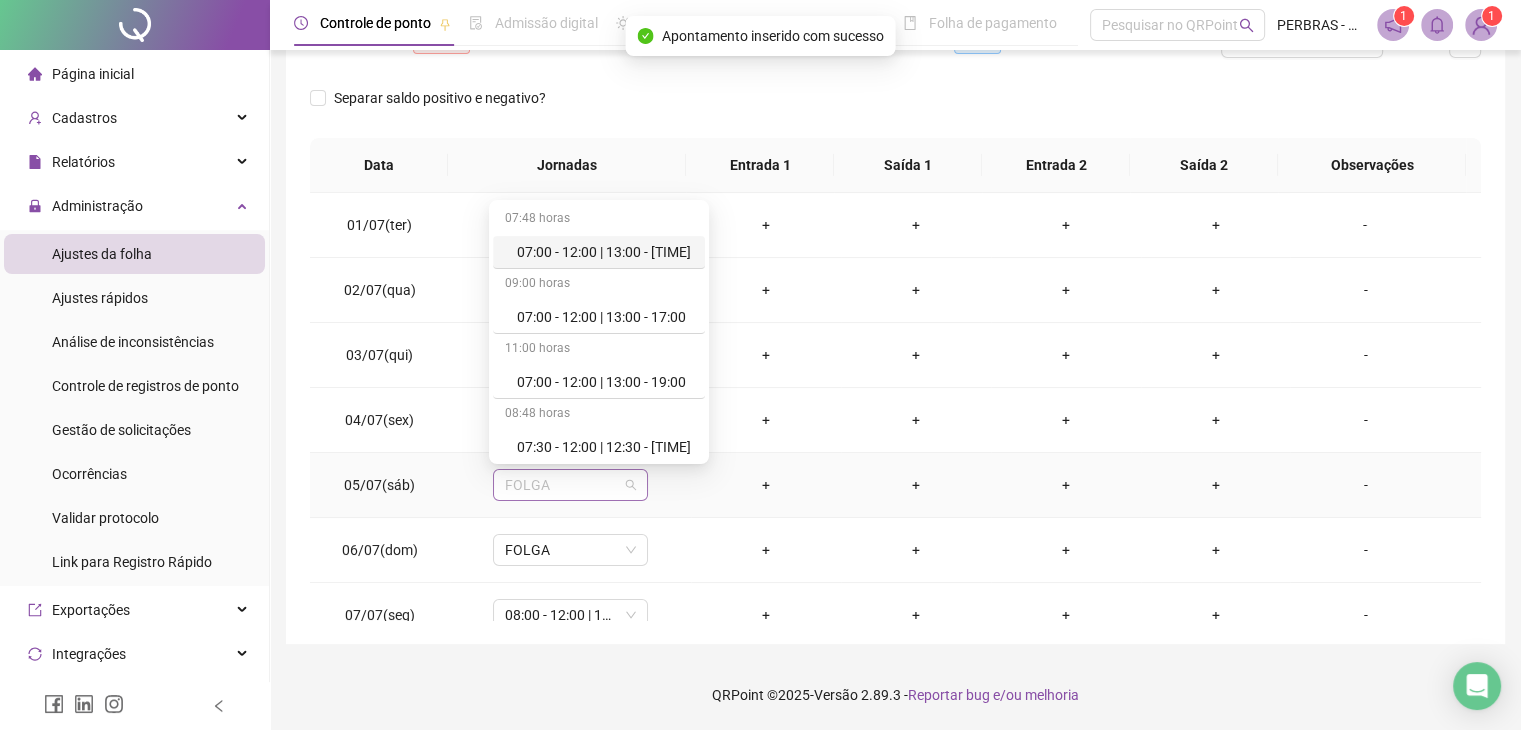 click on "FOLGA" at bounding box center (570, 485) 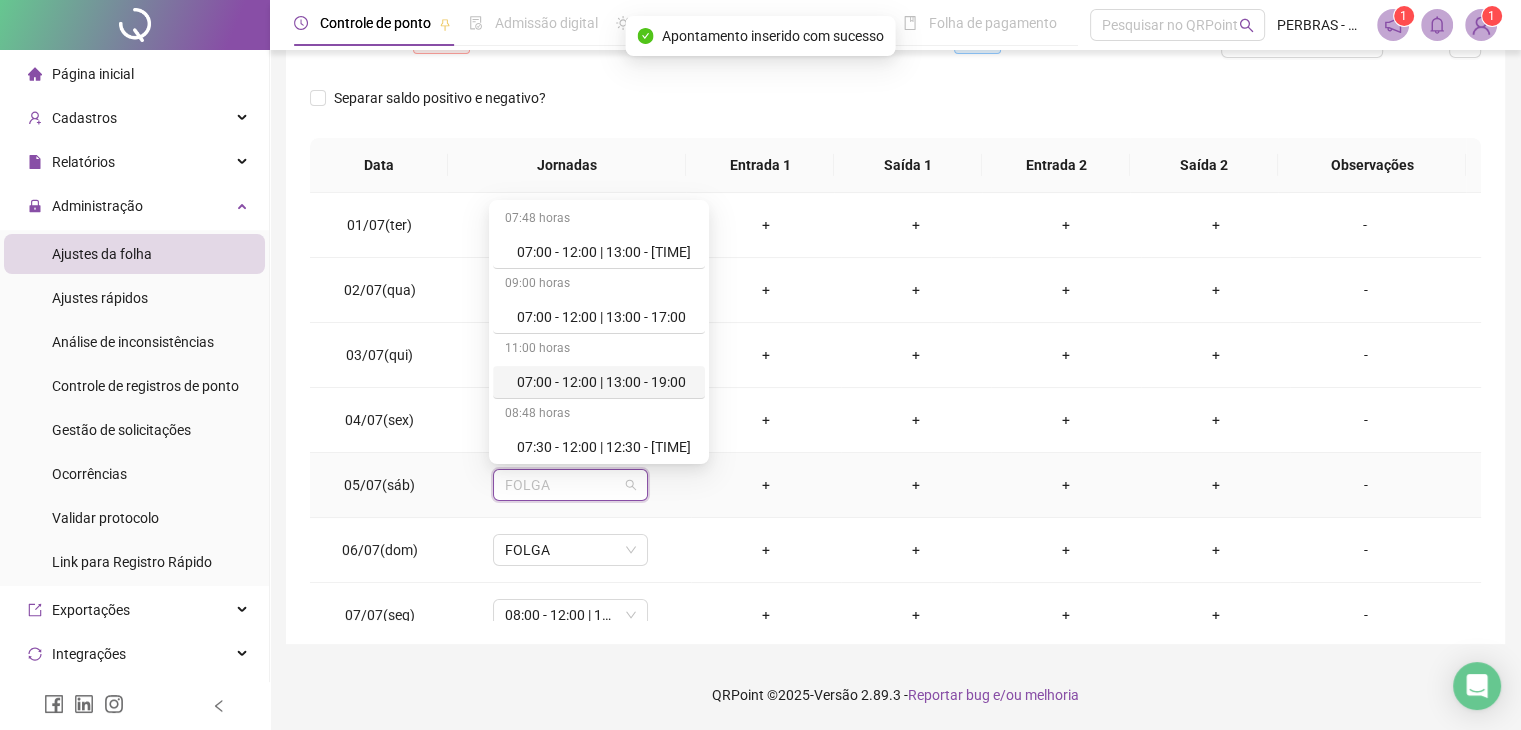 click on "07:00 - 12:00 | 13:00 - 19:00" at bounding box center (605, 382) 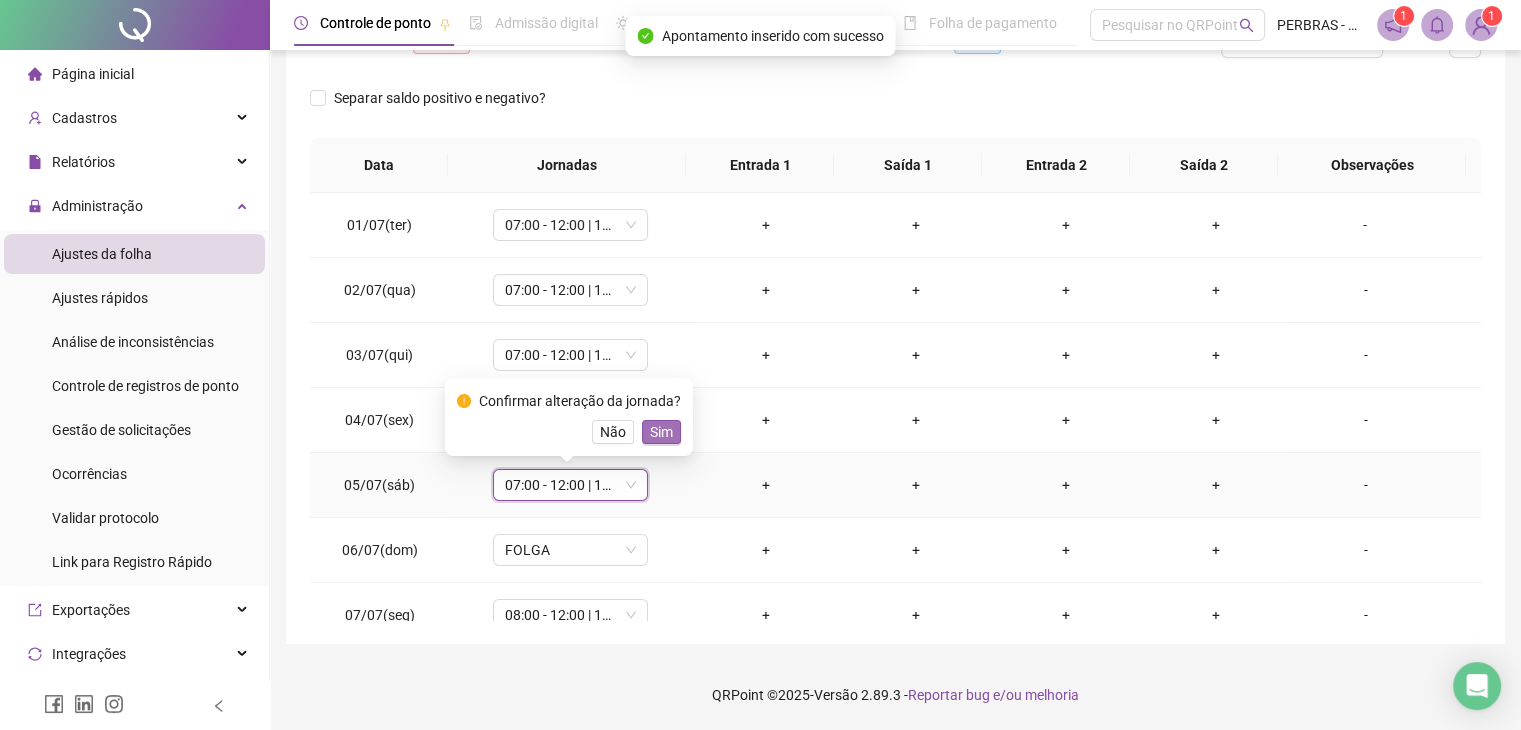 click on "Sim" at bounding box center (661, 432) 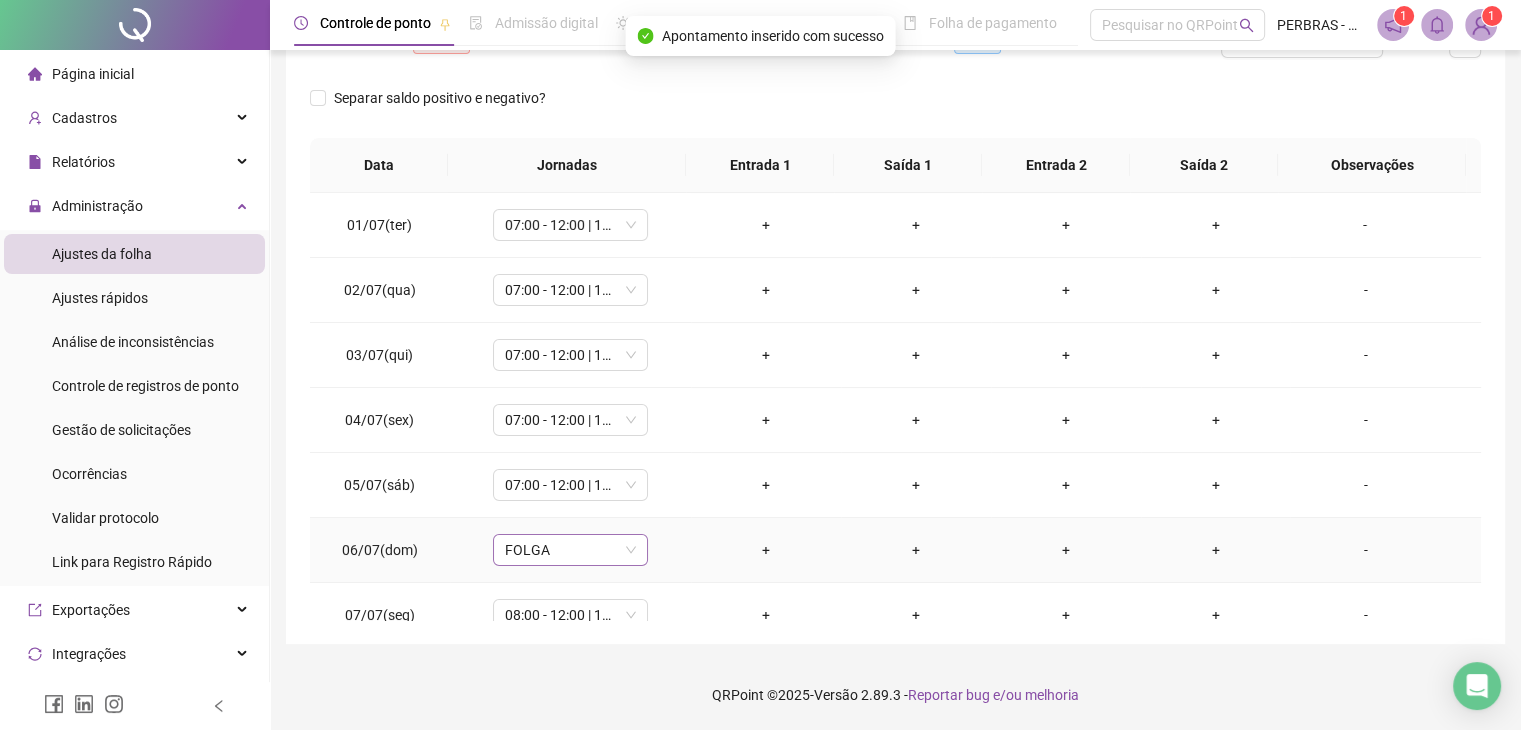 click on "FOLGA" at bounding box center [570, 550] 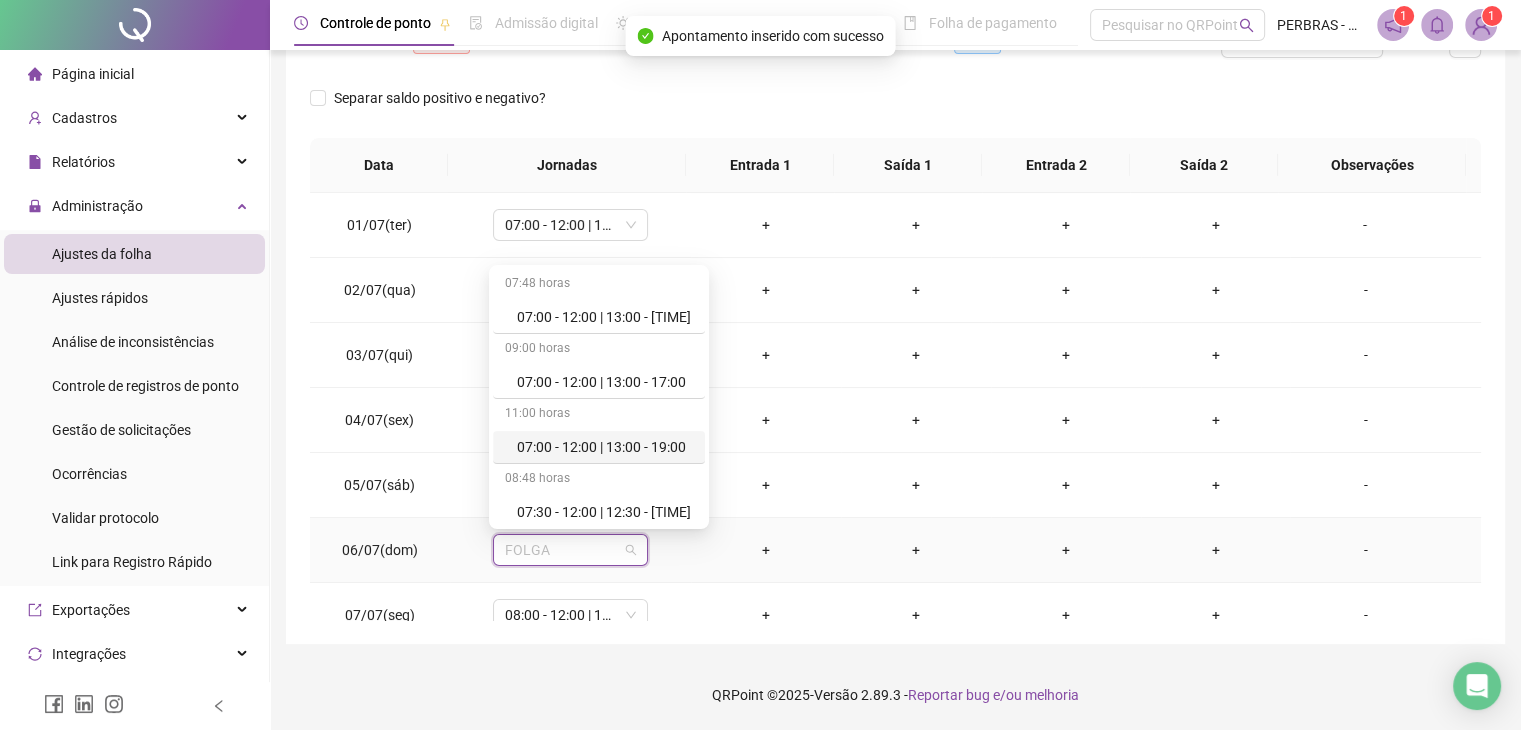 click on "07:00 - 12:00 | 13:00 - 19:00" at bounding box center (605, 447) 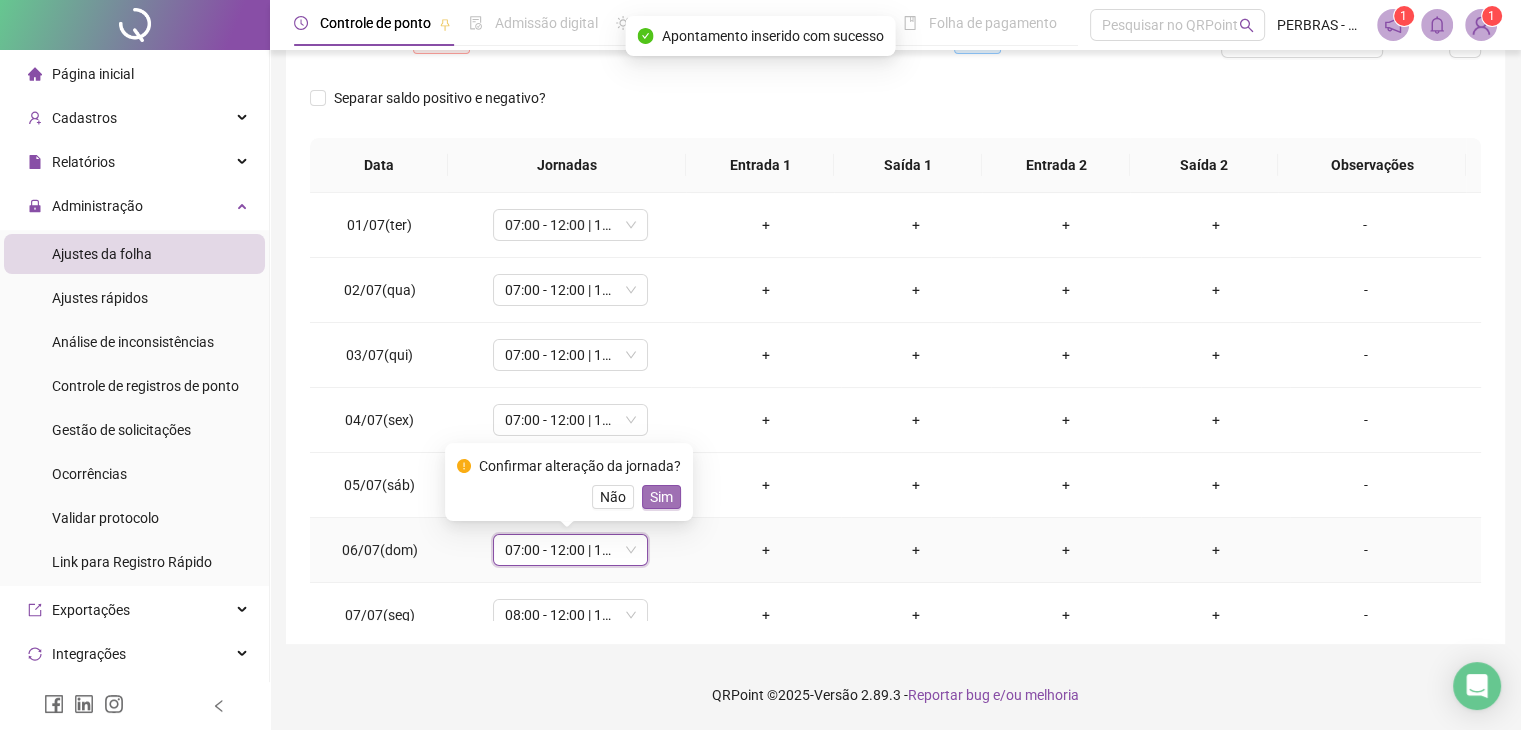 click on "Sim" at bounding box center [661, 497] 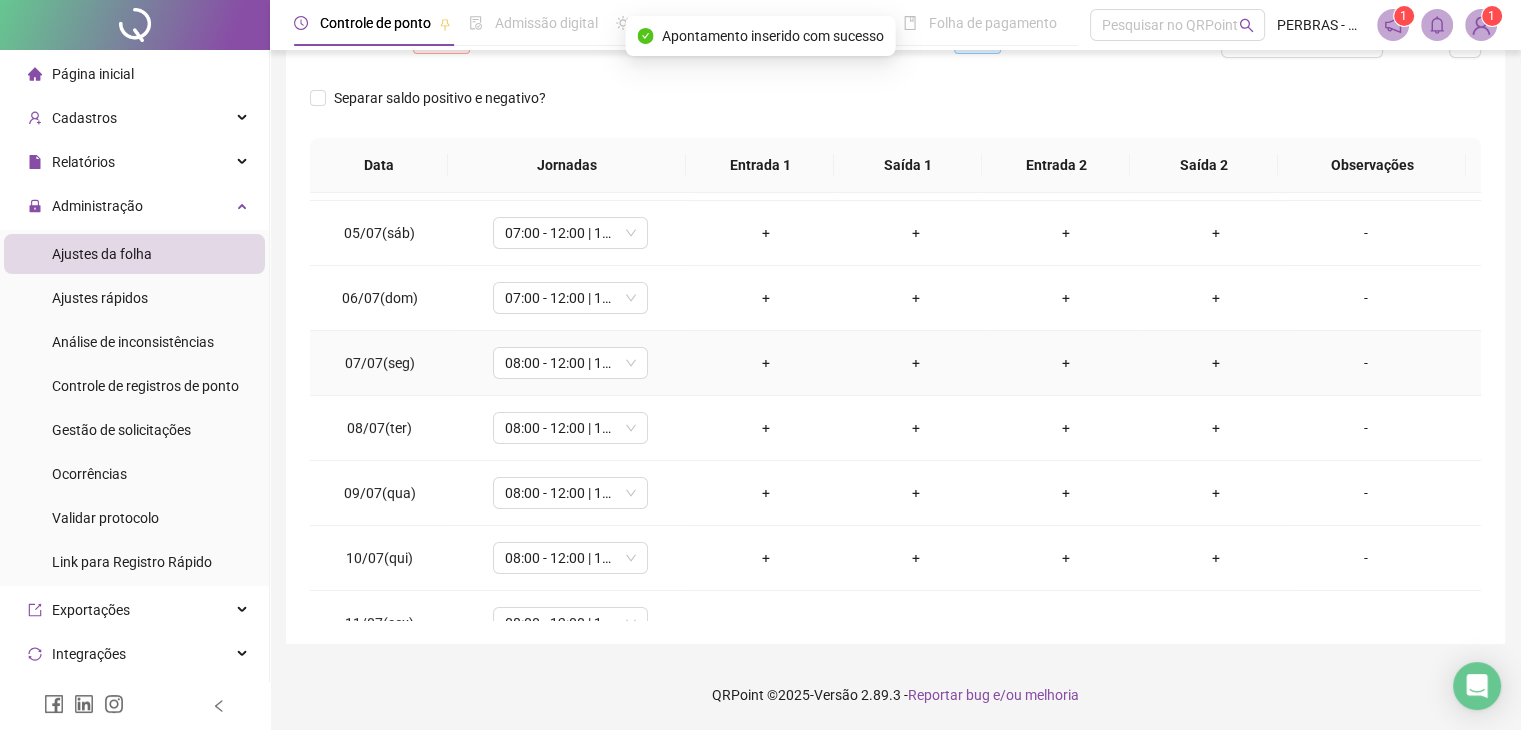 scroll, scrollTop: 300, scrollLeft: 0, axis: vertical 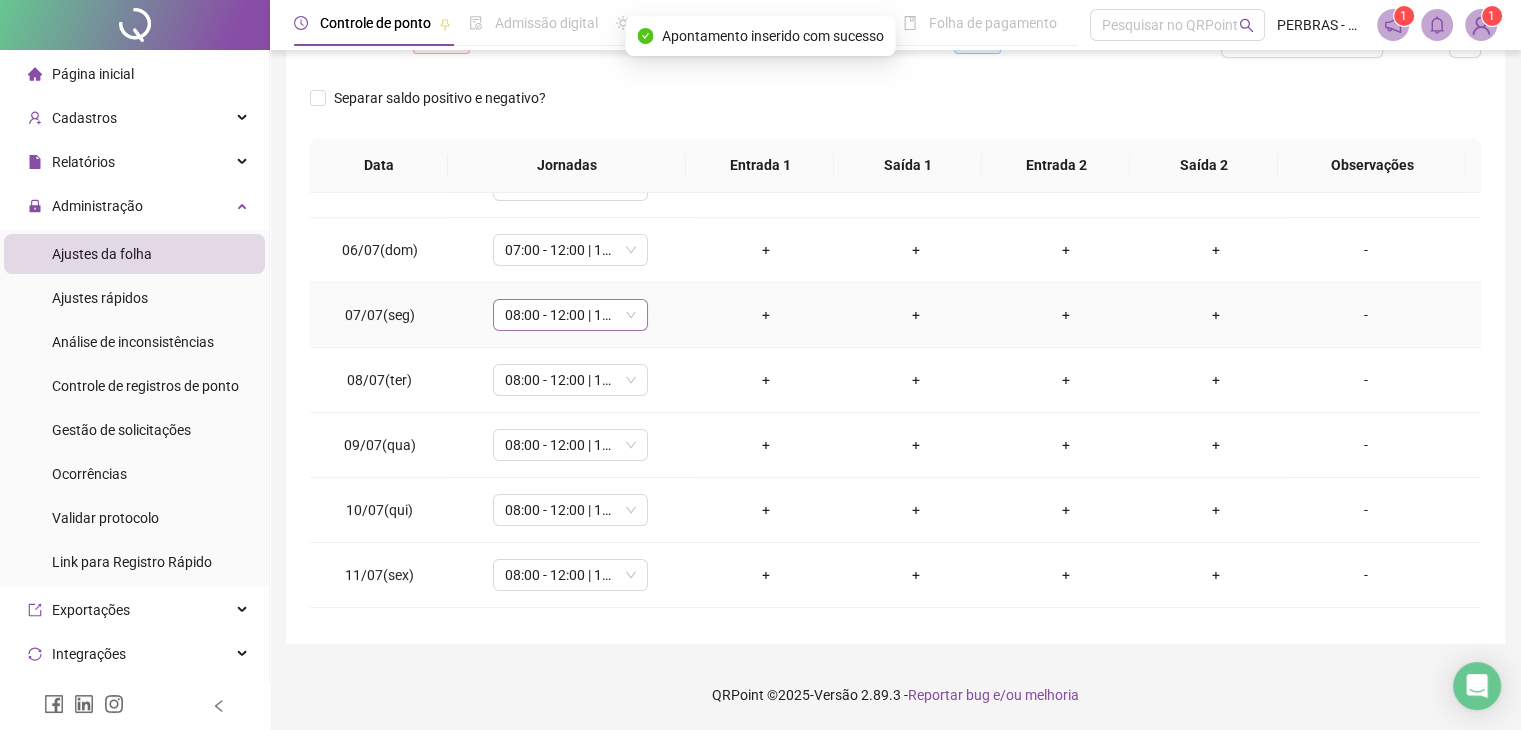 click on "08:00 - 12:00 | 13:00 - 17:48" at bounding box center [570, 315] 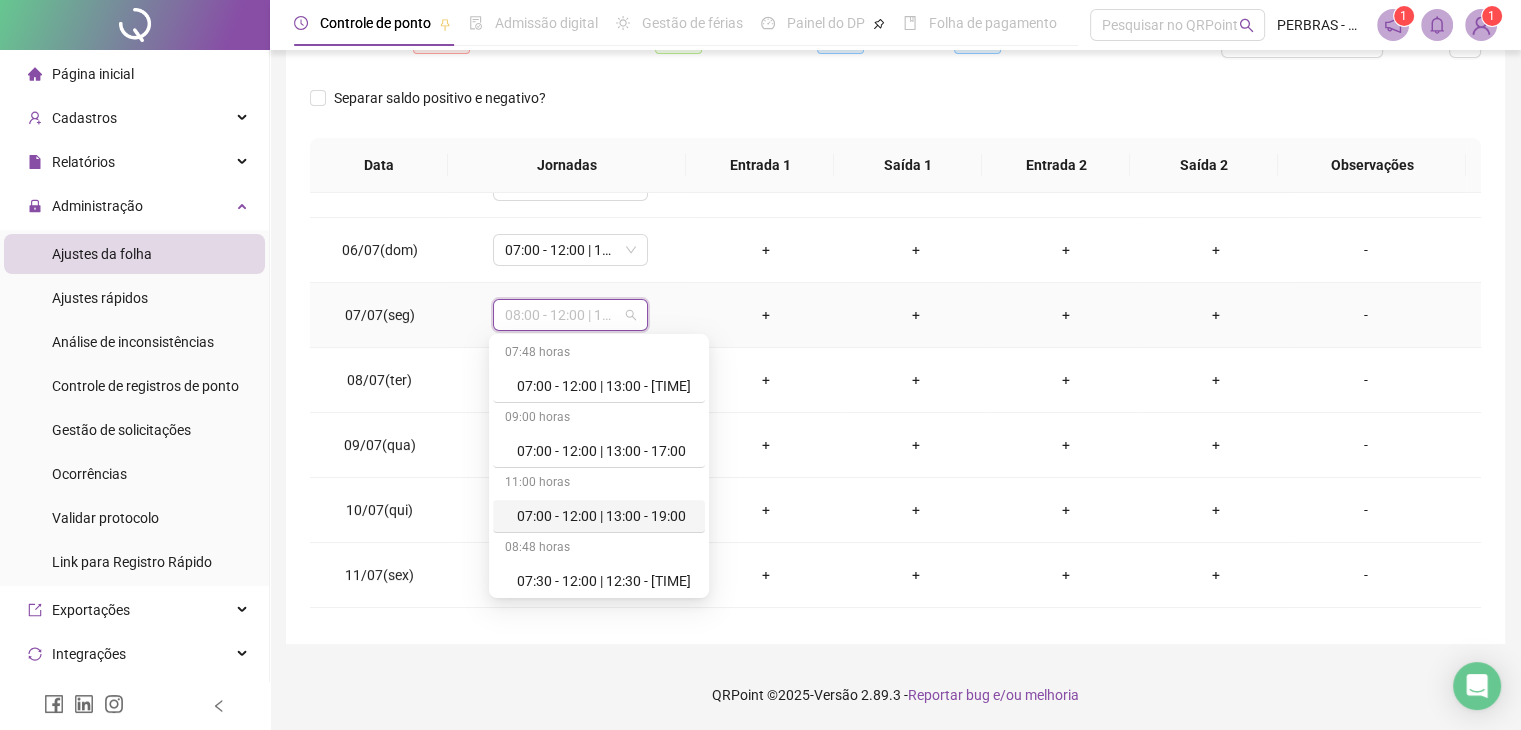 click on "07:00 - 12:00 | 13:00 - 19:00" at bounding box center (605, 516) 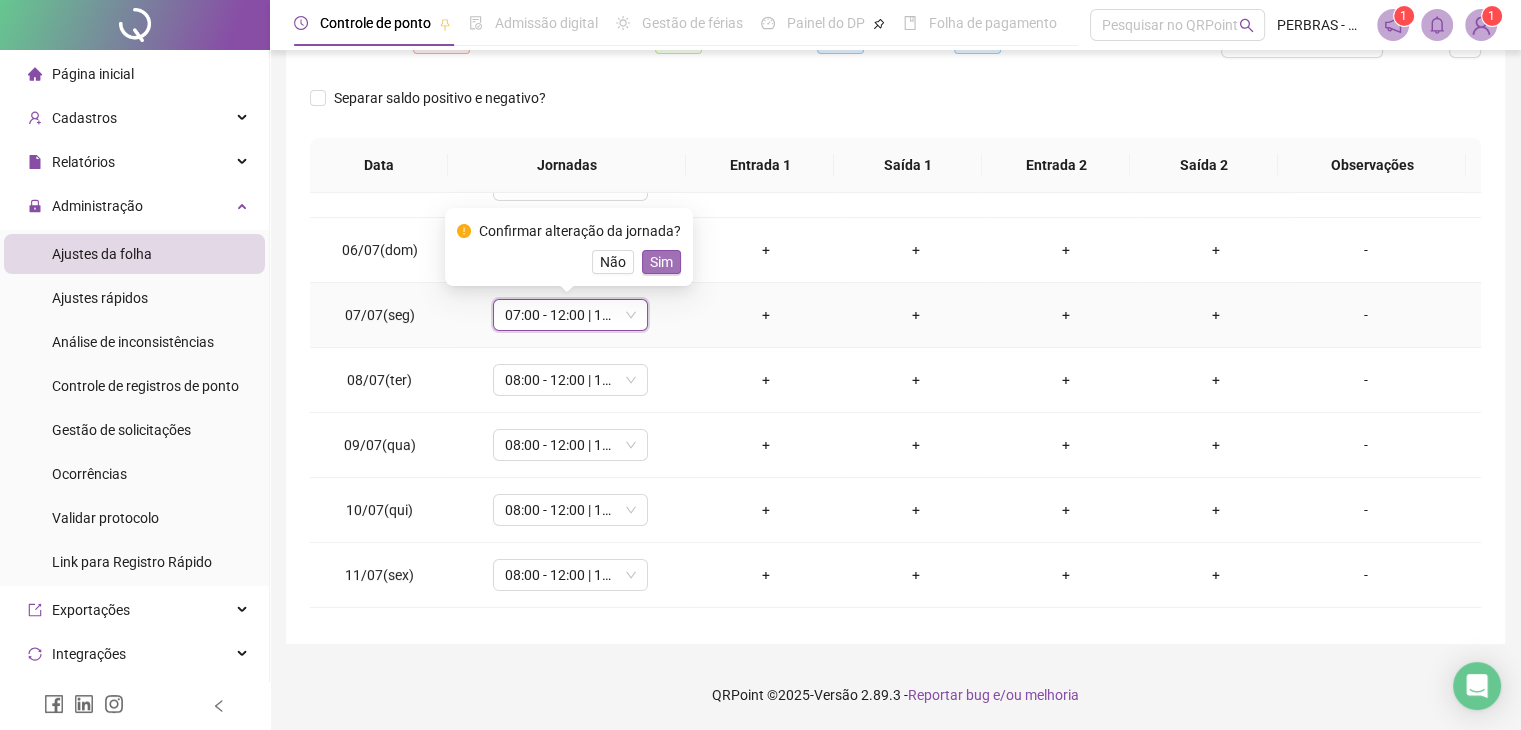 click on "Sim" at bounding box center [661, 262] 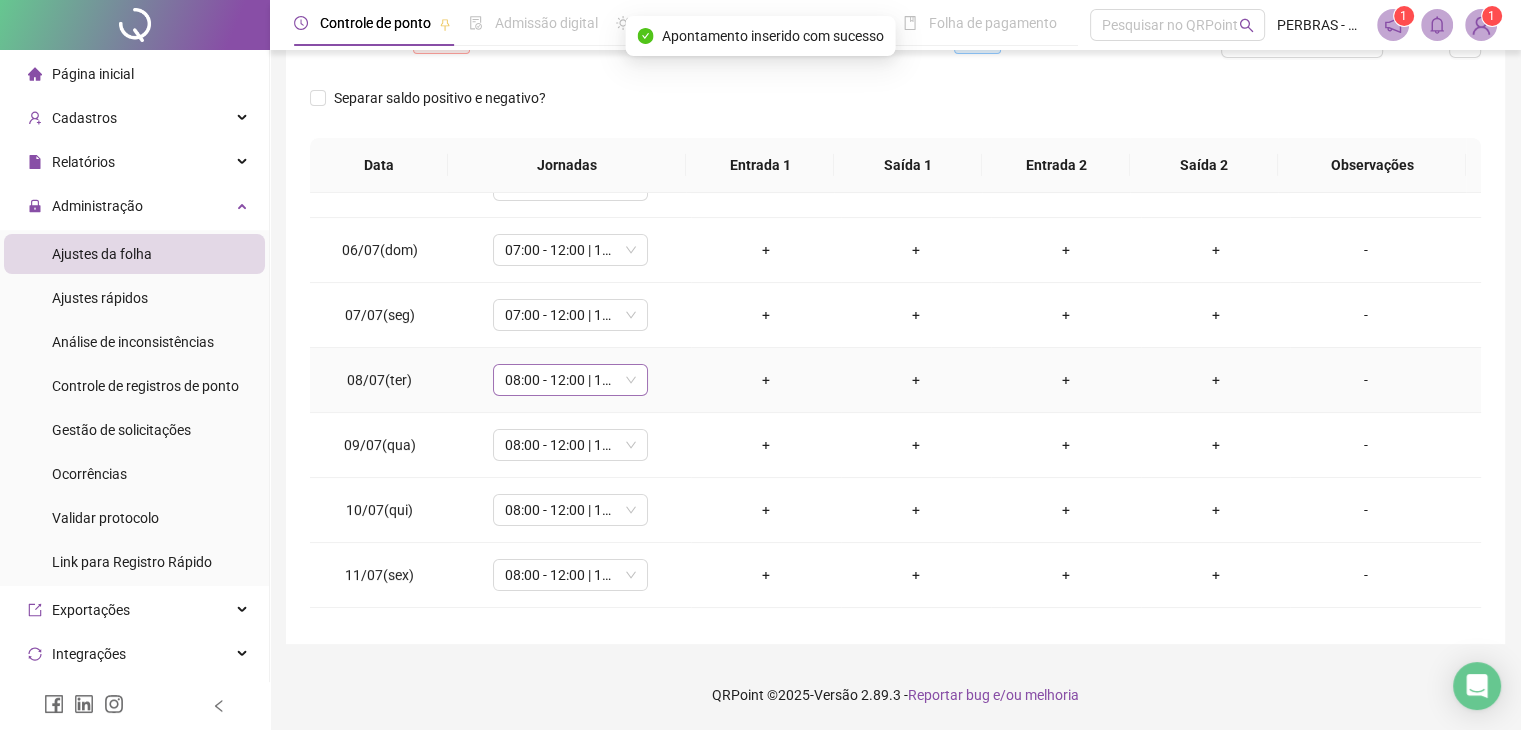 click on "08:00 - 12:00 | 13:00 - 17:48" at bounding box center [570, 380] 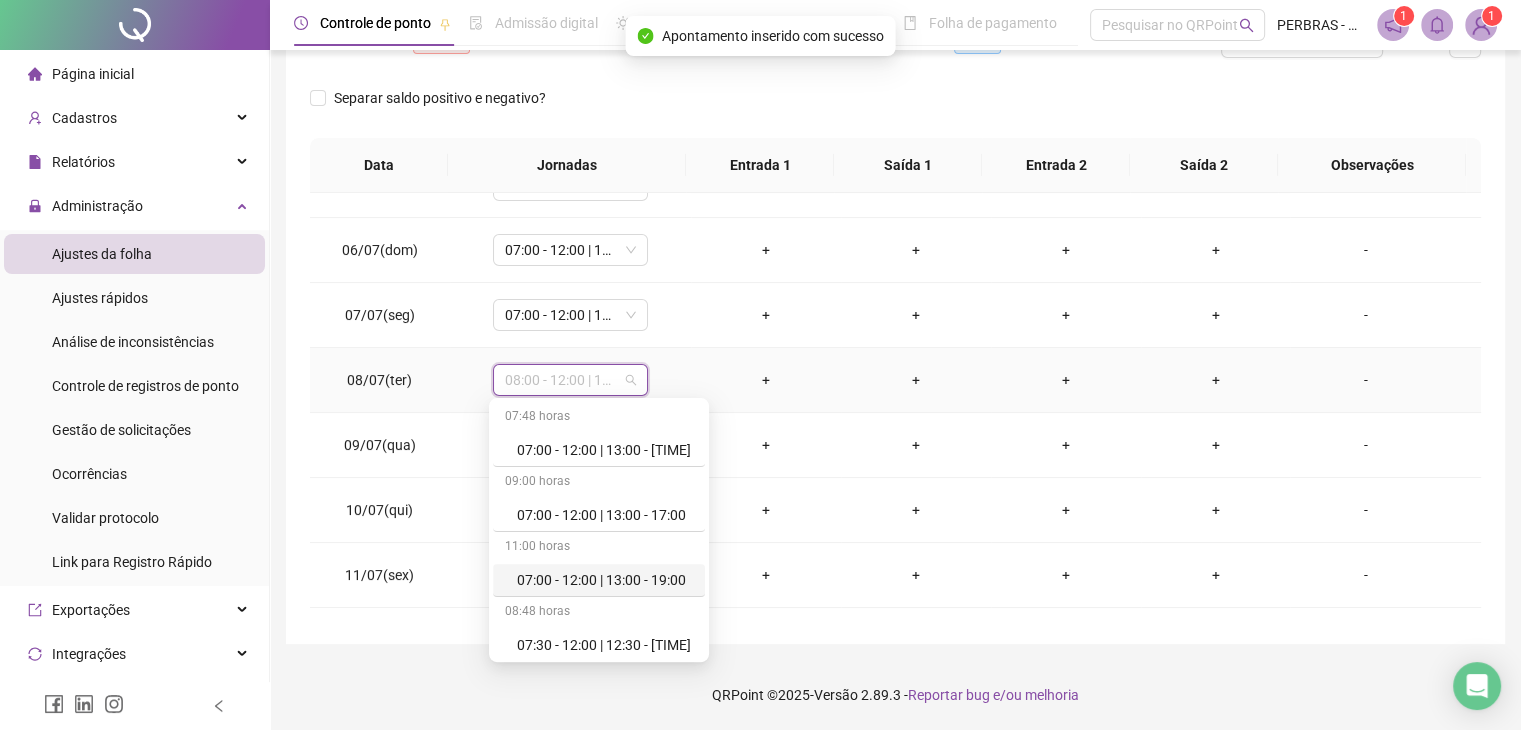 click on "07:00 - 12:00 | 13:00 - 19:00" at bounding box center [605, 580] 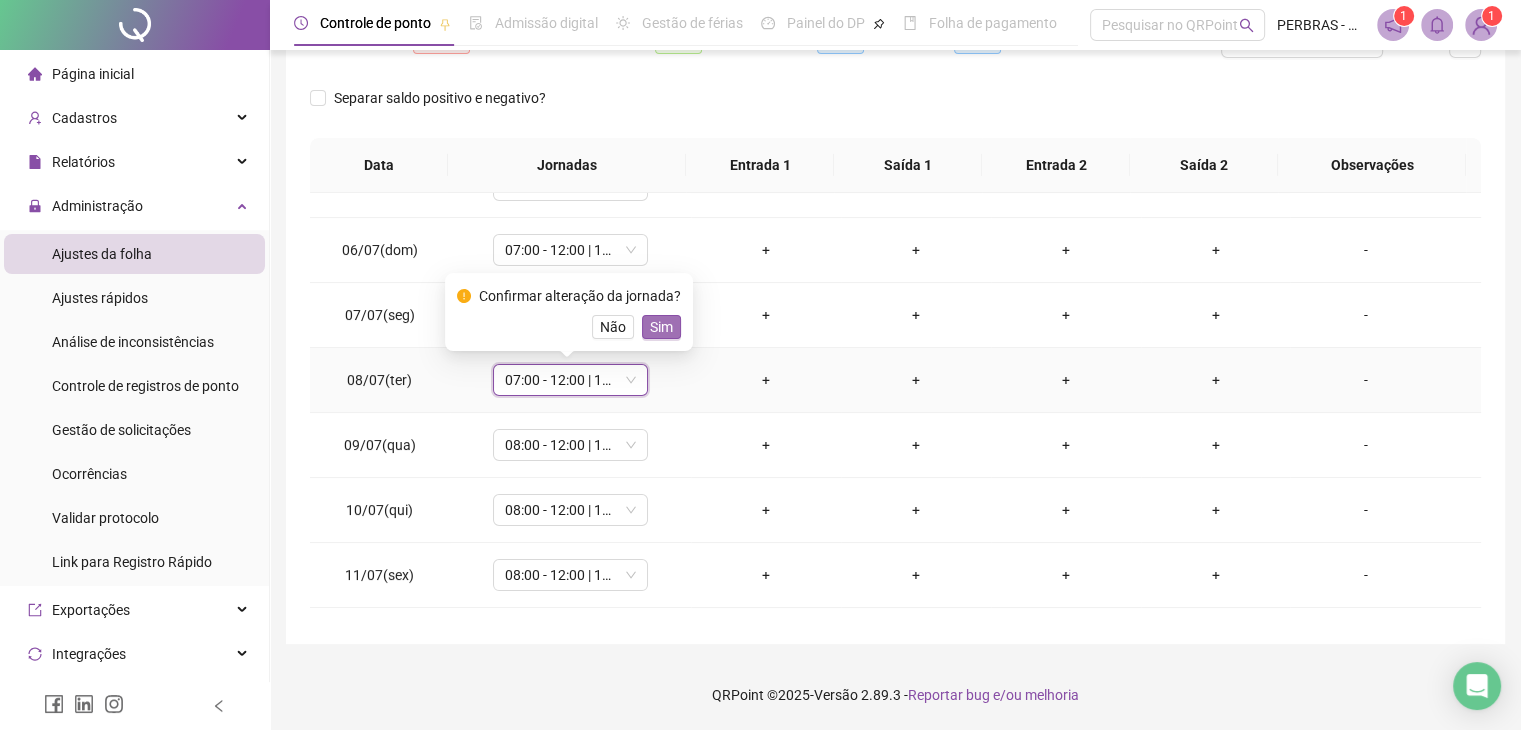 click on "Sim" at bounding box center [661, 327] 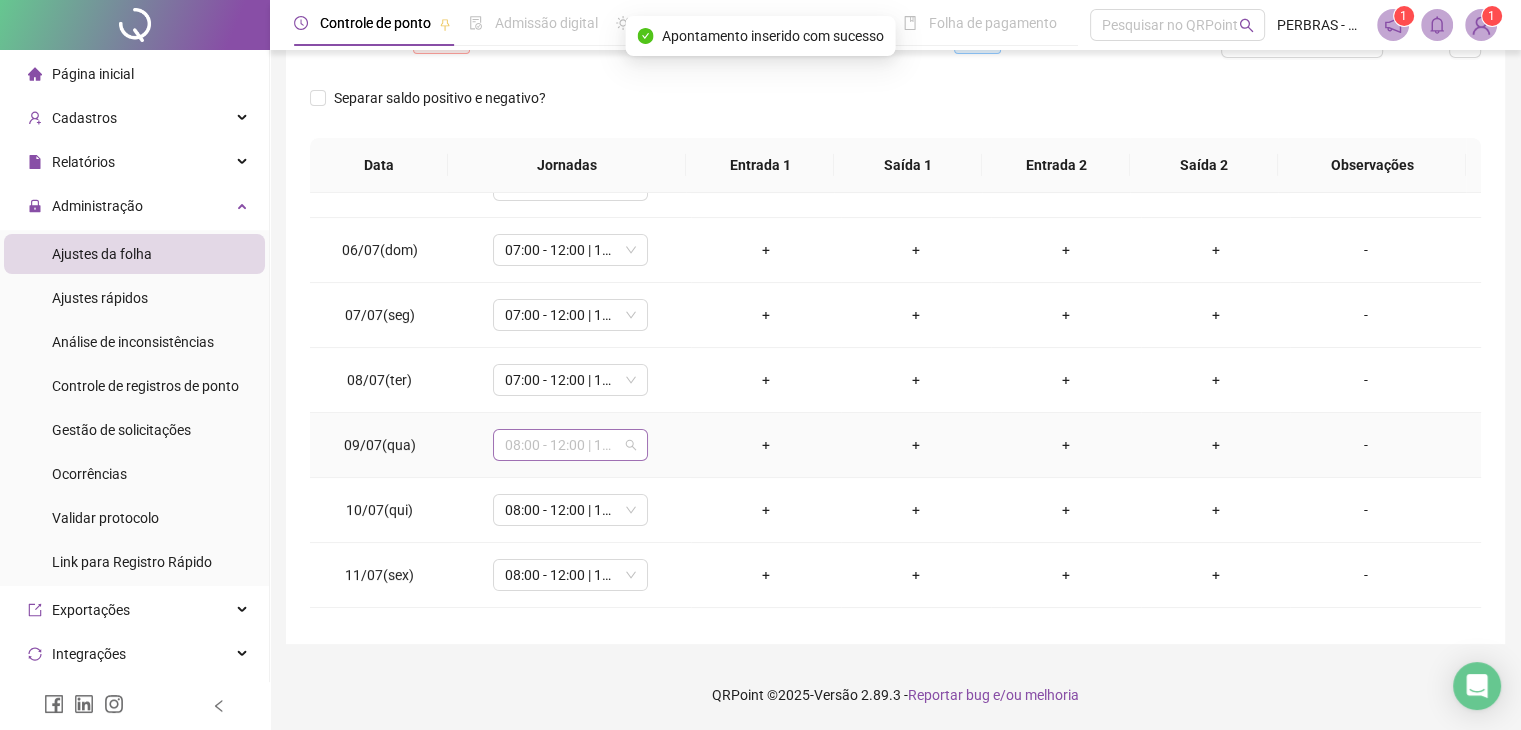 click on "08:00 - 12:00 | 13:00 - 17:48" at bounding box center [570, 445] 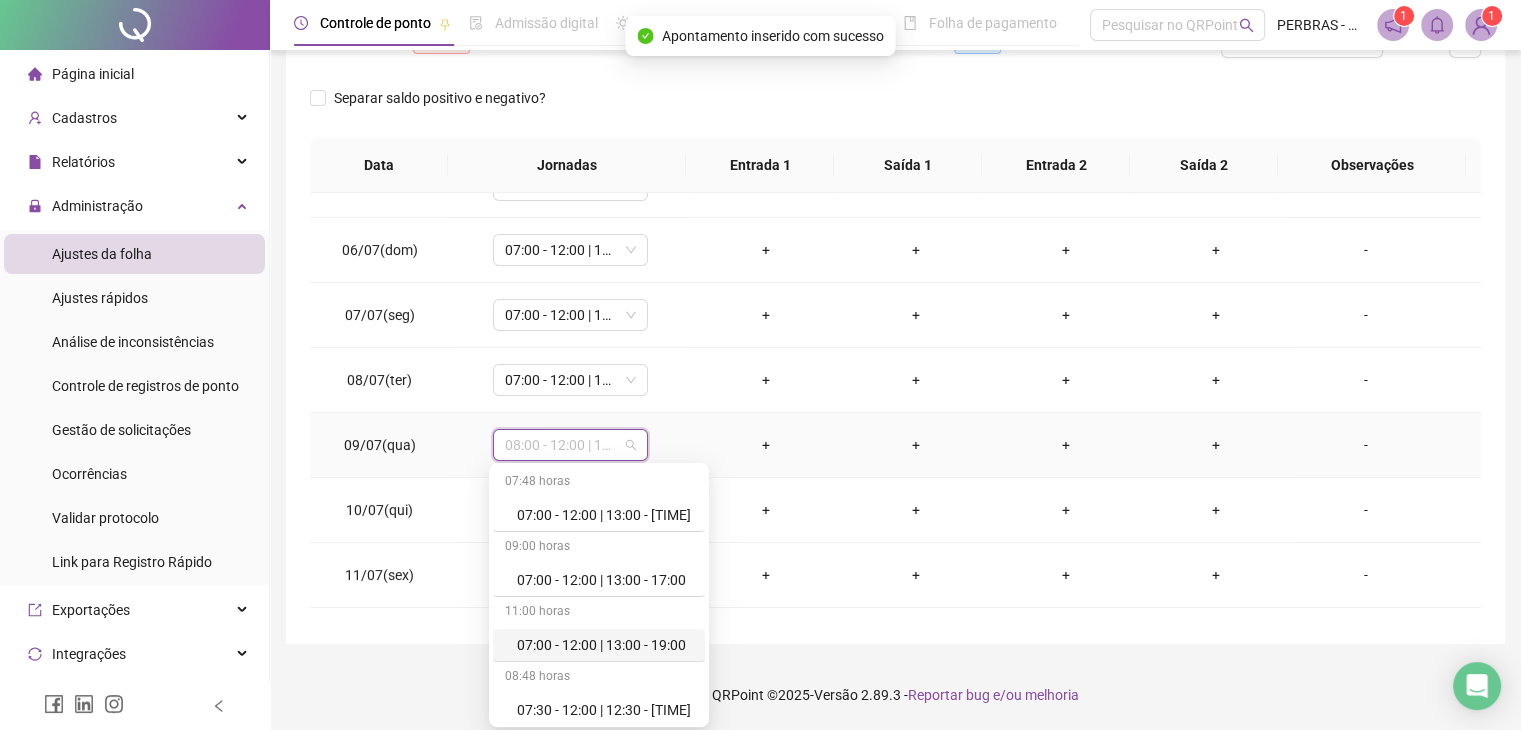 click on "07:00 - 12:00 | 13:00 - 19:00" at bounding box center (605, 645) 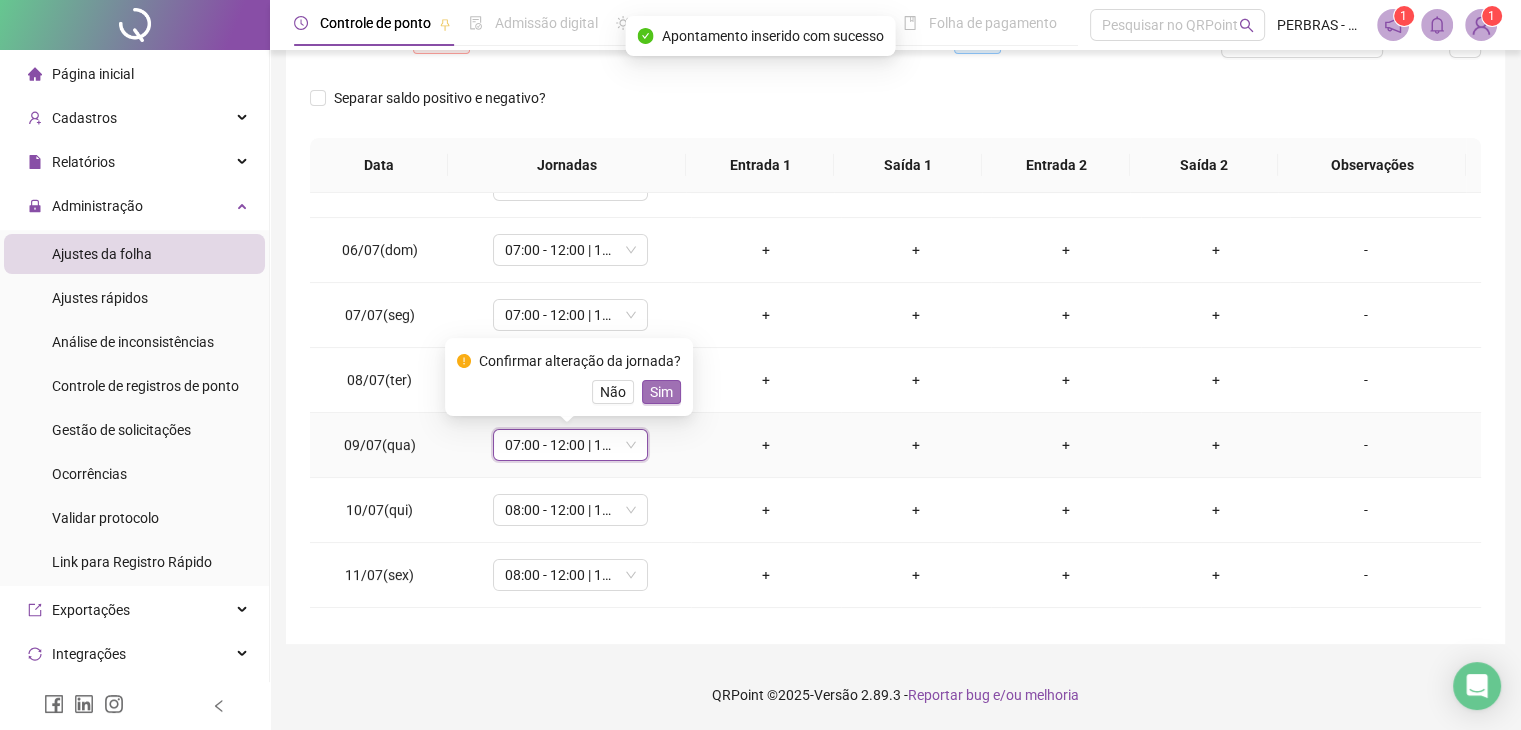 click on "Sim" at bounding box center (661, 392) 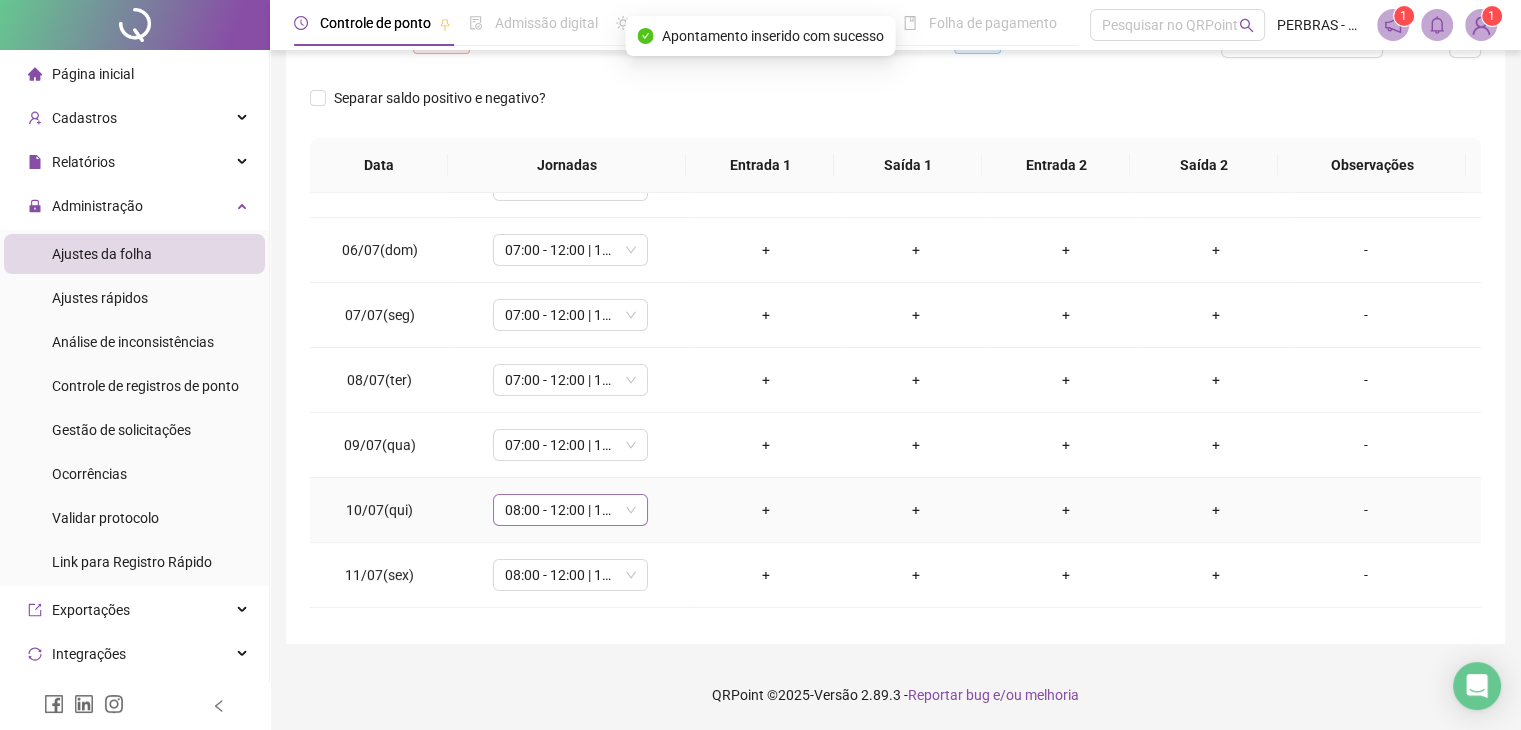click on "08:00 - 12:00 | 13:00 - 17:48" at bounding box center [570, 510] 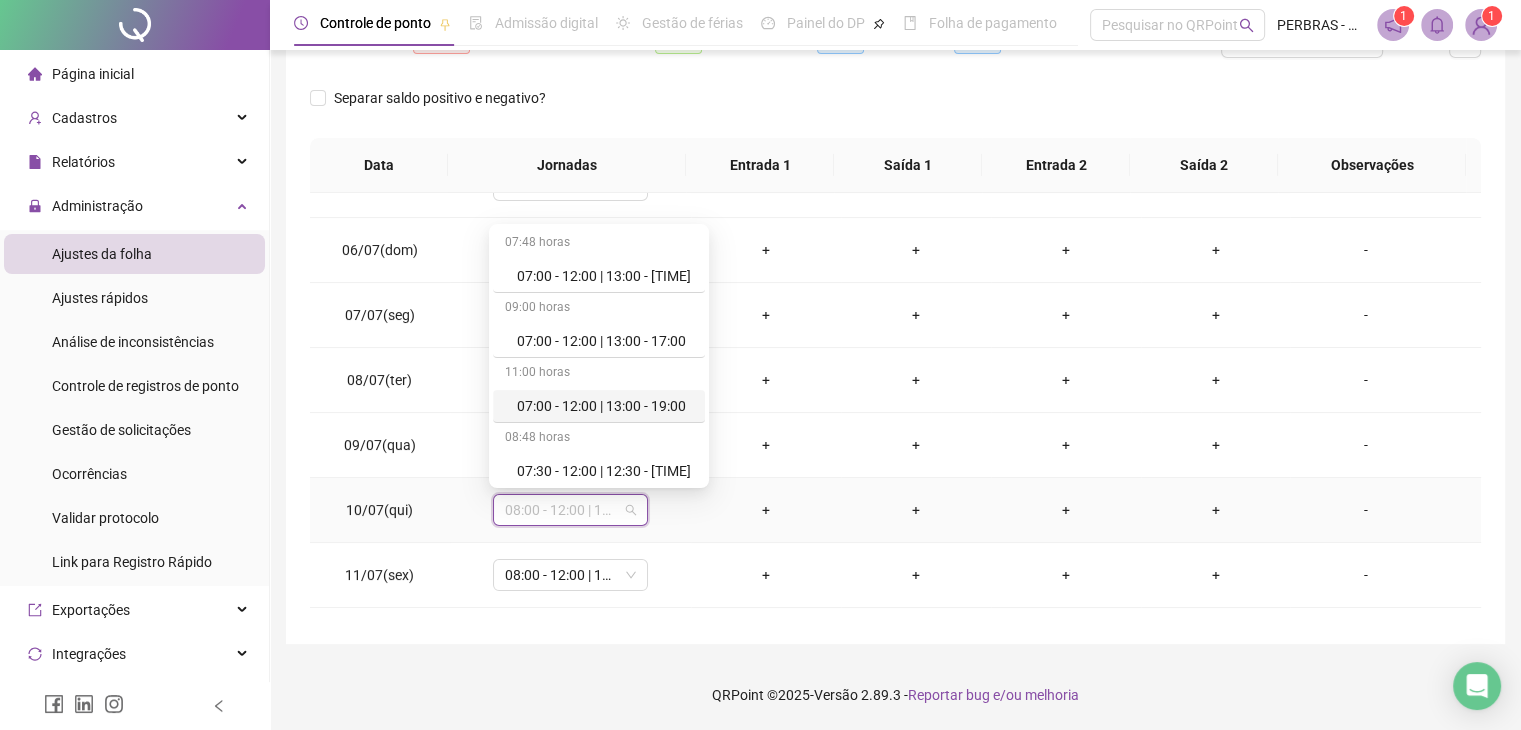 click on "07:00 - 12:00 | 13:00 - 19:00" at bounding box center [605, 406] 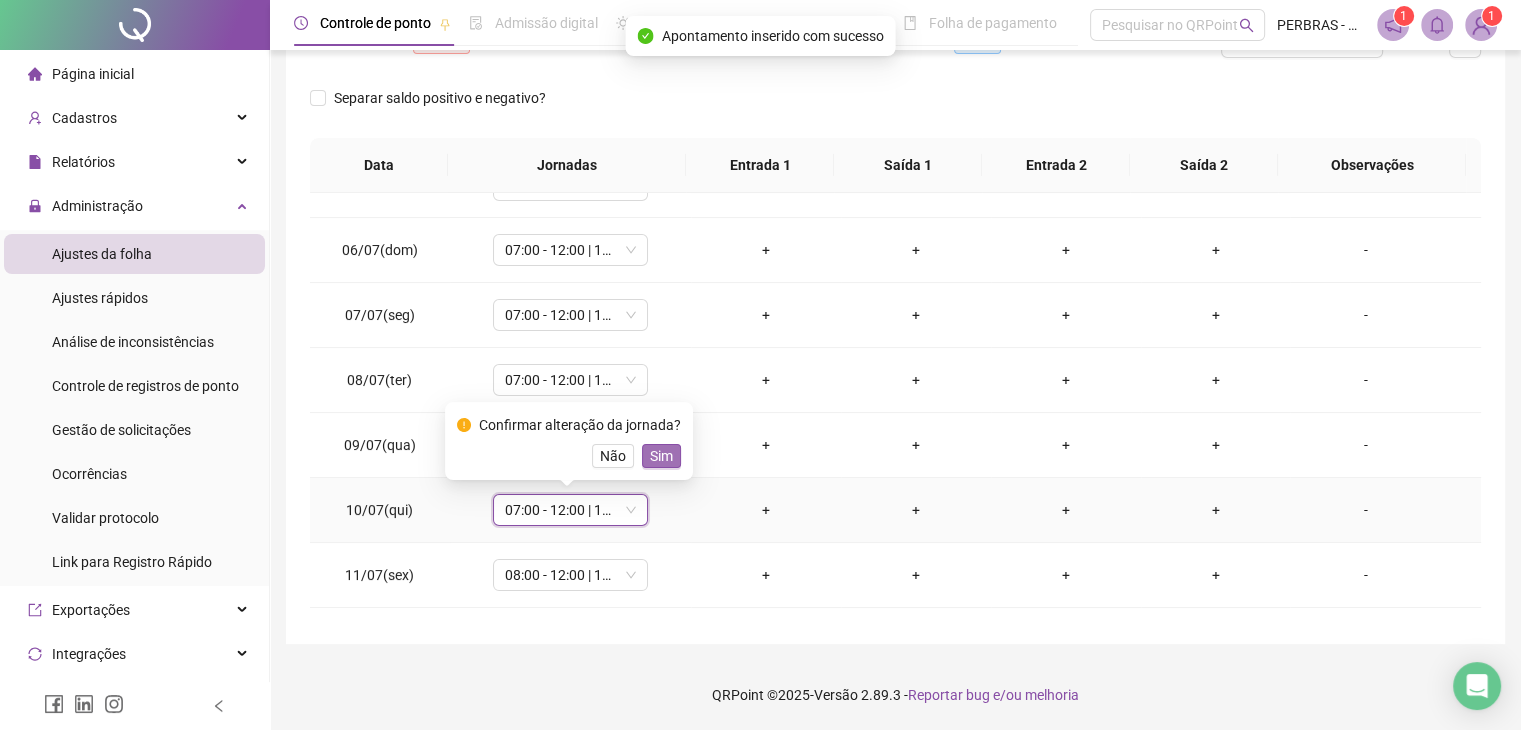 click on "Sim" at bounding box center (661, 456) 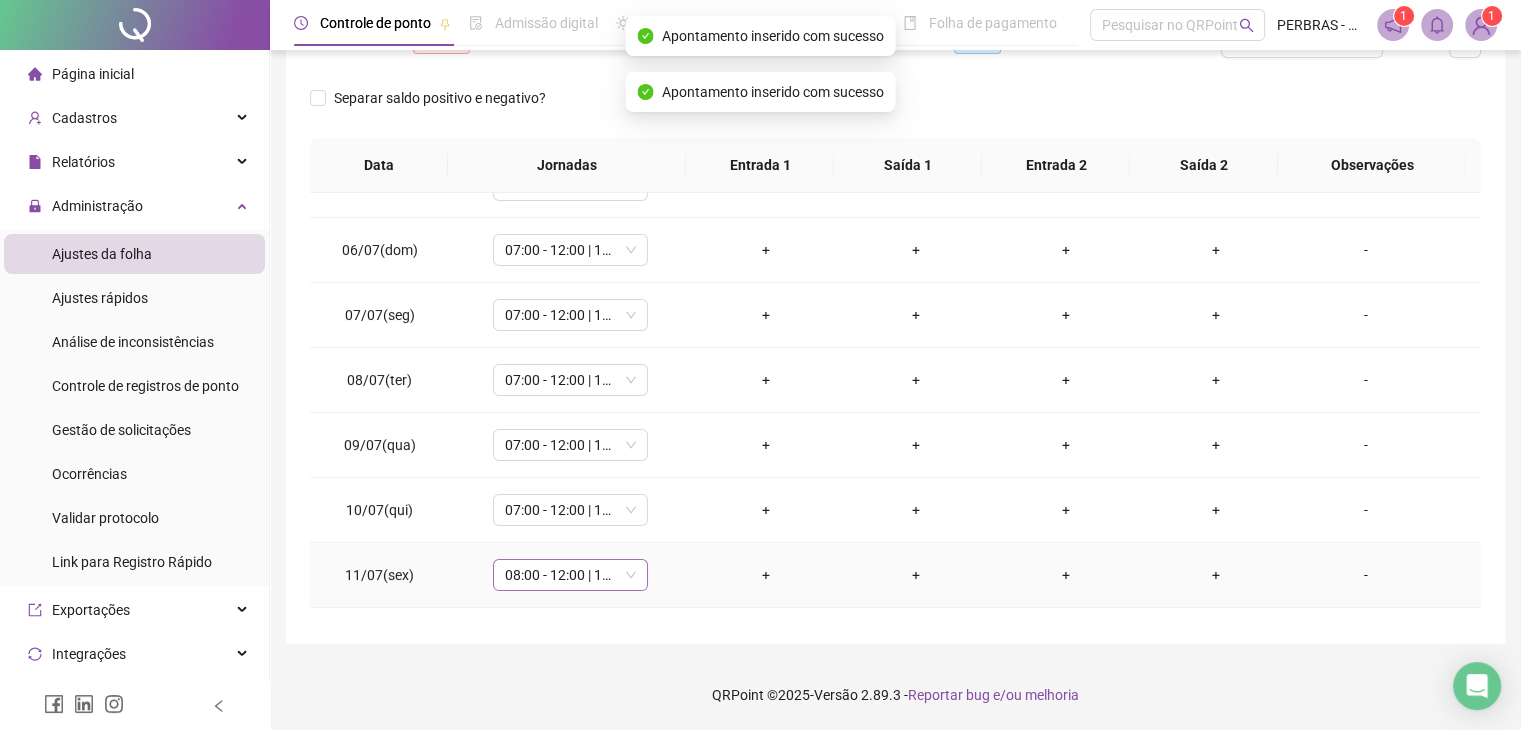 click on "08:00 - 12:00 | 13:00 - 17:48" at bounding box center [570, 575] 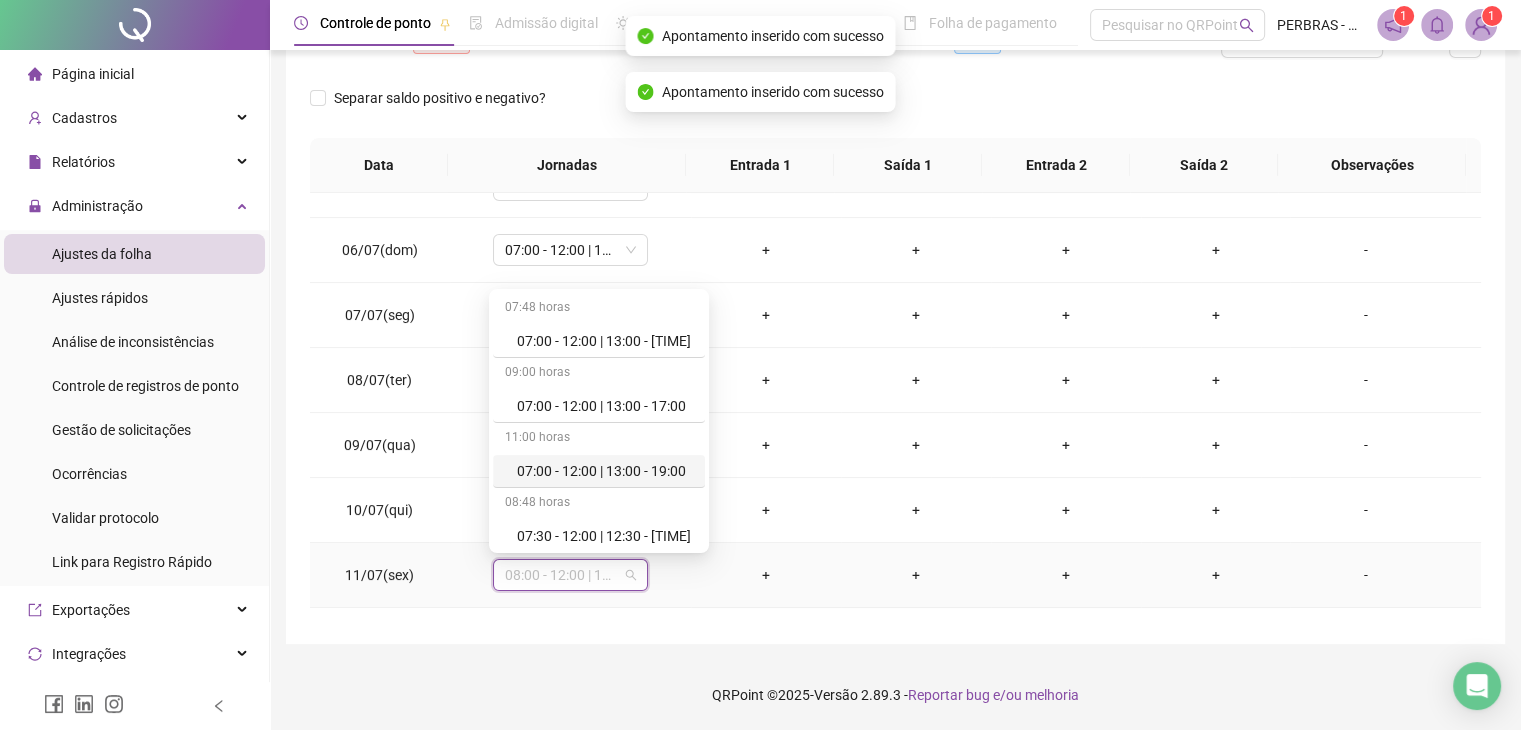 click on "07:00 - 12:00 | 13:00 - 19:00" at bounding box center (599, 471) 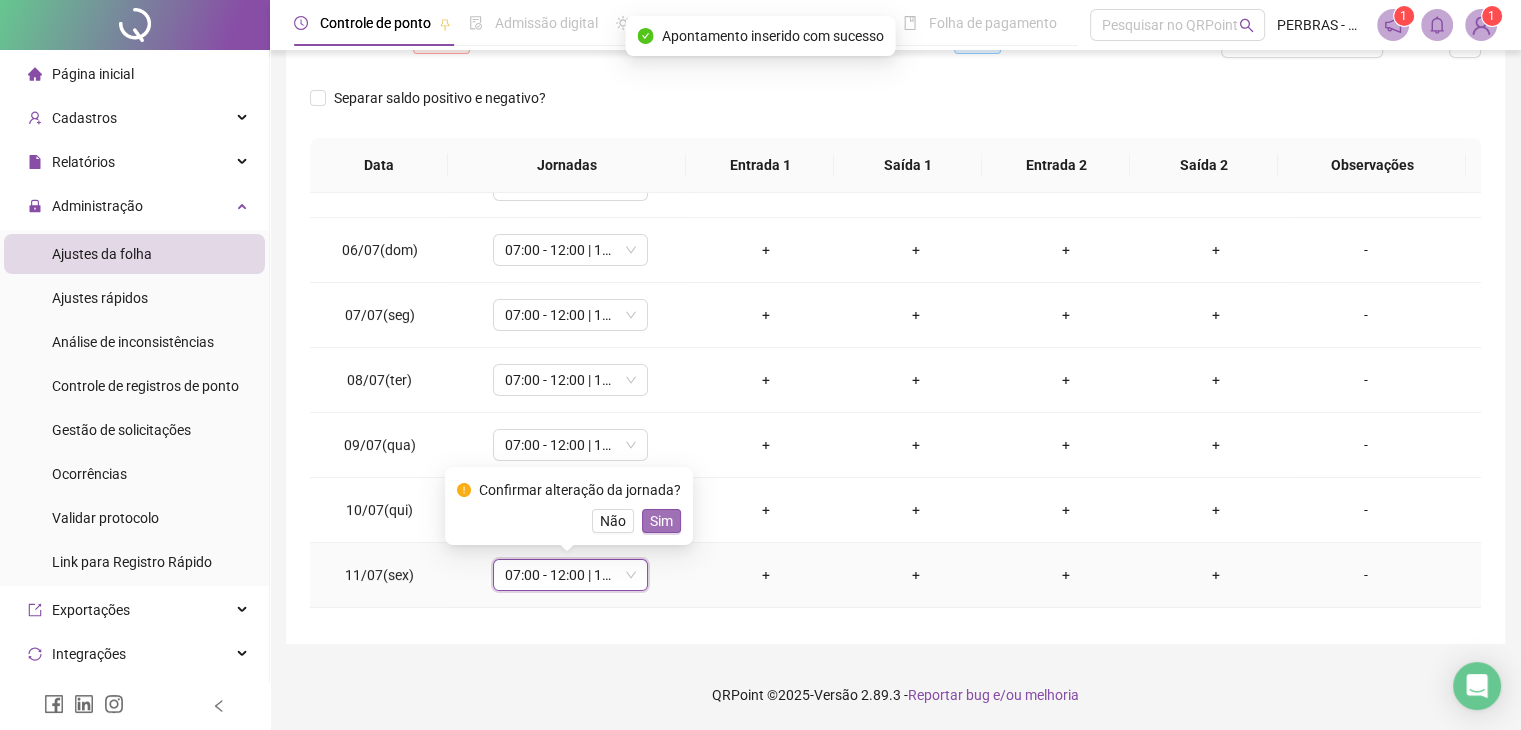 click on "Sim" at bounding box center (661, 521) 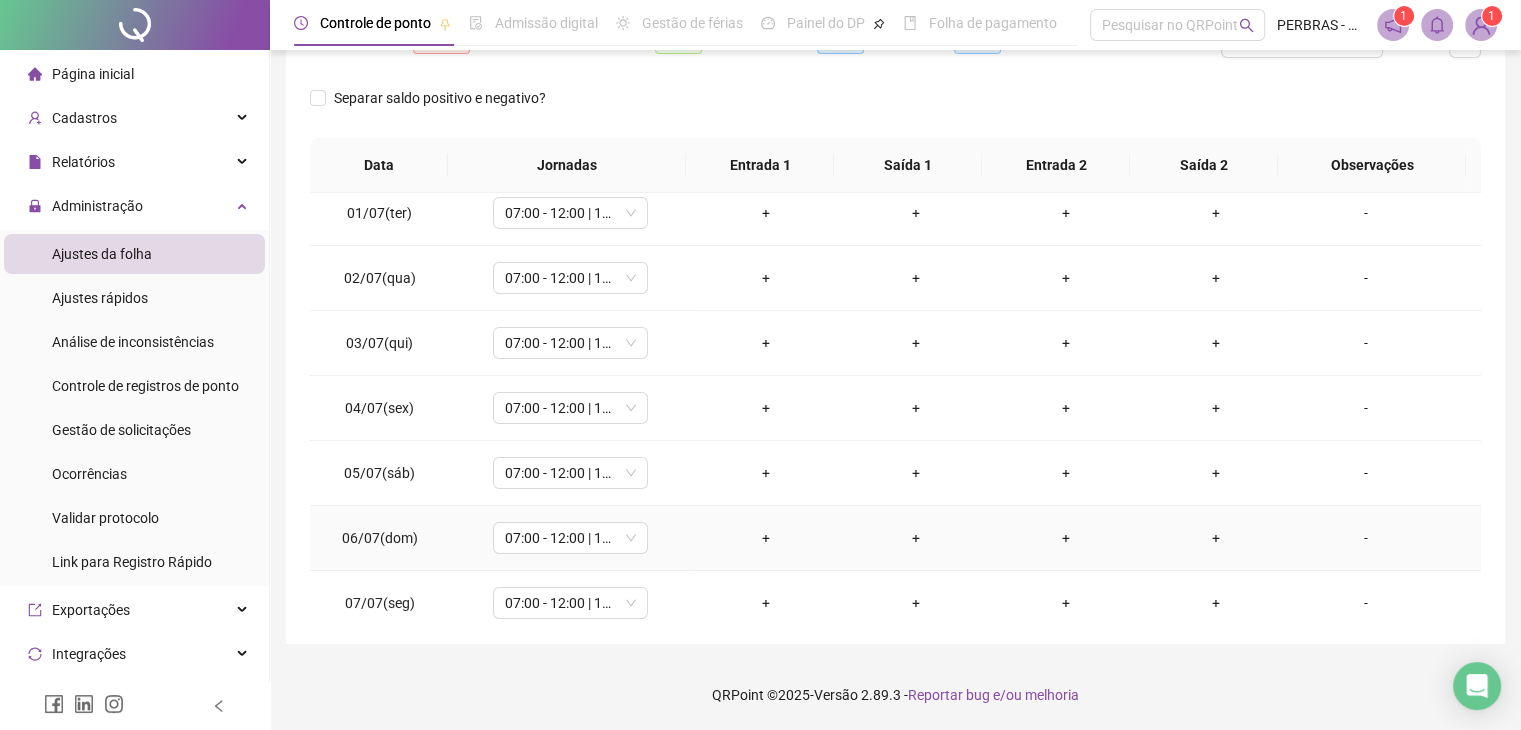 scroll, scrollTop: 0, scrollLeft: 0, axis: both 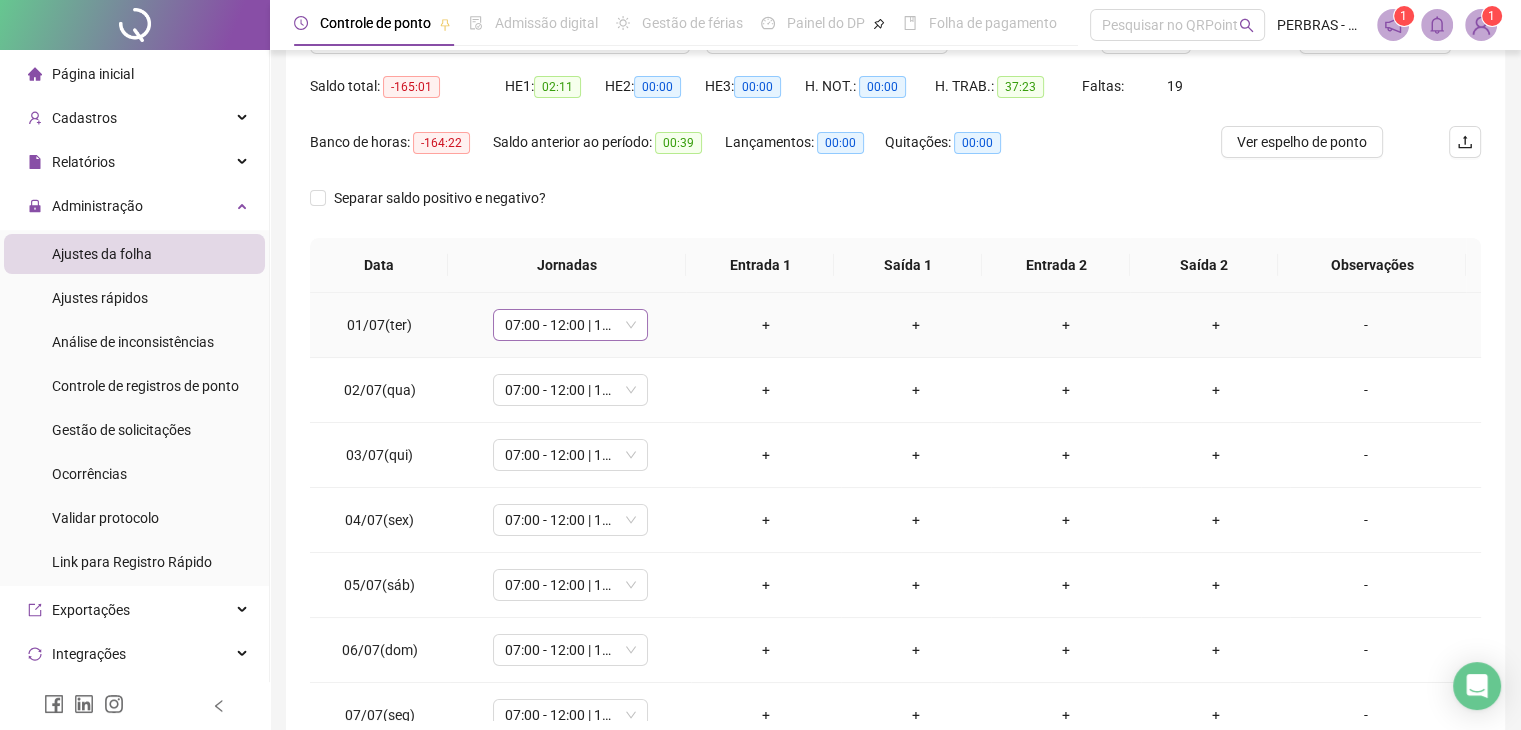 click on "07:00 - 12:00 | 13:00 - 19:00" at bounding box center [570, 325] 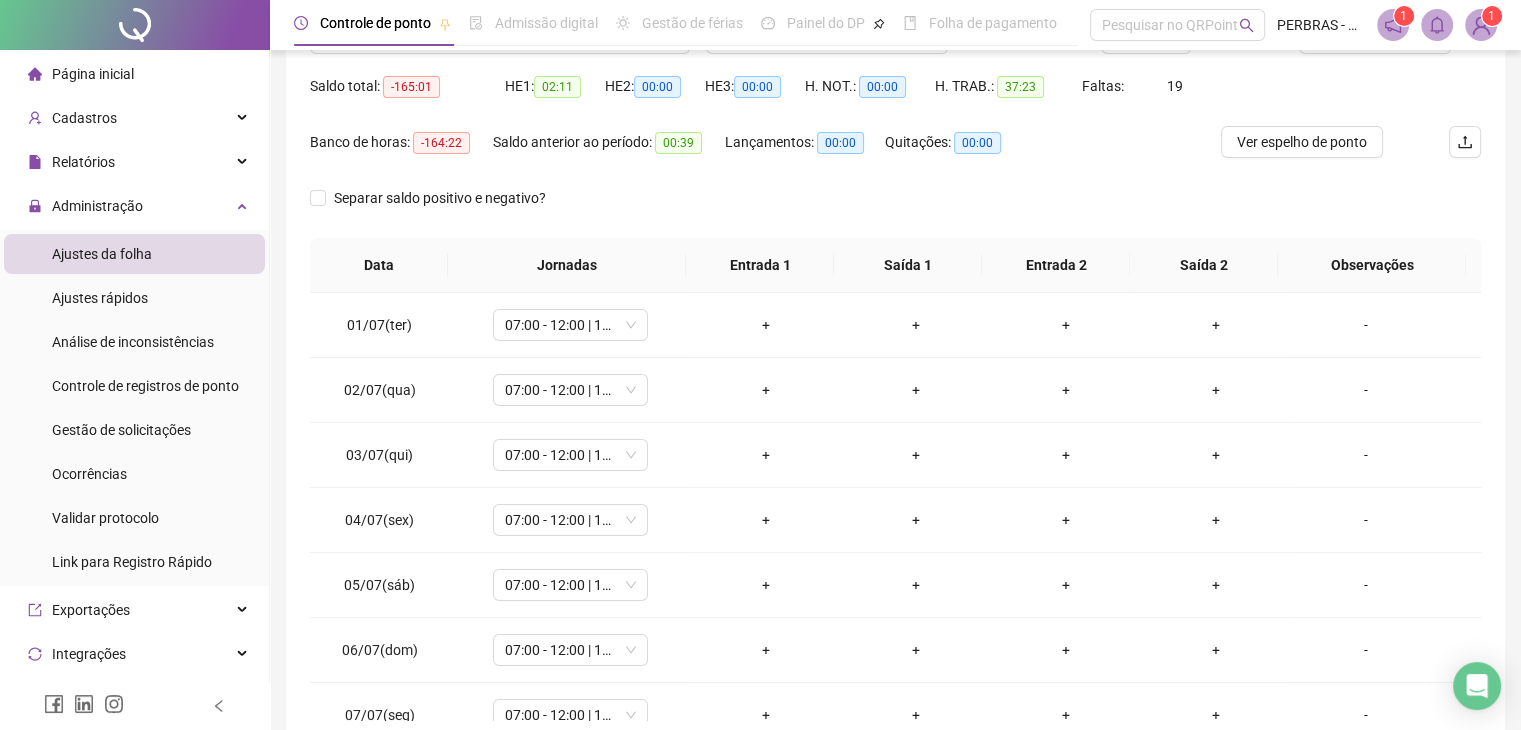 click on "Separar saldo positivo e negativo?" at bounding box center [895, 210] 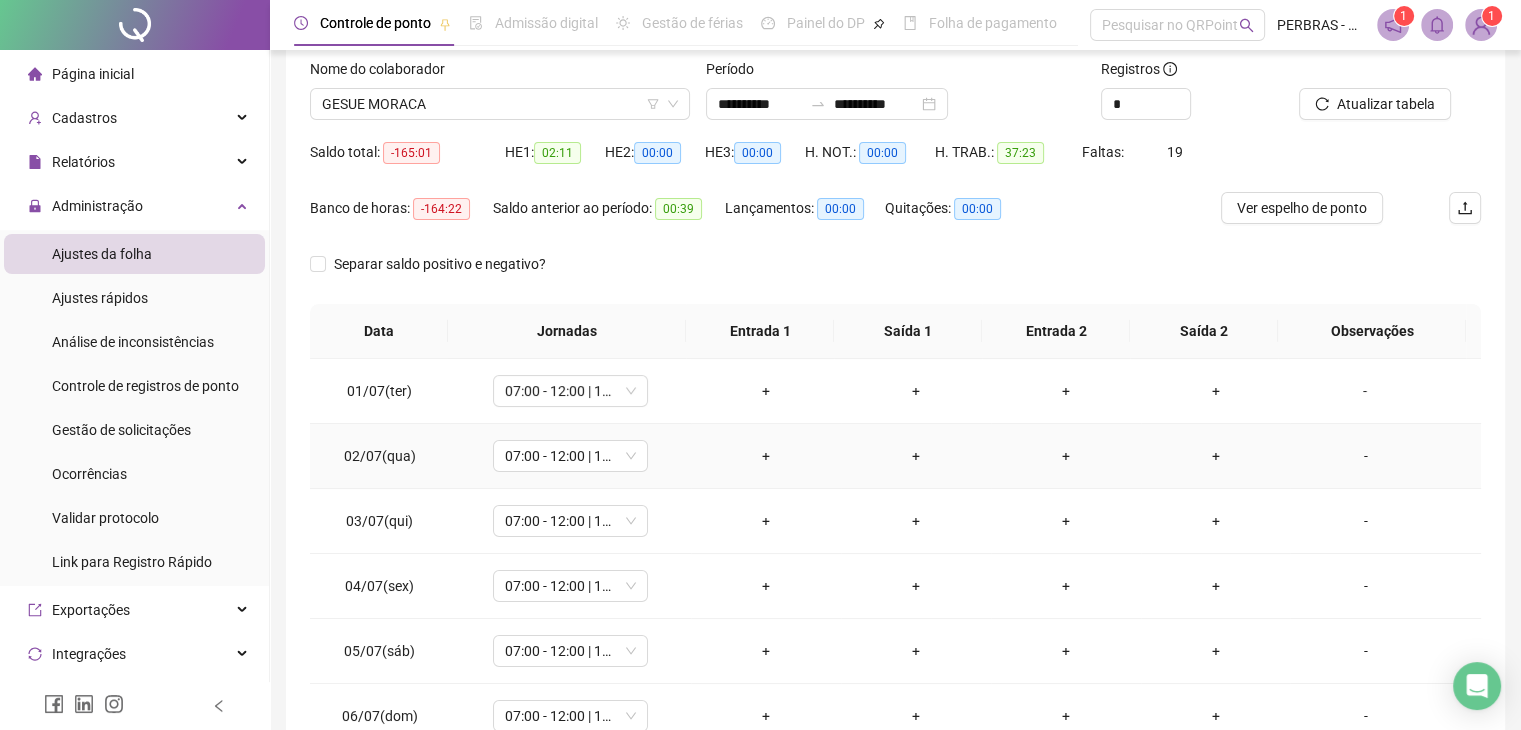scroll, scrollTop: 92, scrollLeft: 0, axis: vertical 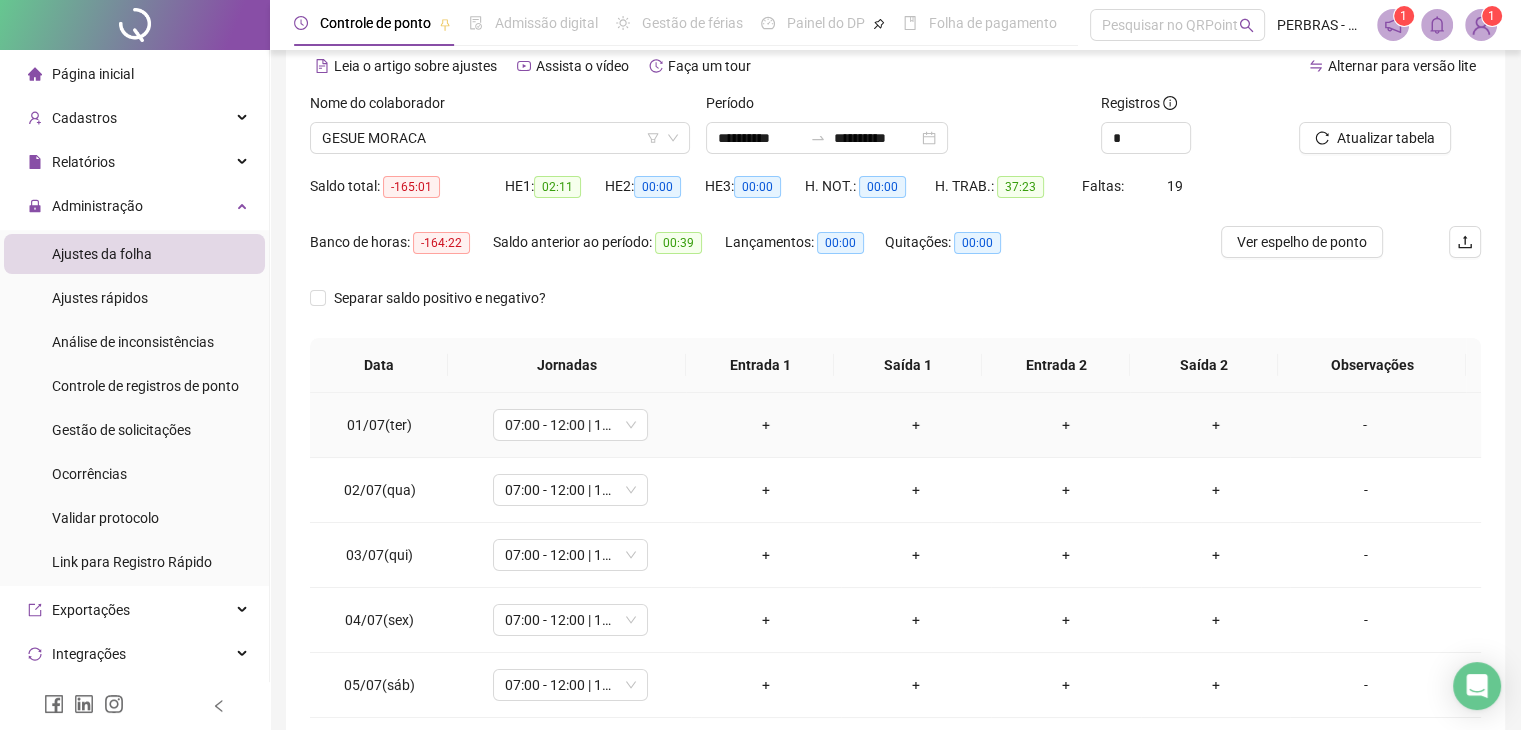 click on "+" at bounding box center [766, 425] 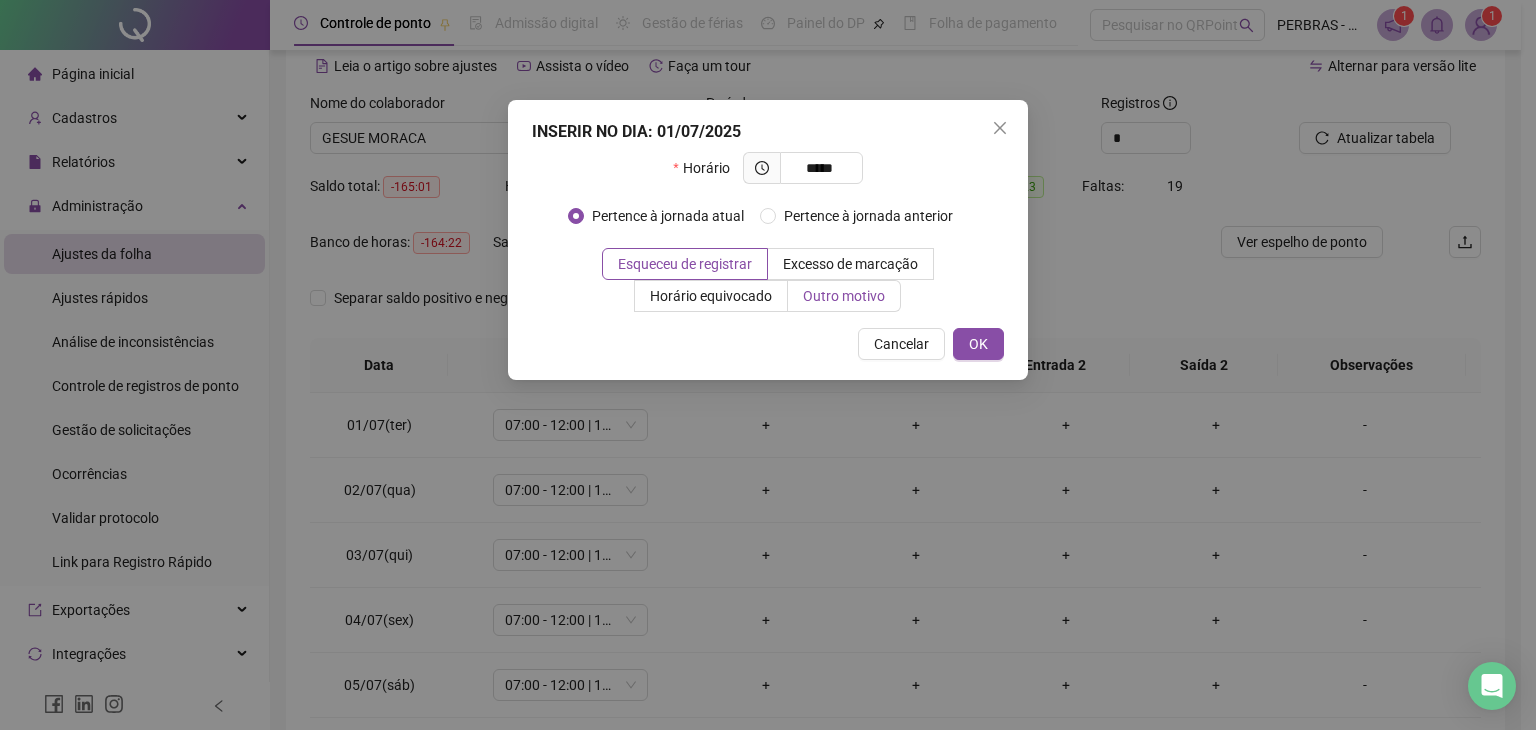 type on "*****" 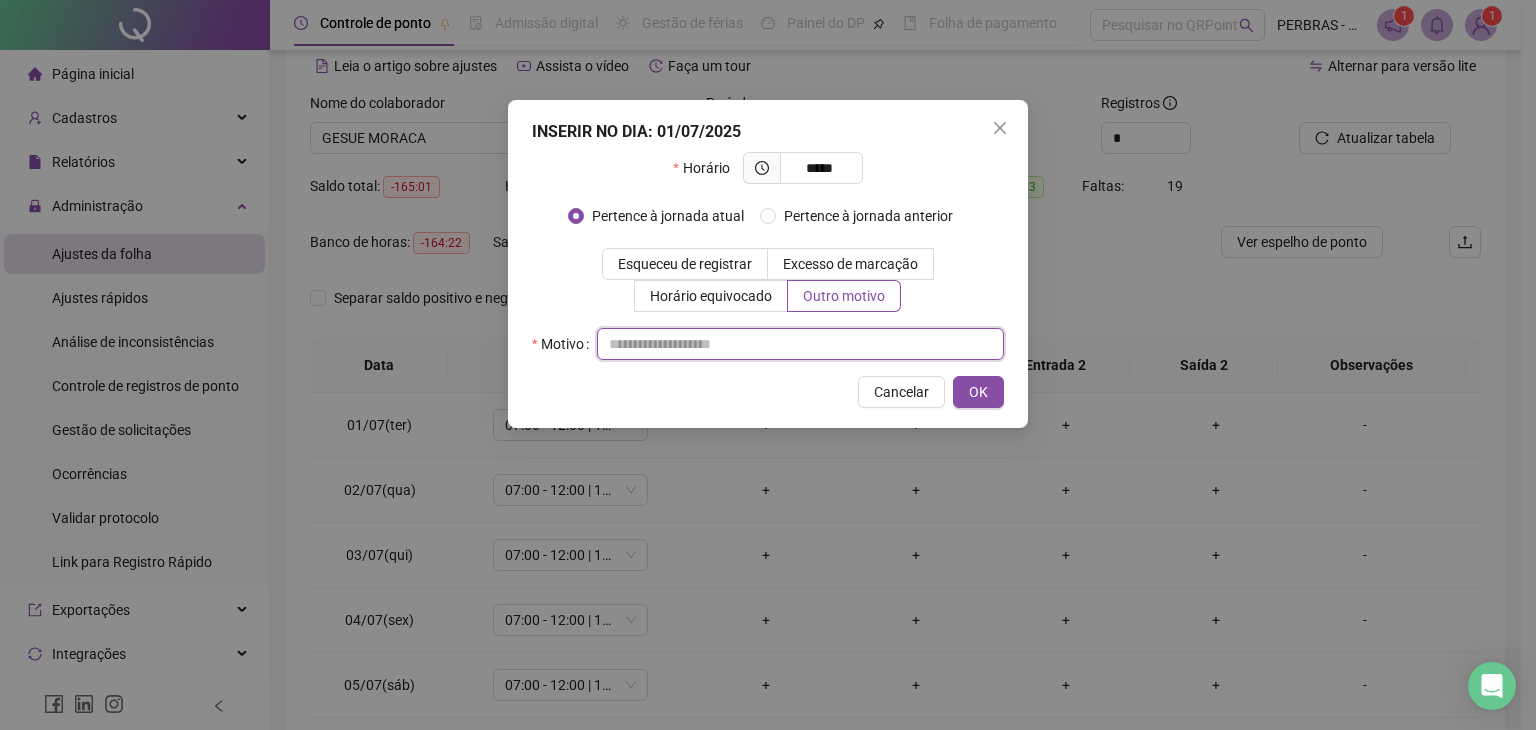 click at bounding box center [800, 344] 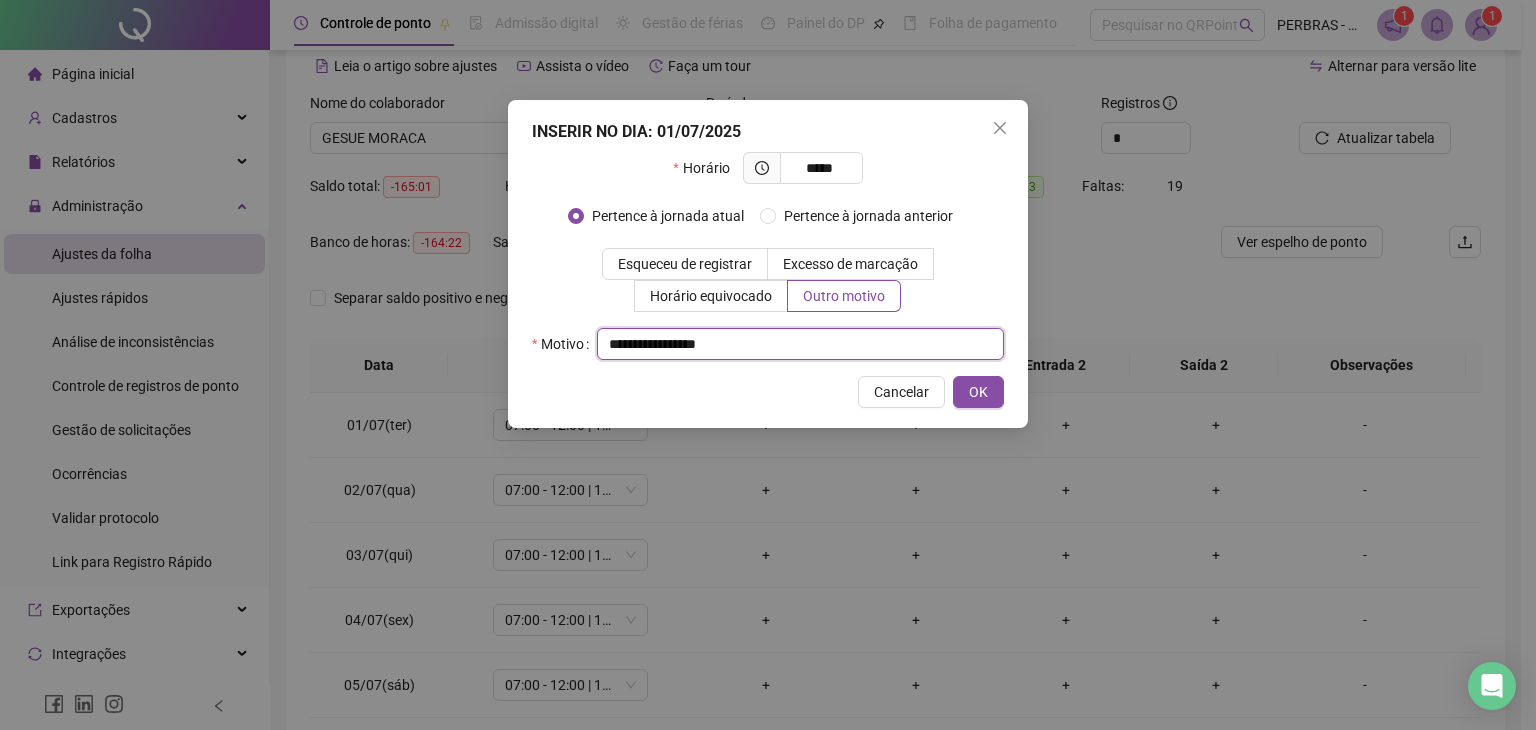 drag, startPoint x: 806, startPoint y: 355, endPoint x: 533, endPoint y: 356, distance: 273.00183 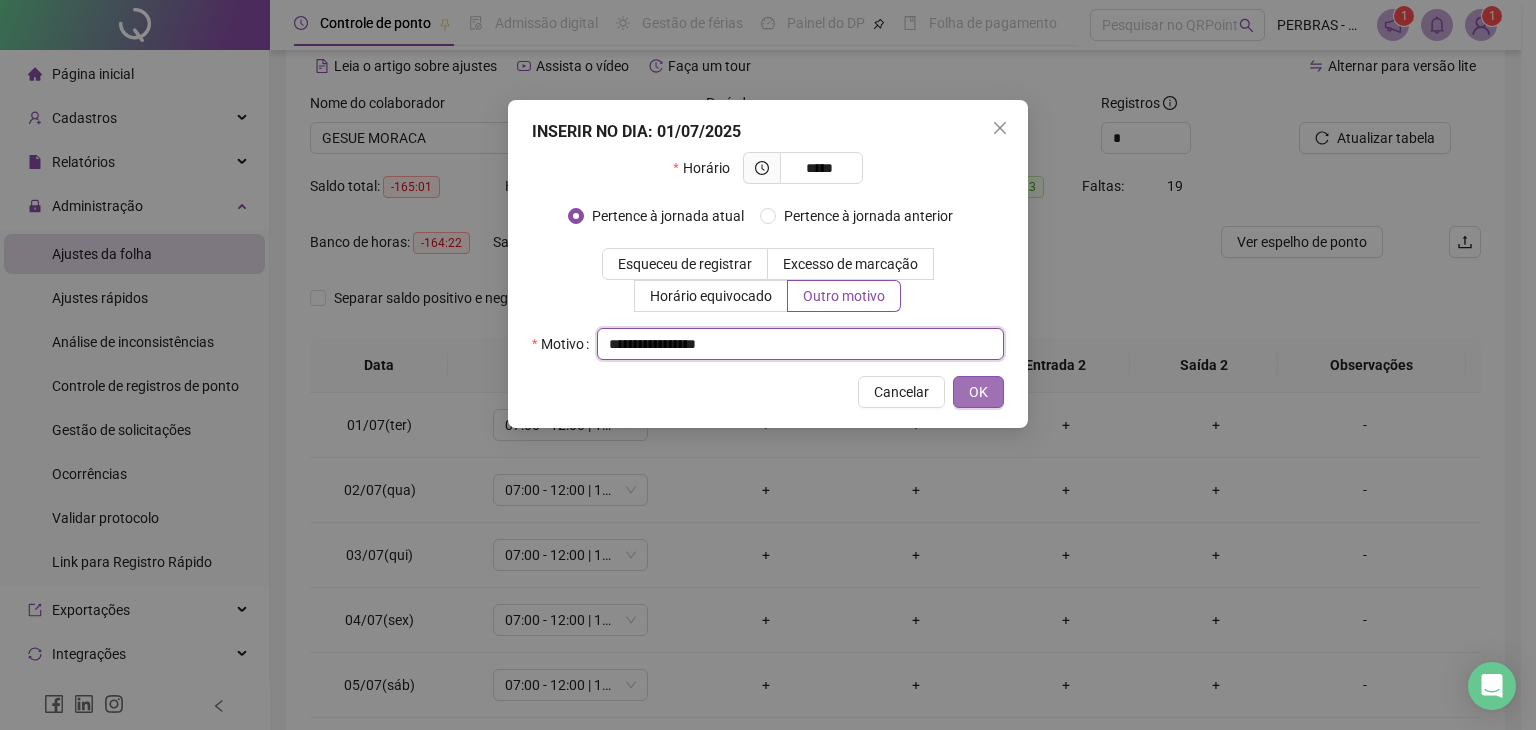 type on "**********" 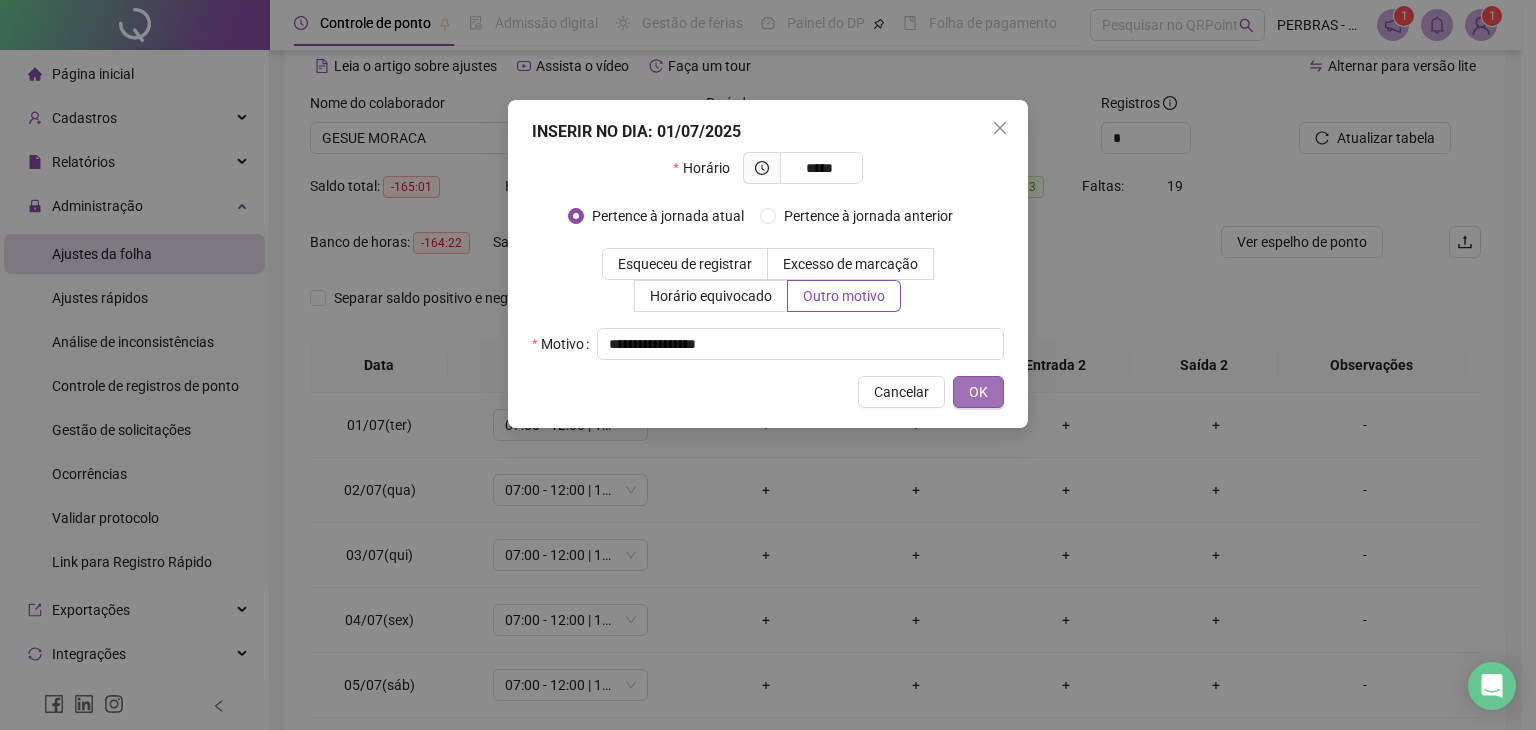 click on "OK" at bounding box center (978, 392) 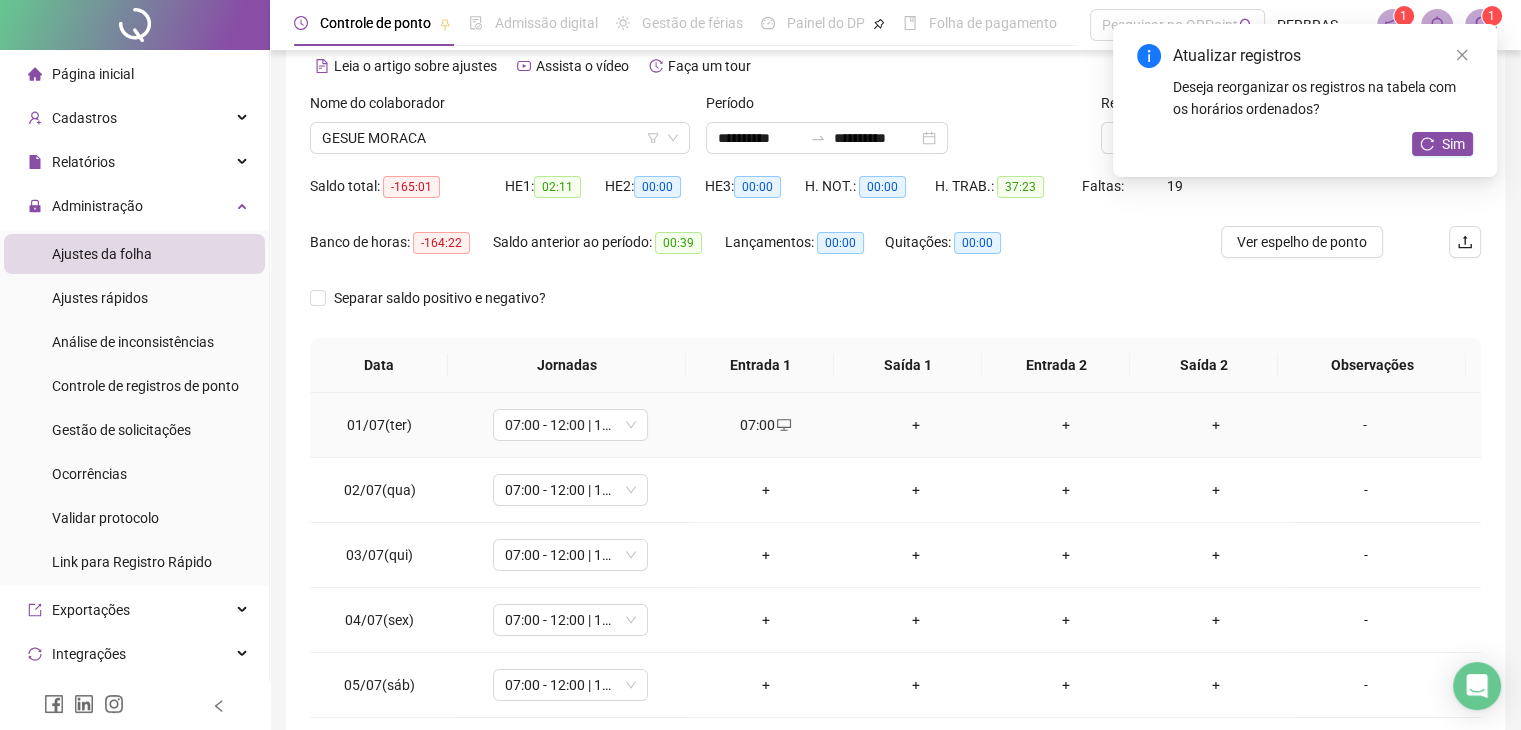 click on "+" at bounding box center (1216, 425) 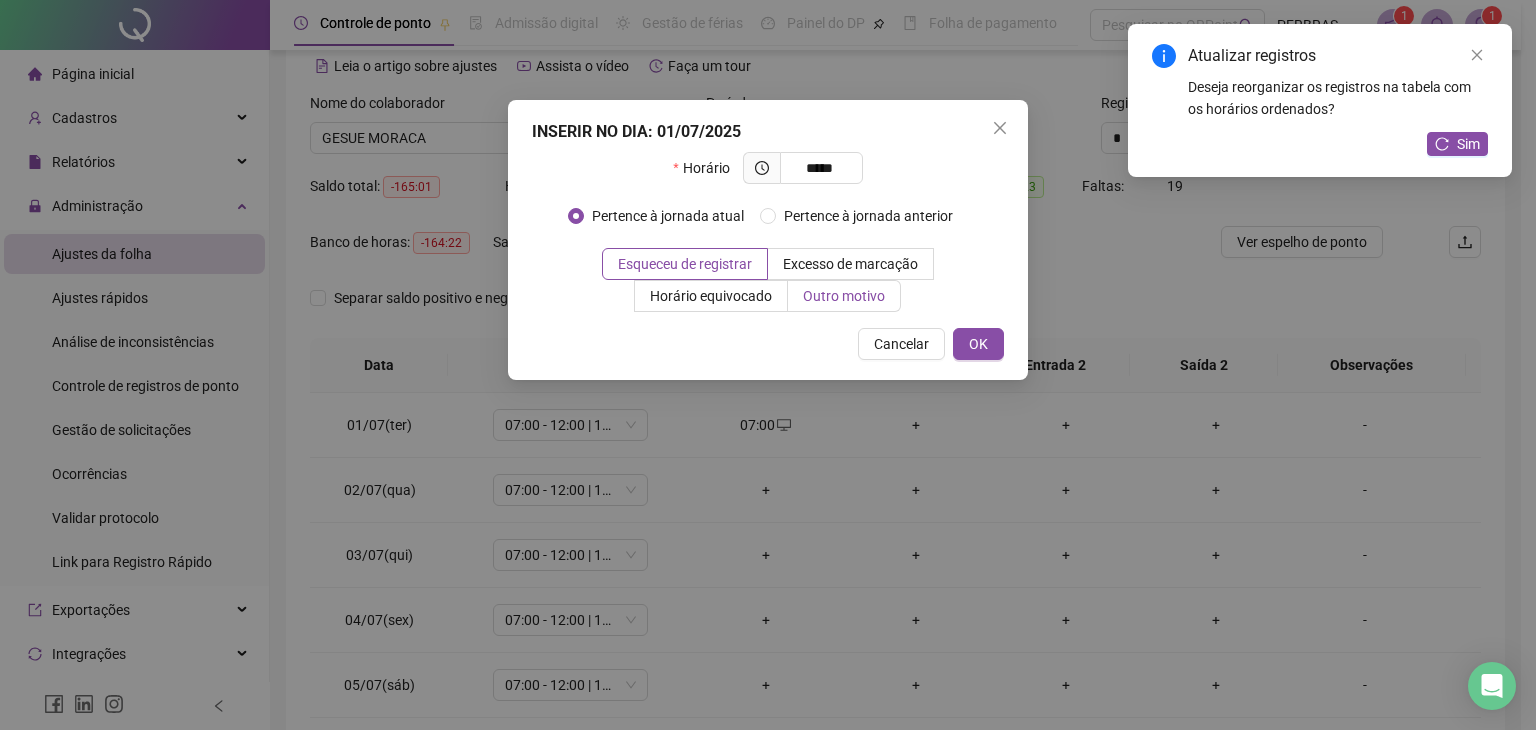 type on "*****" 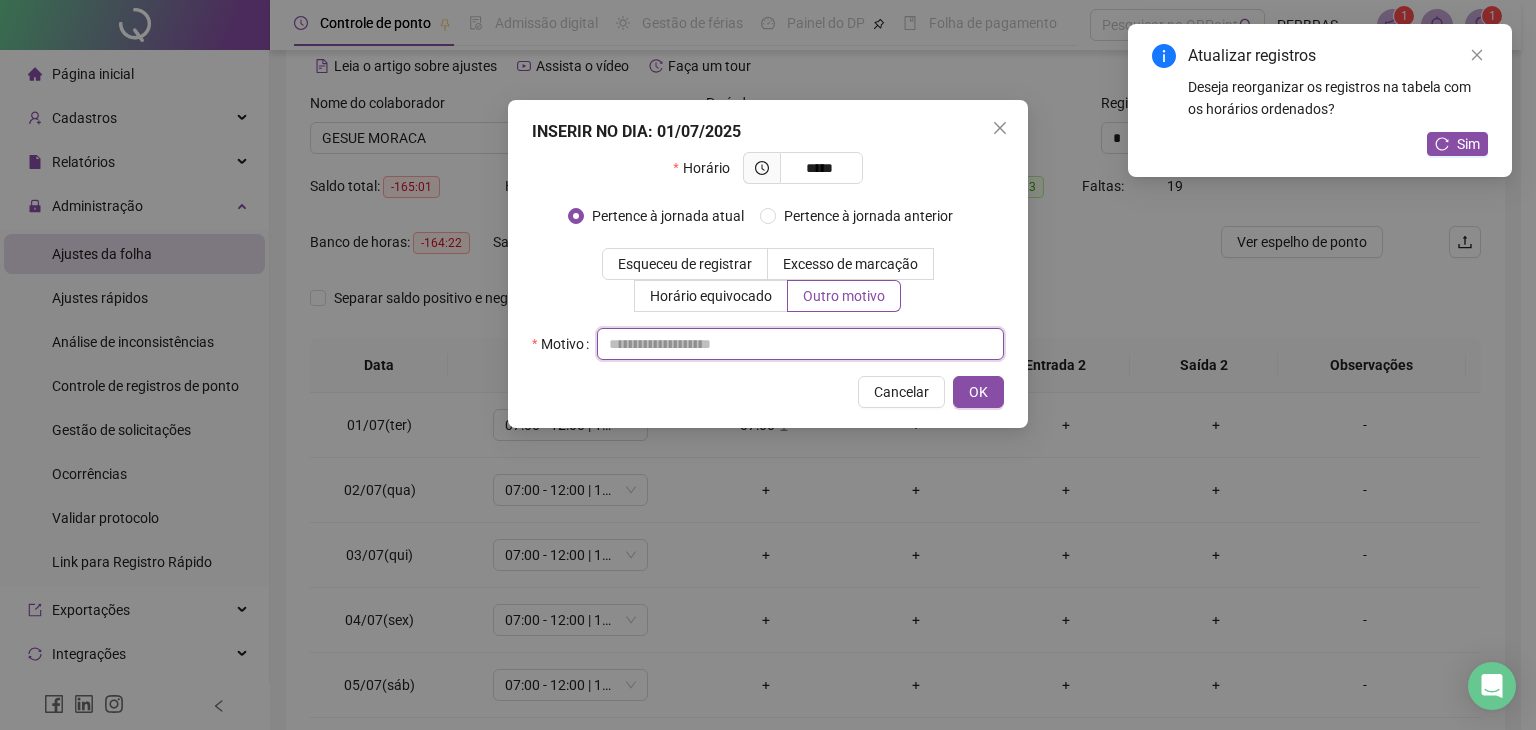 click at bounding box center [800, 344] 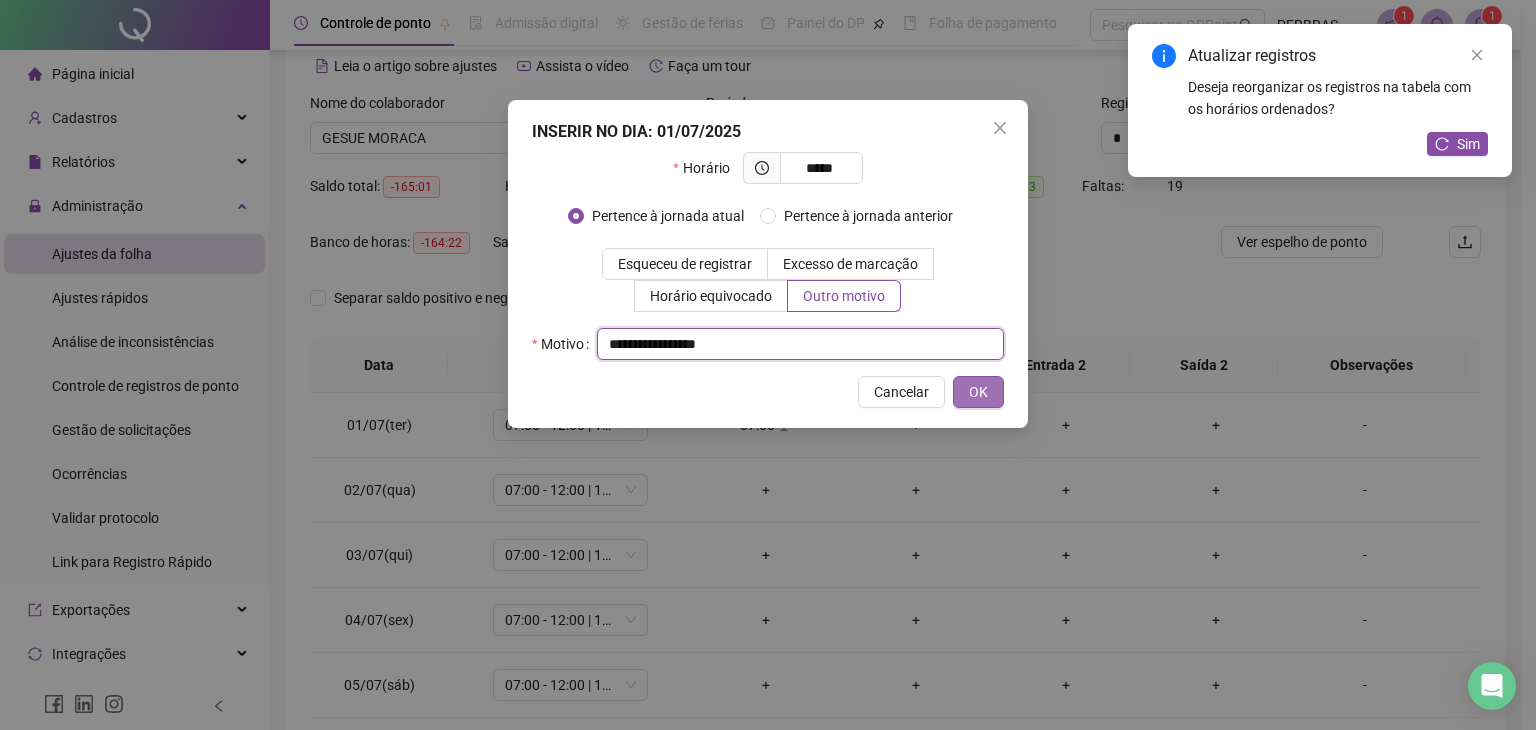 type on "**********" 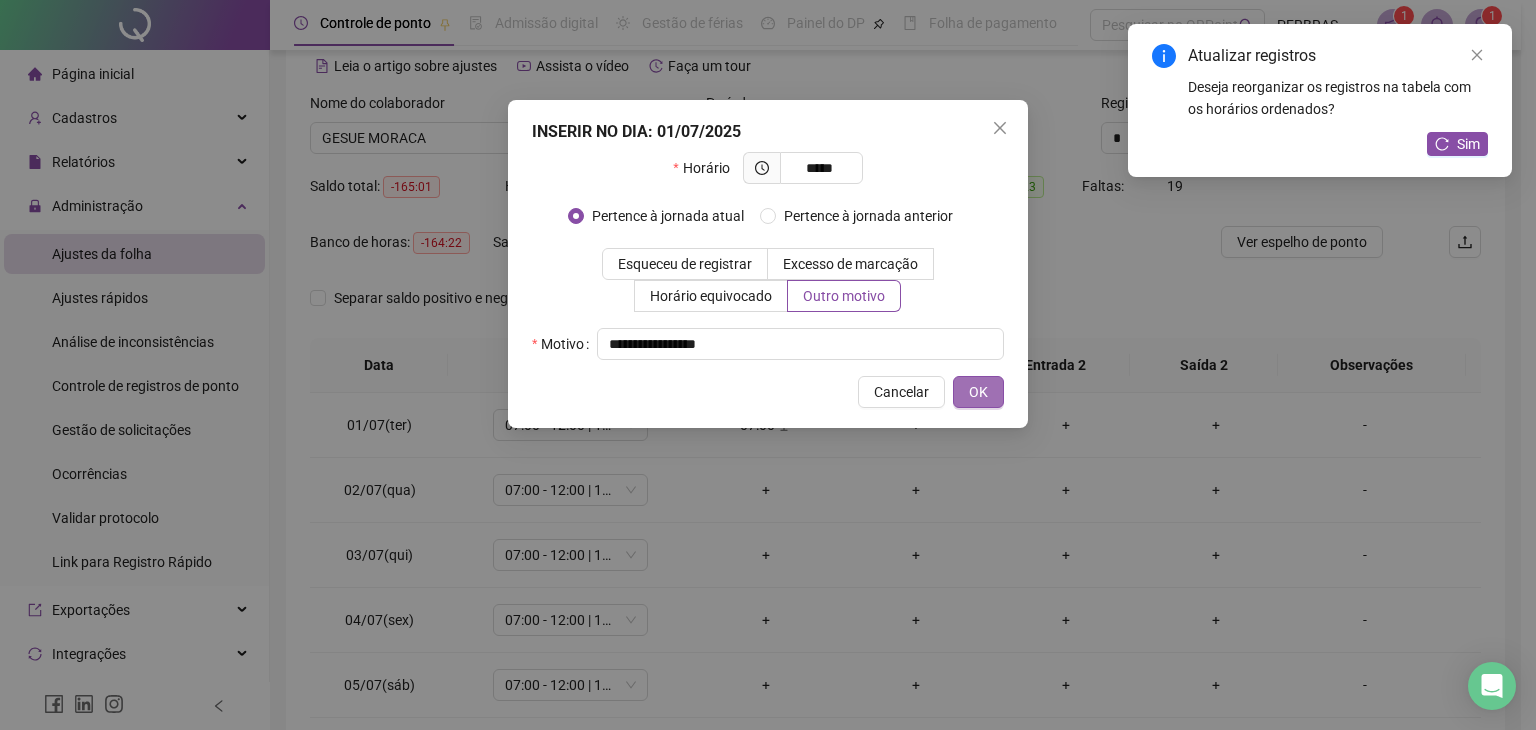 click on "OK" at bounding box center (978, 392) 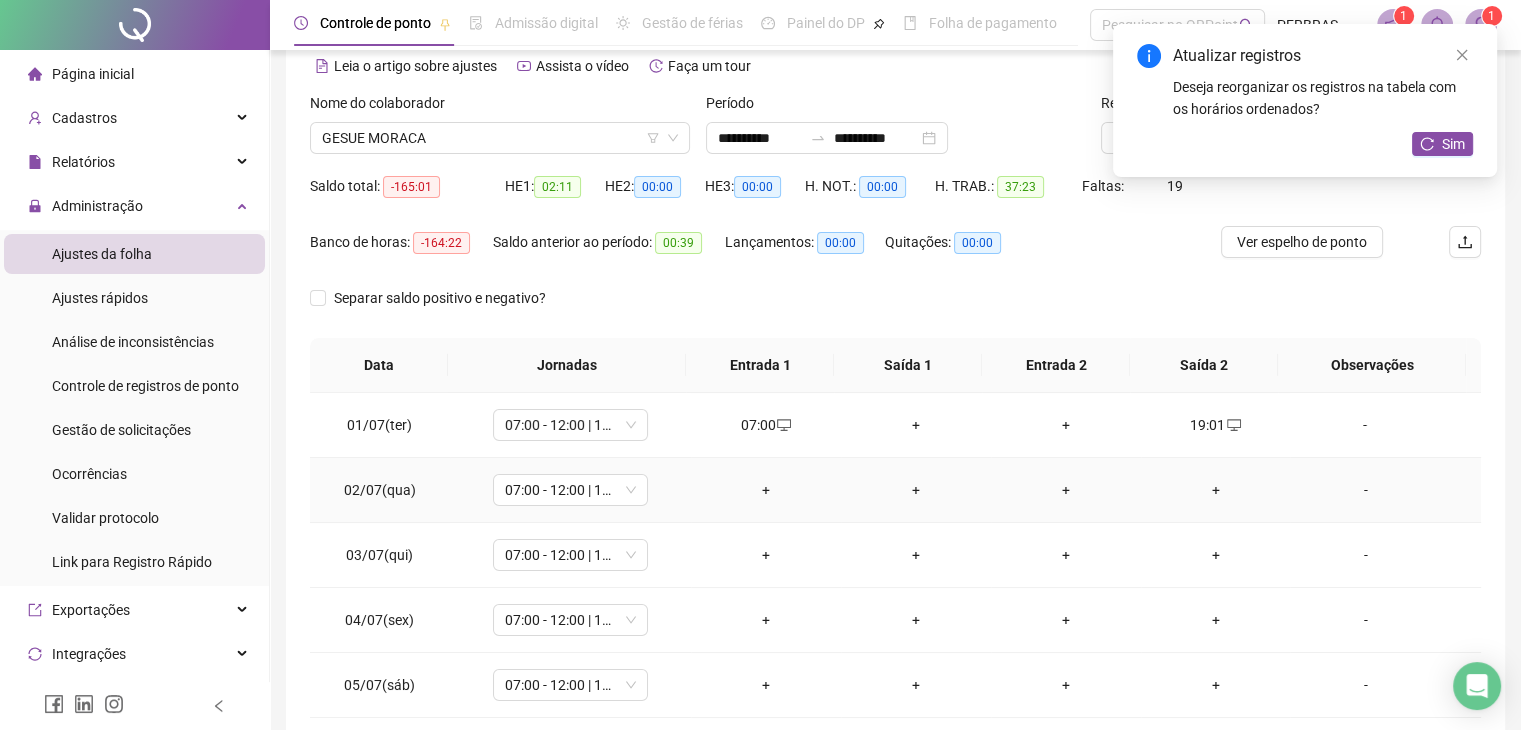 click on "+" at bounding box center (766, 490) 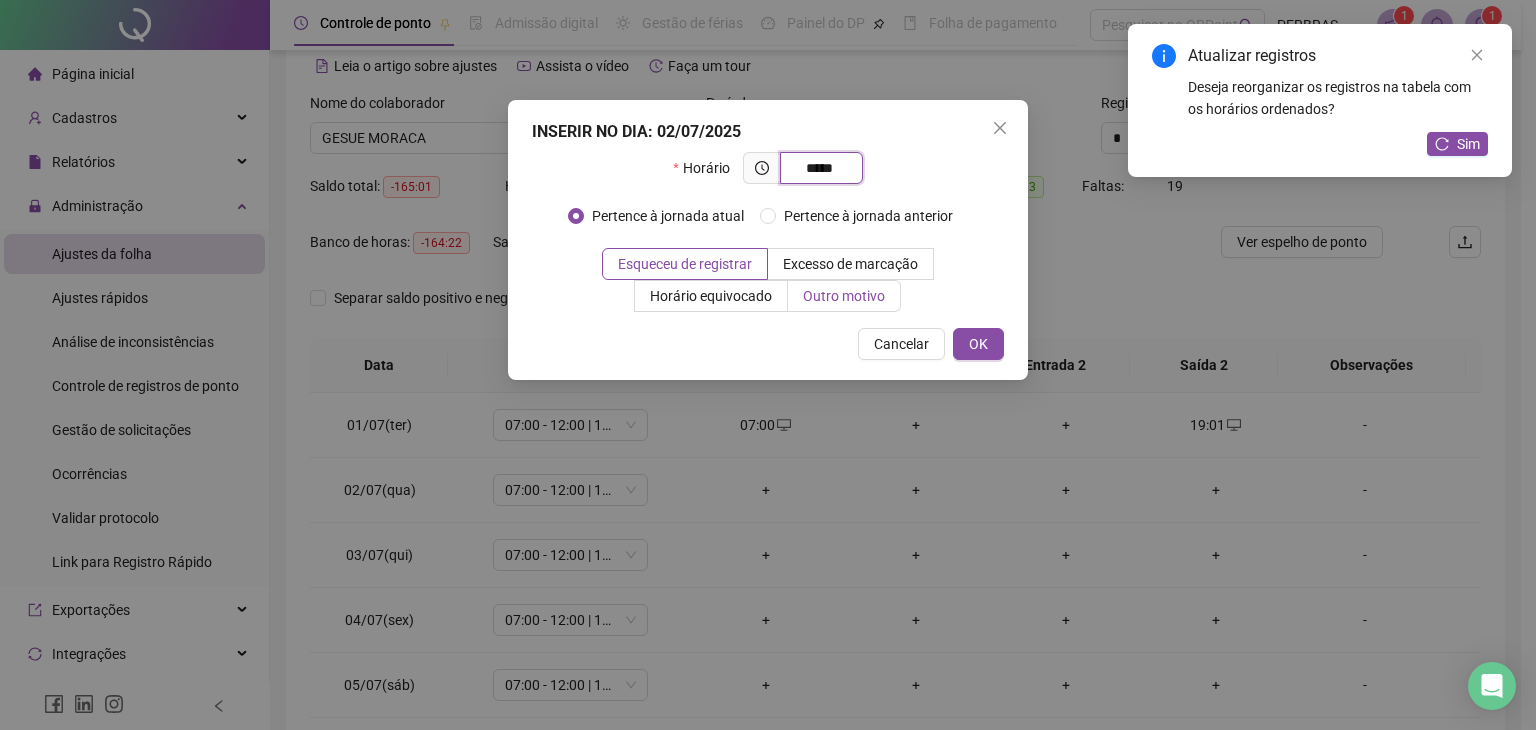 type on "*****" 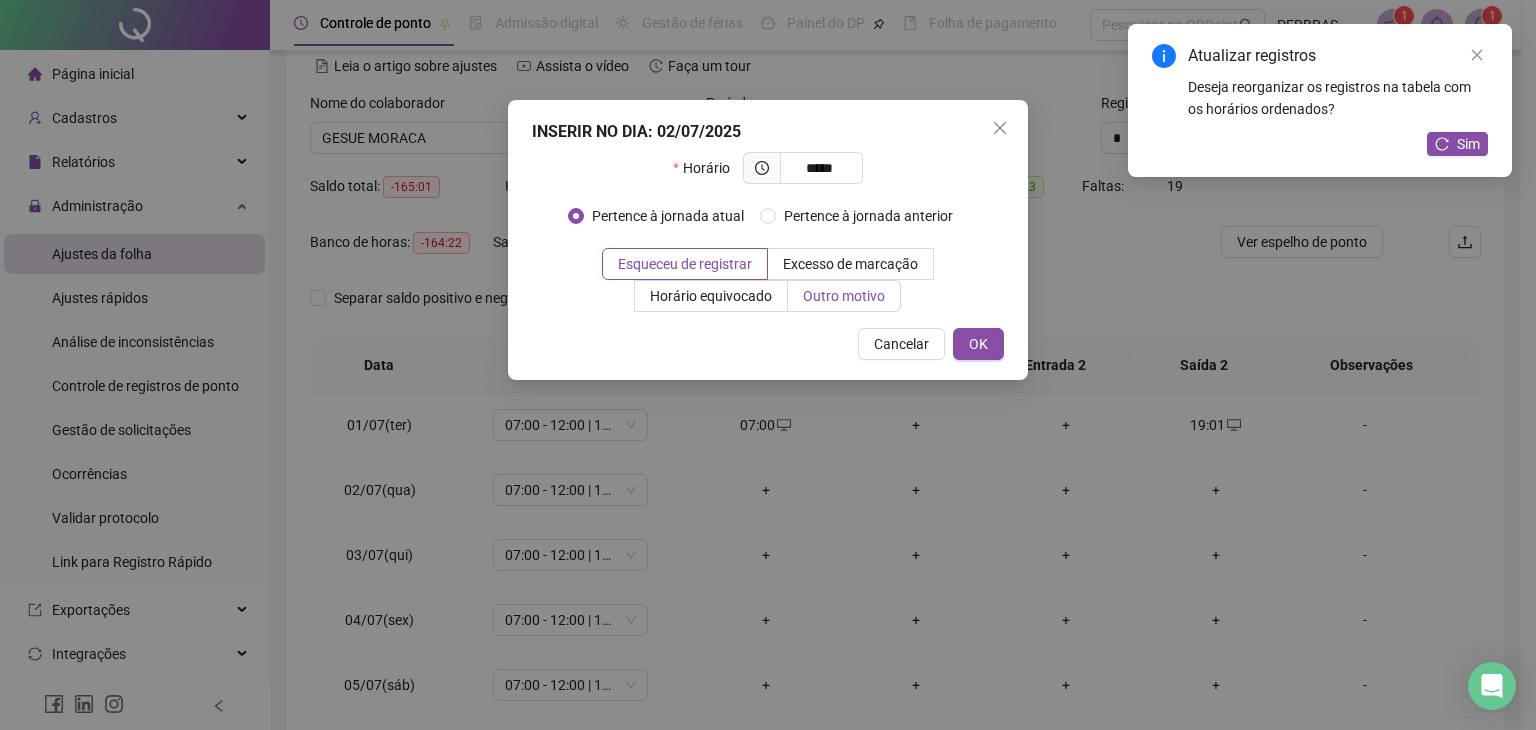 click on "Outro motivo" at bounding box center [844, 296] 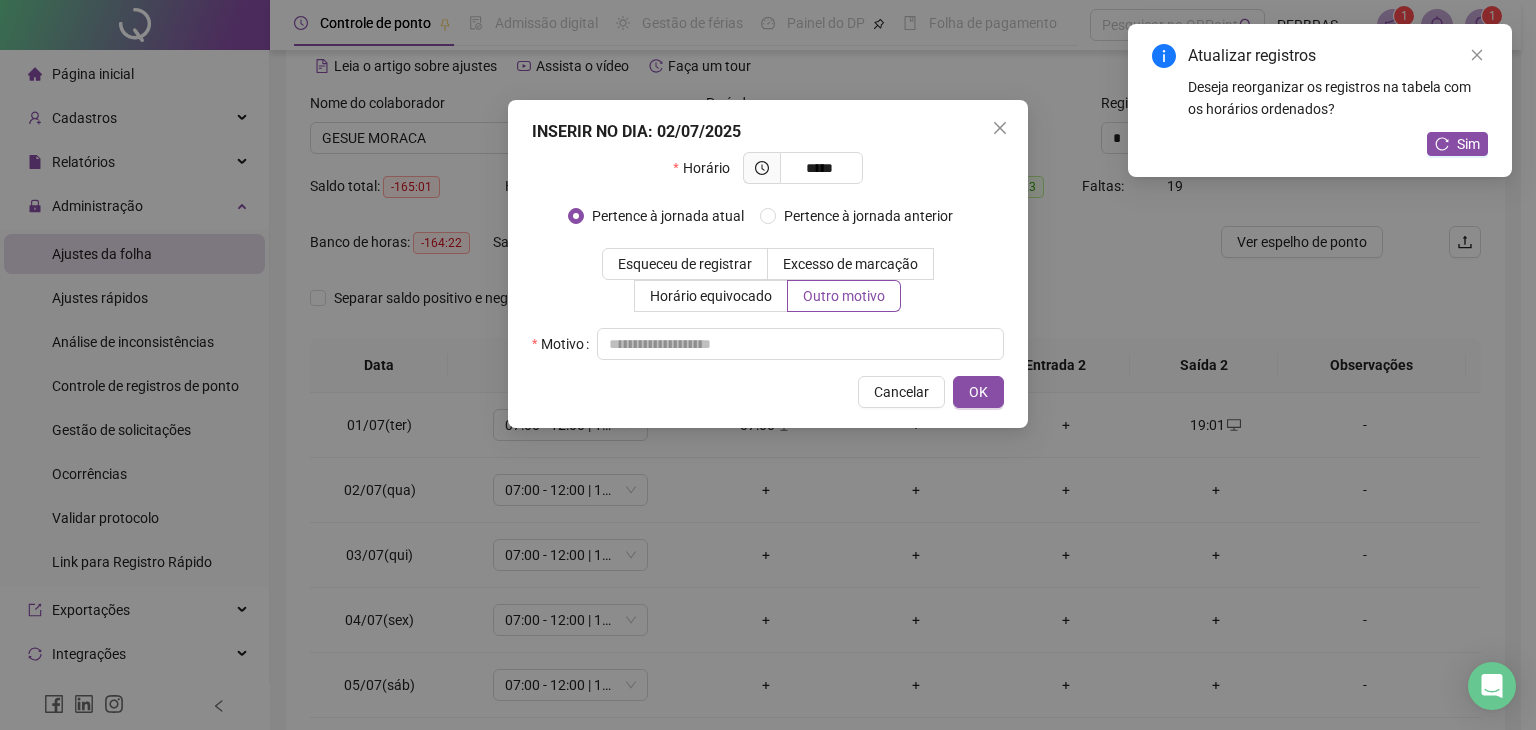 click on "Horário ***** Pertence à jornada atual Pertence à jornada anterior Esqueceu de registrar Excesso de marcação Horário equivocado Outro motivo Motivo" at bounding box center [768, 256] 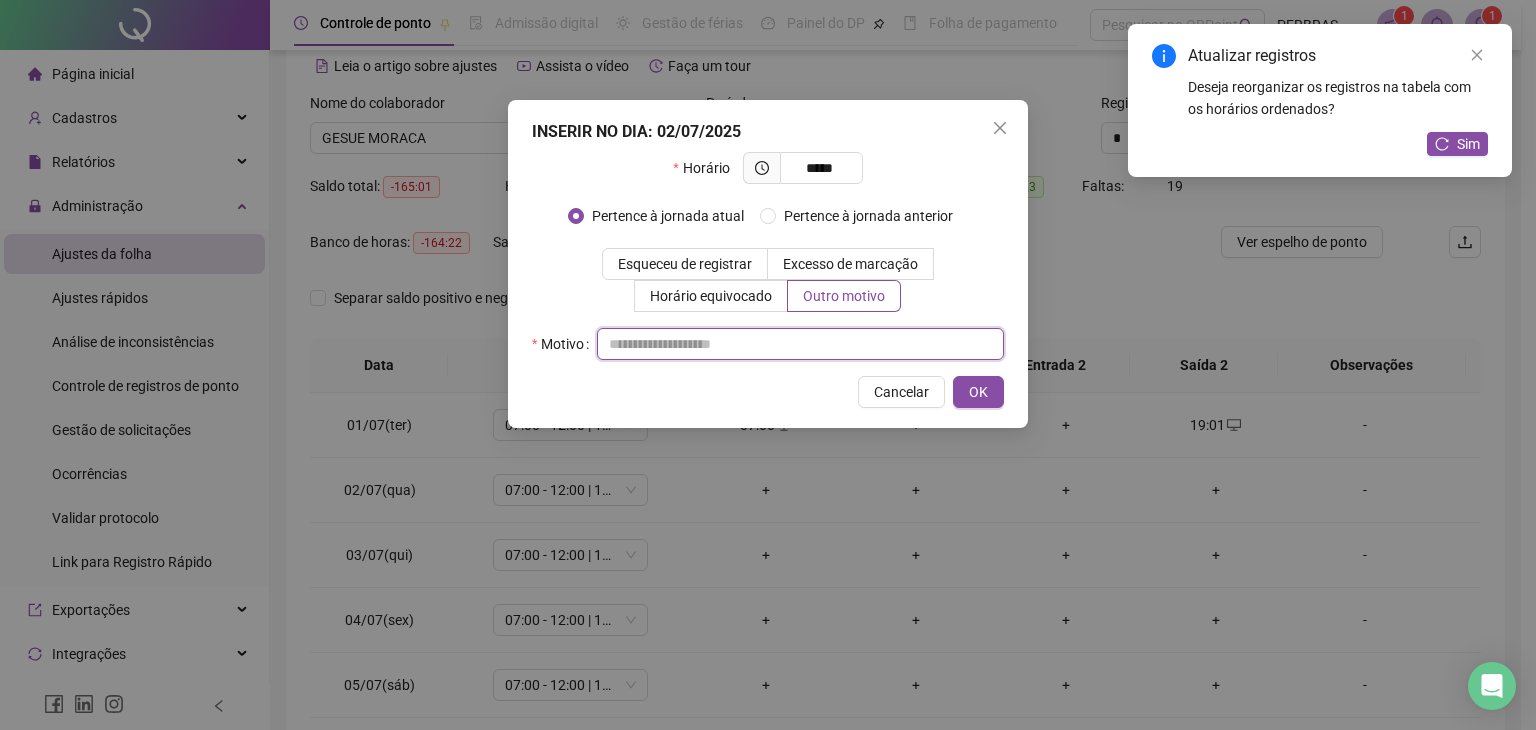click at bounding box center [800, 344] 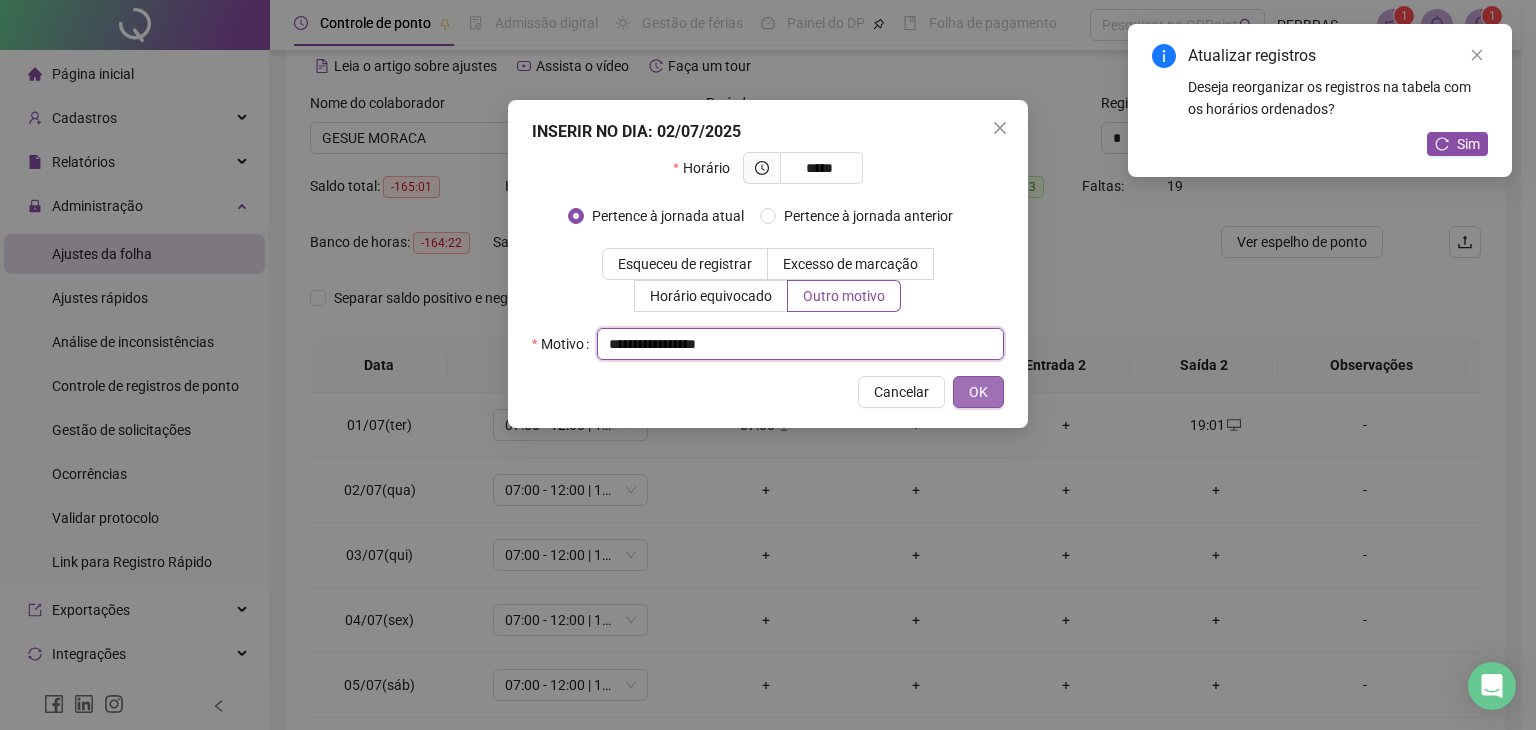 type on "**********" 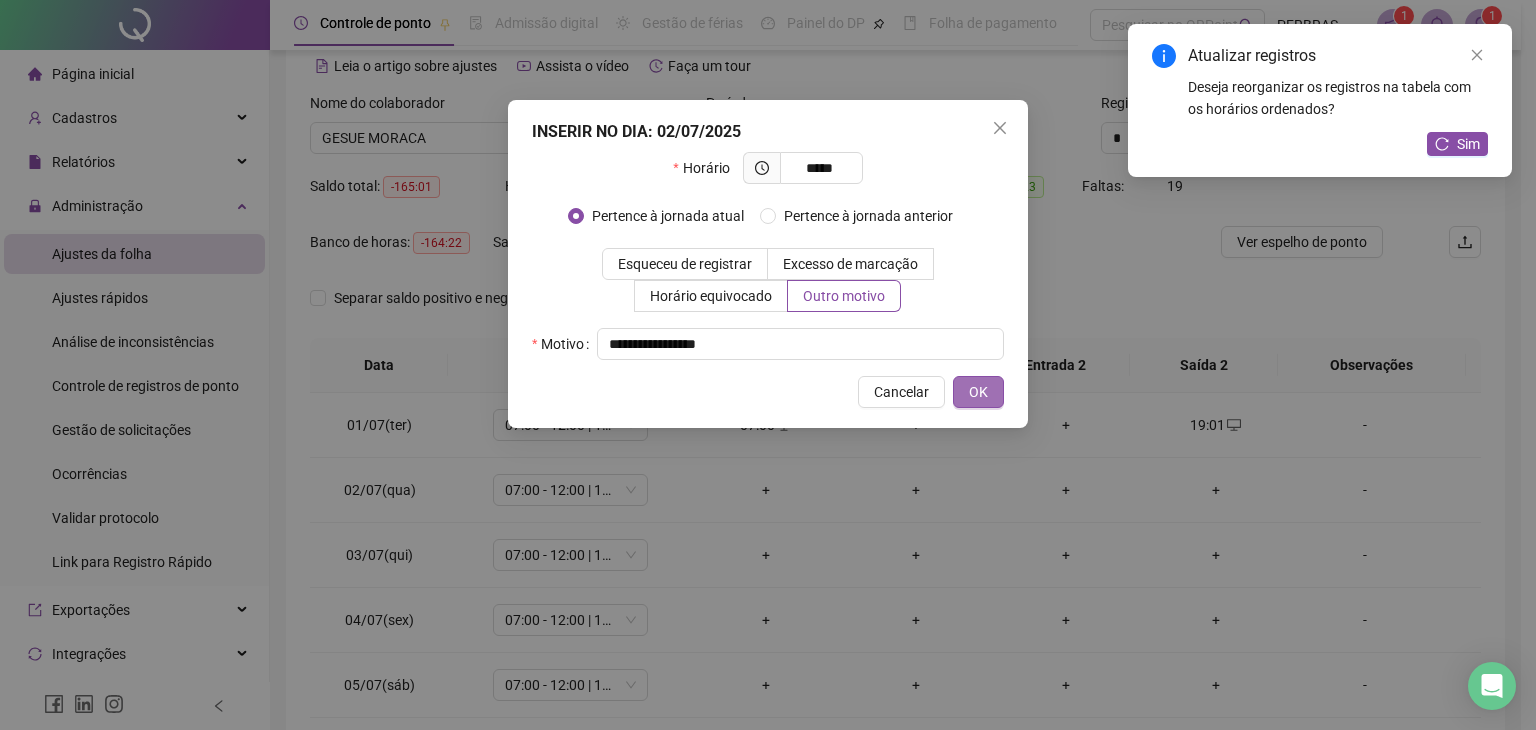 click on "OK" at bounding box center (978, 392) 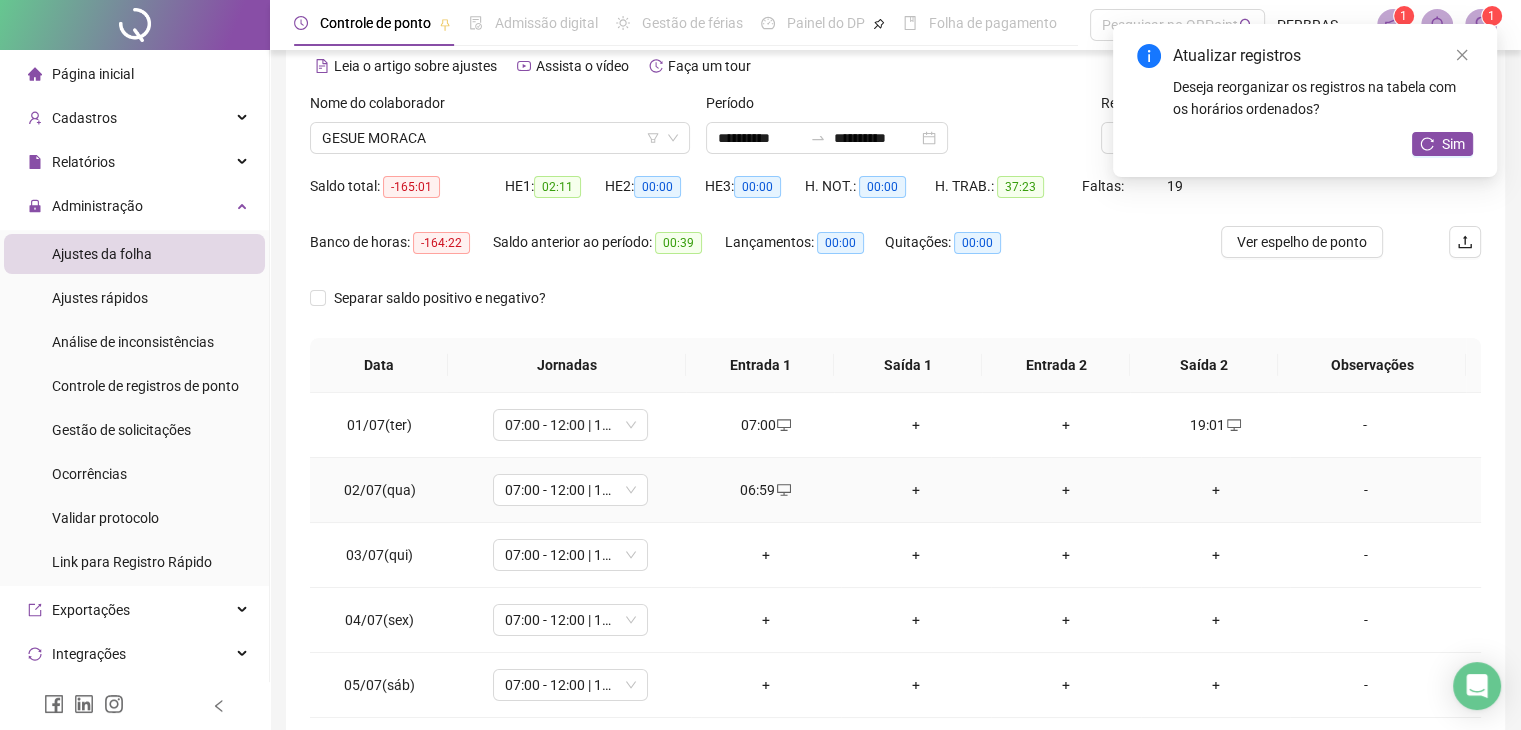 click on "+" at bounding box center (916, 490) 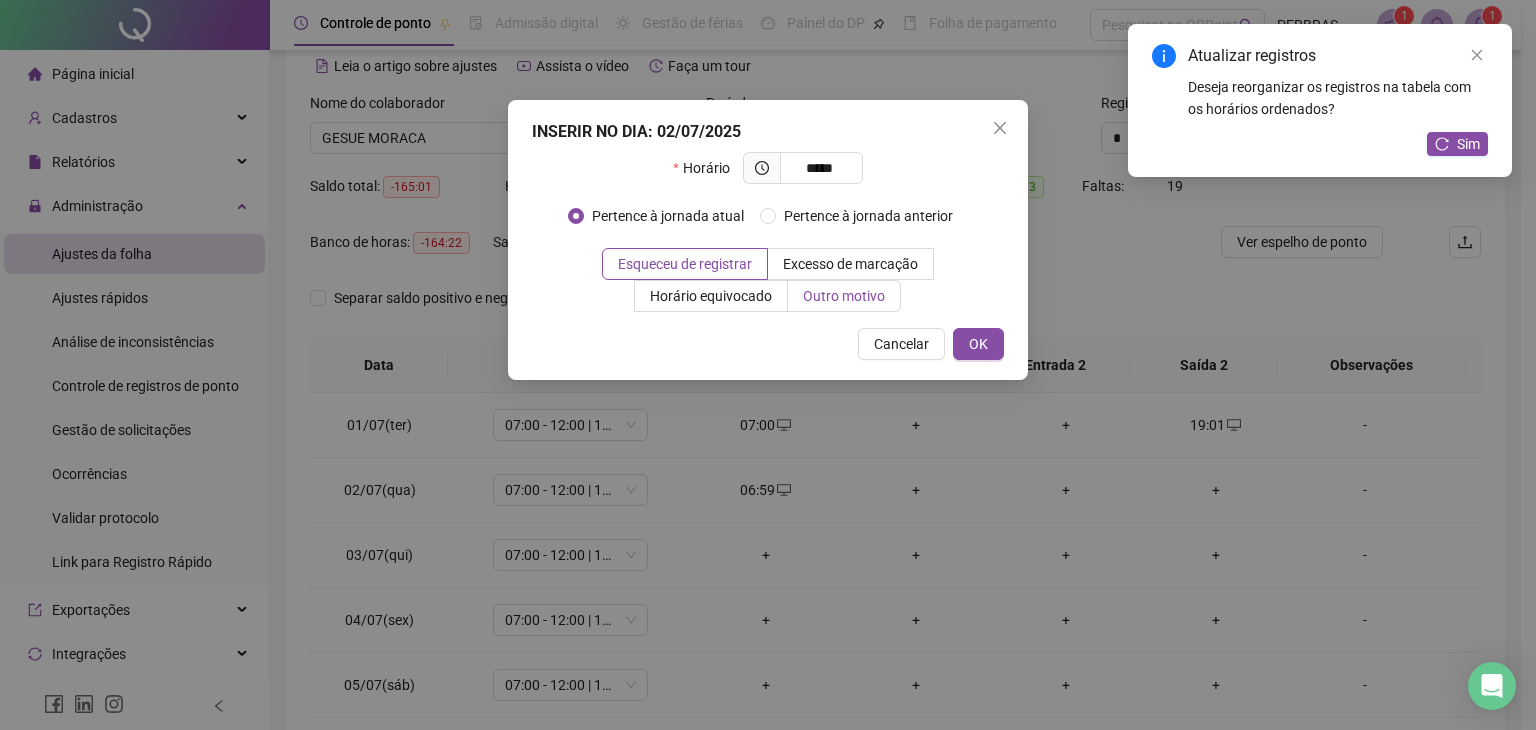type on "*****" 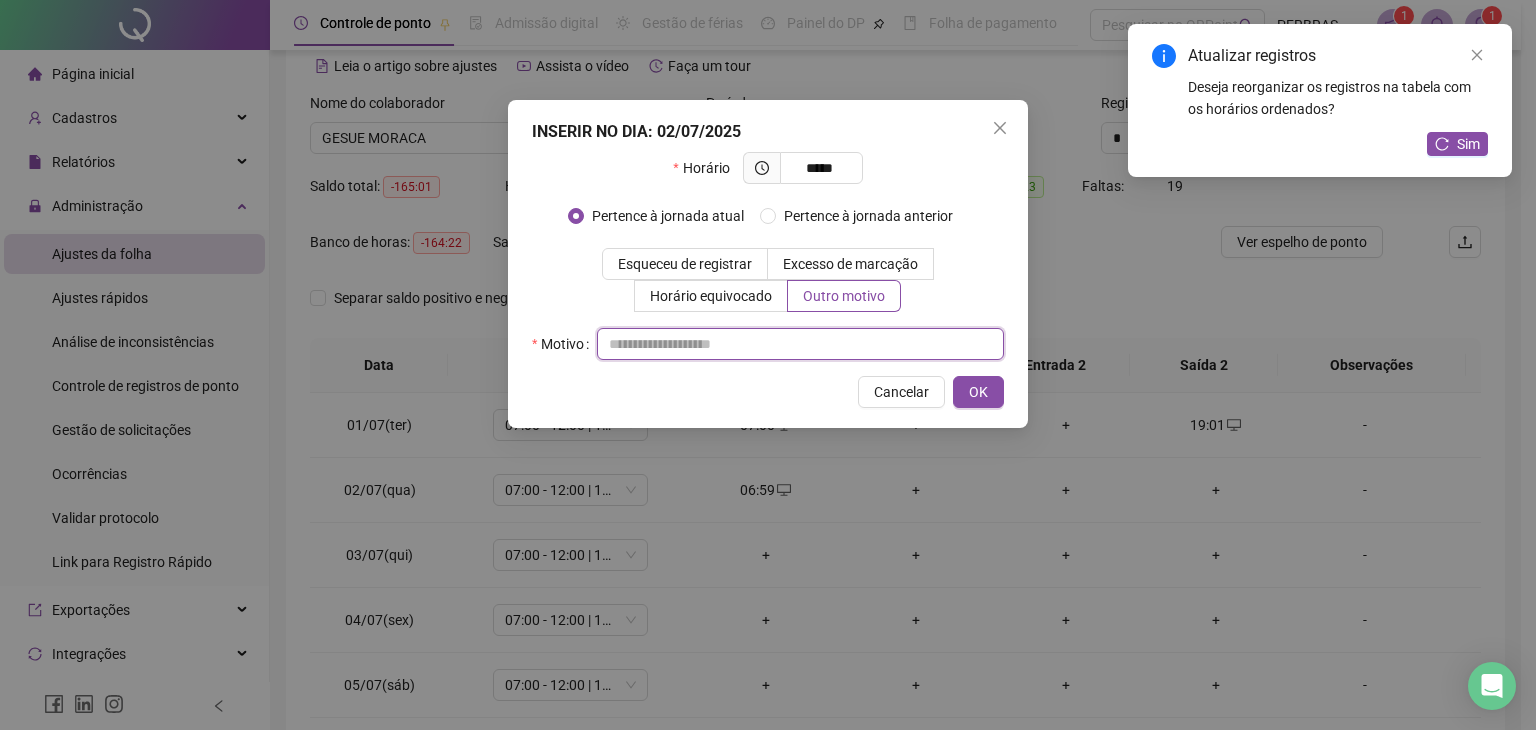 click at bounding box center (800, 344) 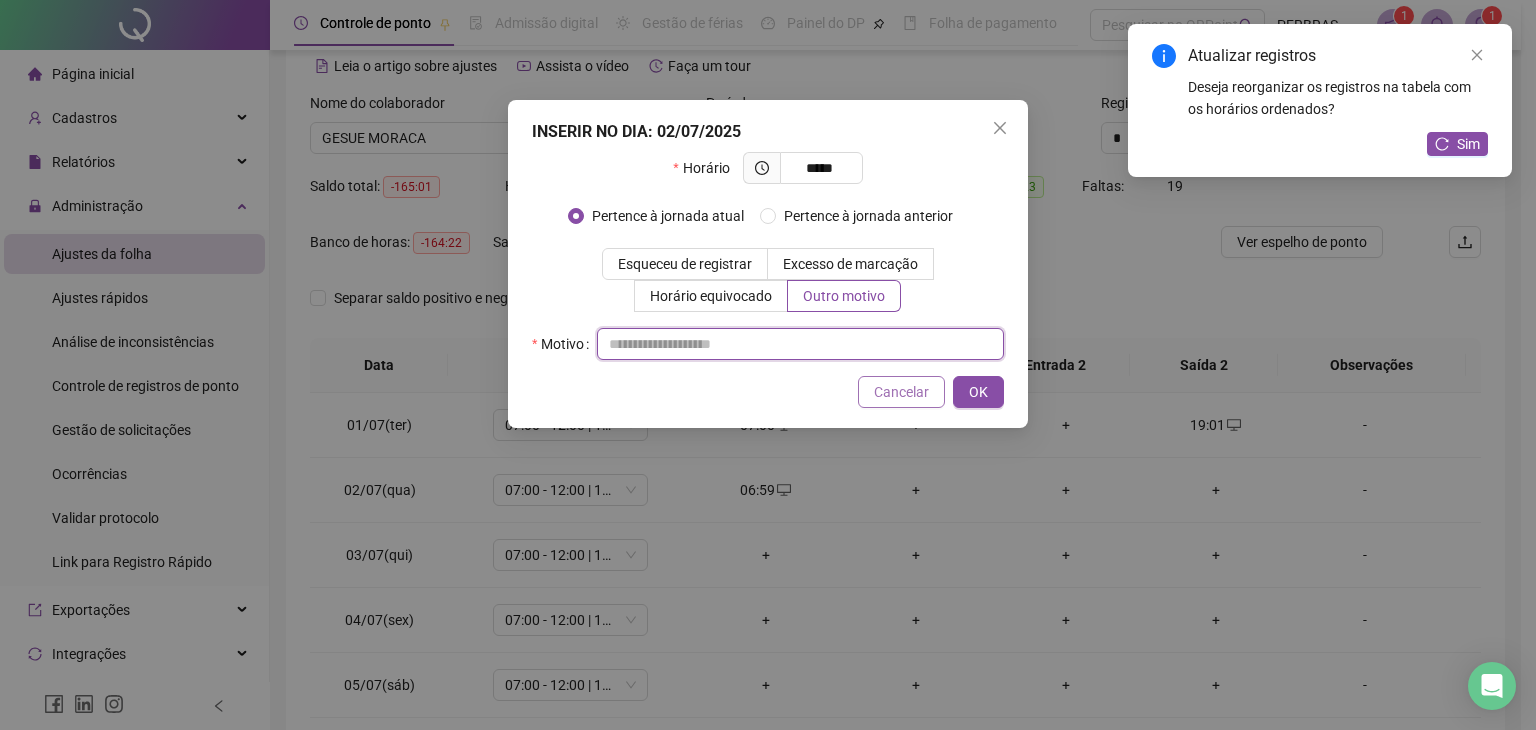 paste on "**********" 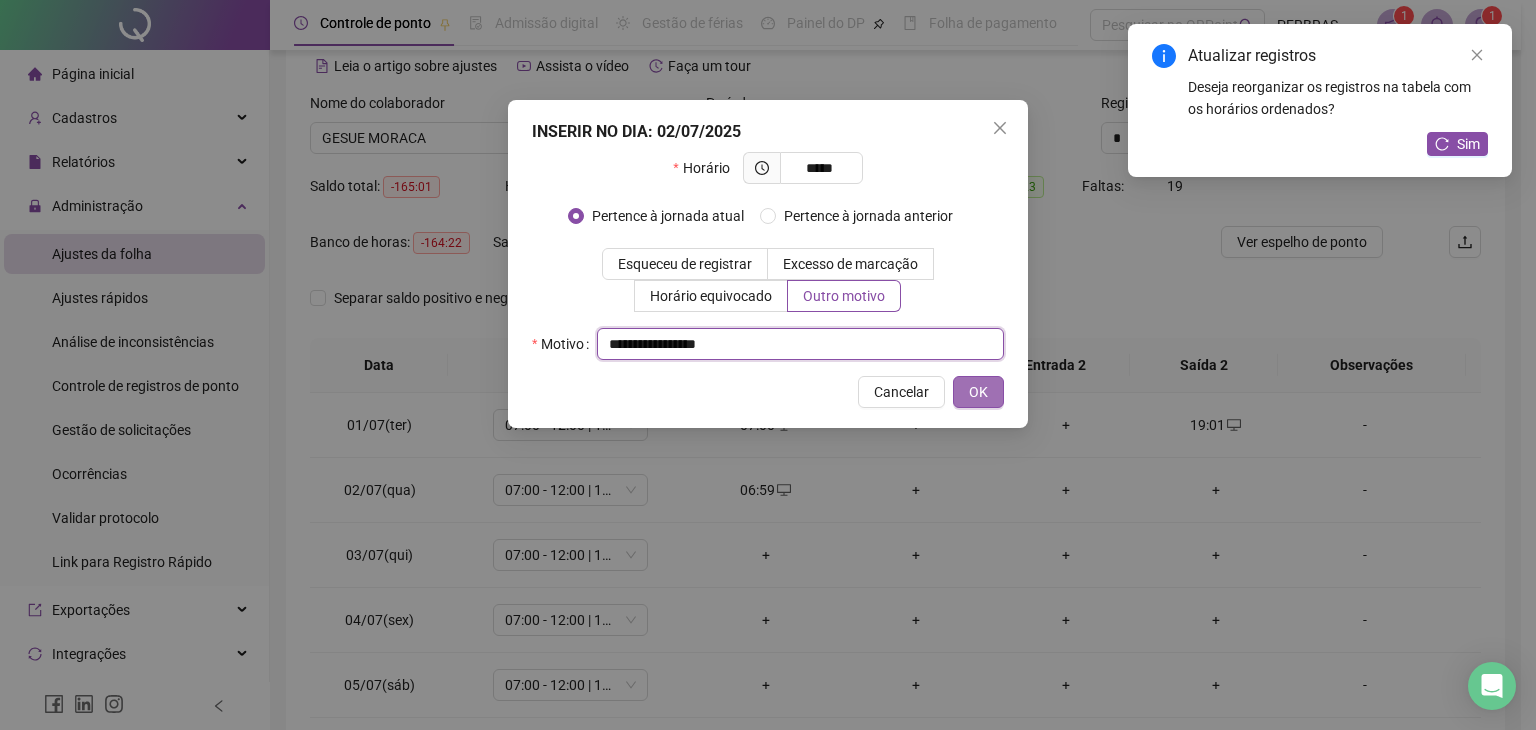 type on "**********" 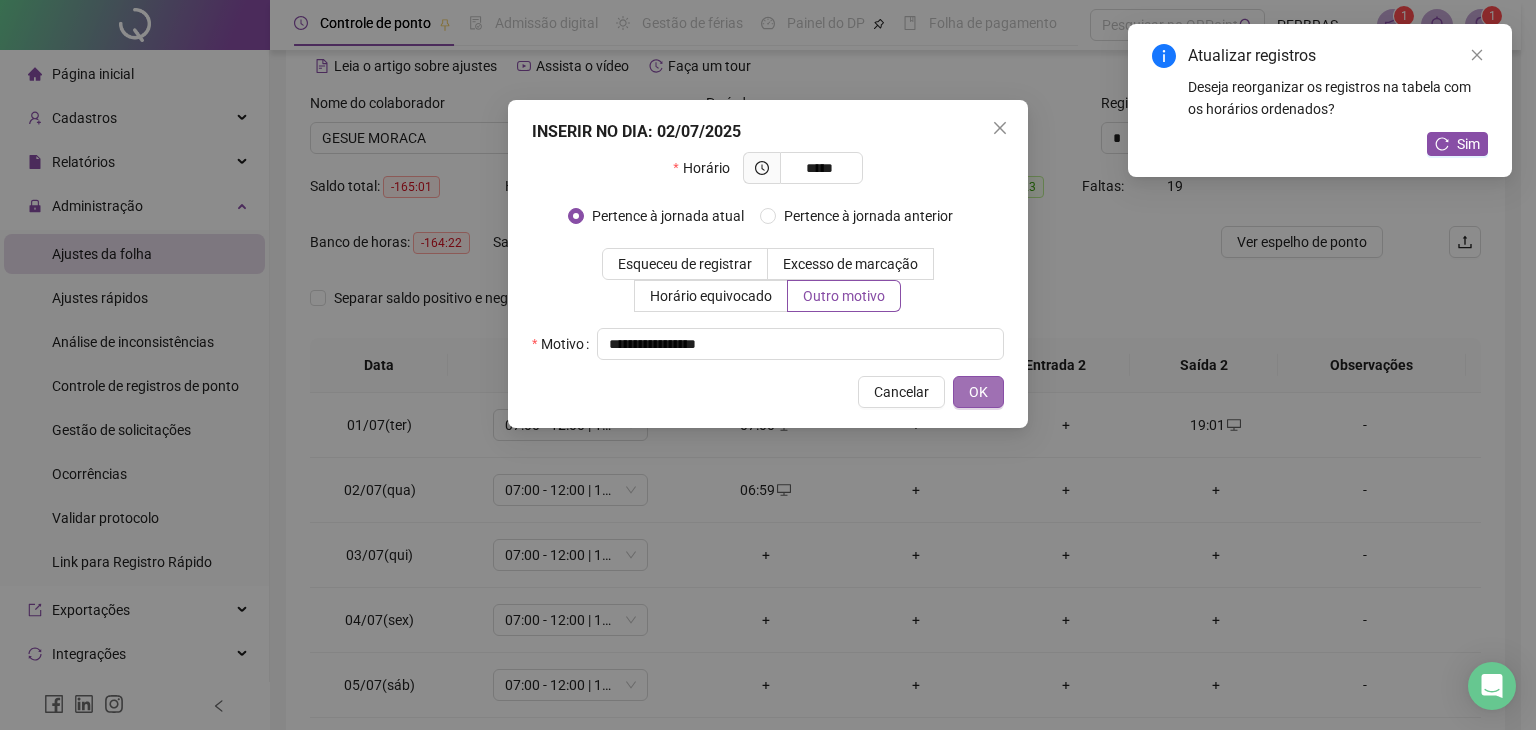 click on "OK" at bounding box center (978, 392) 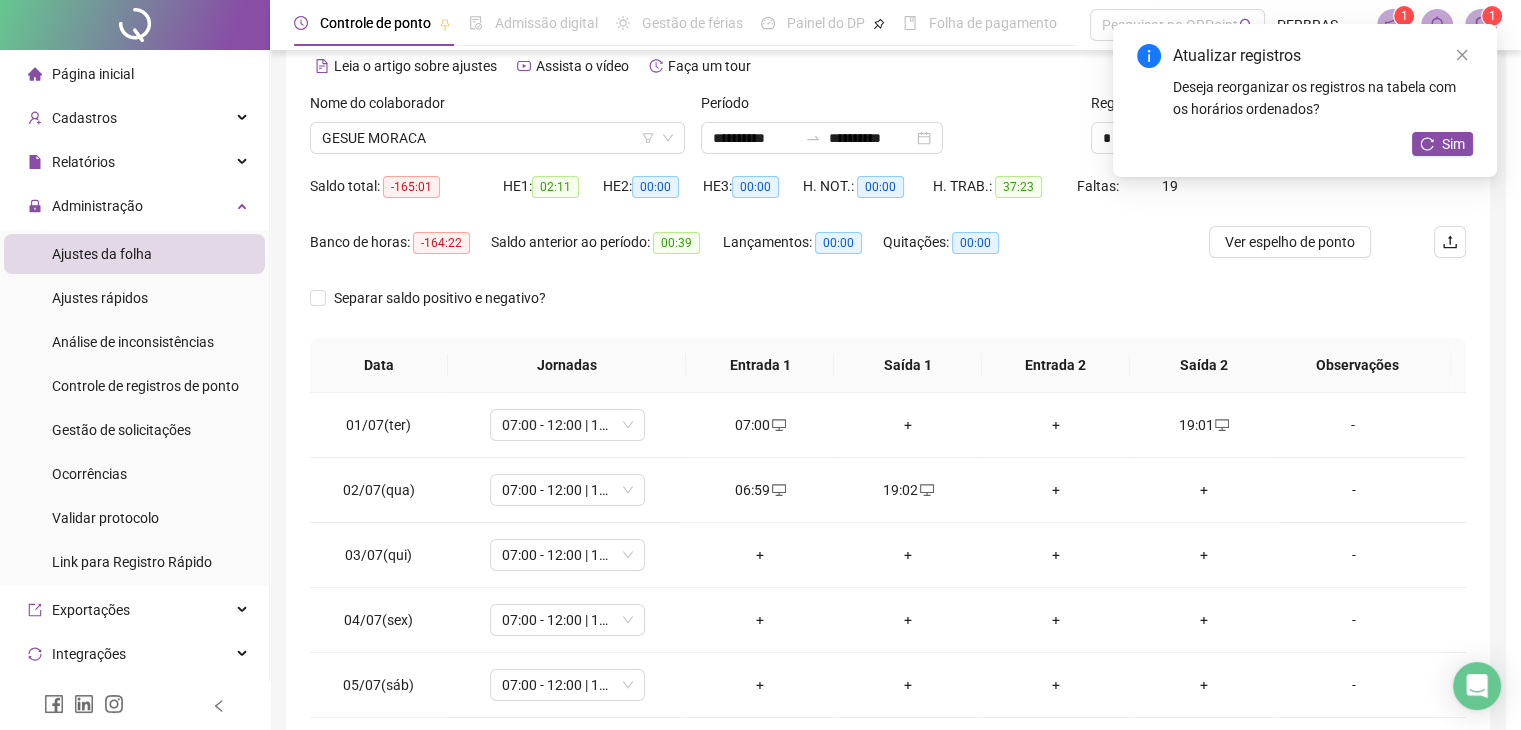 click on "+" at bounding box center (760, 555) 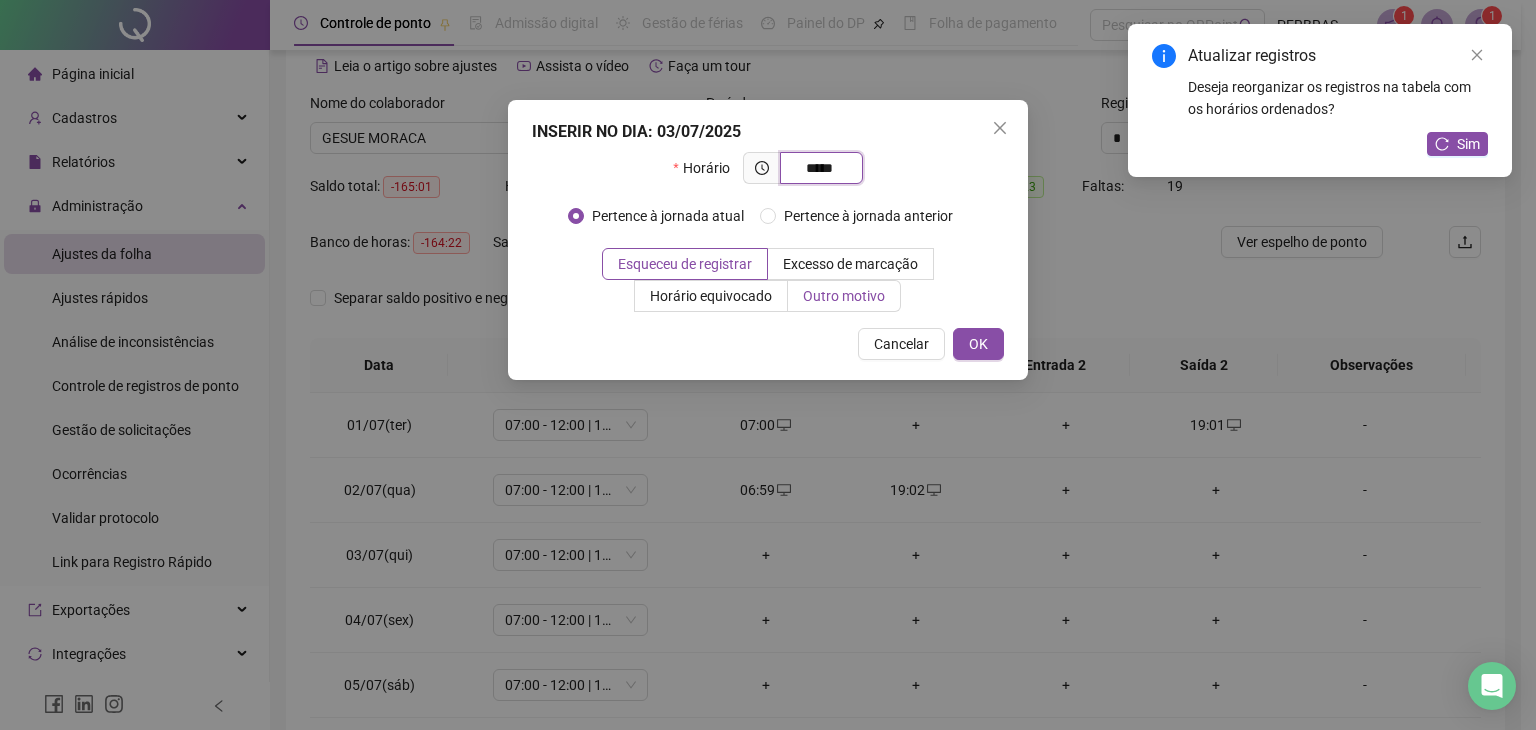 type on "*****" 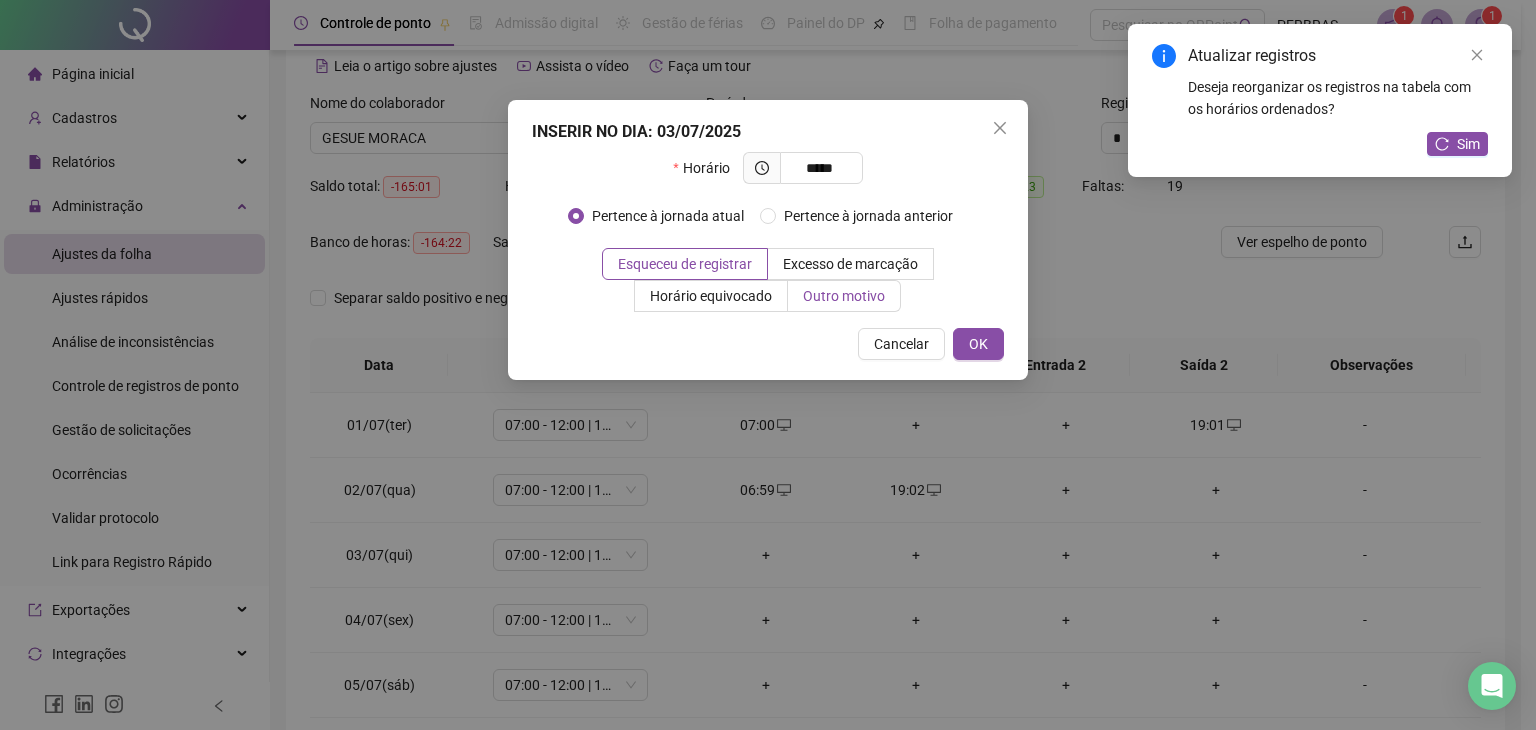 click on "Outro motivo" at bounding box center [844, 296] 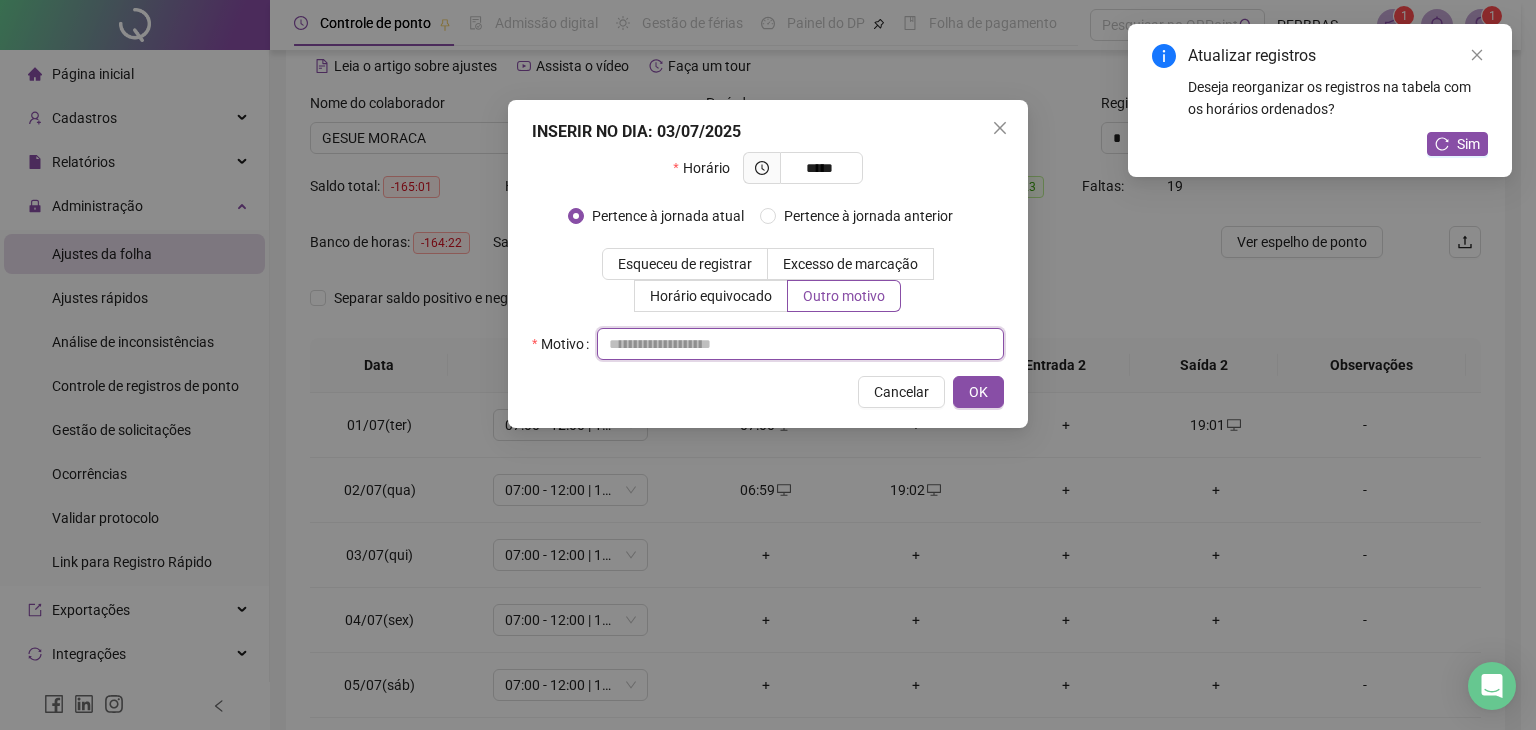 click at bounding box center [800, 344] 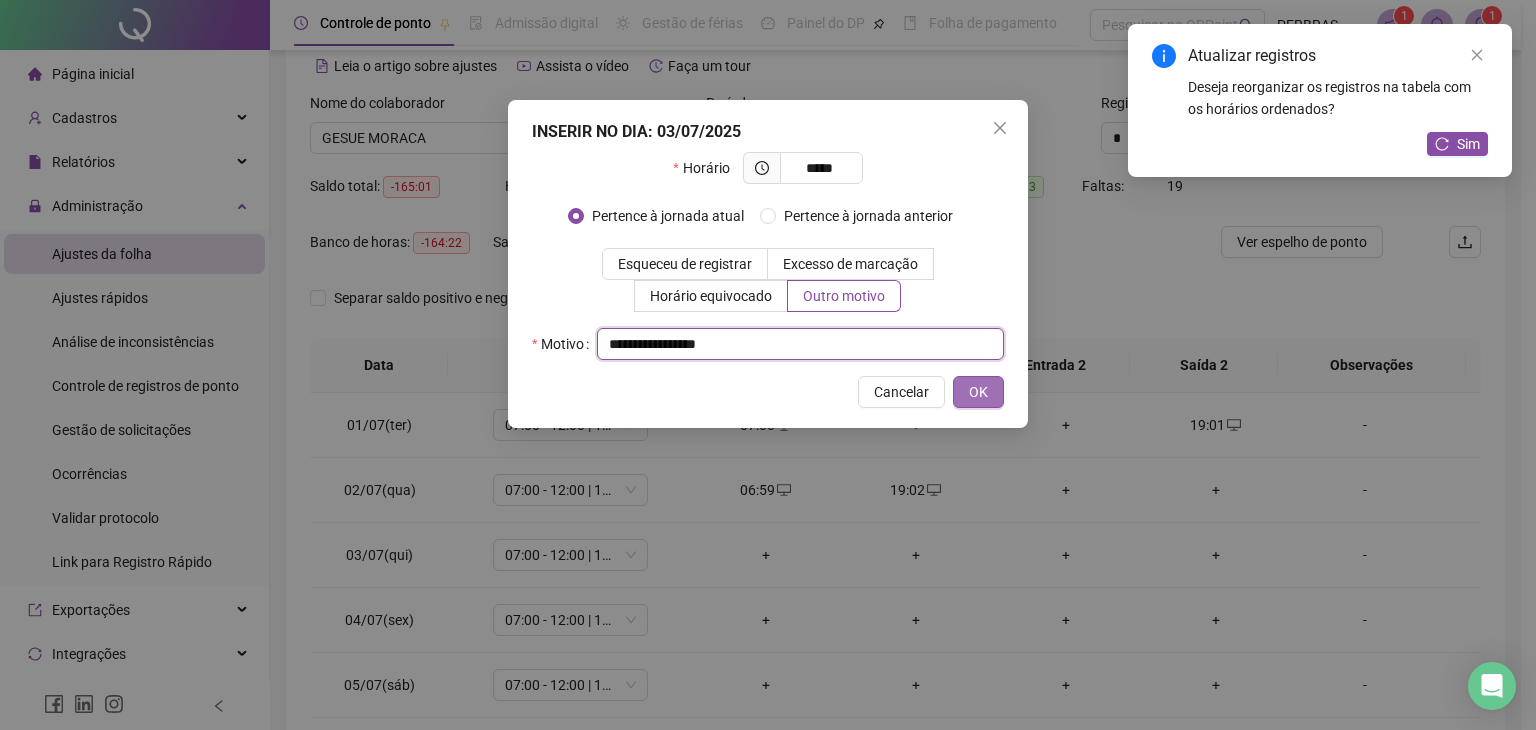 type on "**********" 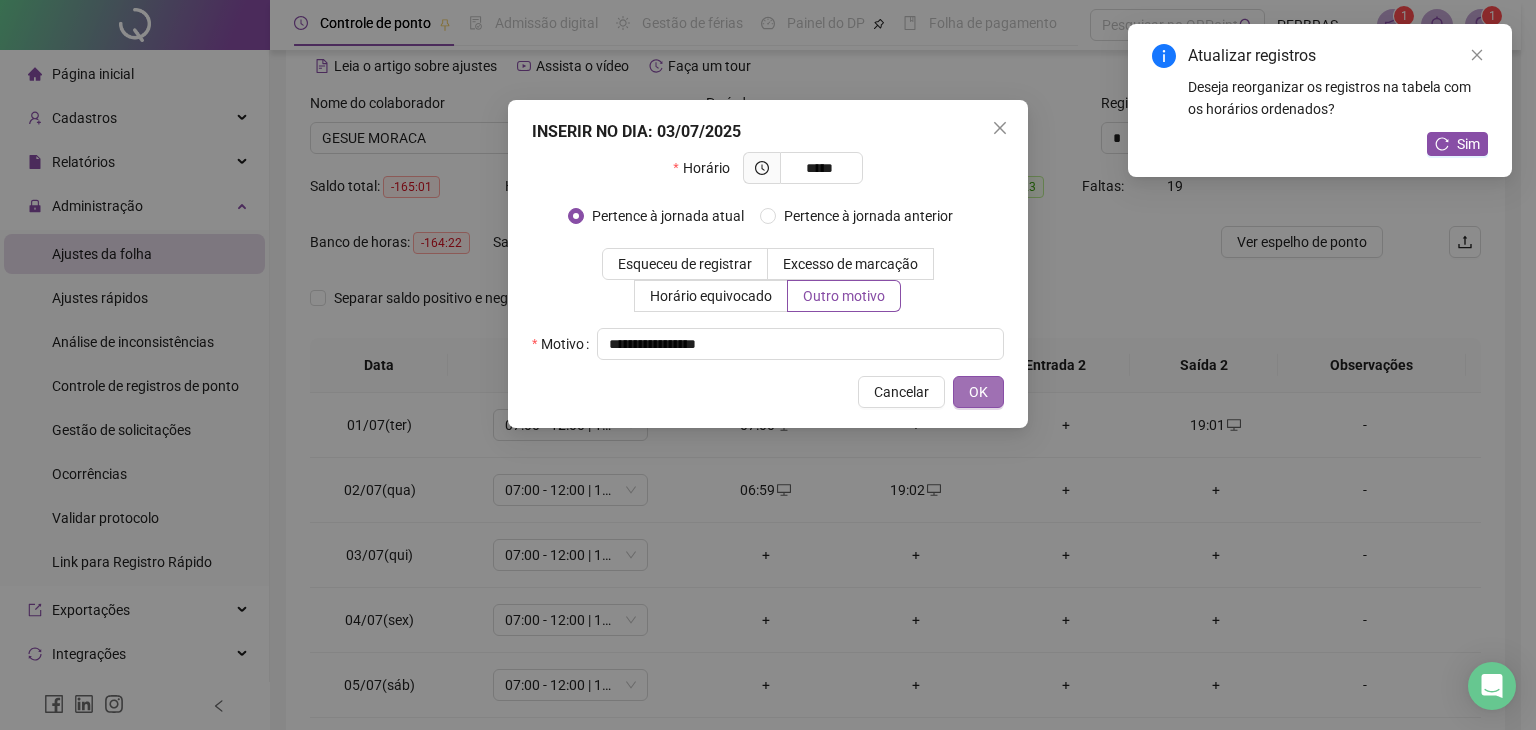 click on "OK" at bounding box center [978, 392] 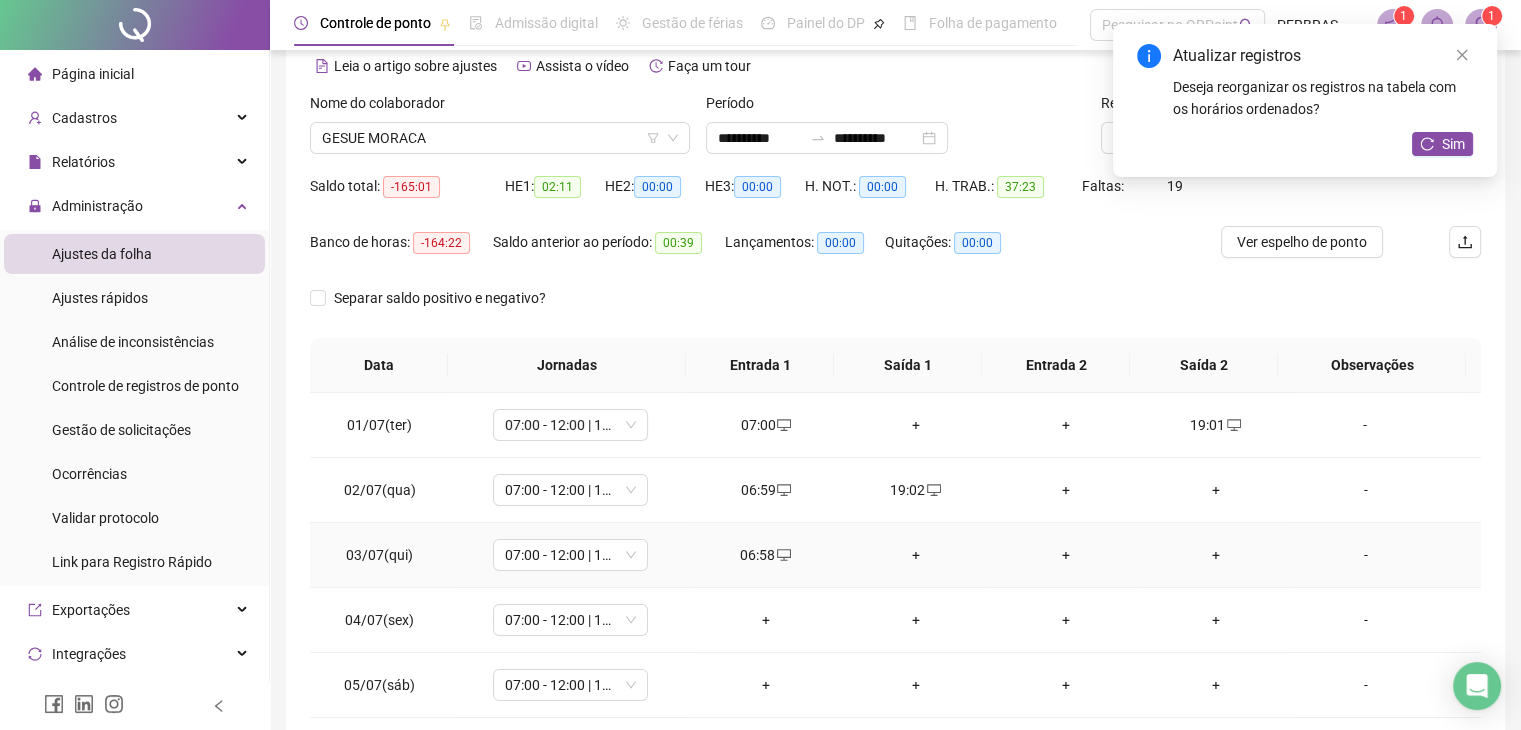 click on "+" at bounding box center [916, 555] 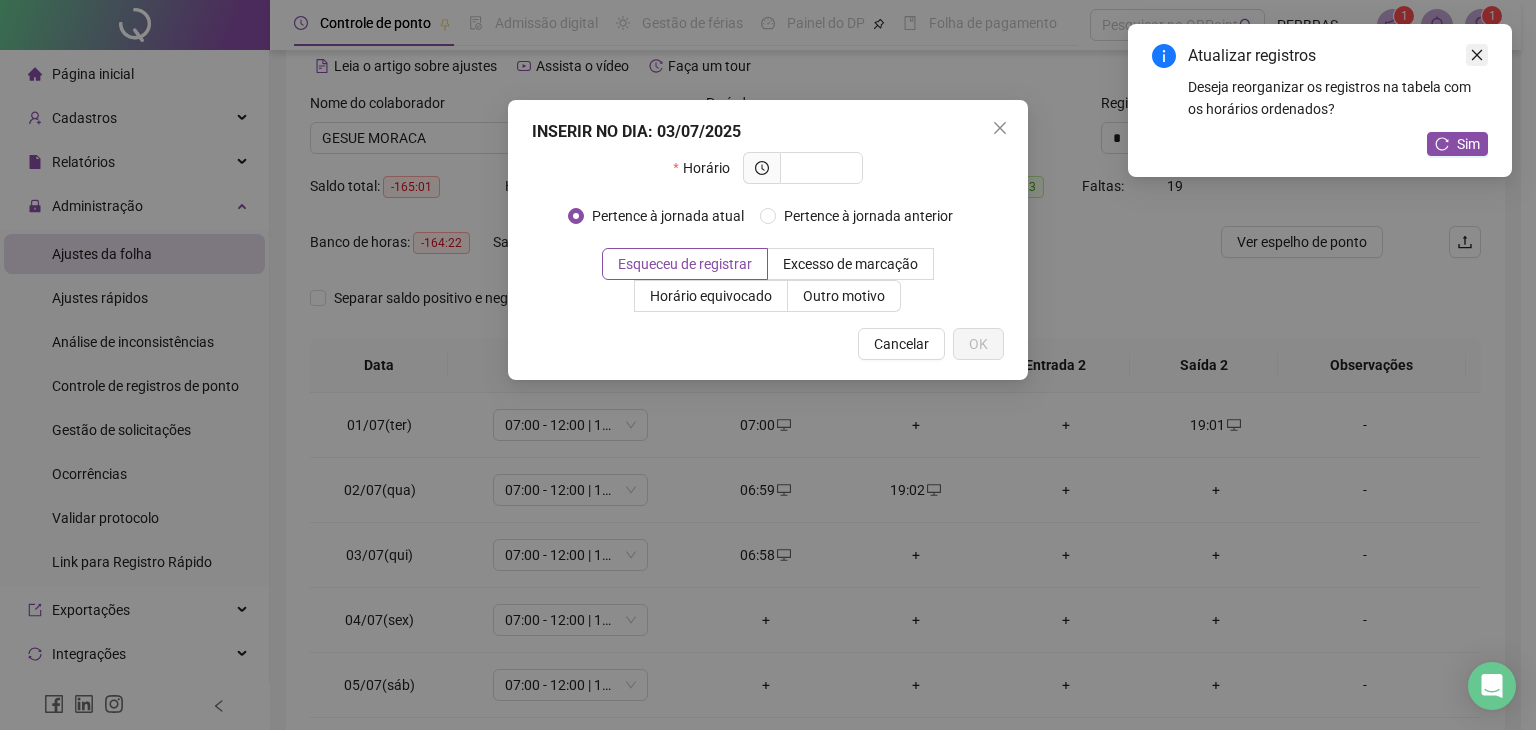 click at bounding box center [1477, 55] 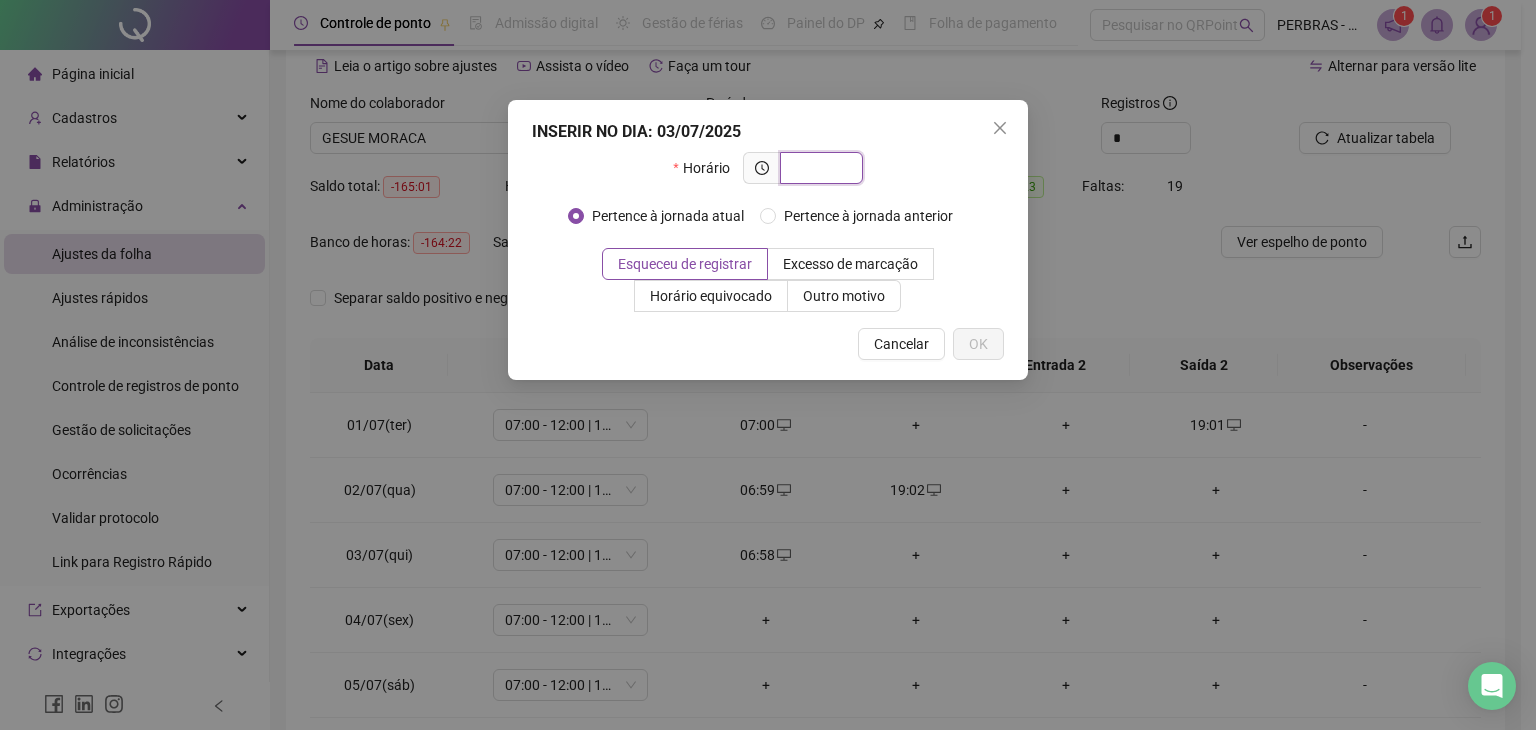 click at bounding box center (819, 168) 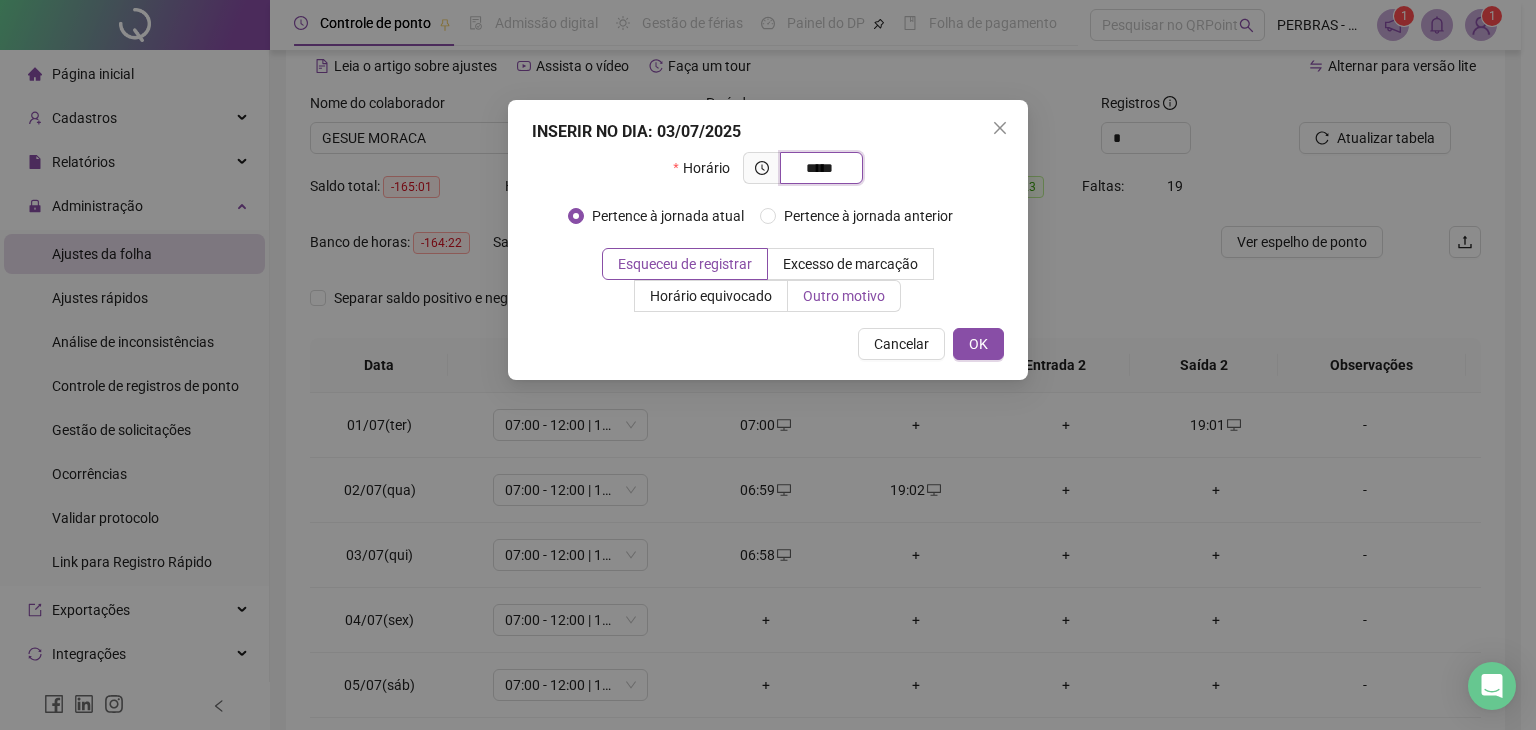 type on "*****" 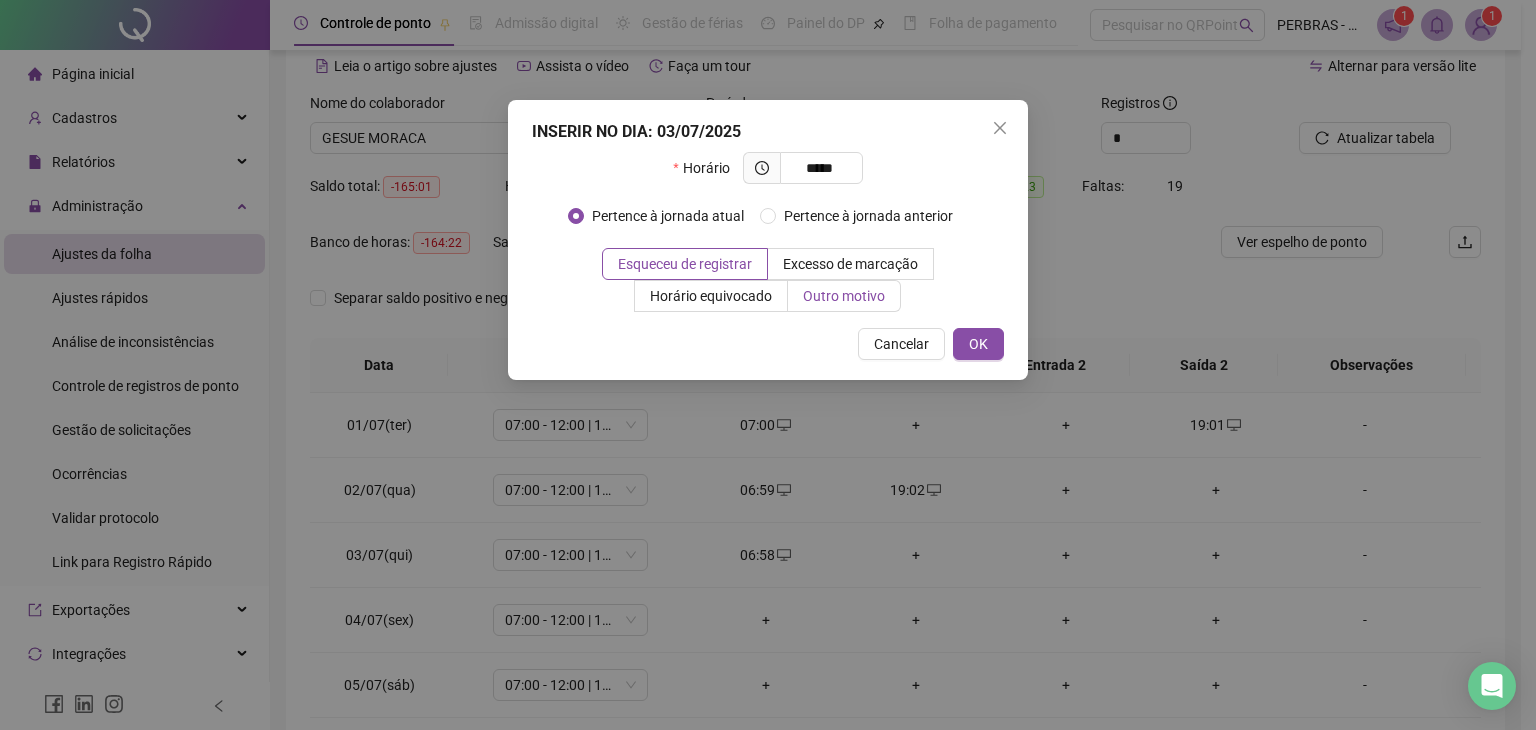 click on "Outro motivo" at bounding box center [844, 296] 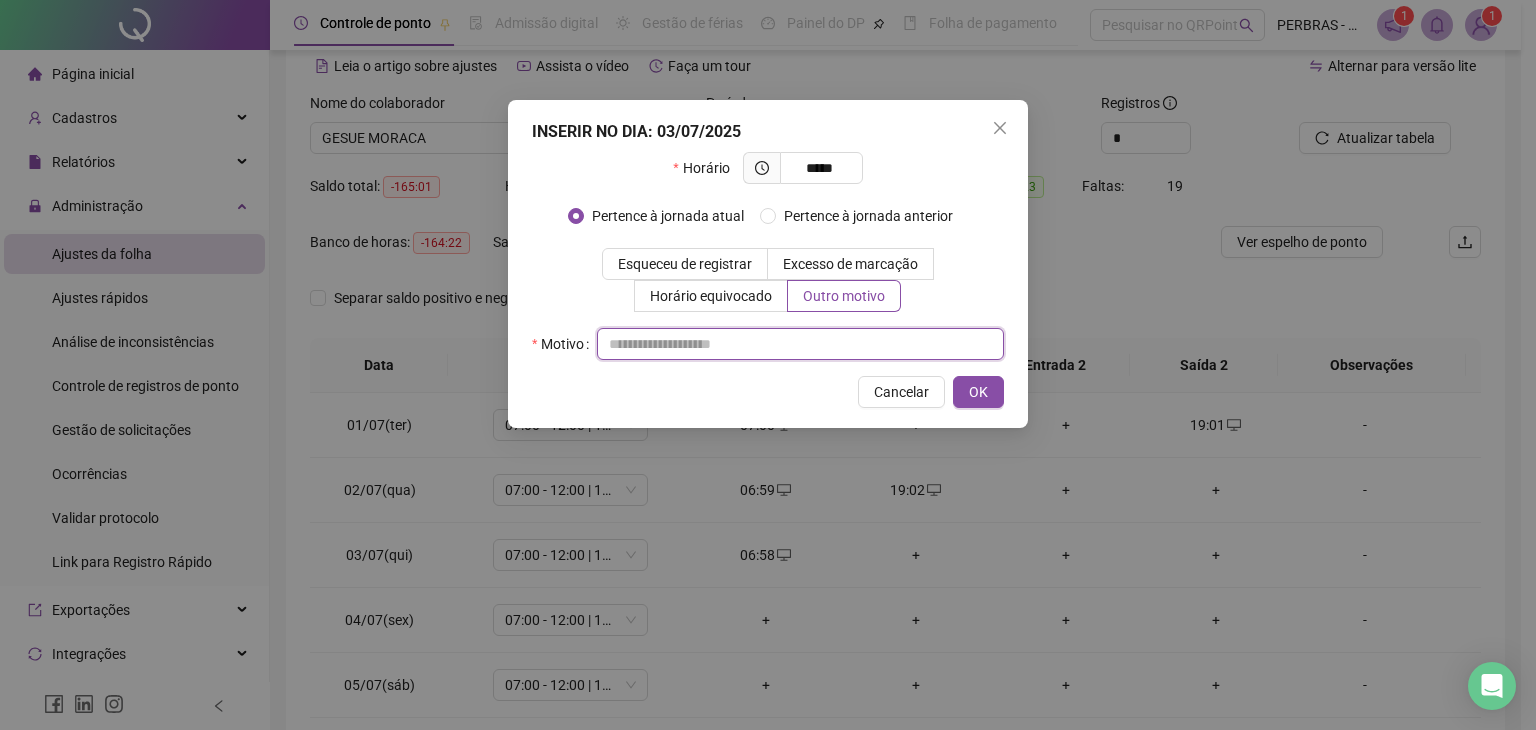 click at bounding box center [800, 344] 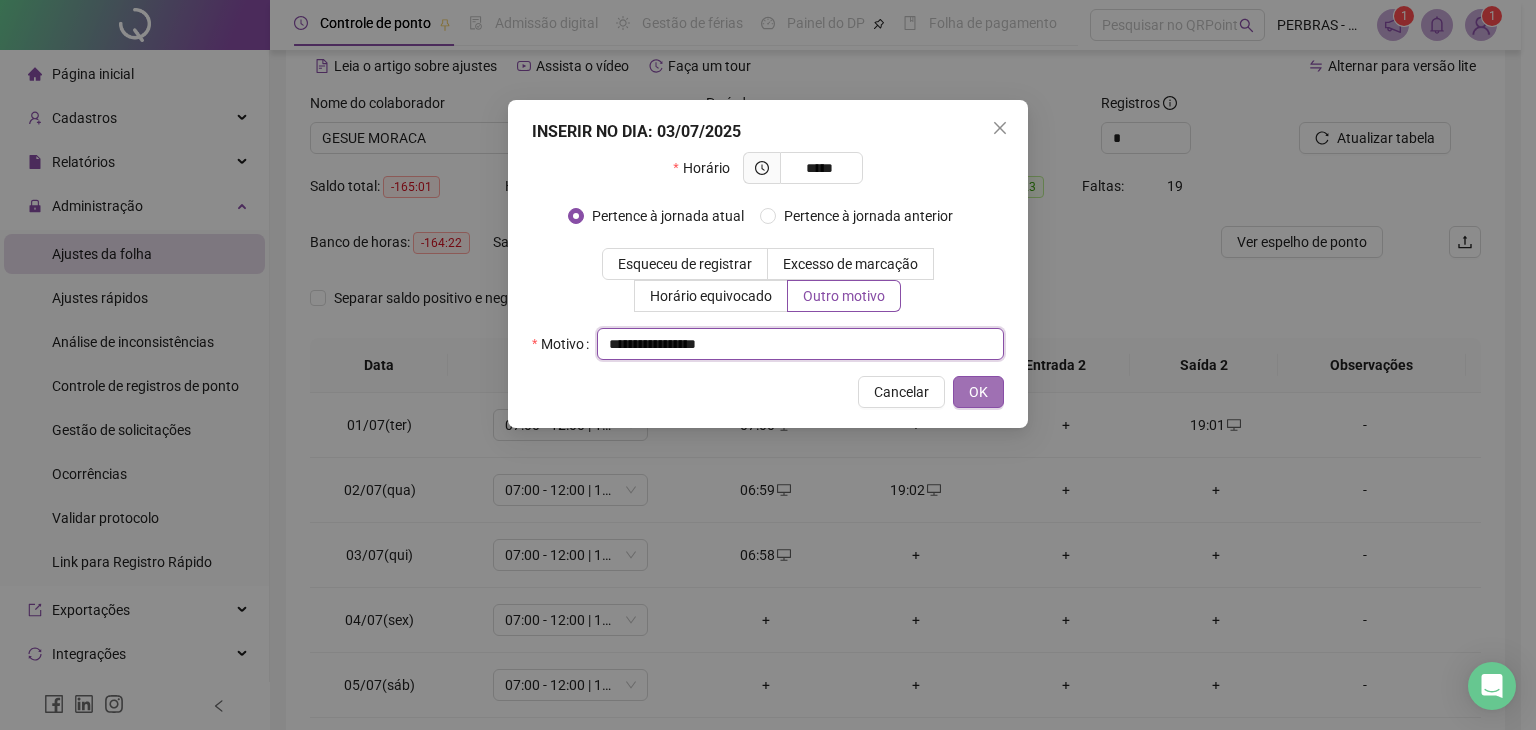 type on "**********" 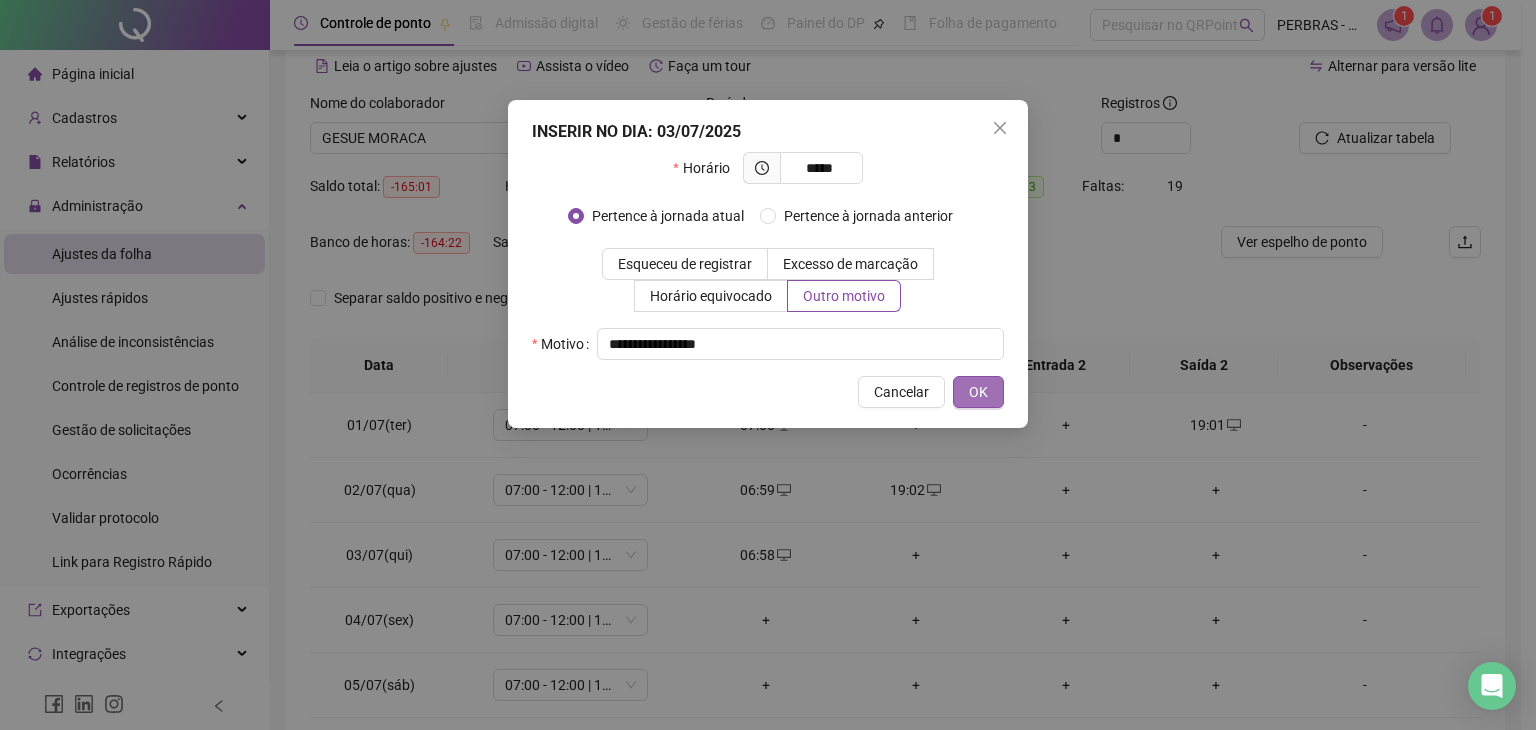 click on "OK" at bounding box center (978, 392) 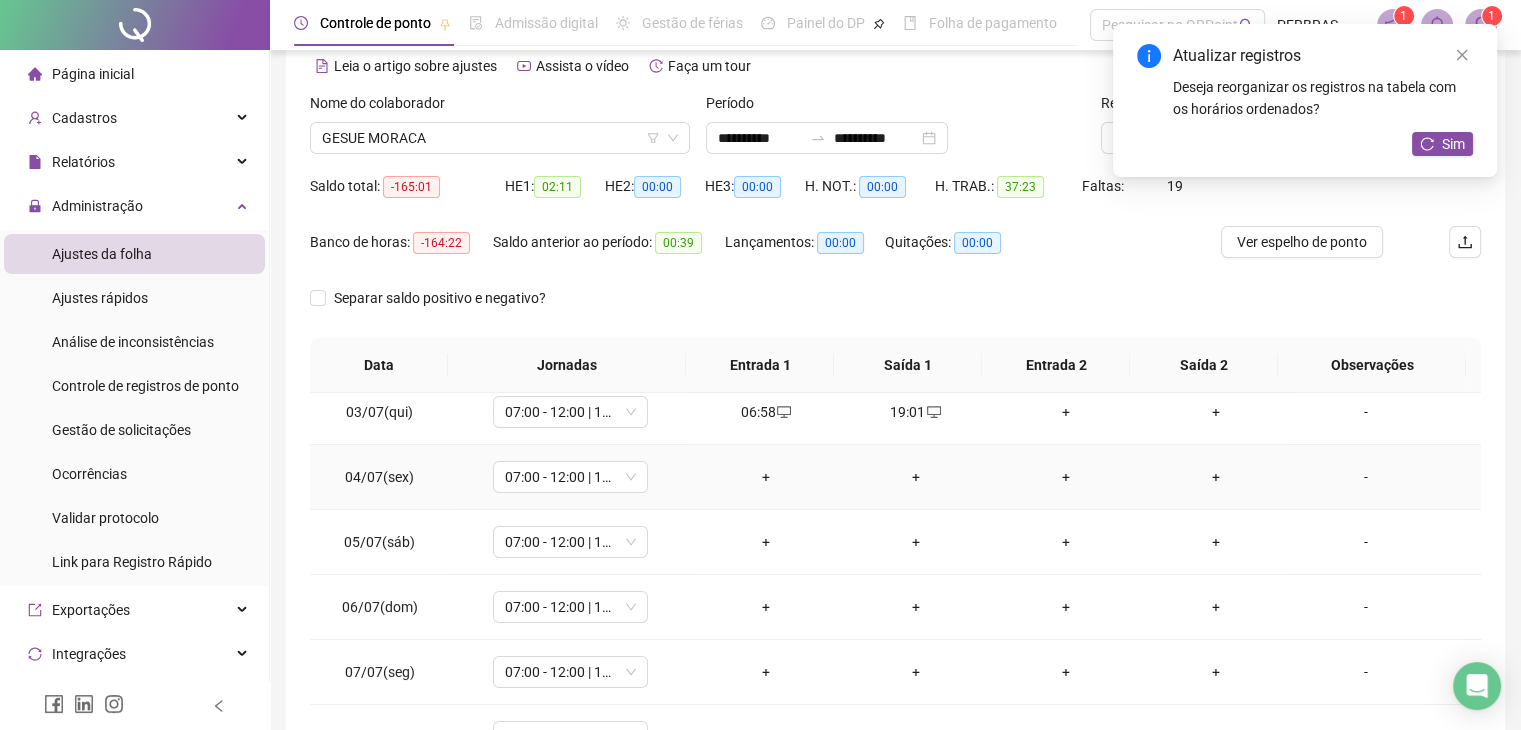 scroll, scrollTop: 100, scrollLeft: 0, axis: vertical 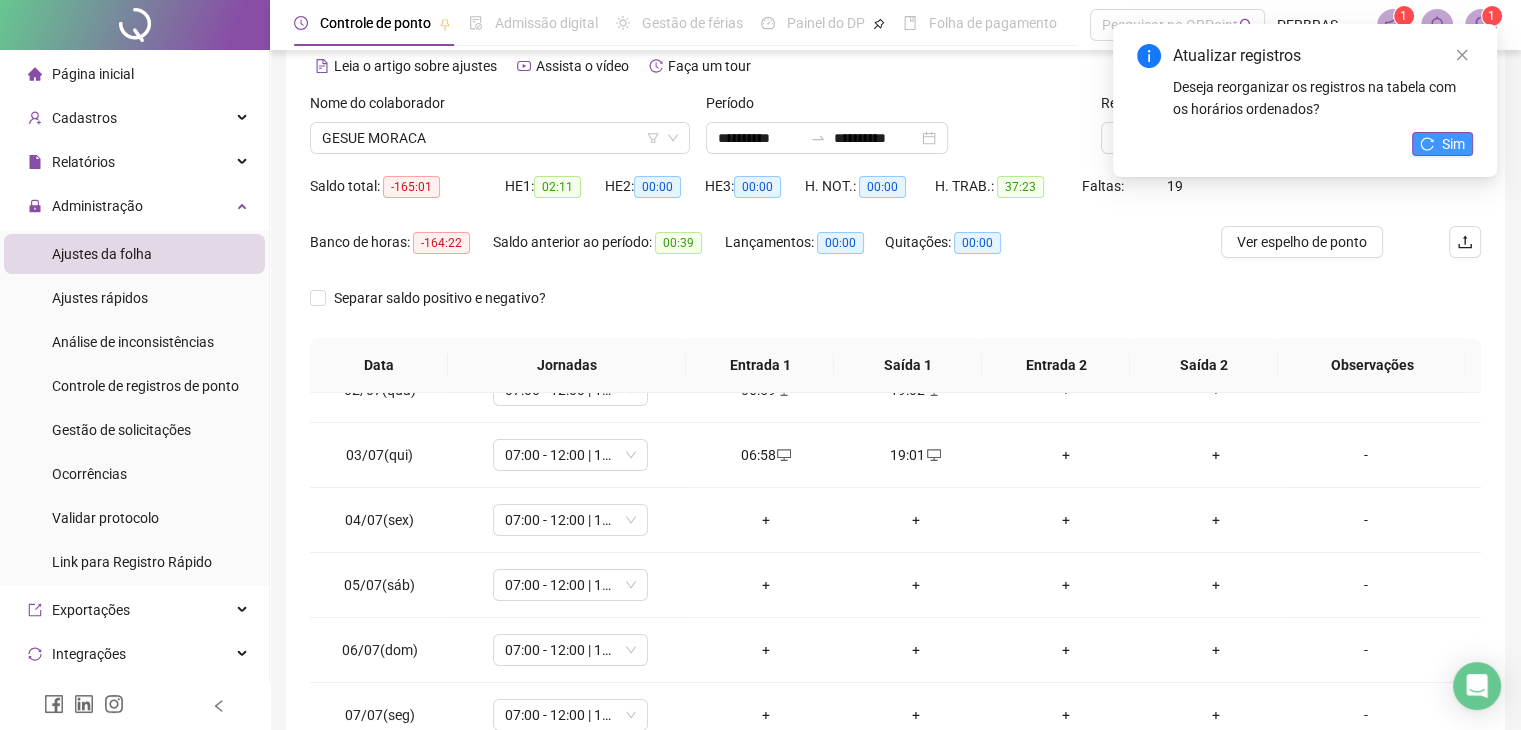 click 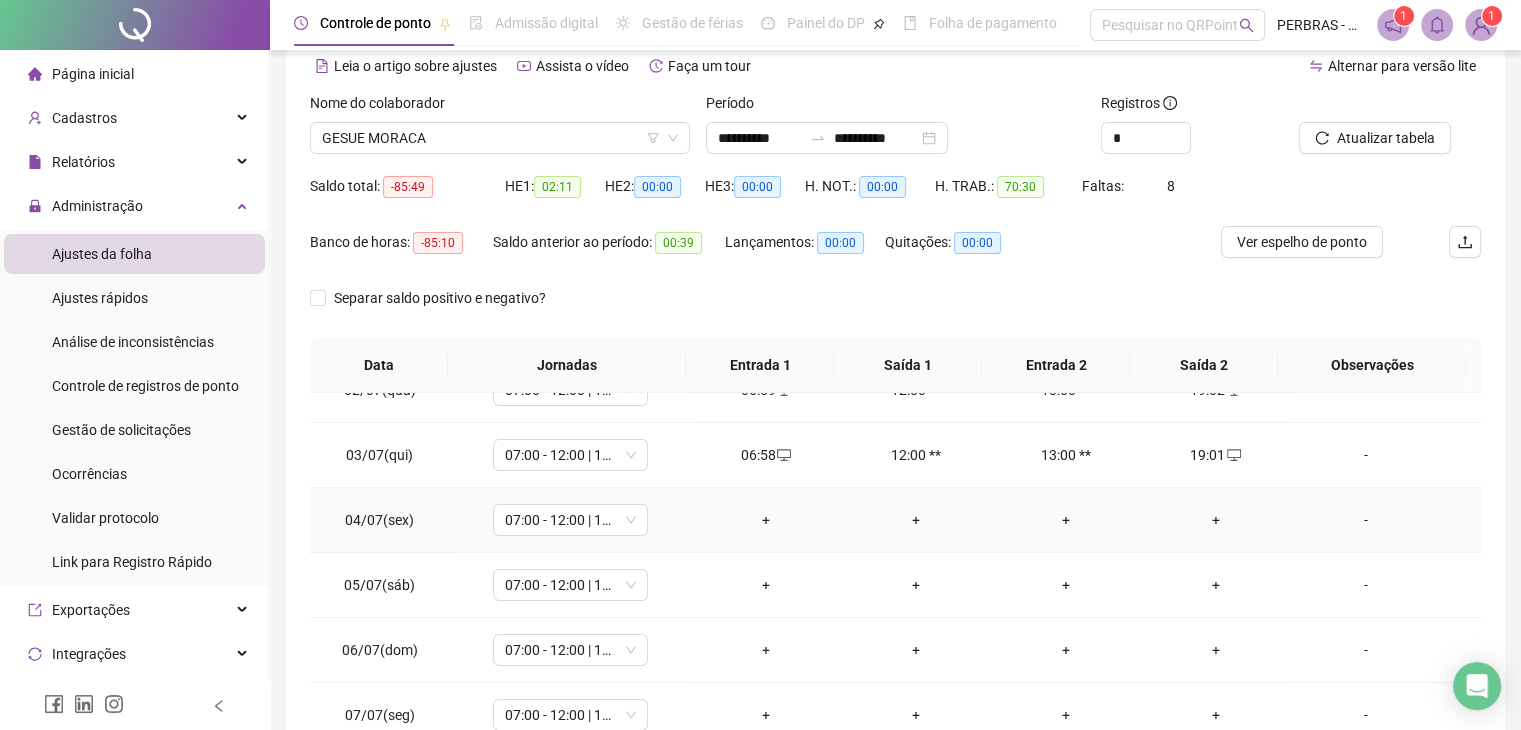 click on "+" at bounding box center (766, 520) 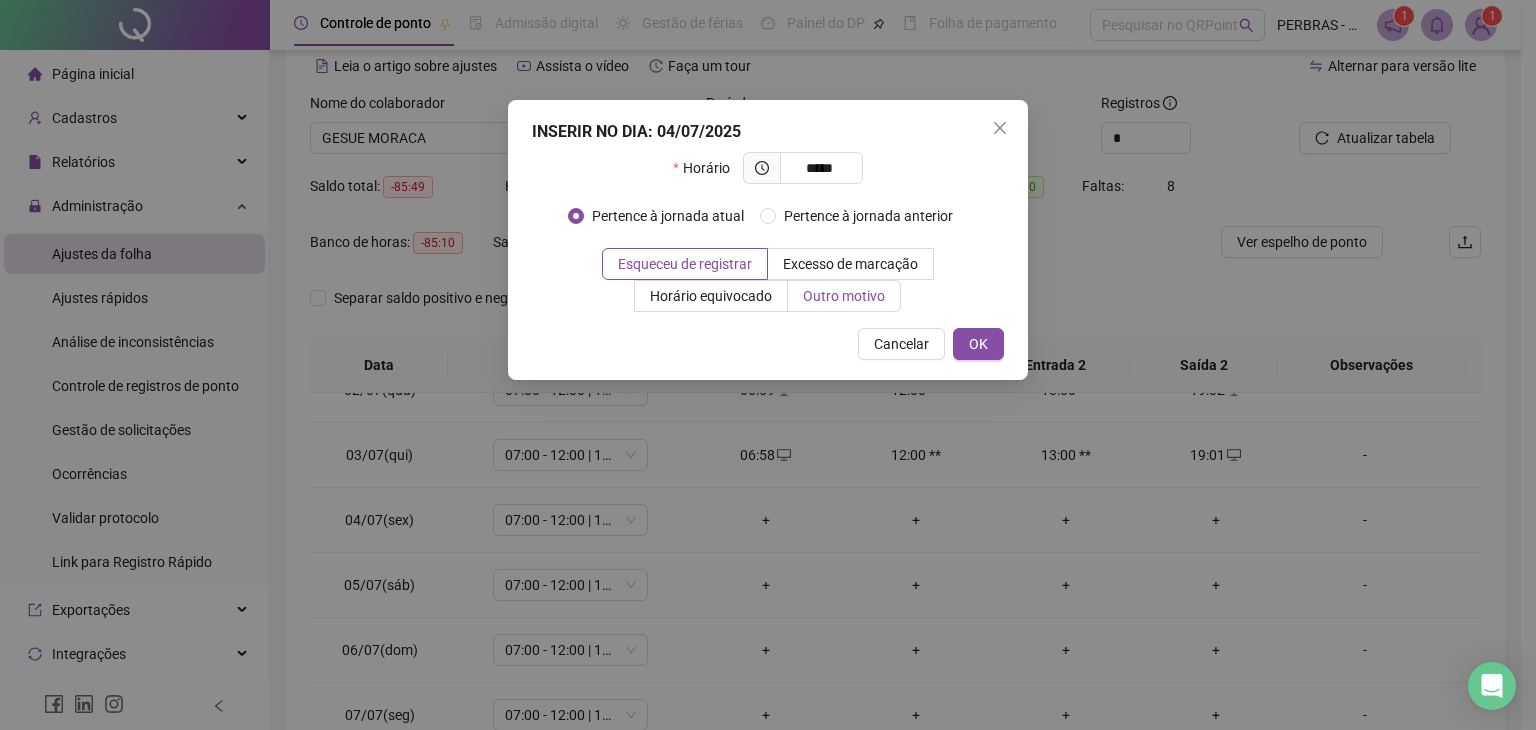 type on "*****" 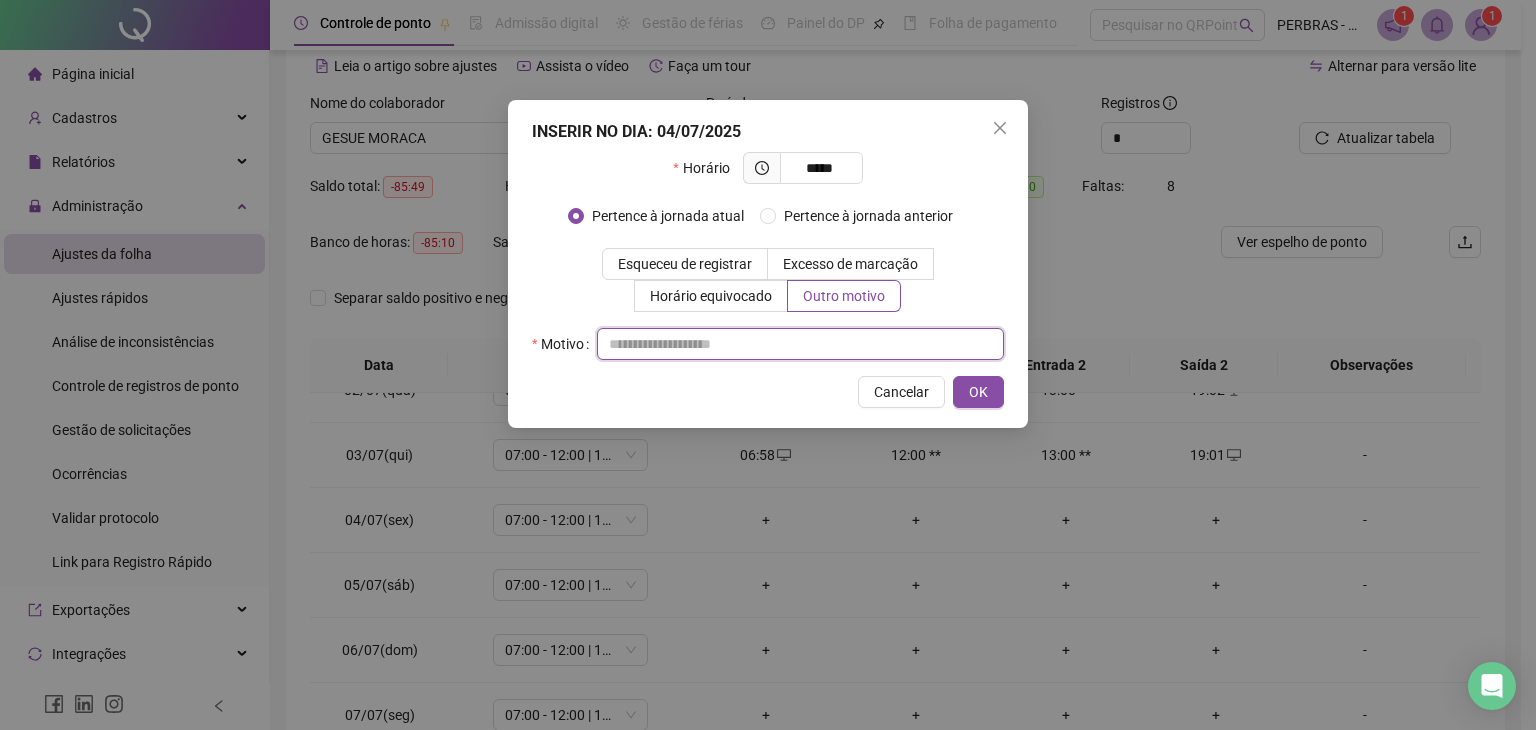 click at bounding box center [800, 344] 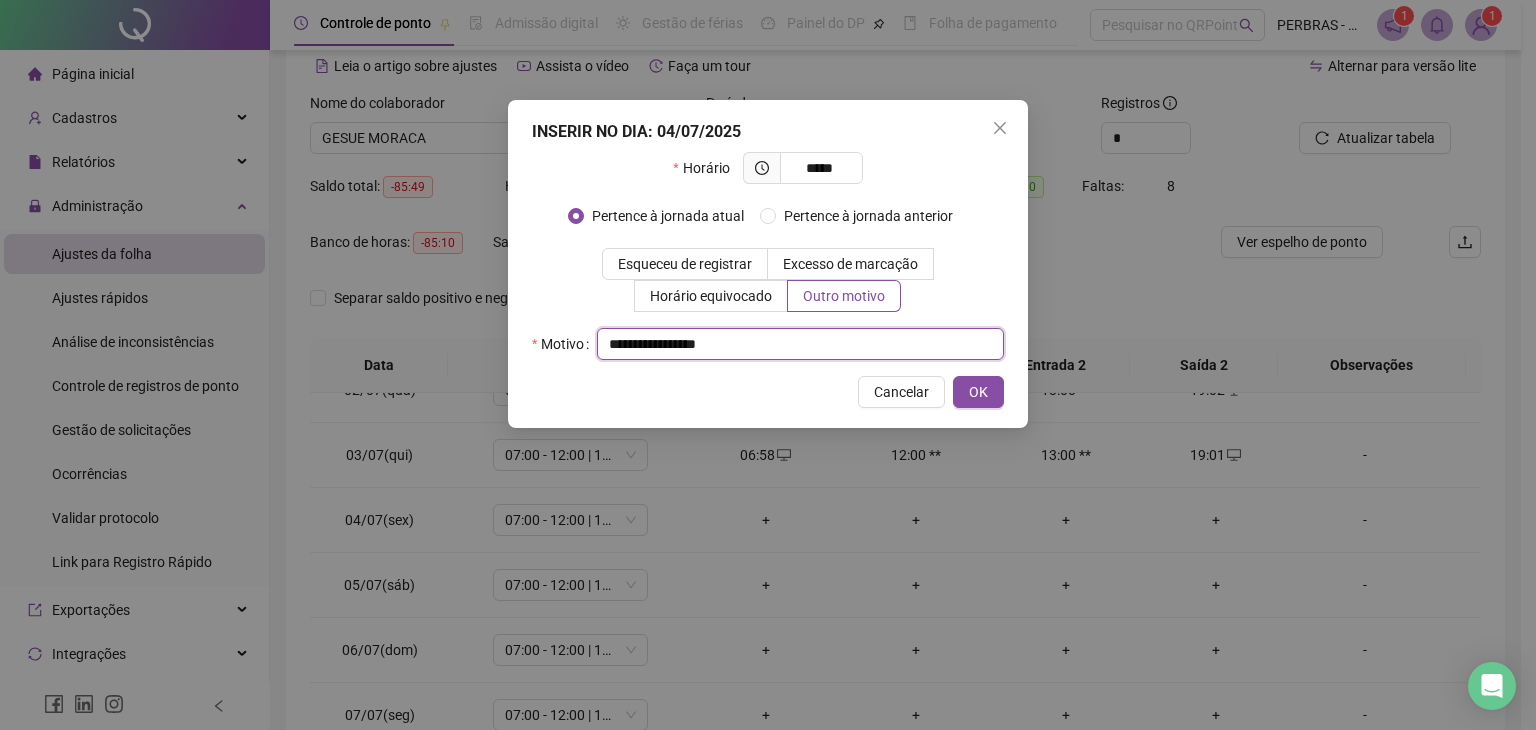 type on "**********" 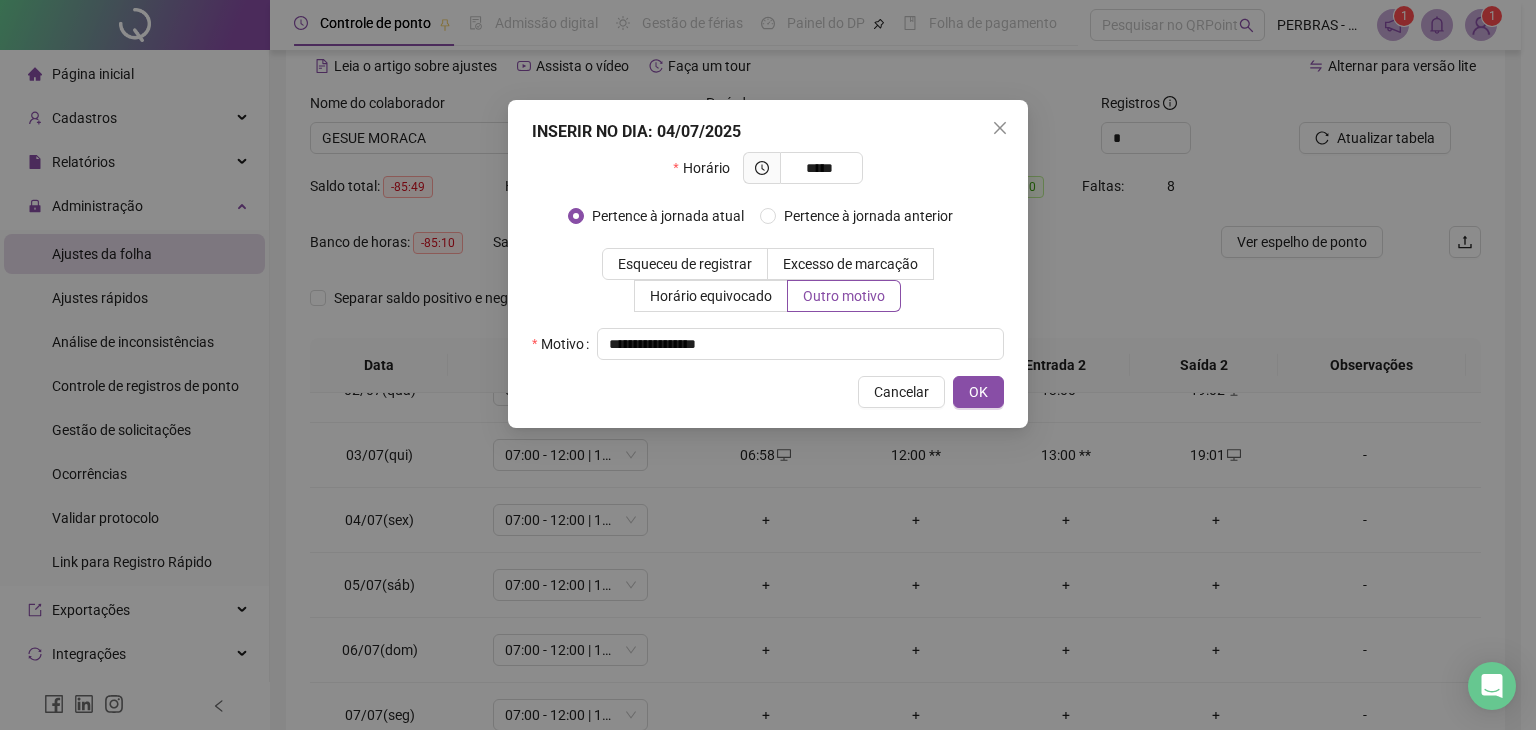click on "OK" at bounding box center [978, 392] 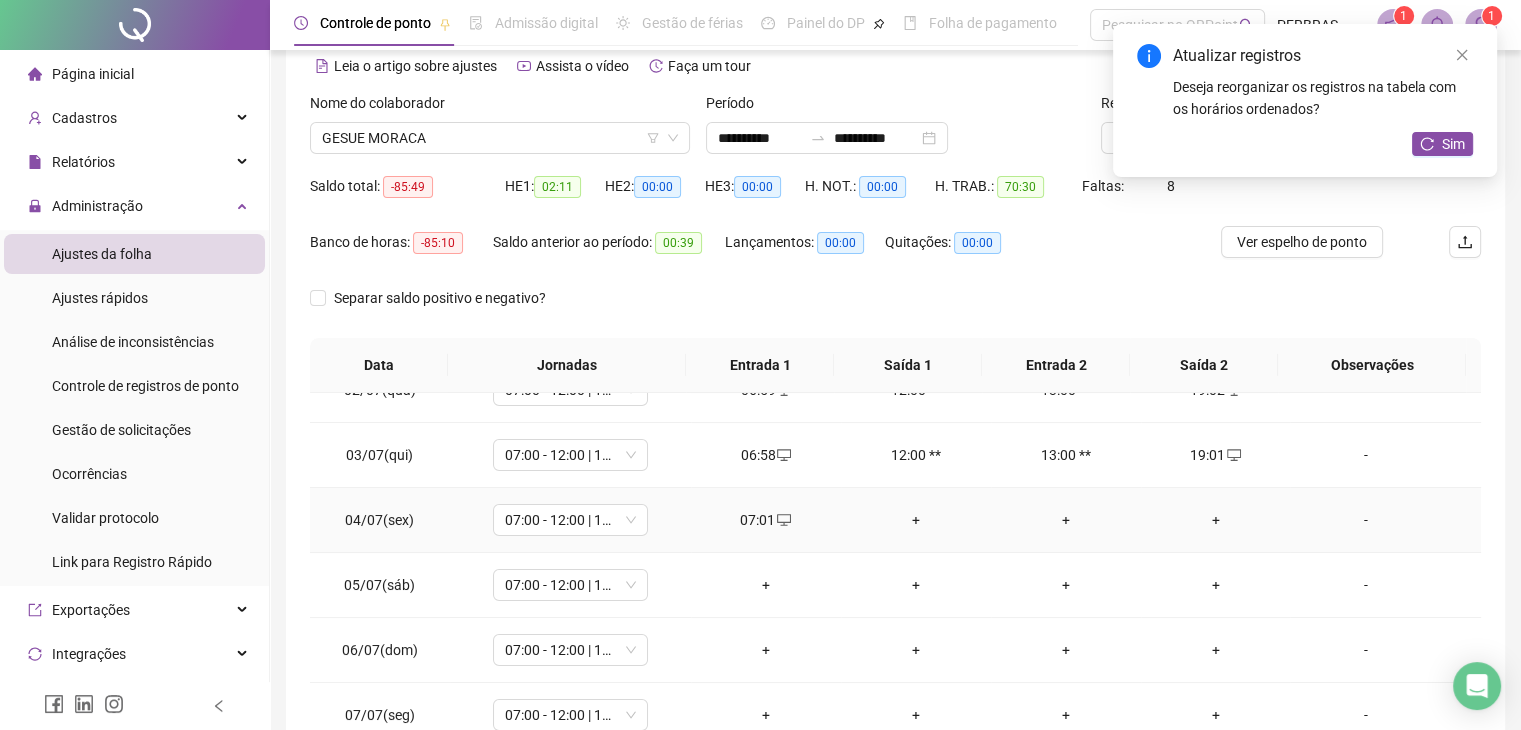 click on "+" at bounding box center (1216, 520) 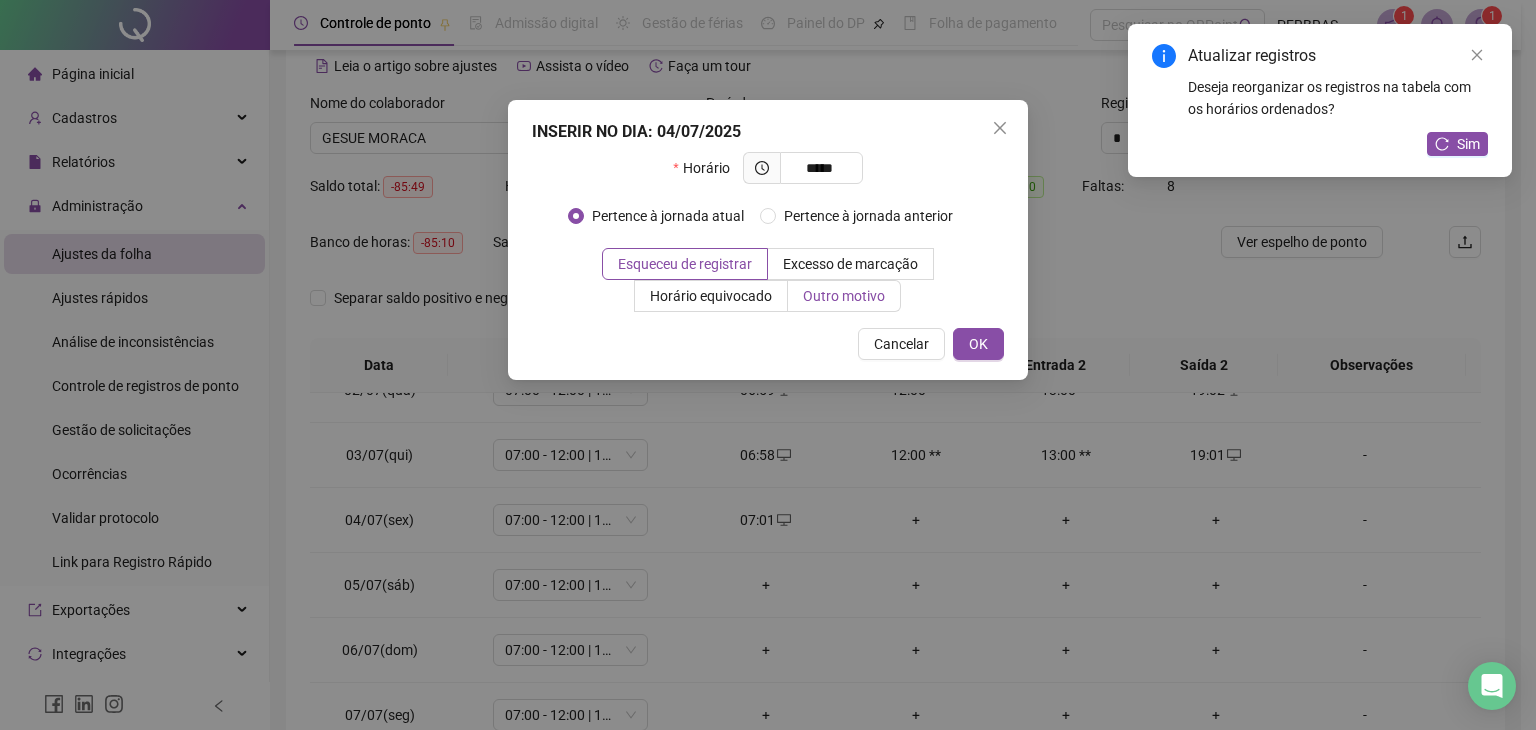 type on "*****" 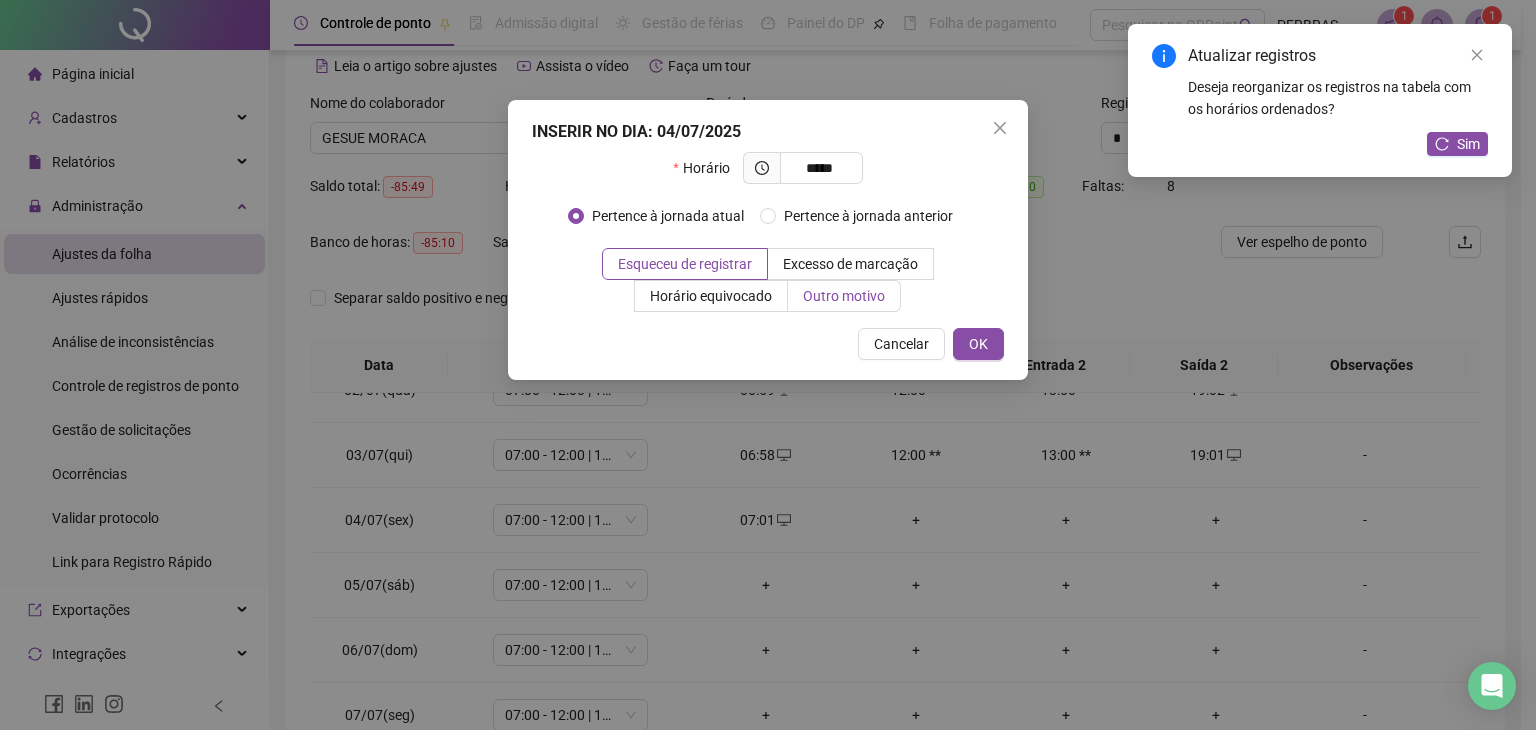 click on "Outro motivo" at bounding box center [844, 296] 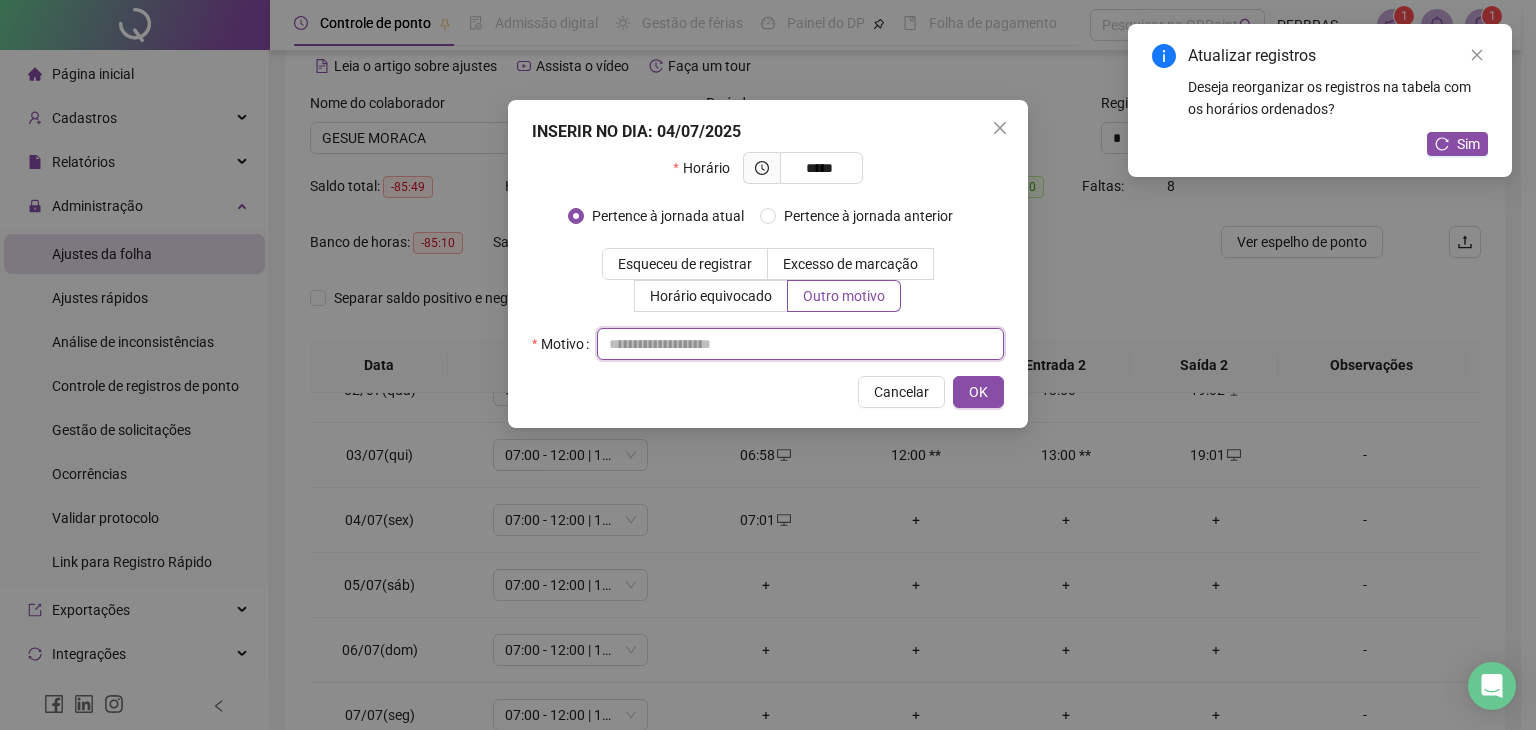 click at bounding box center (800, 344) 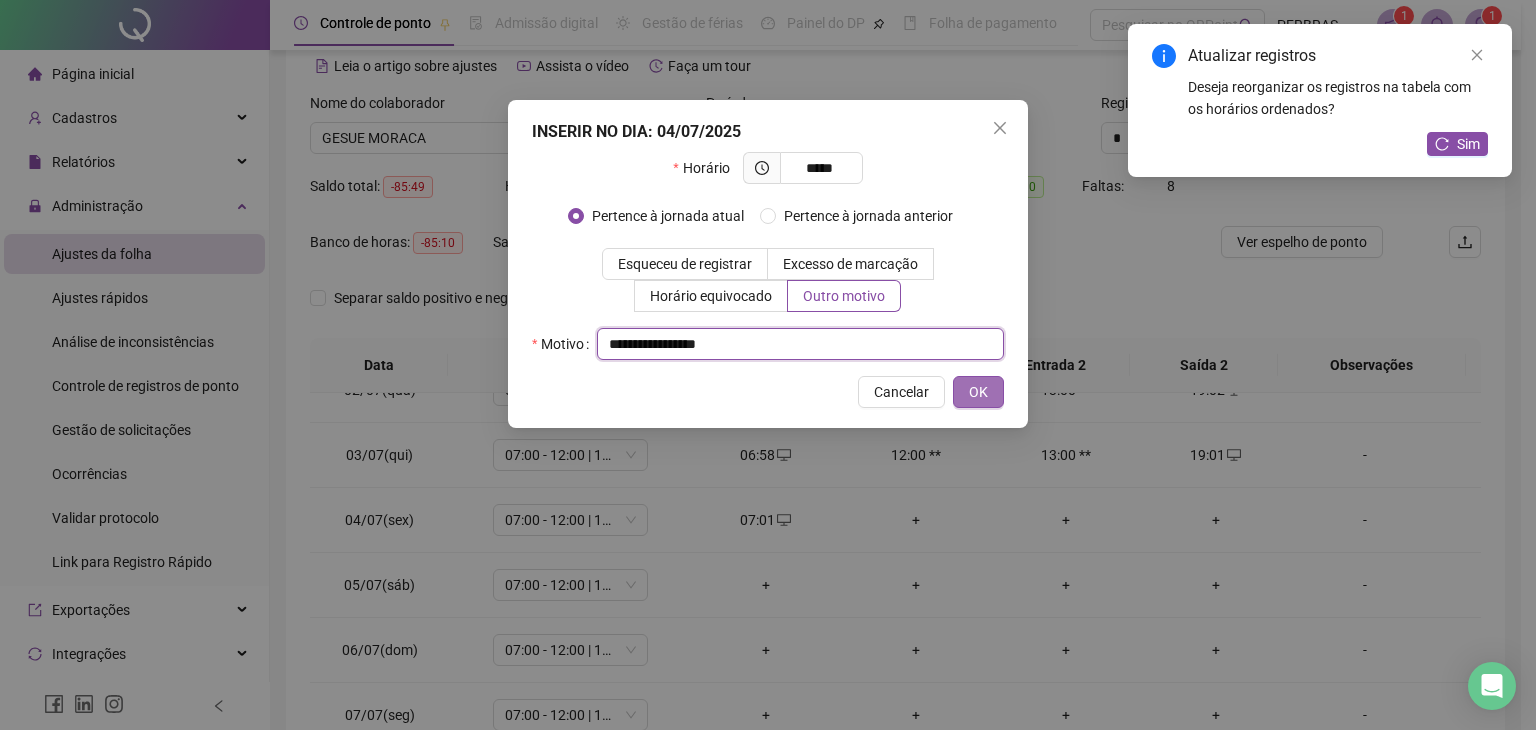 type on "**********" 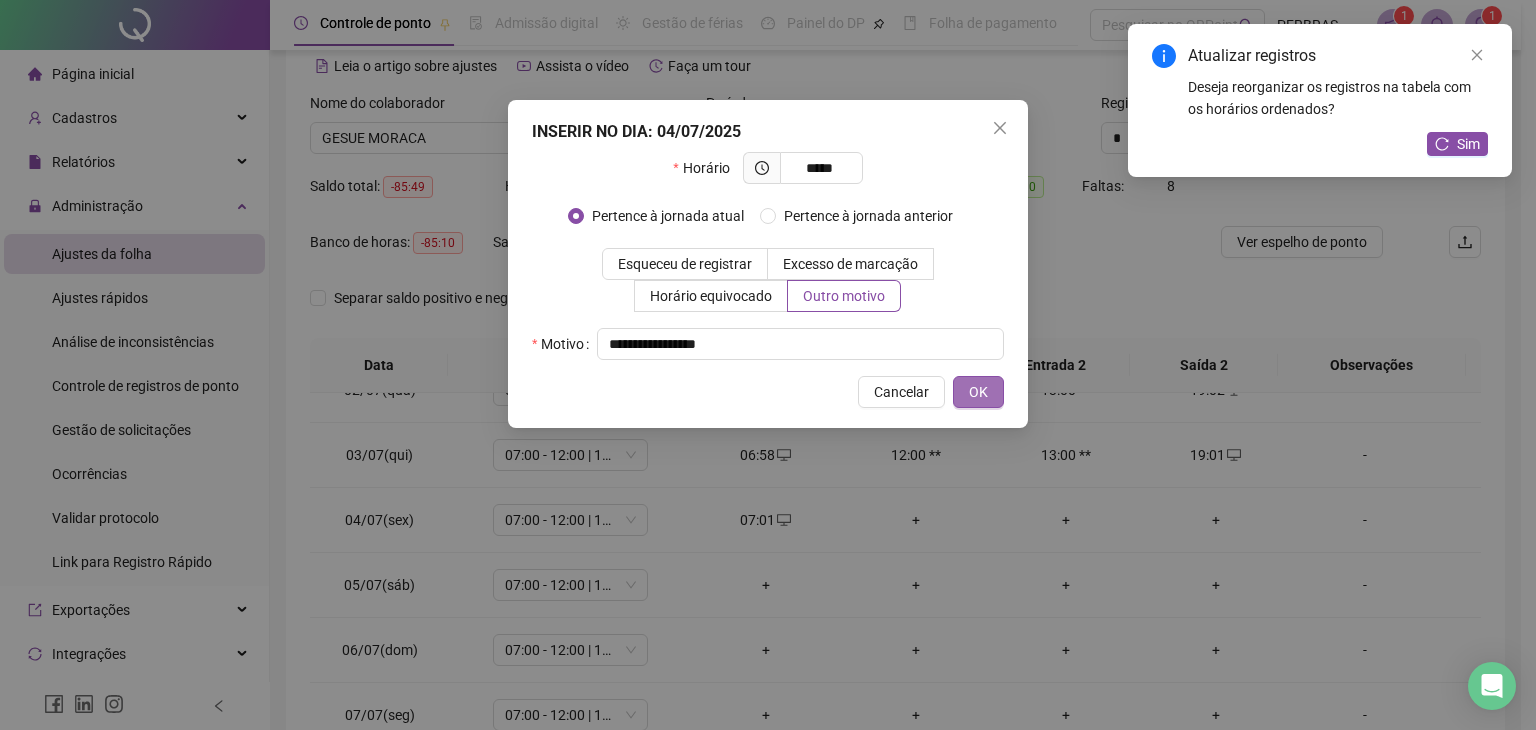 click on "OK" at bounding box center [978, 392] 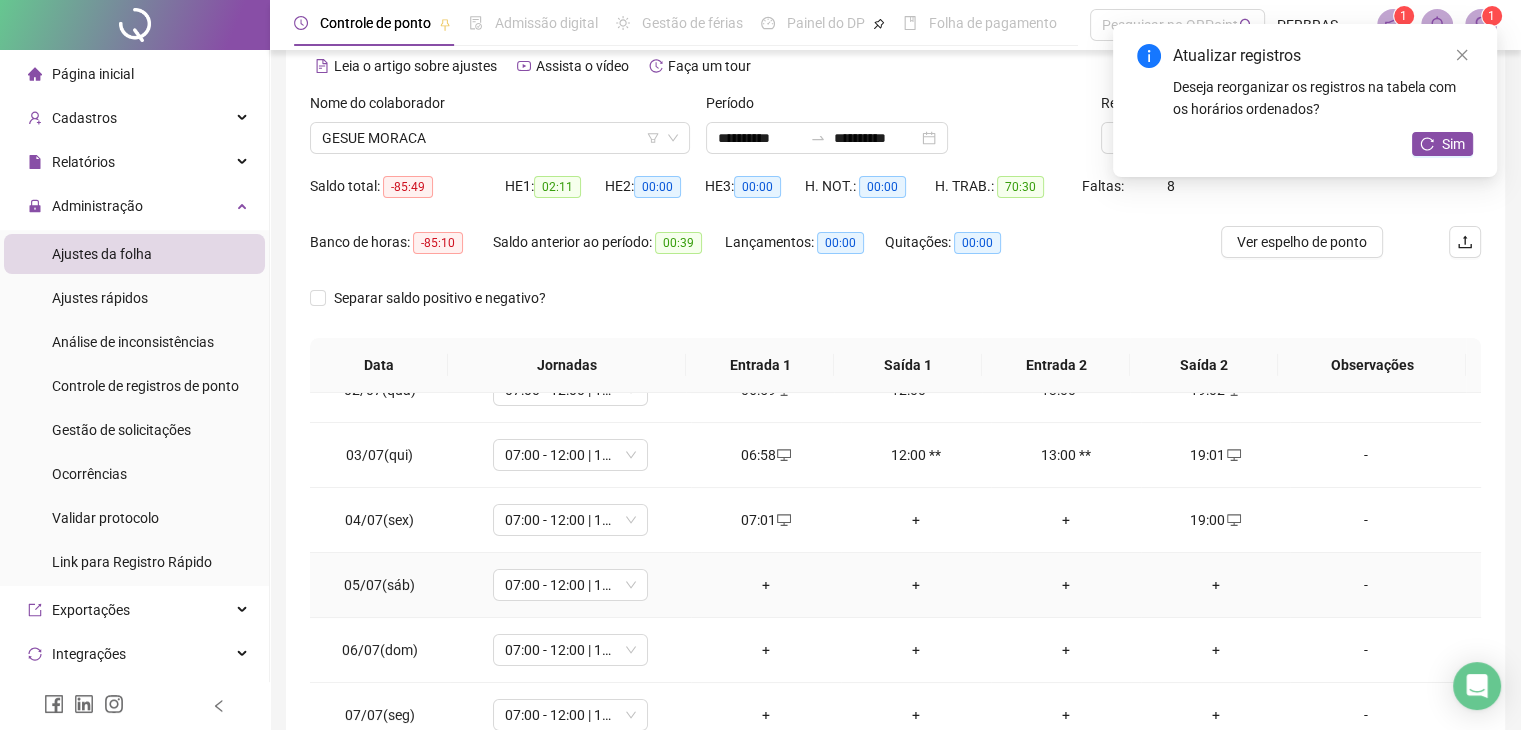 click on "+" at bounding box center (766, 585) 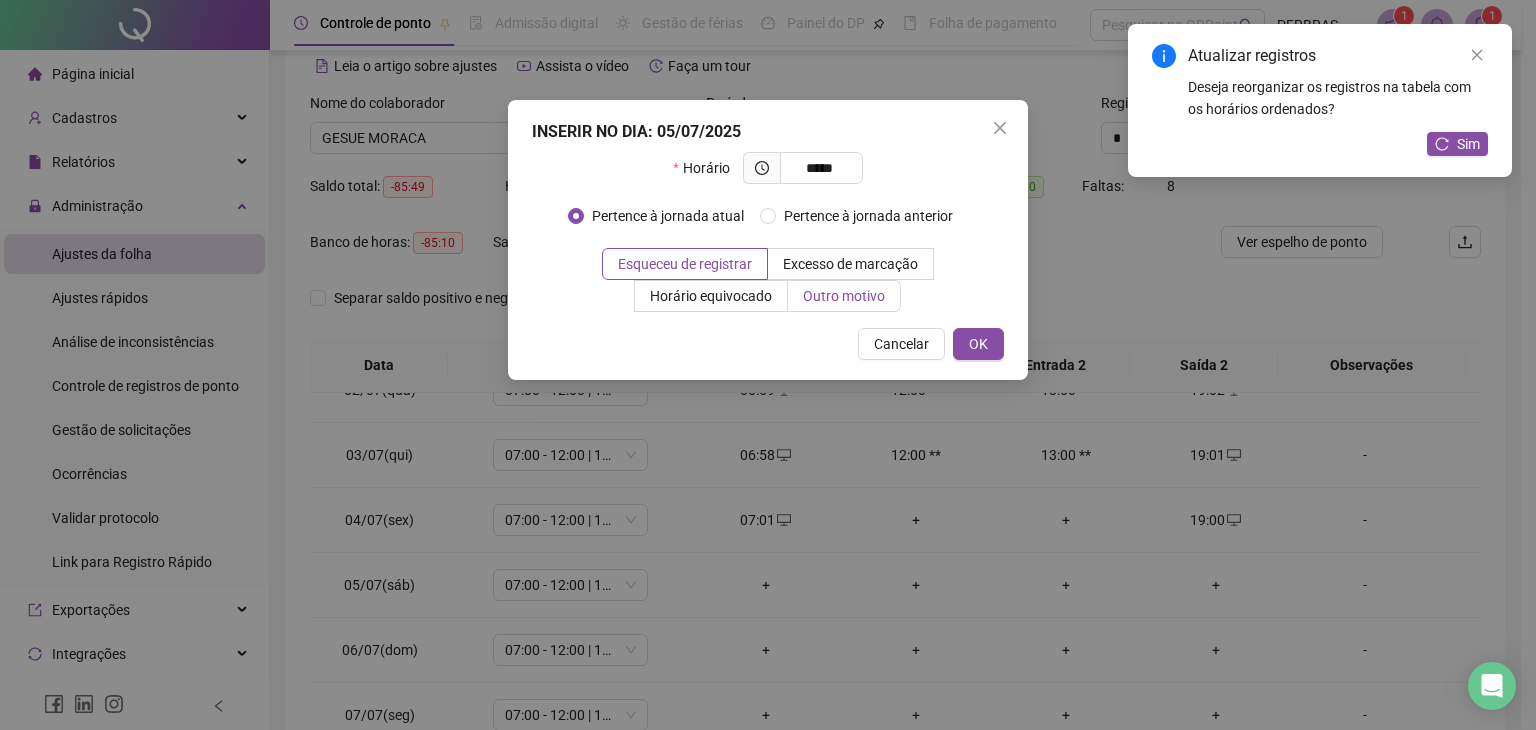 type on "*****" 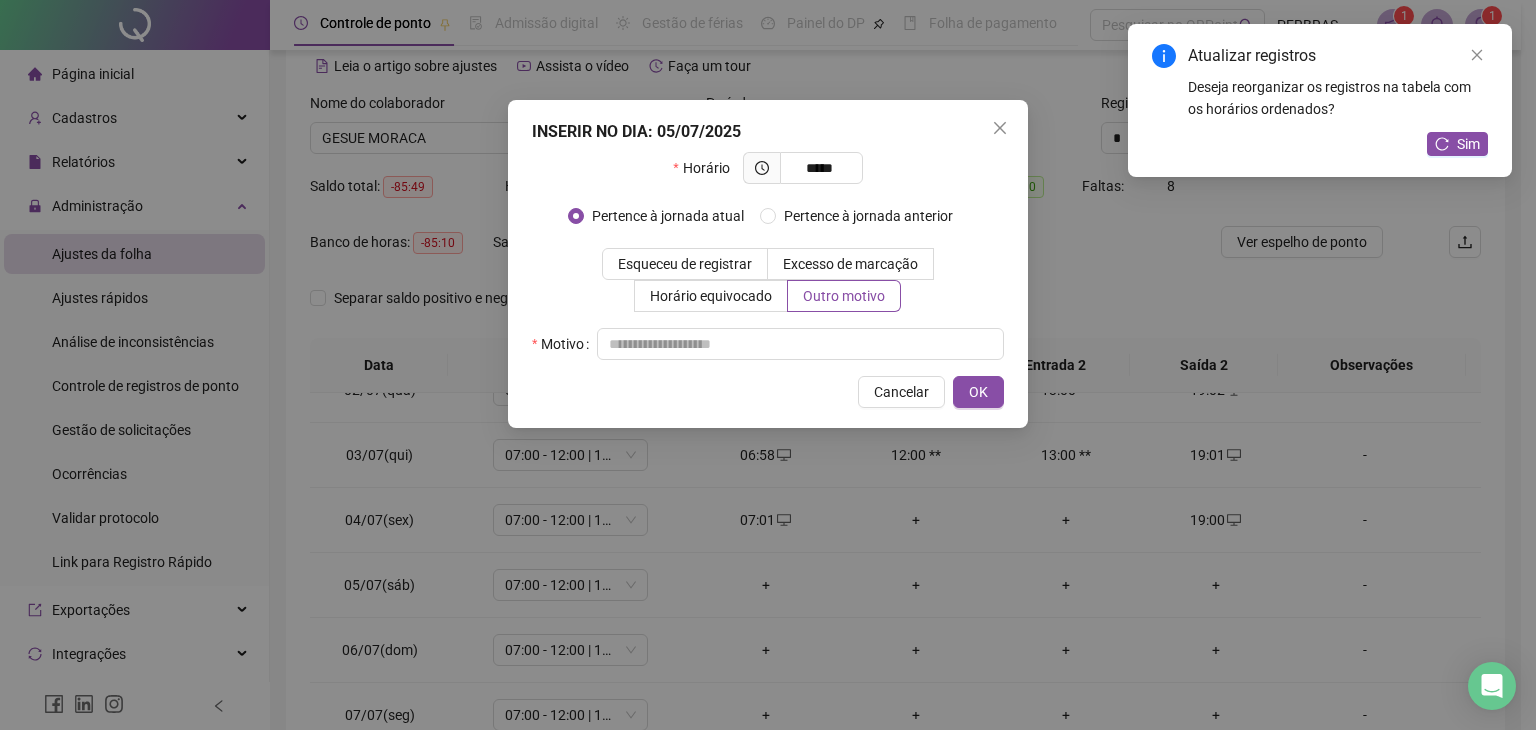 click on "INSERIR NO DIA :   05/07/2025 Horário ***** Pertence à jornada atual Pertence à jornada anterior Esqueceu de registrar Excesso de marcação Horário equivocado Outro motivo Motivo Cancelar OK" at bounding box center [768, 264] 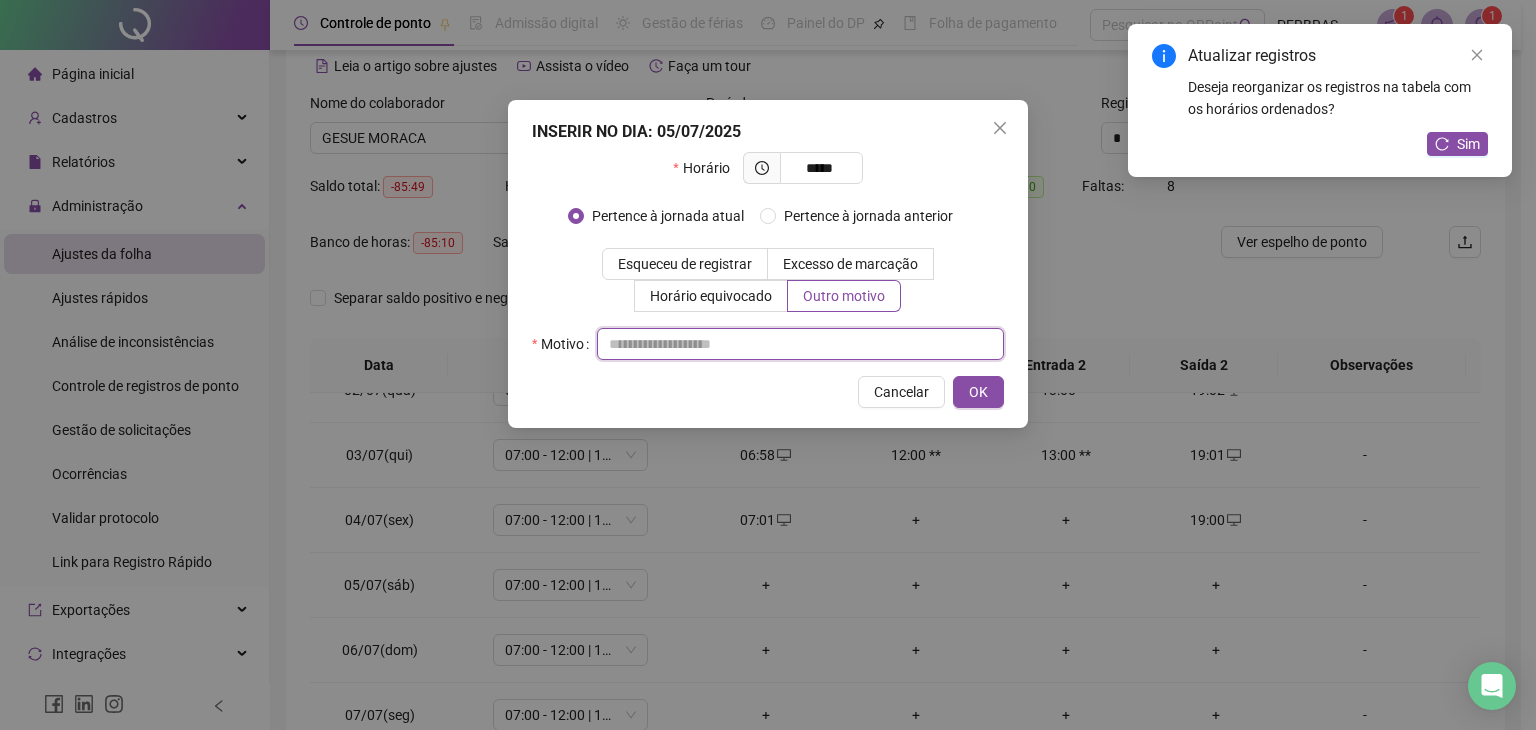 click at bounding box center (800, 344) 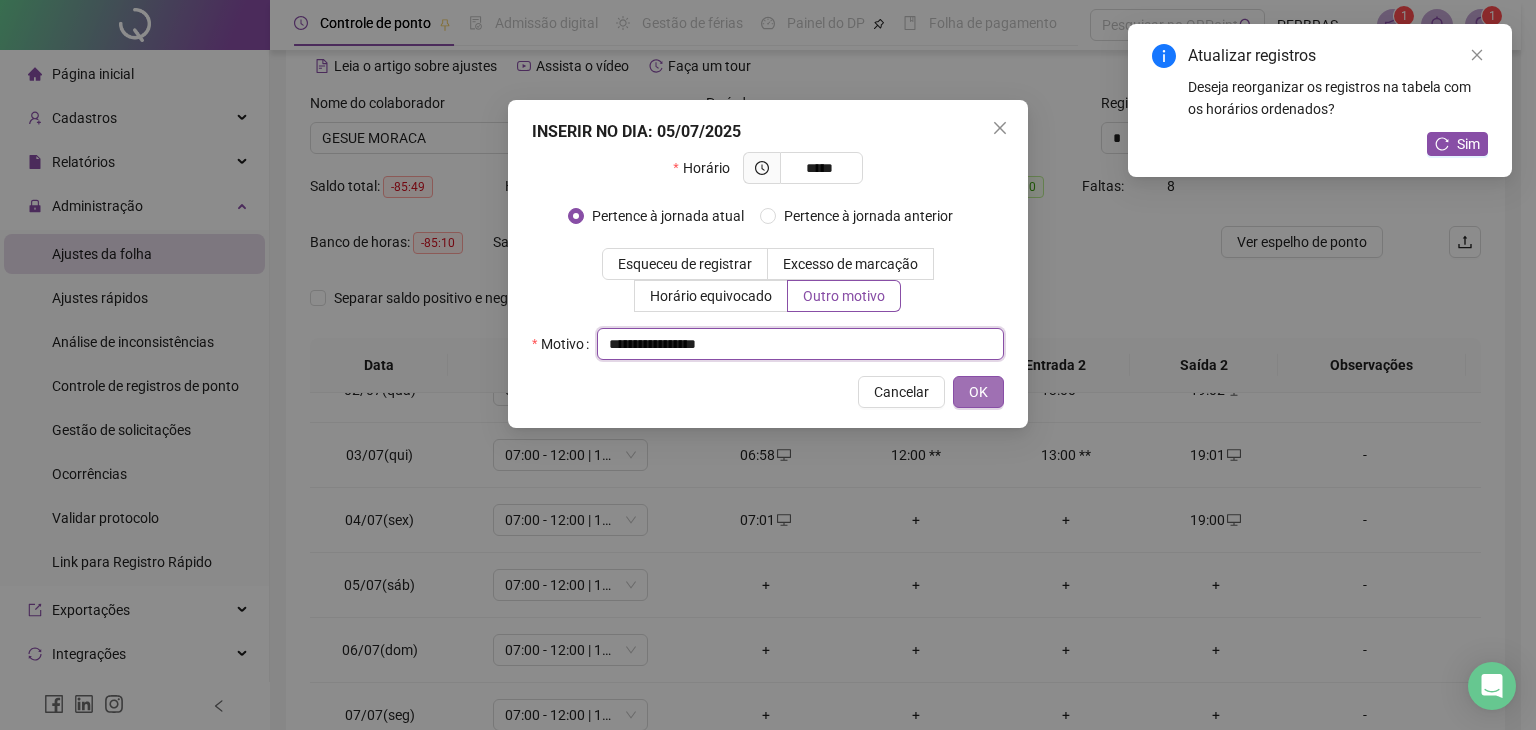 type on "**********" 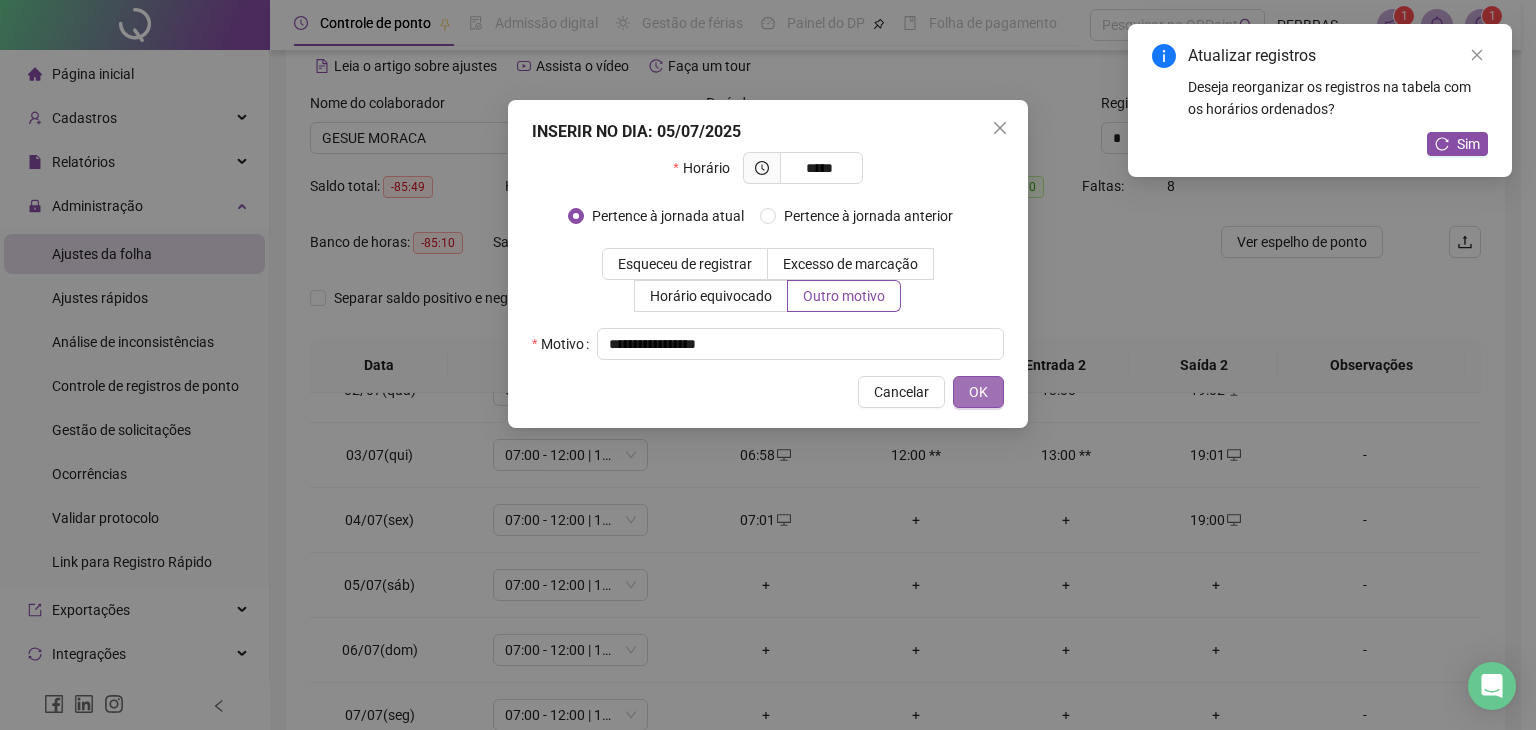 click on "OK" at bounding box center [978, 392] 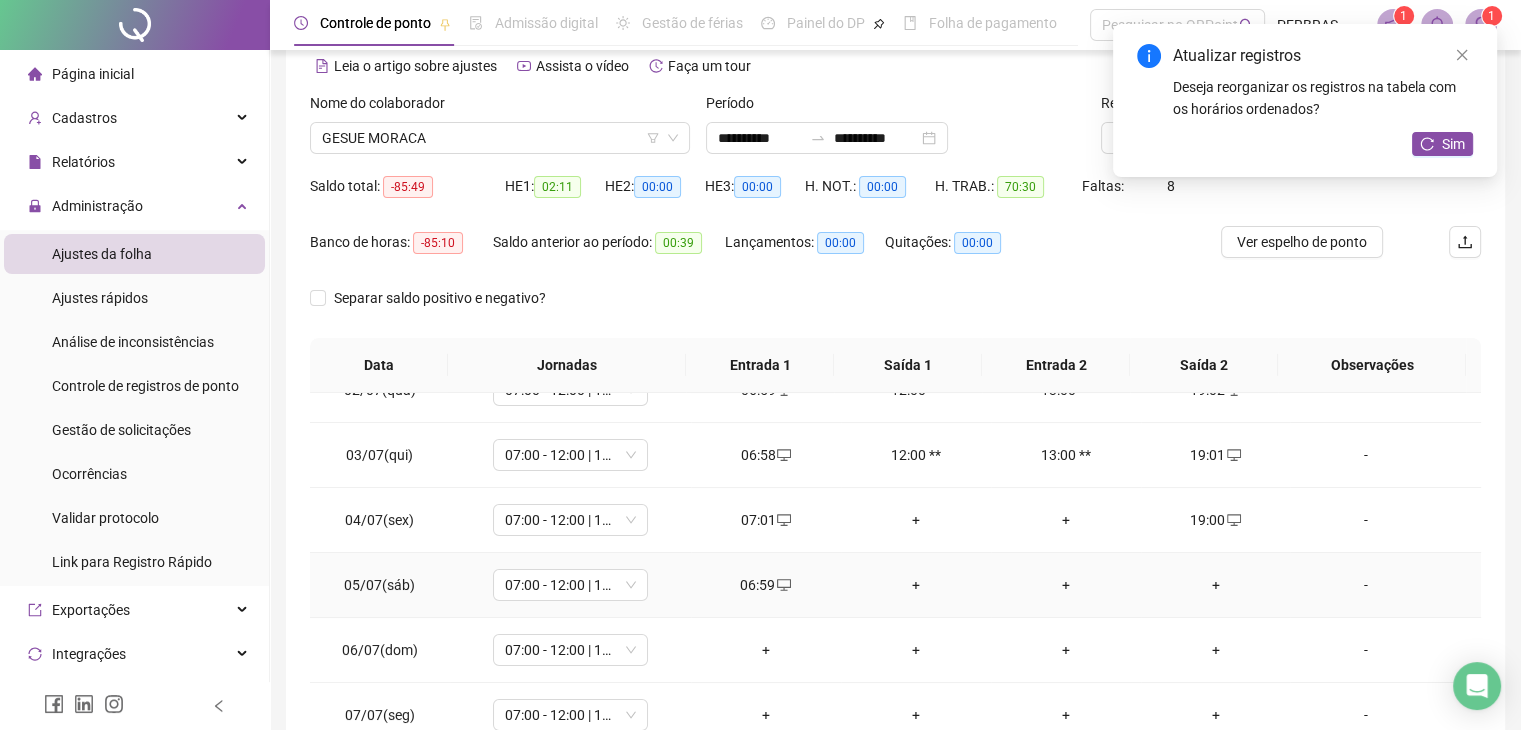 click on "+" at bounding box center [1216, 585] 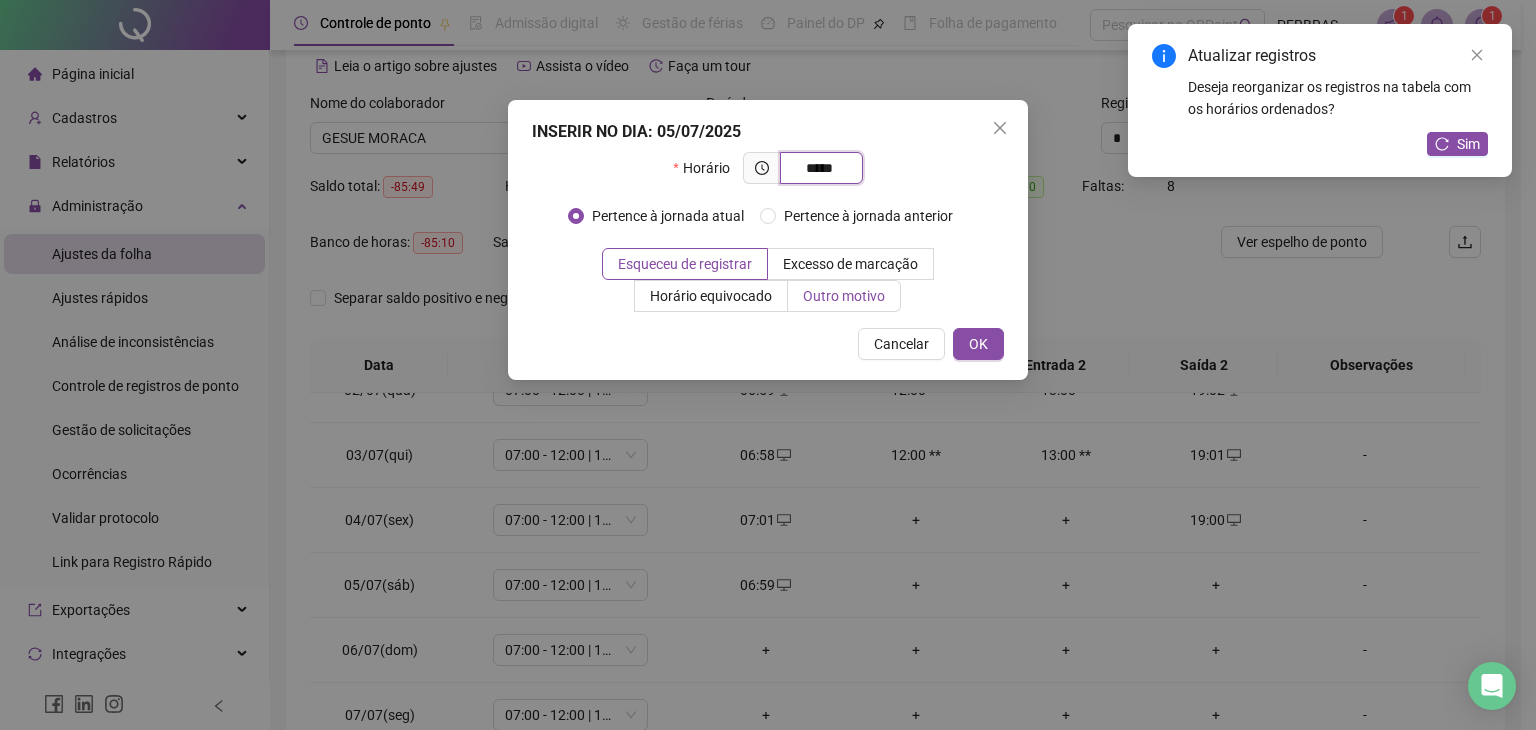 type on "*****" 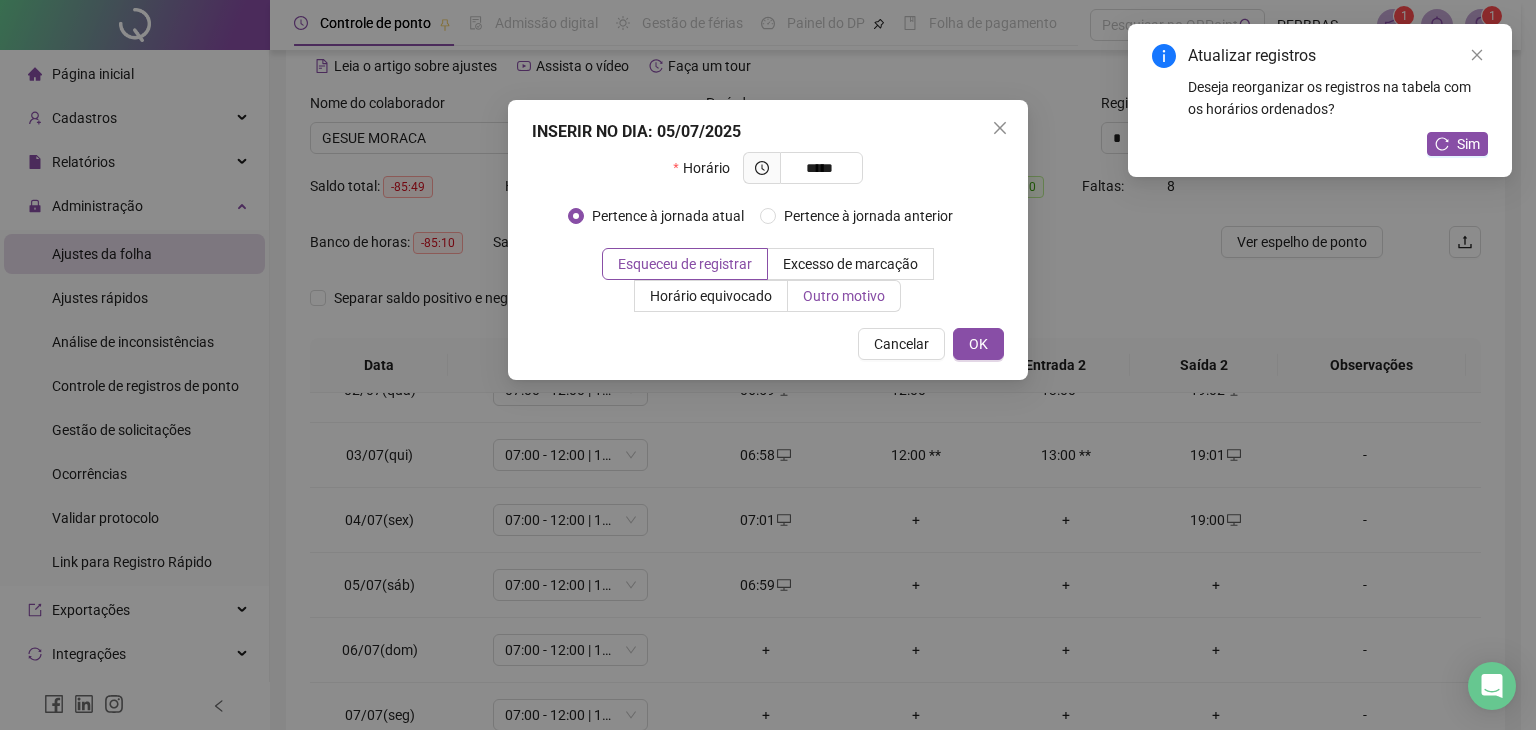 click on "Outro motivo" at bounding box center [844, 296] 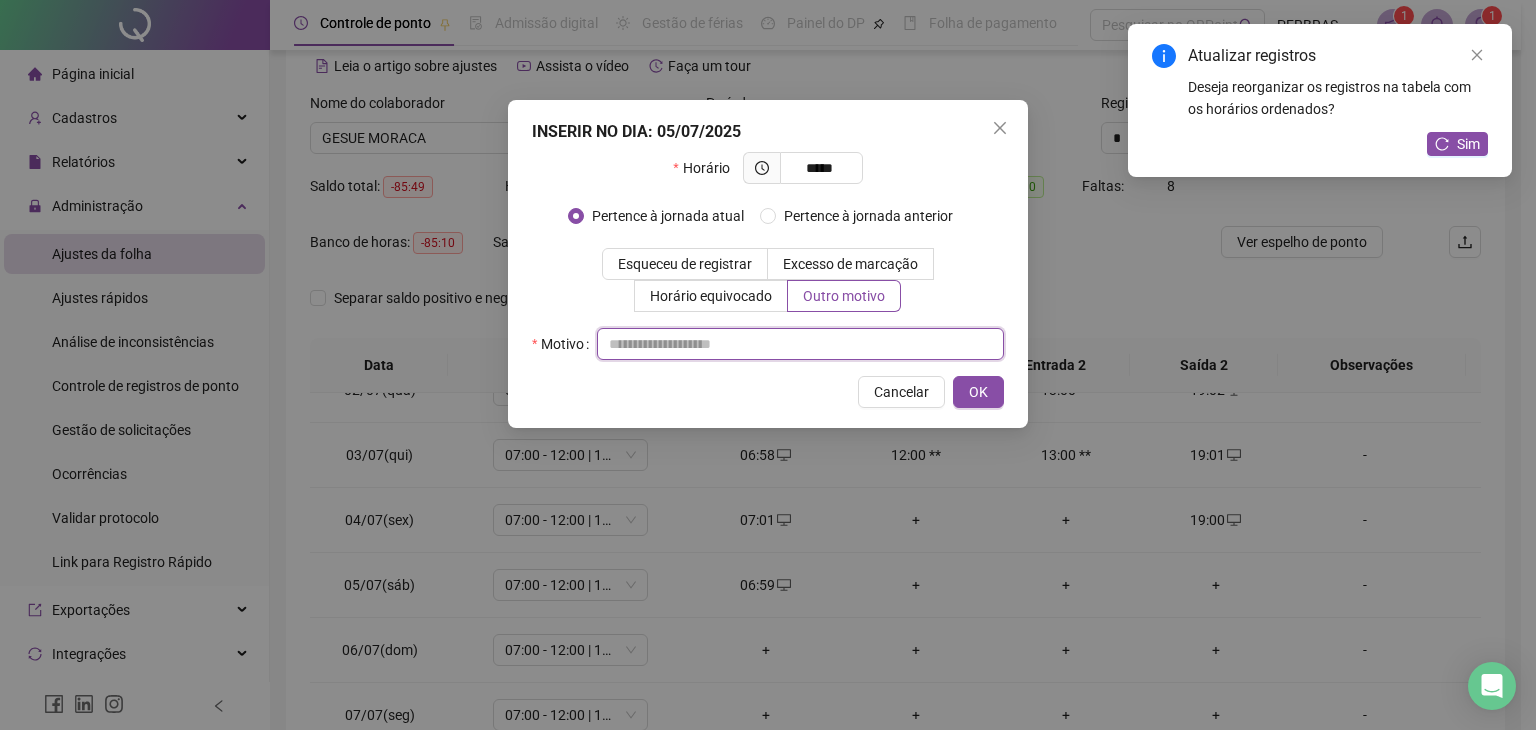click at bounding box center [800, 344] 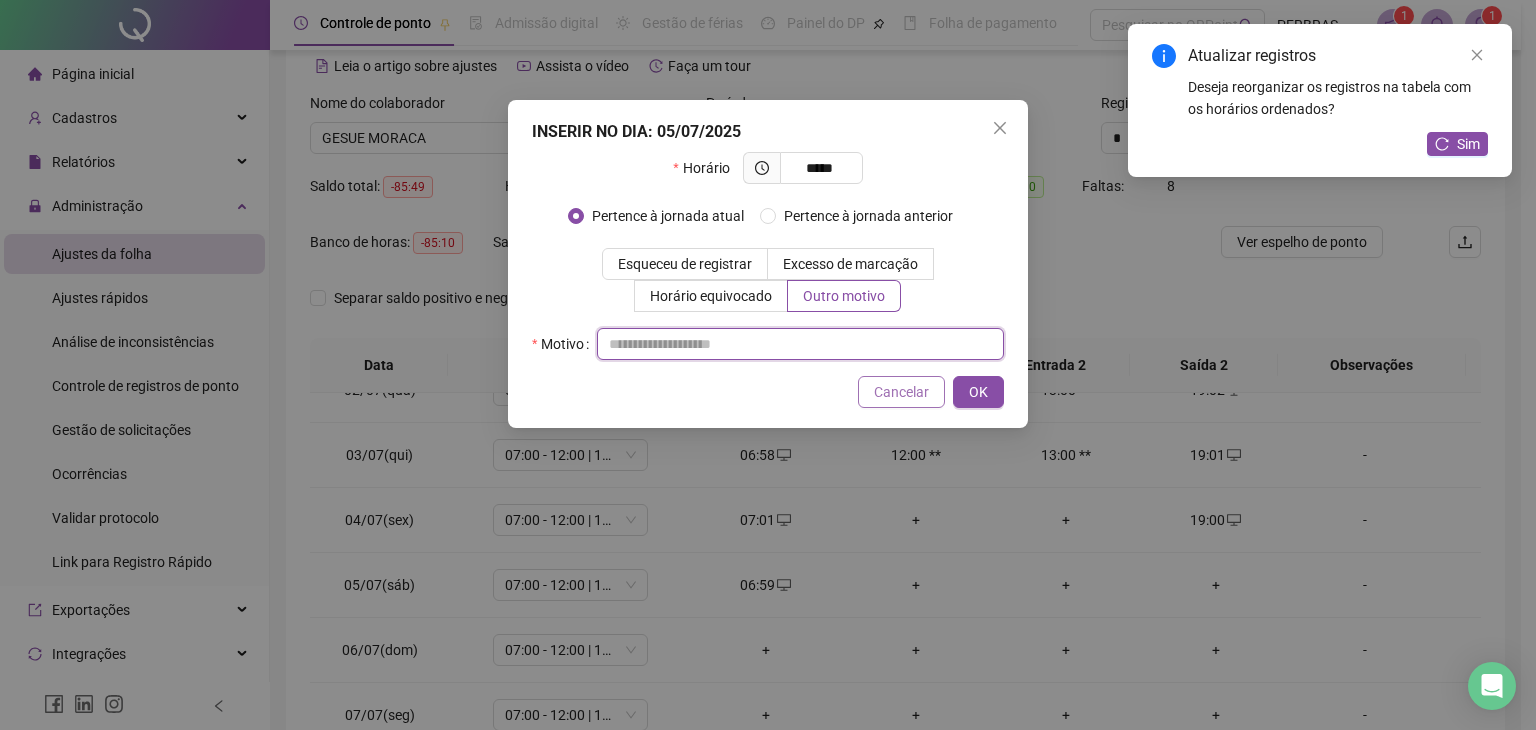 paste on "**********" 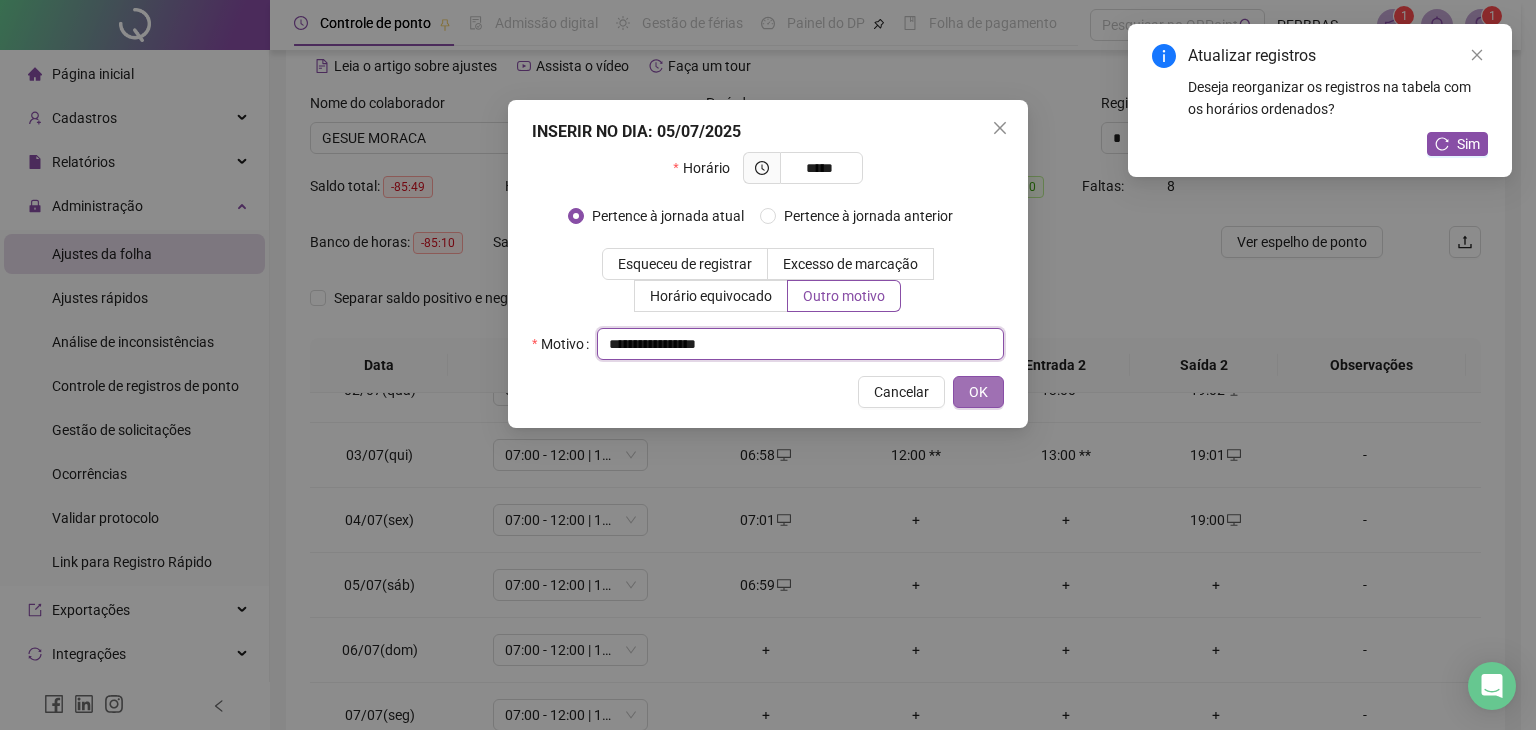 type on "**********" 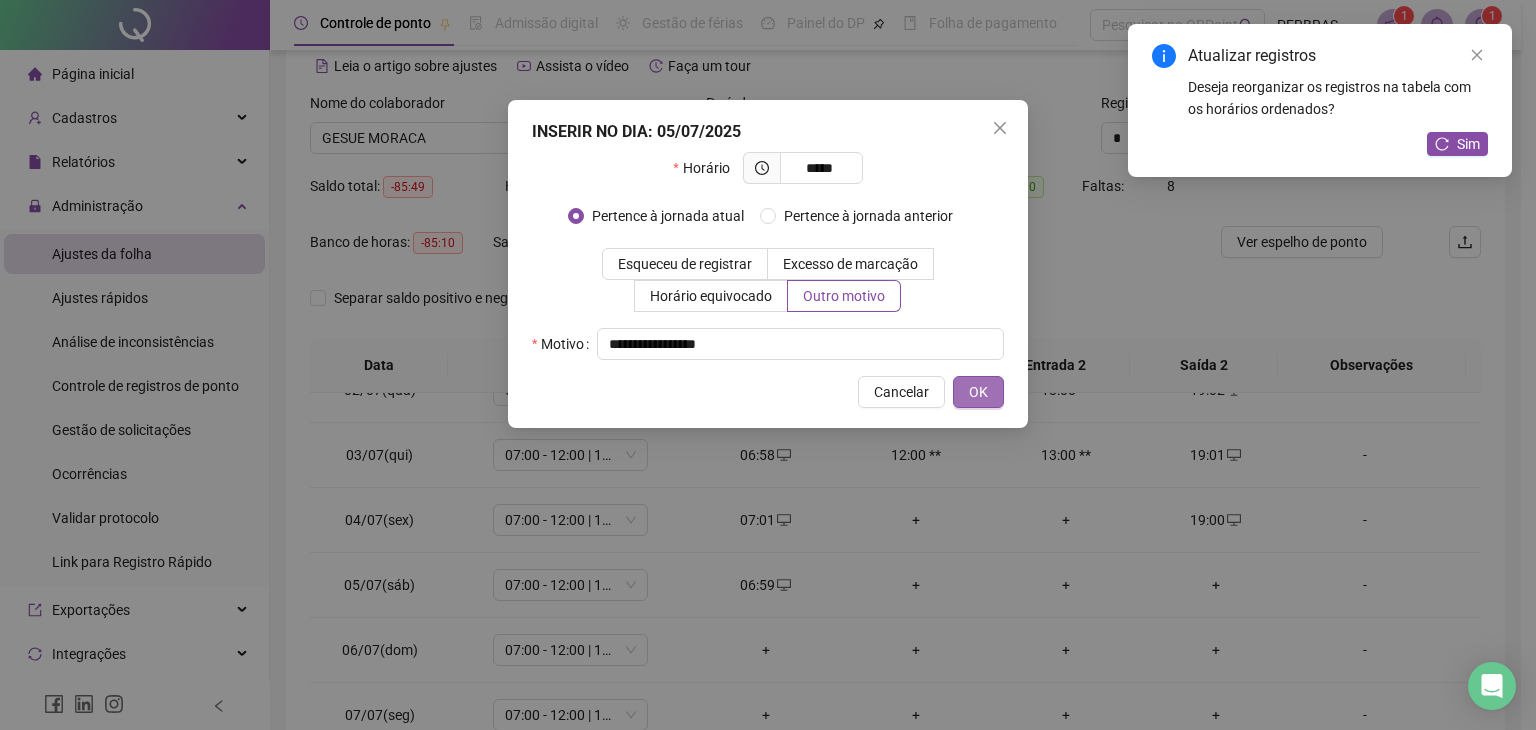 click on "OK" at bounding box center (978, 392) 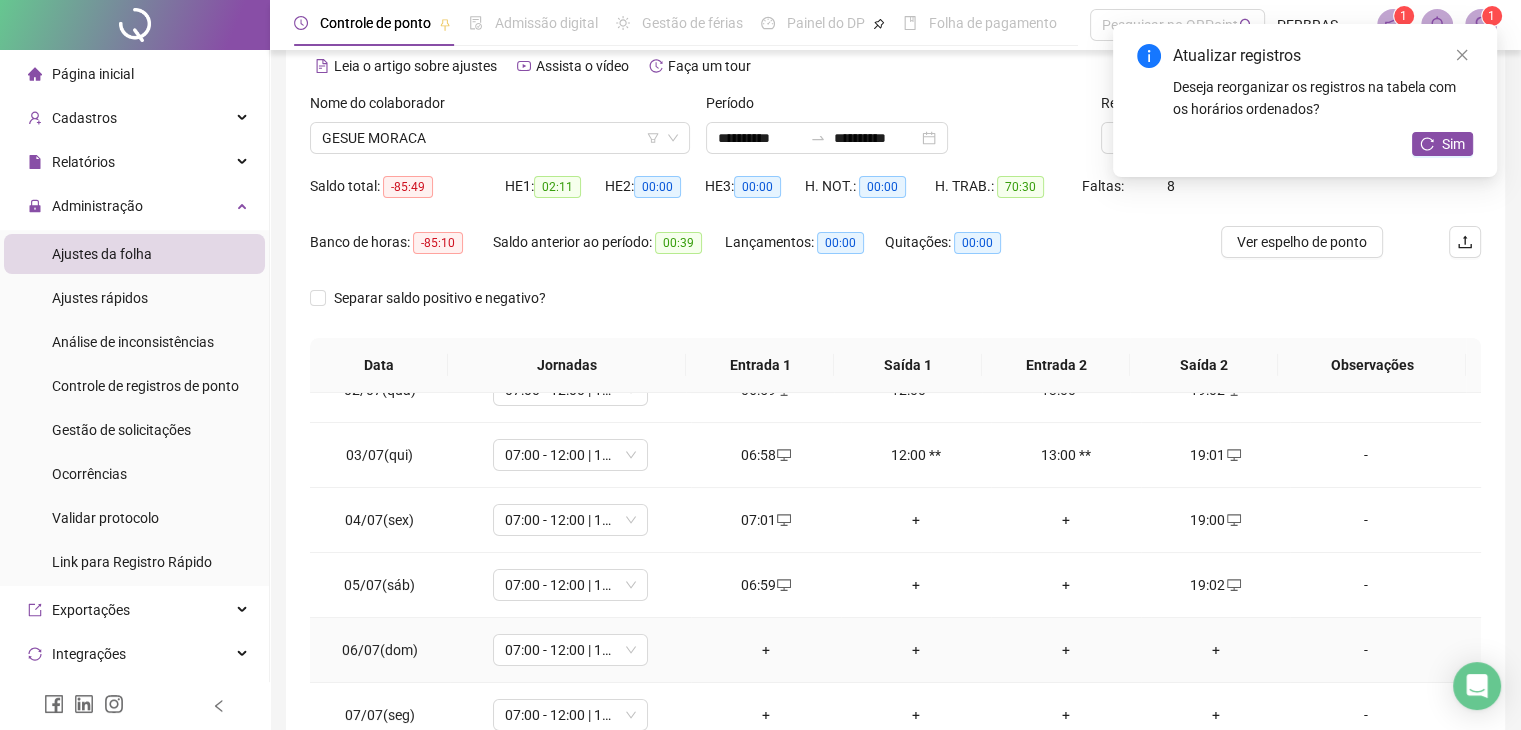 click on "+" at bounding box center (766, 650) 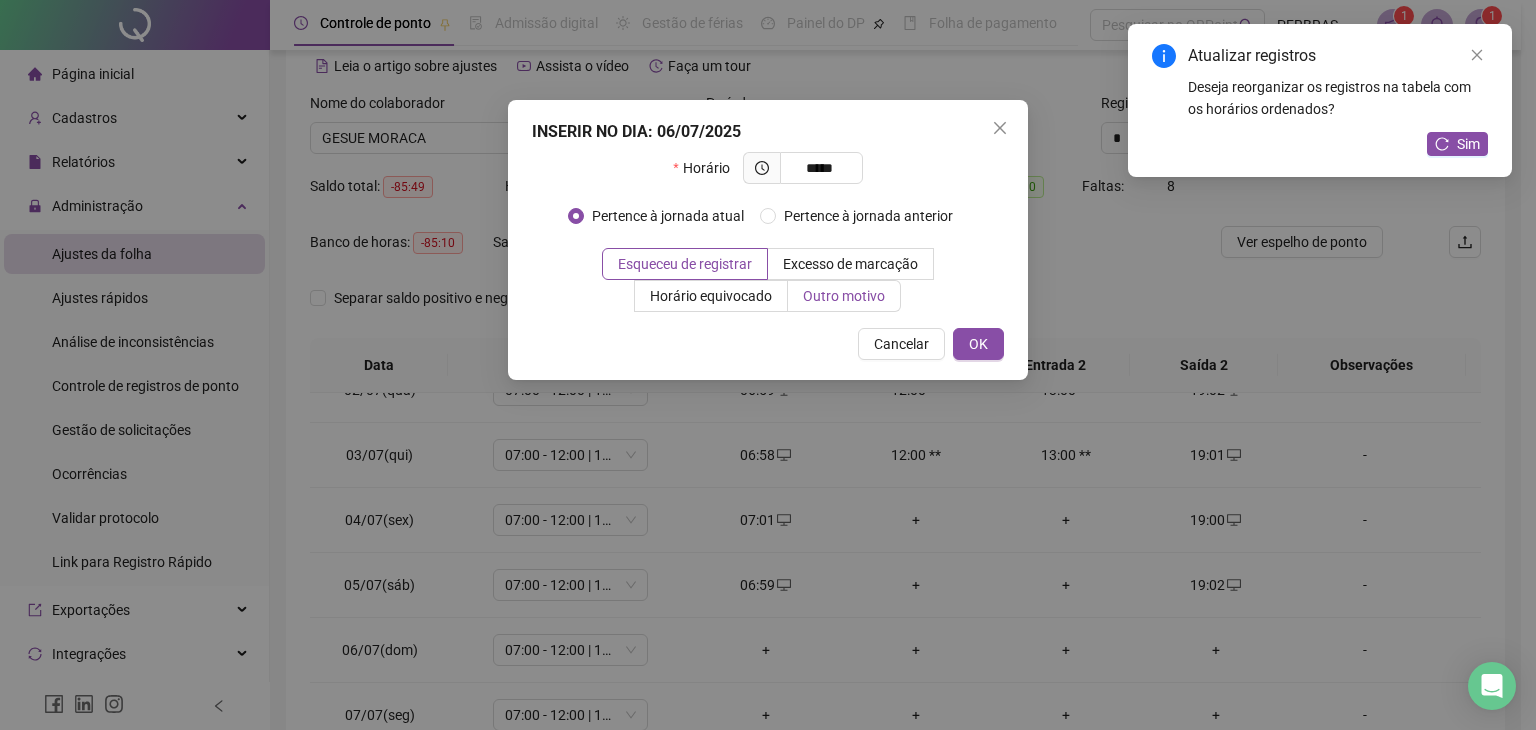 type on "*****" 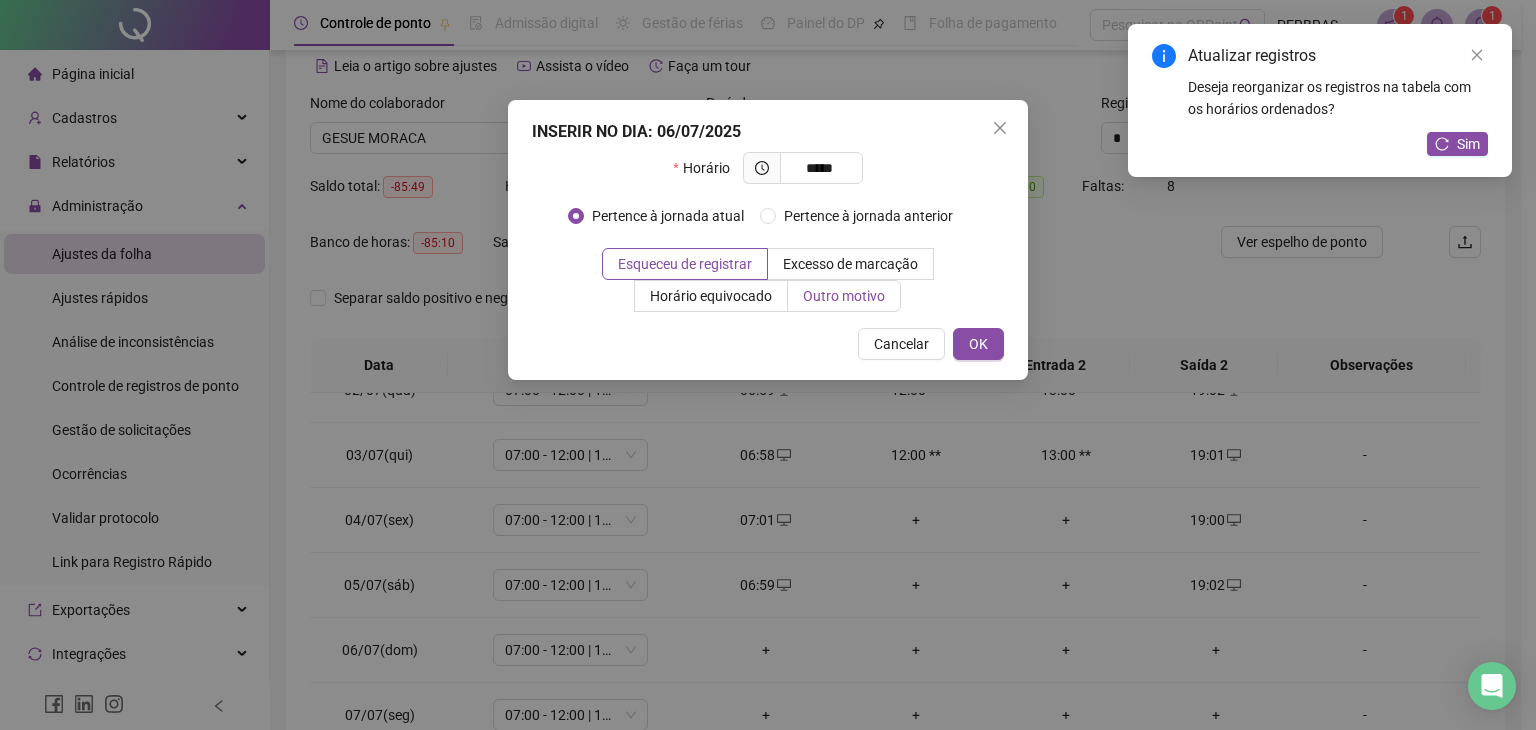 click on "Outro motivo" at bounding box center [844, 296] 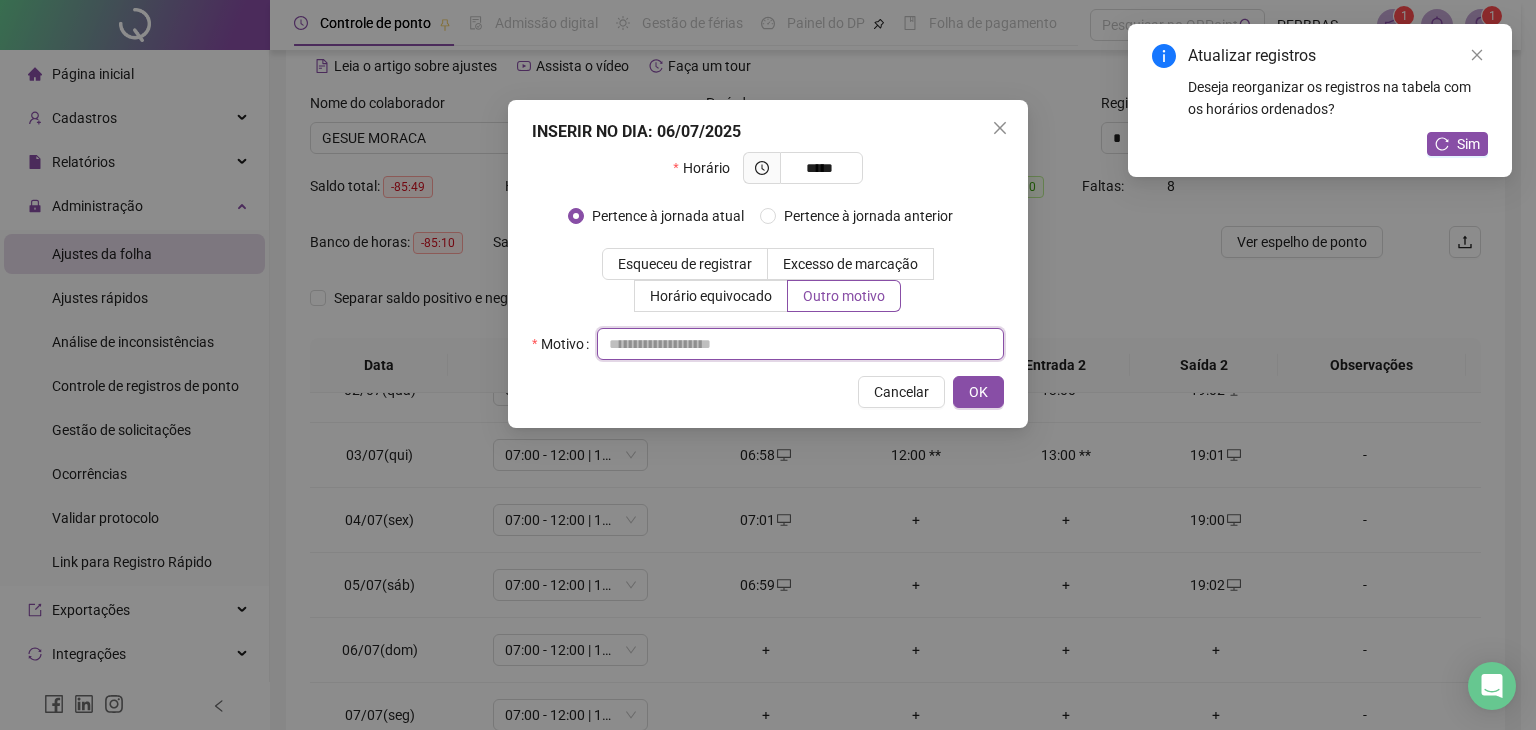 click at bounding box center [800, 344] 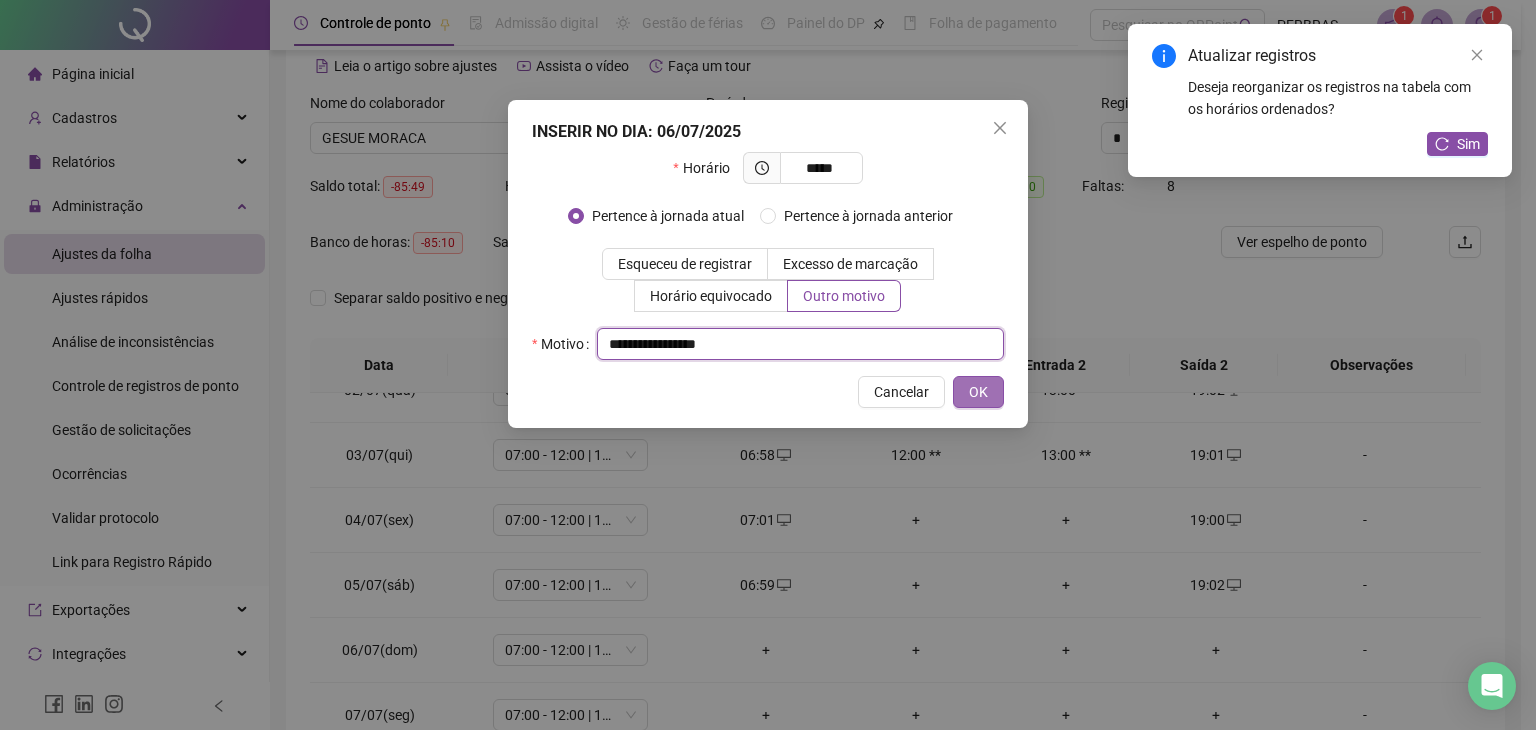 type on "**********" 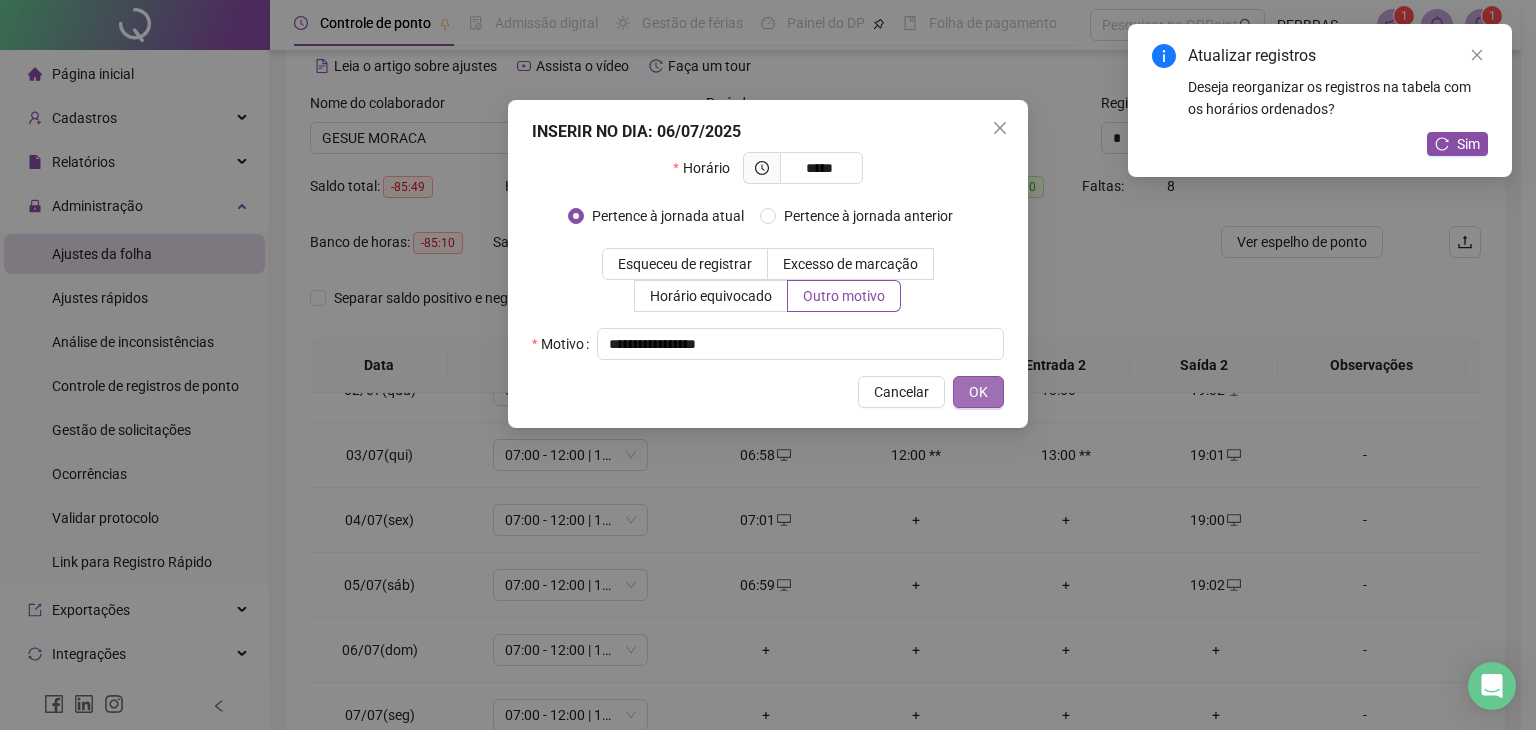 click on "OK" at bounding box center (978, 392) 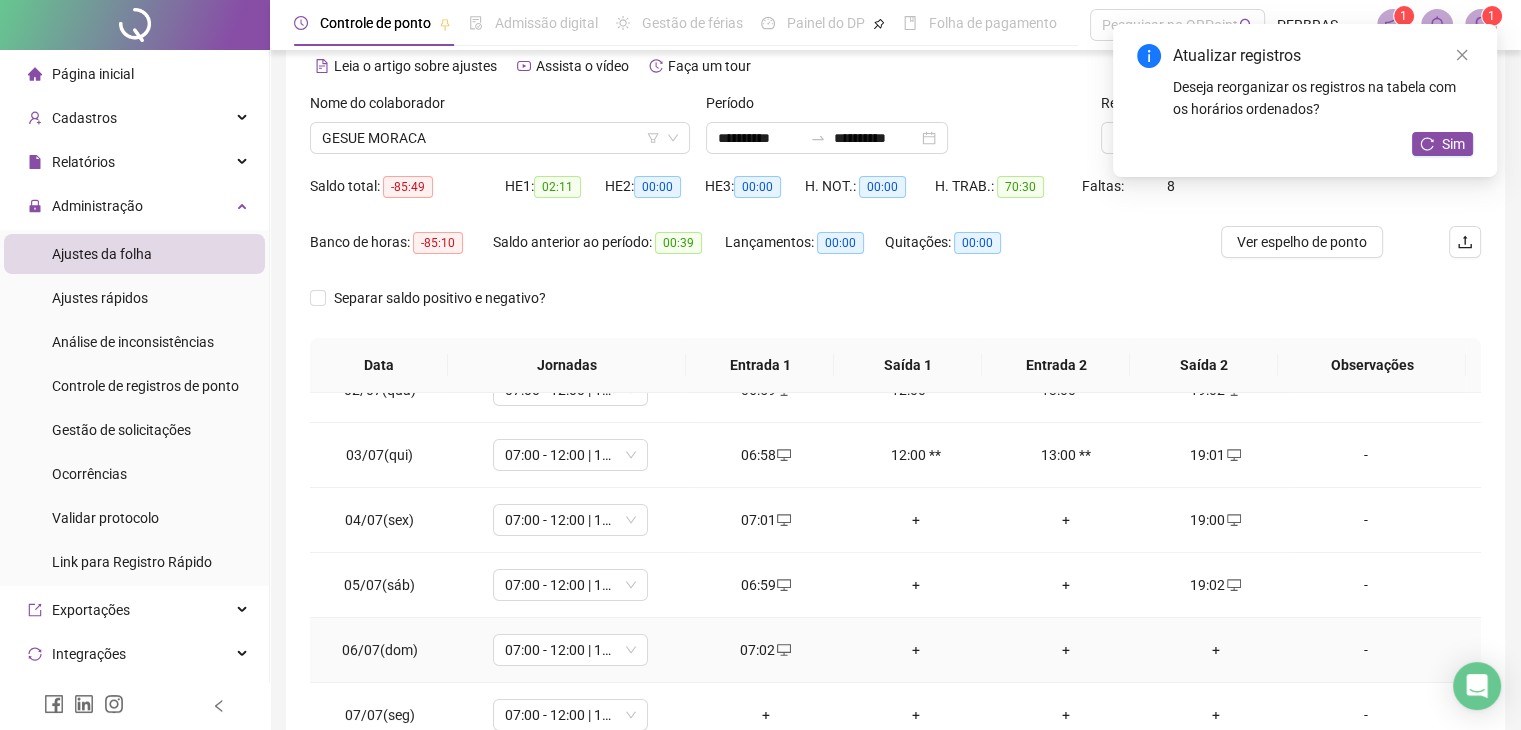 click on "+" at bounding box center (1216, 650) 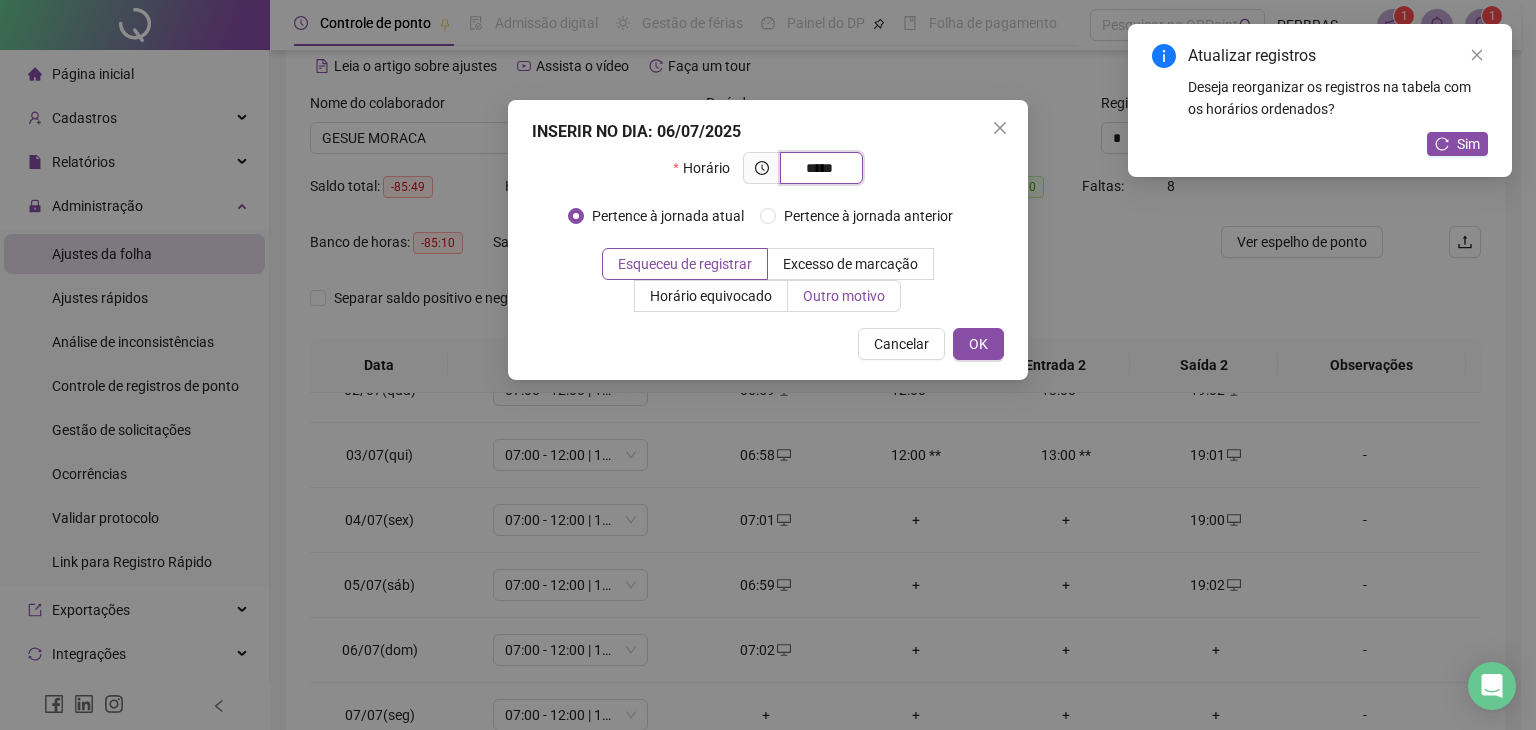 type on "*****" 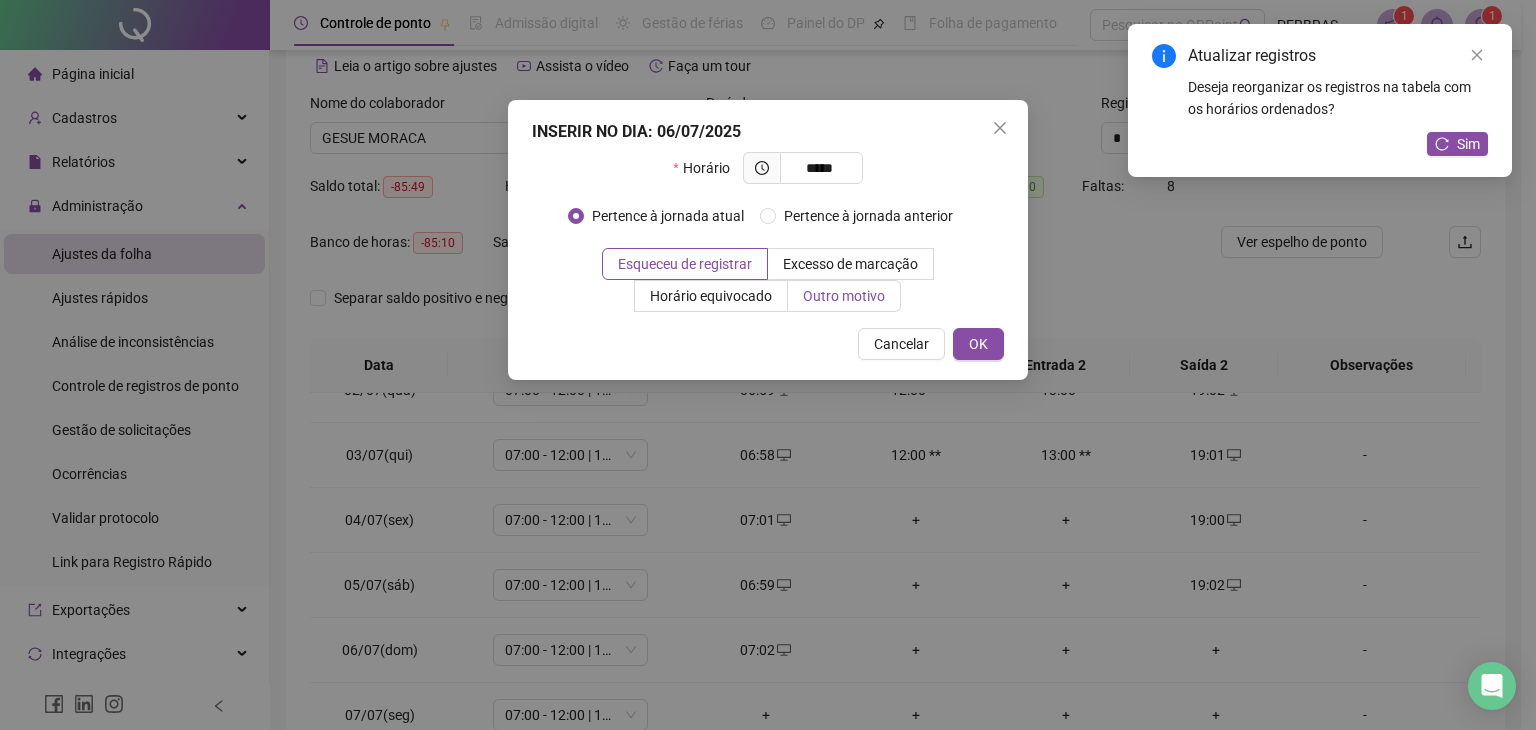 click on "Outro motivo" at bounding box center [844, 296] 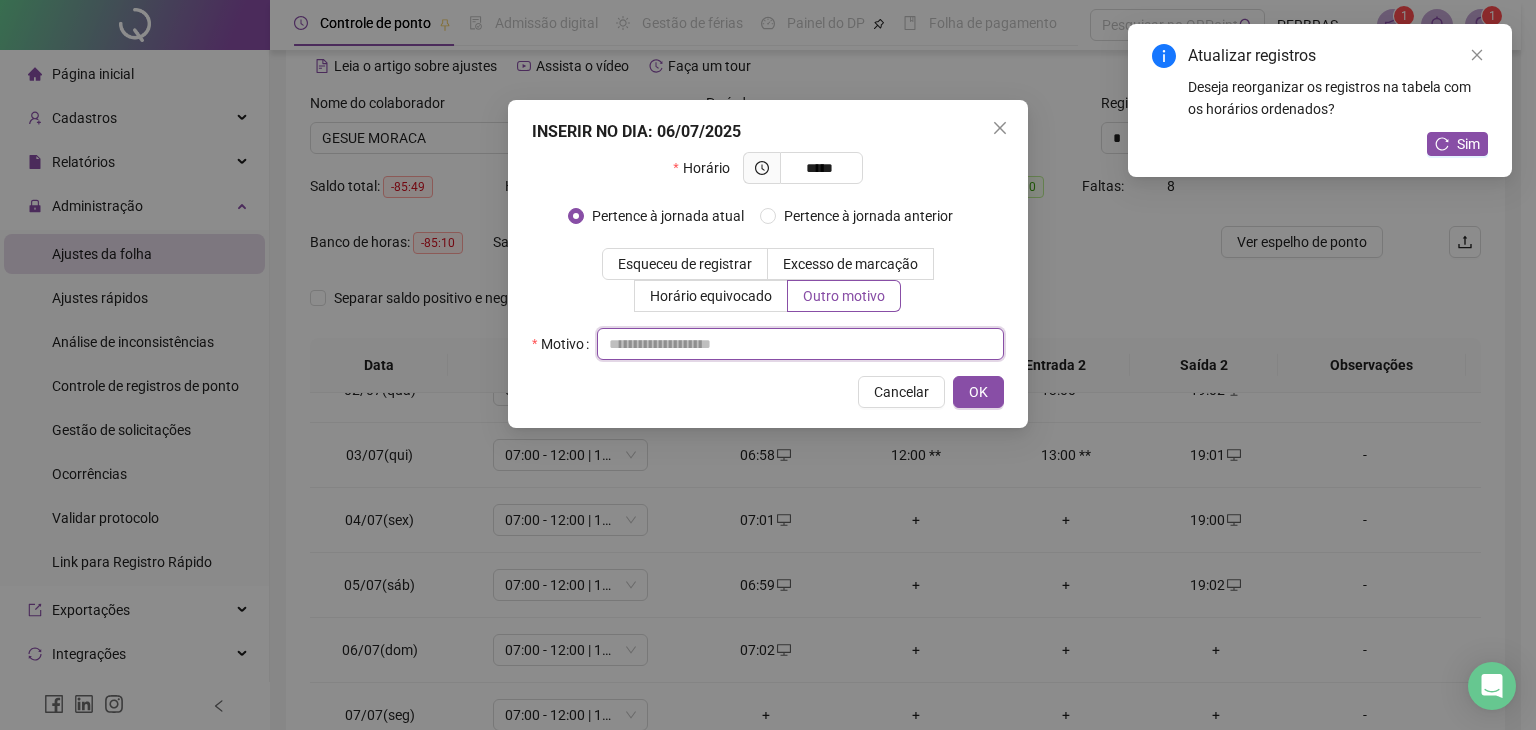 click at bounding box center [800, 344] 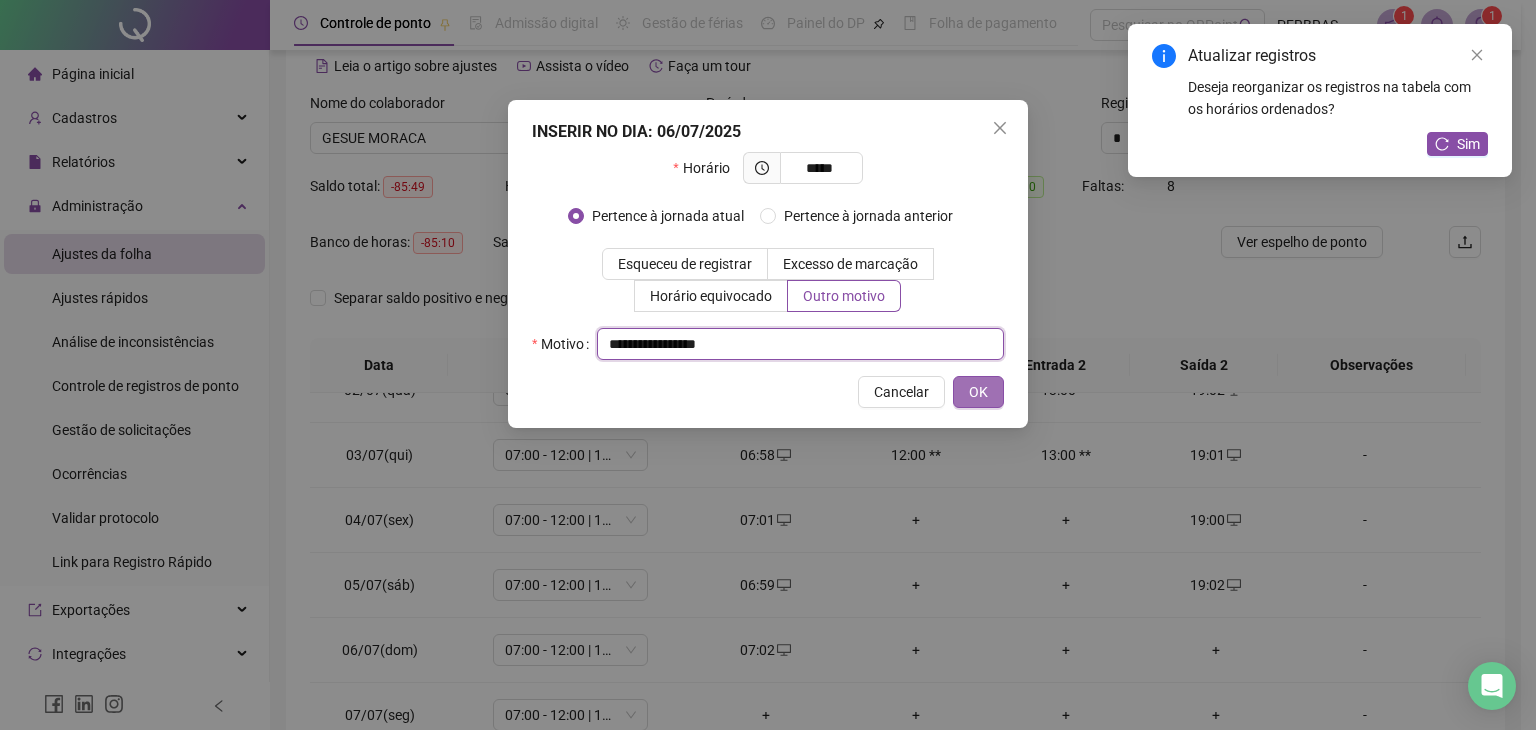 type on "**********" 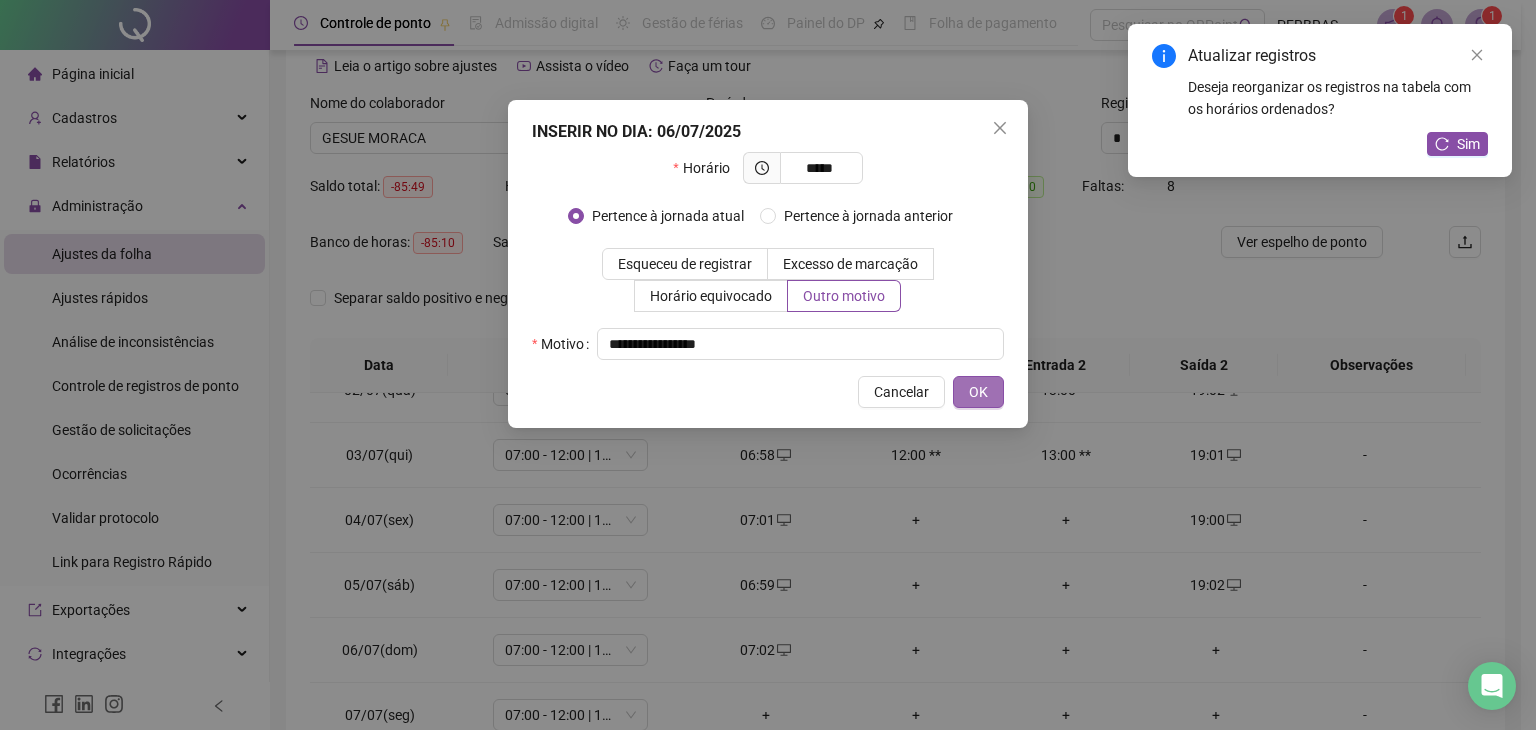 click on "OK" at bounding box center [978, 392] 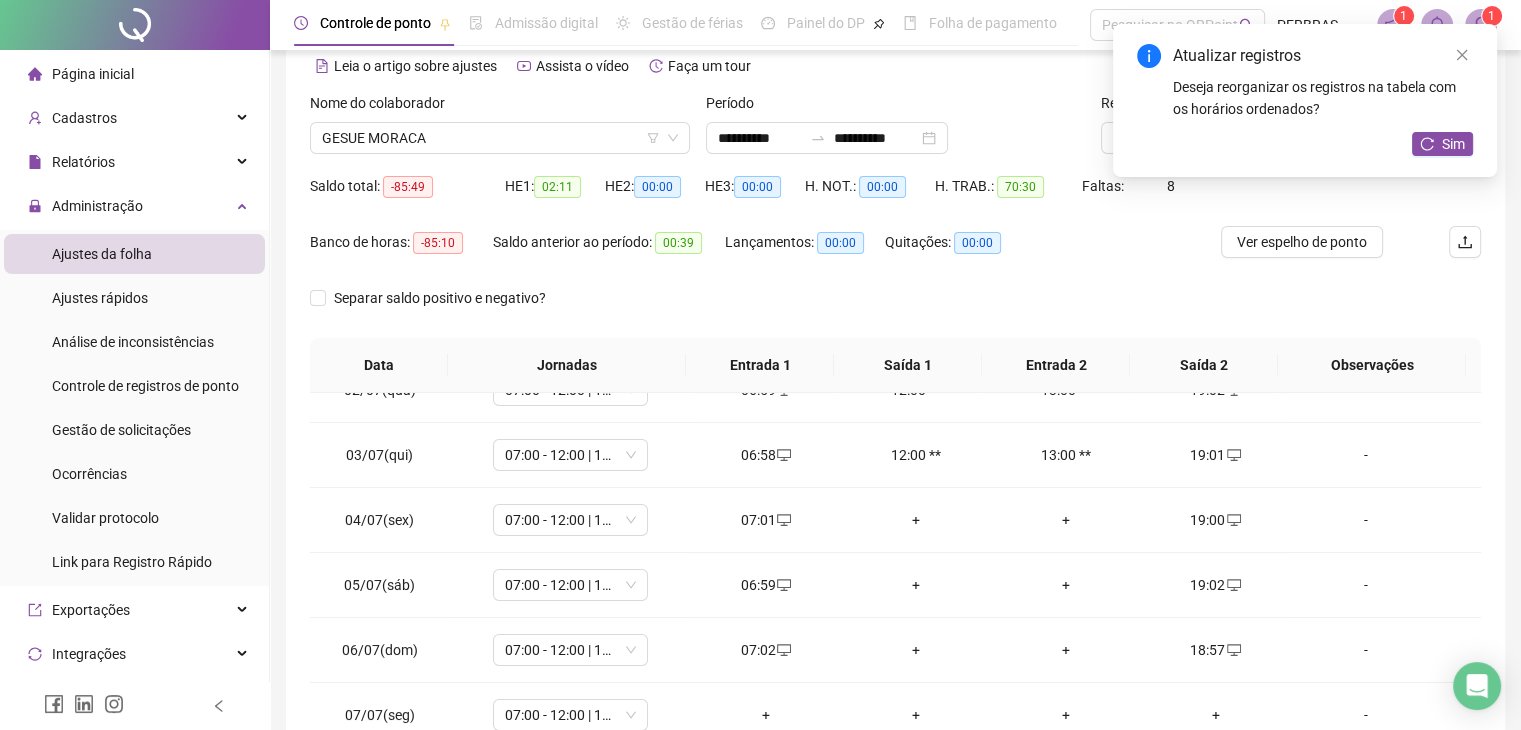 scroll, scrollTop: 192, scrollLeft: 0, axis: vertical 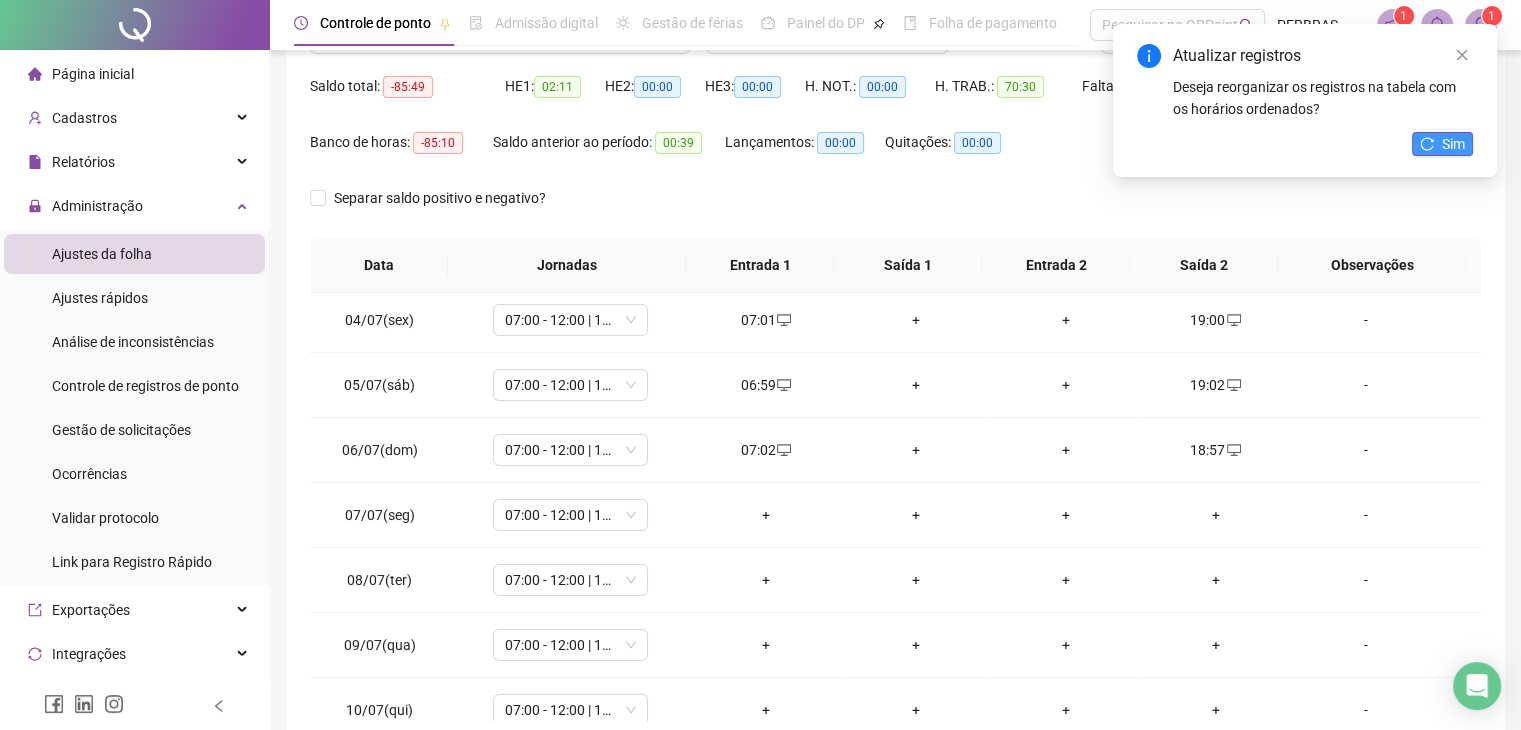 click on "Sim" at bounding box center (1442, 144) 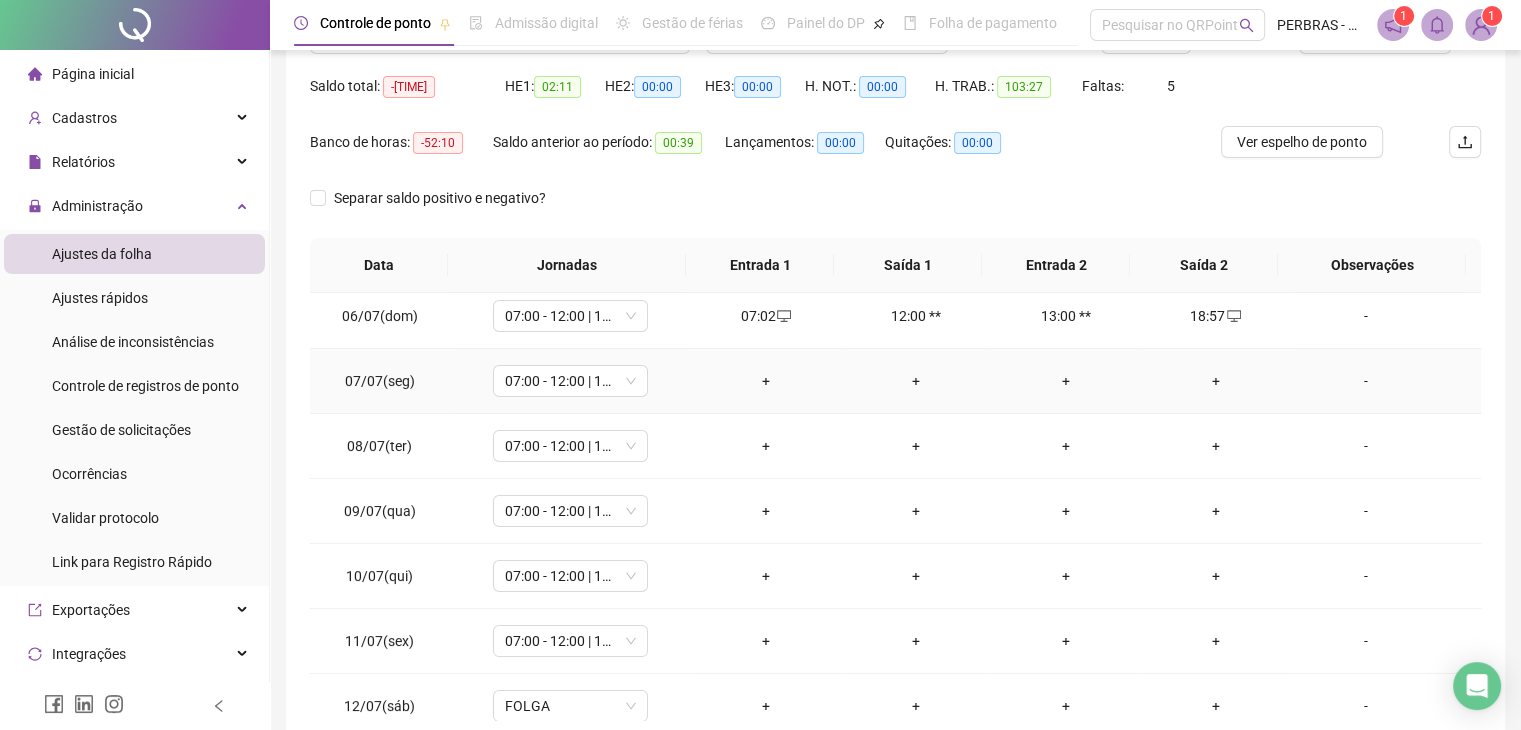 scroll, scrollTop: 300, scrollLeft: 0, axis: vertical 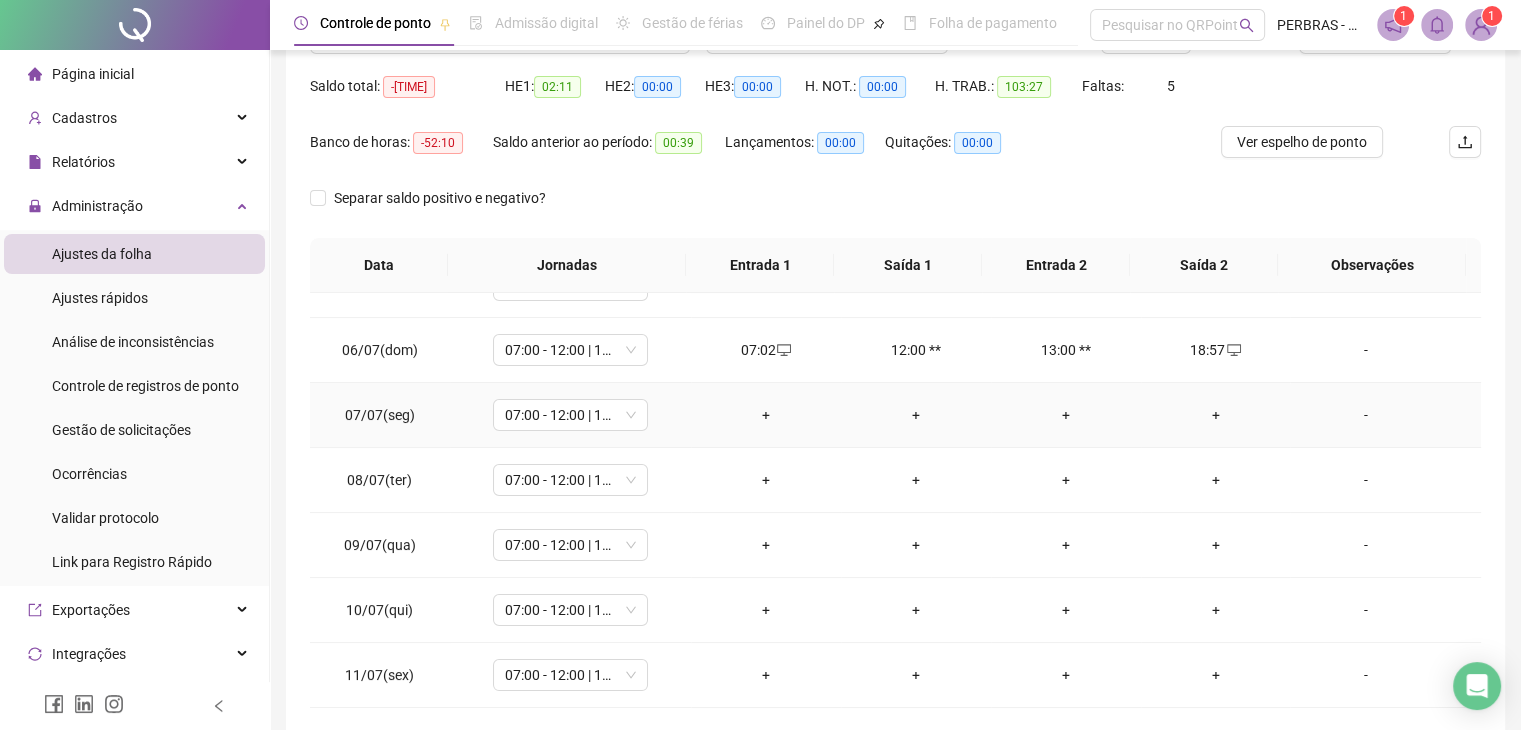 click on "+" at bounding box center (766, 415) 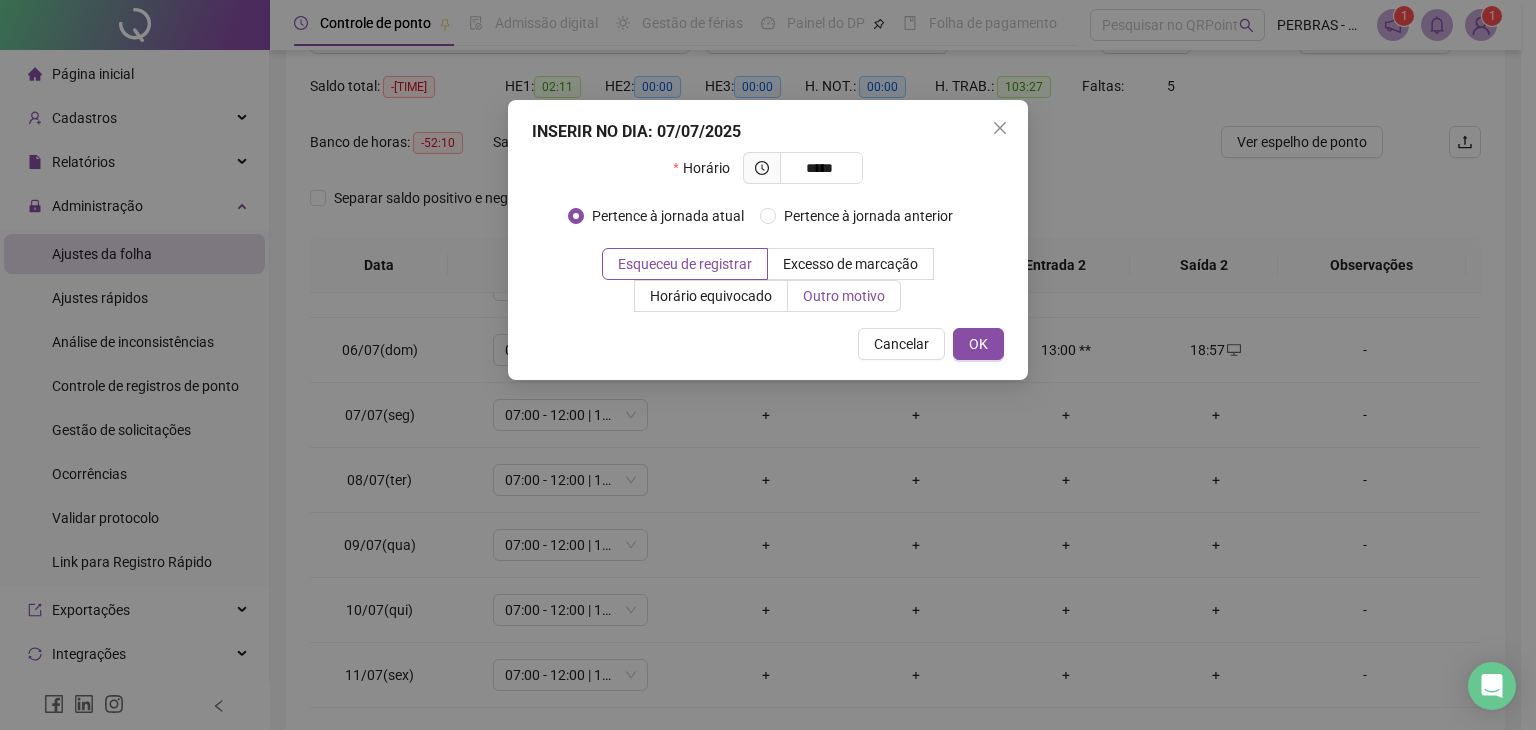 type on "*****" 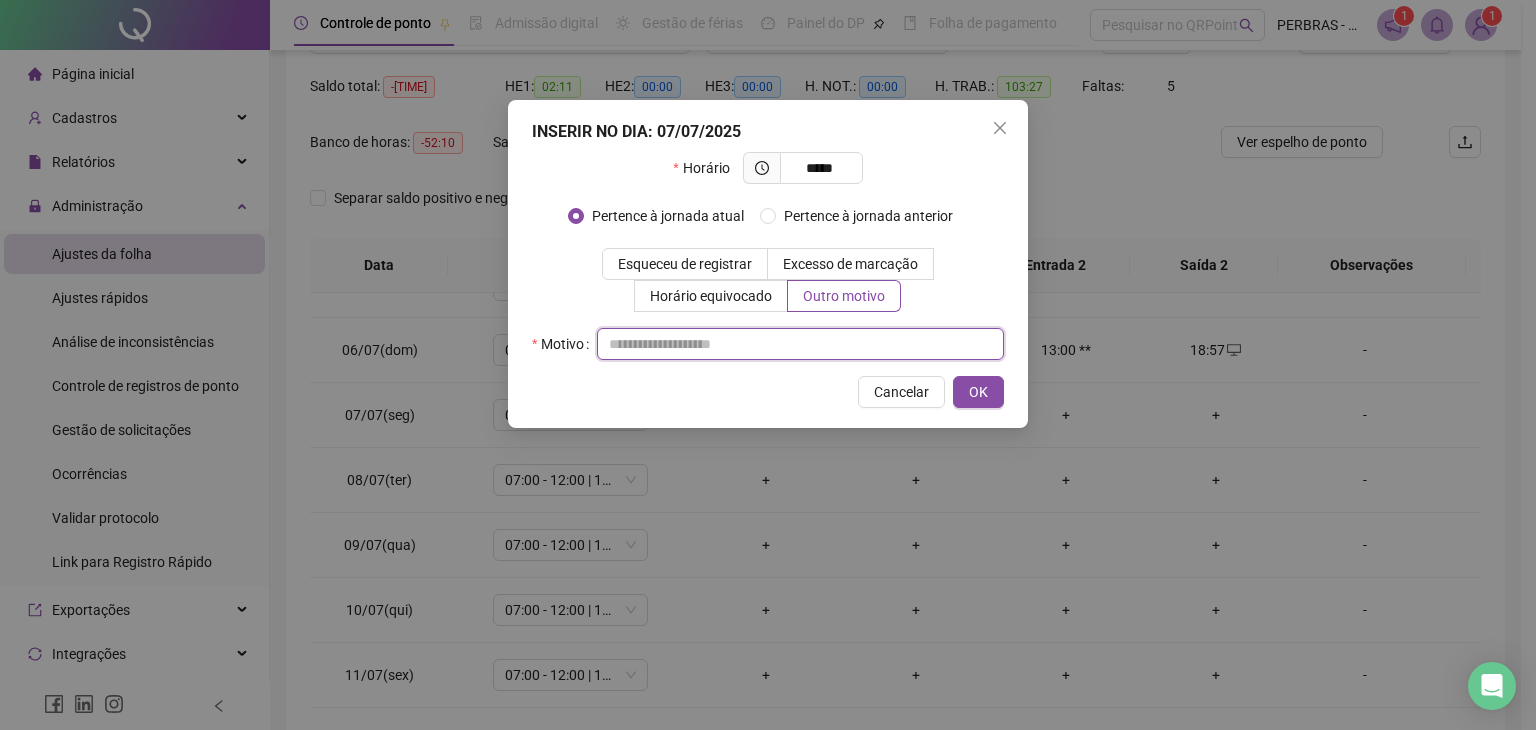 click at bounding box center [800, 344] 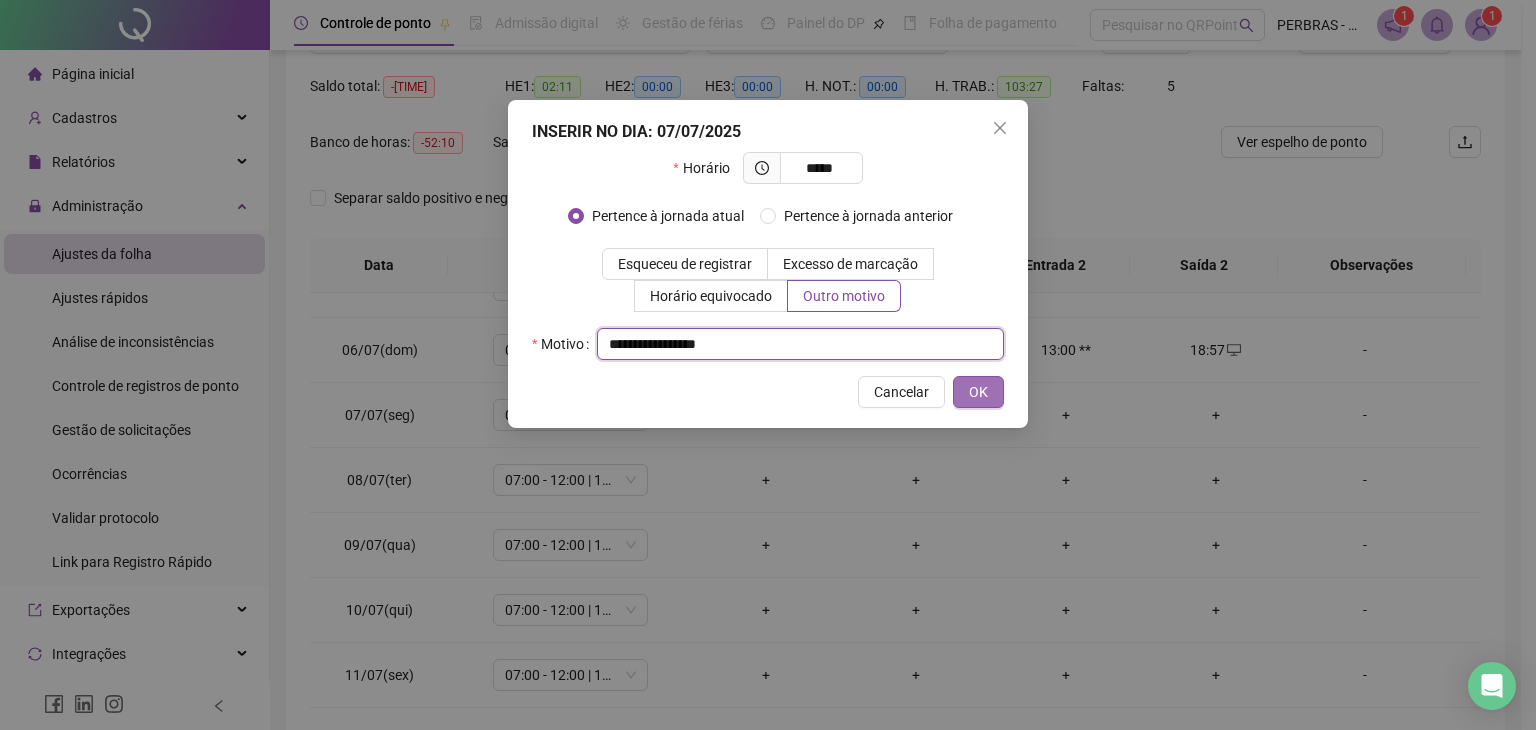 type on "**********" 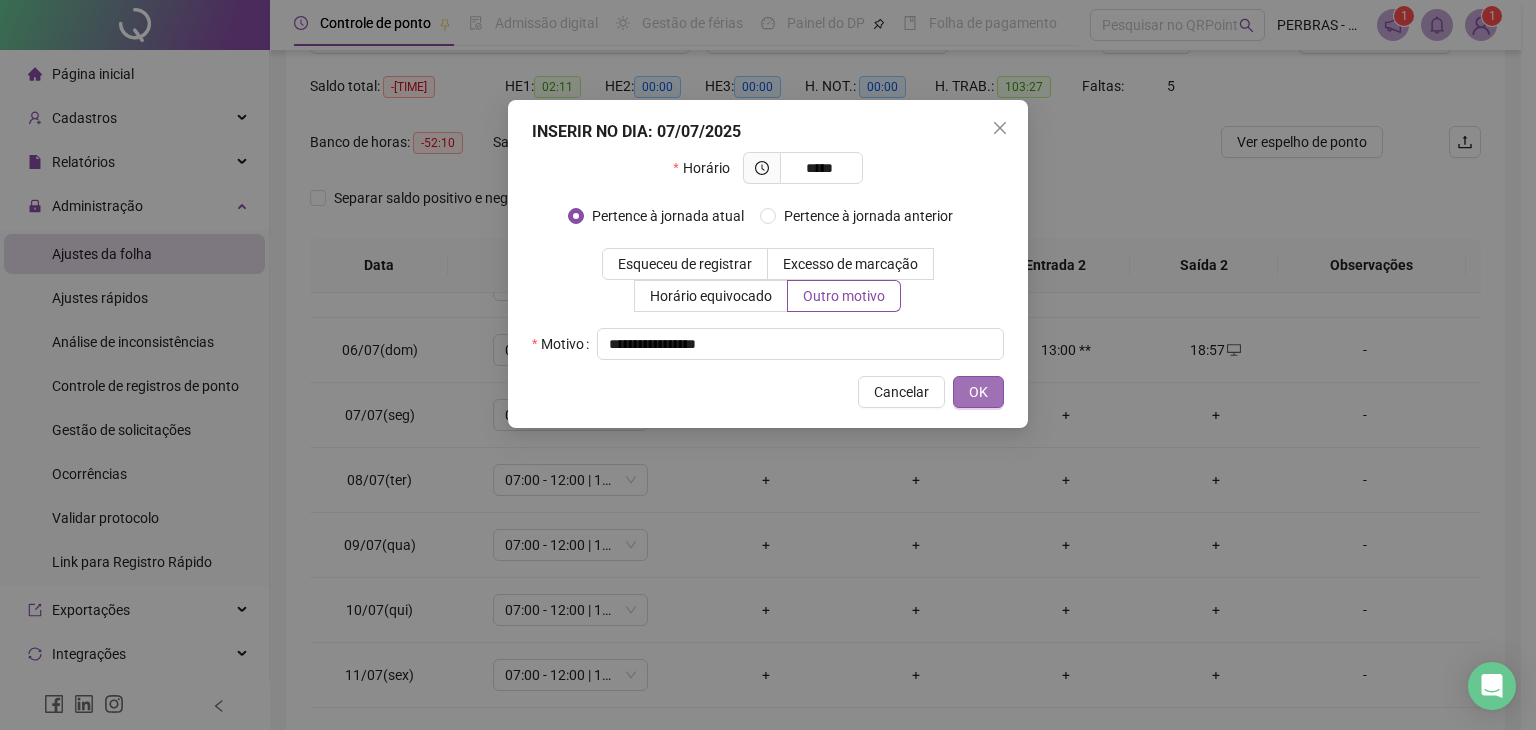 click on "OK" at bounding box center [978, 392] 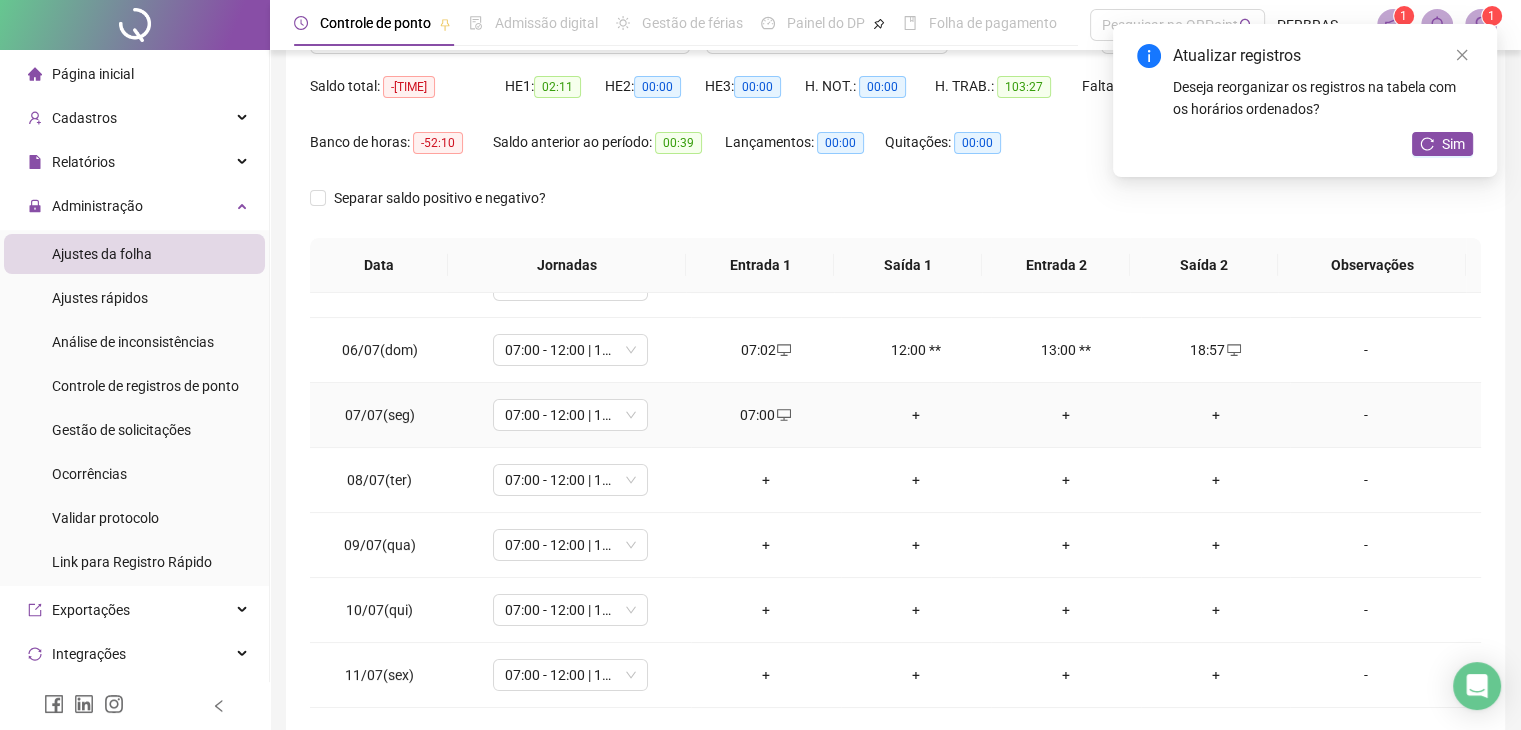 click on "+" at bounding box center (1216, 415) 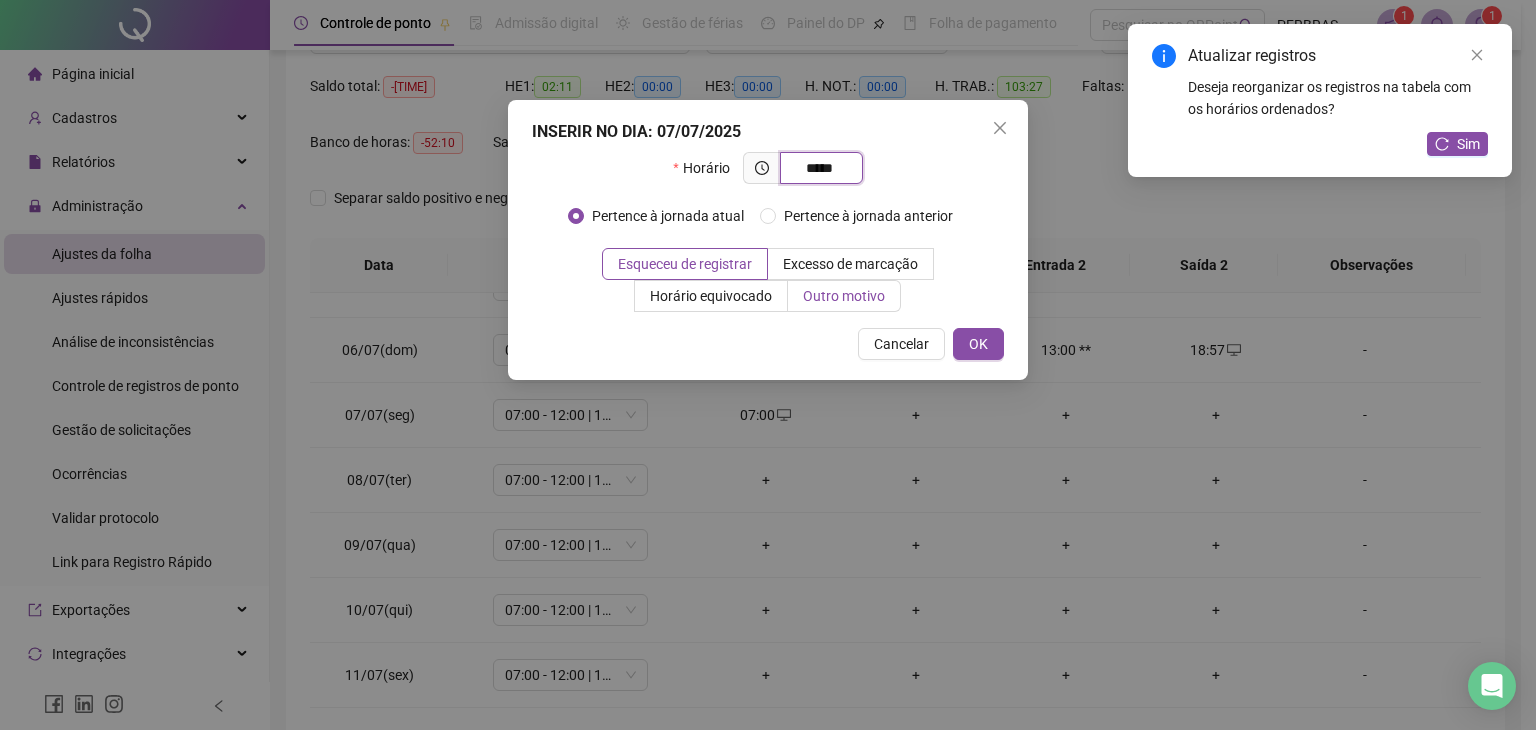 type on "*****" 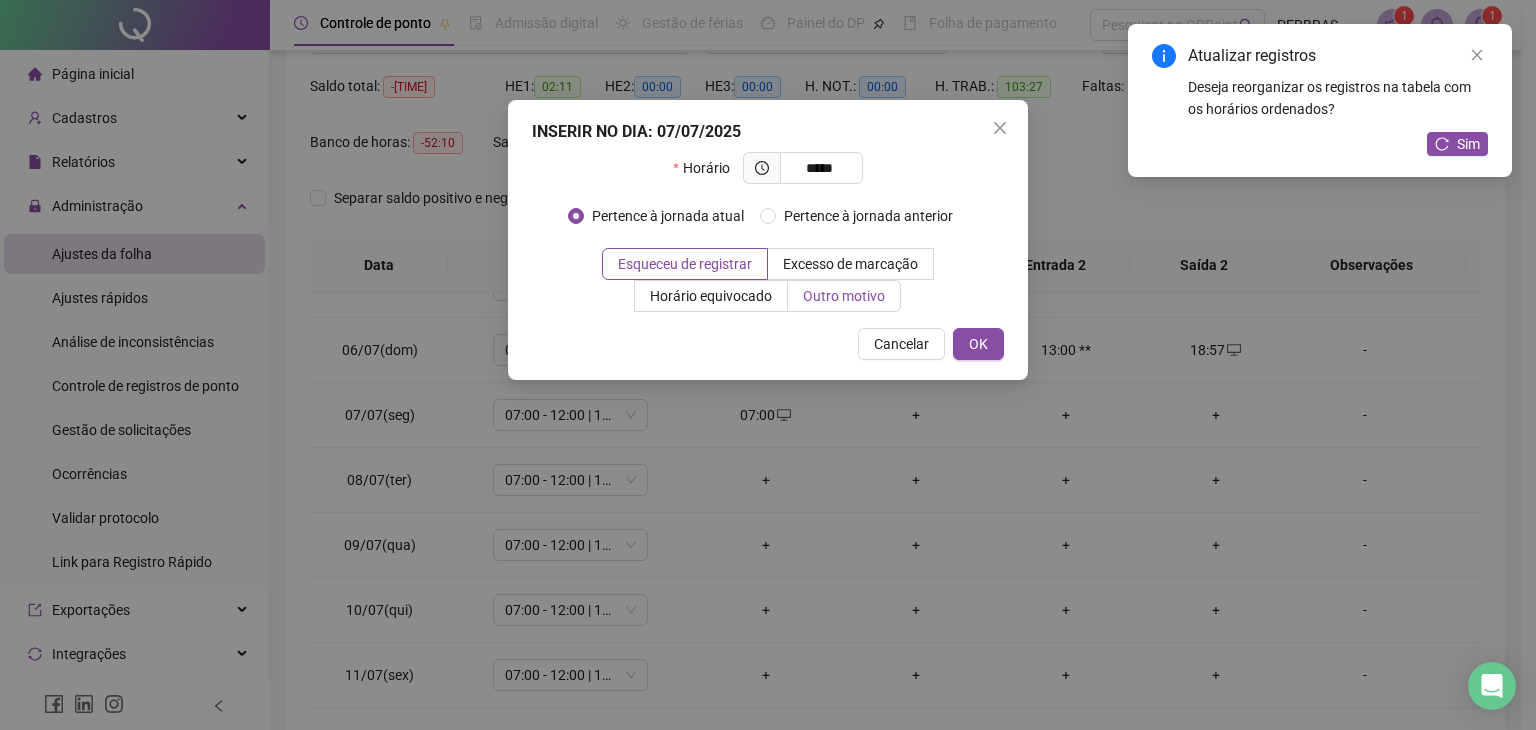 click on "Outro motivo" at bounding box center (844, 296) 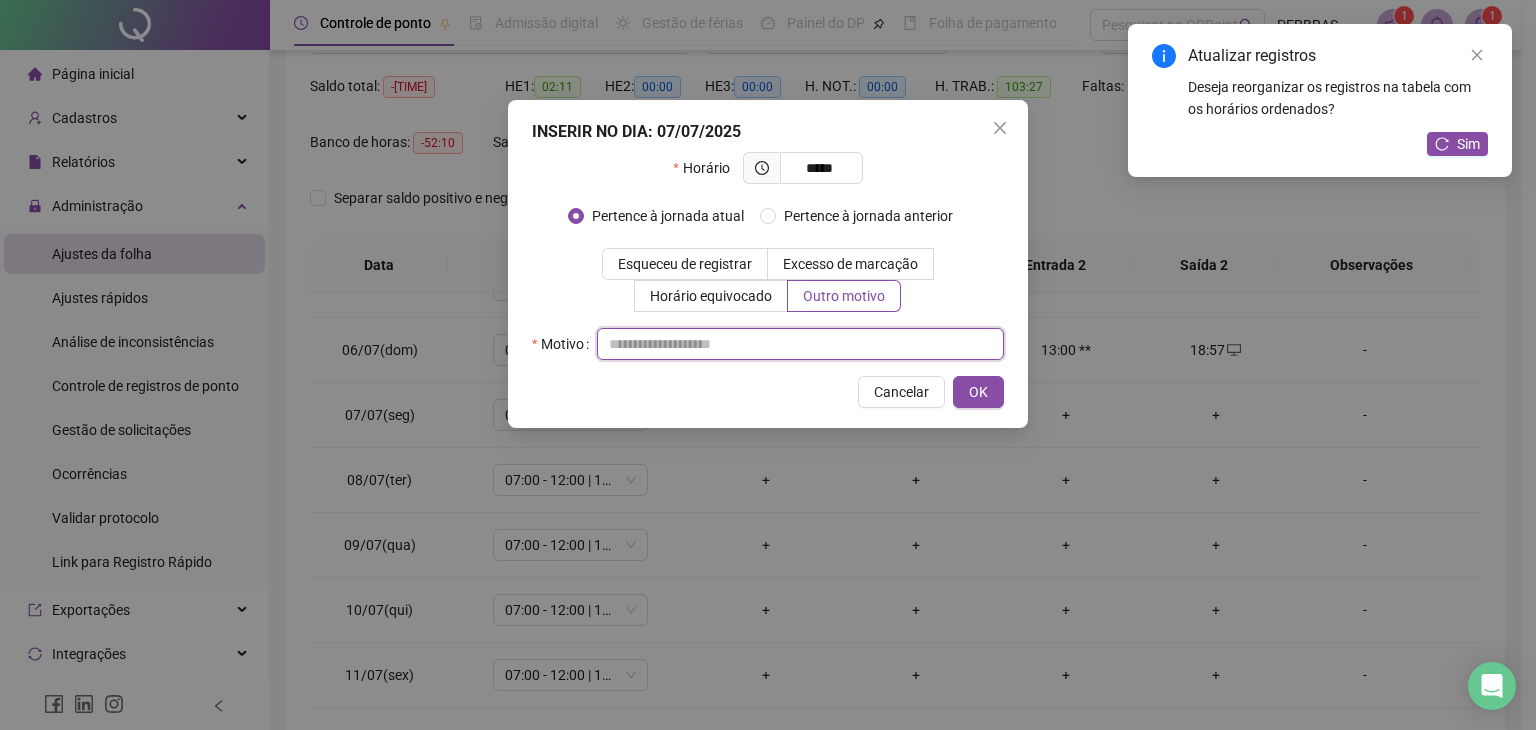 click at bounding box center [800, 344] 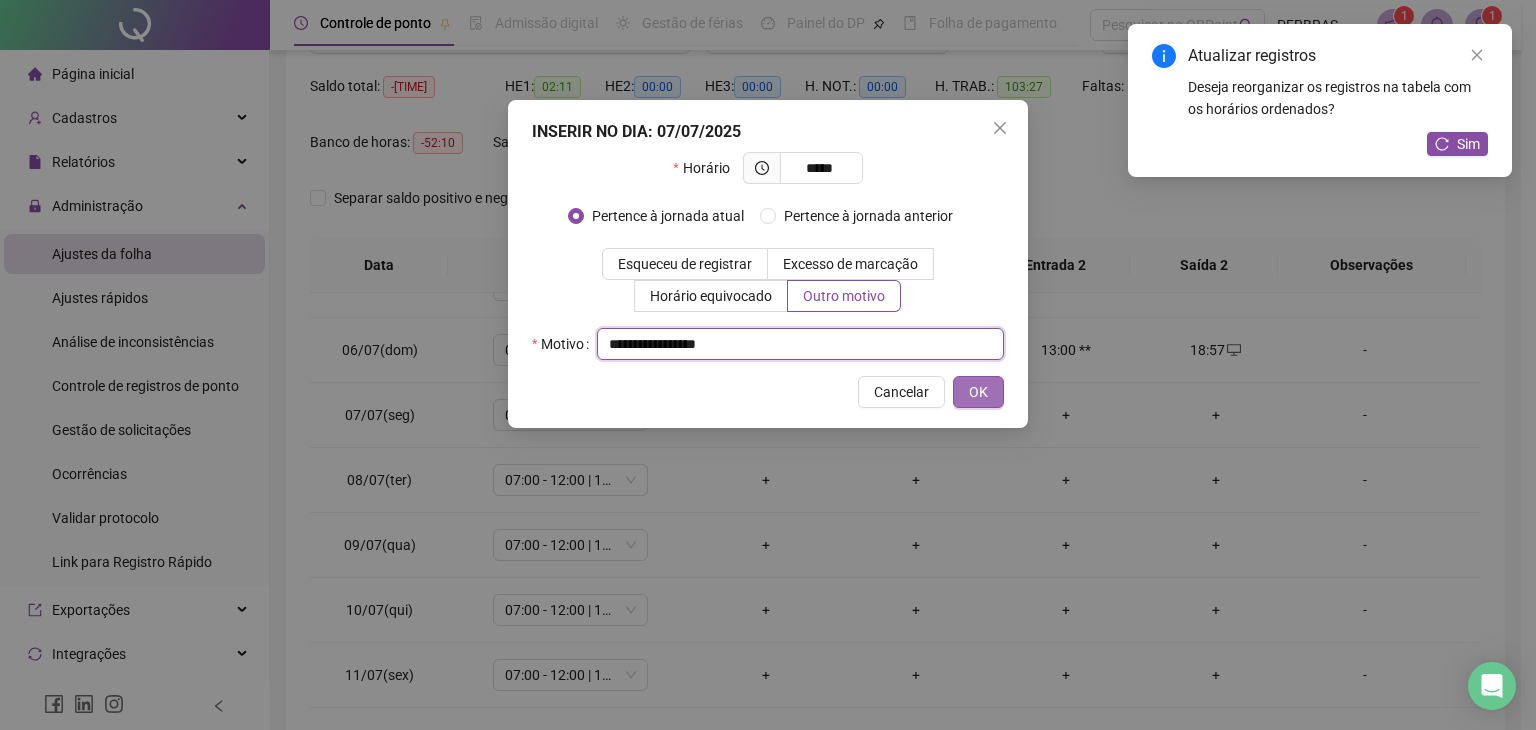 type on "**********" 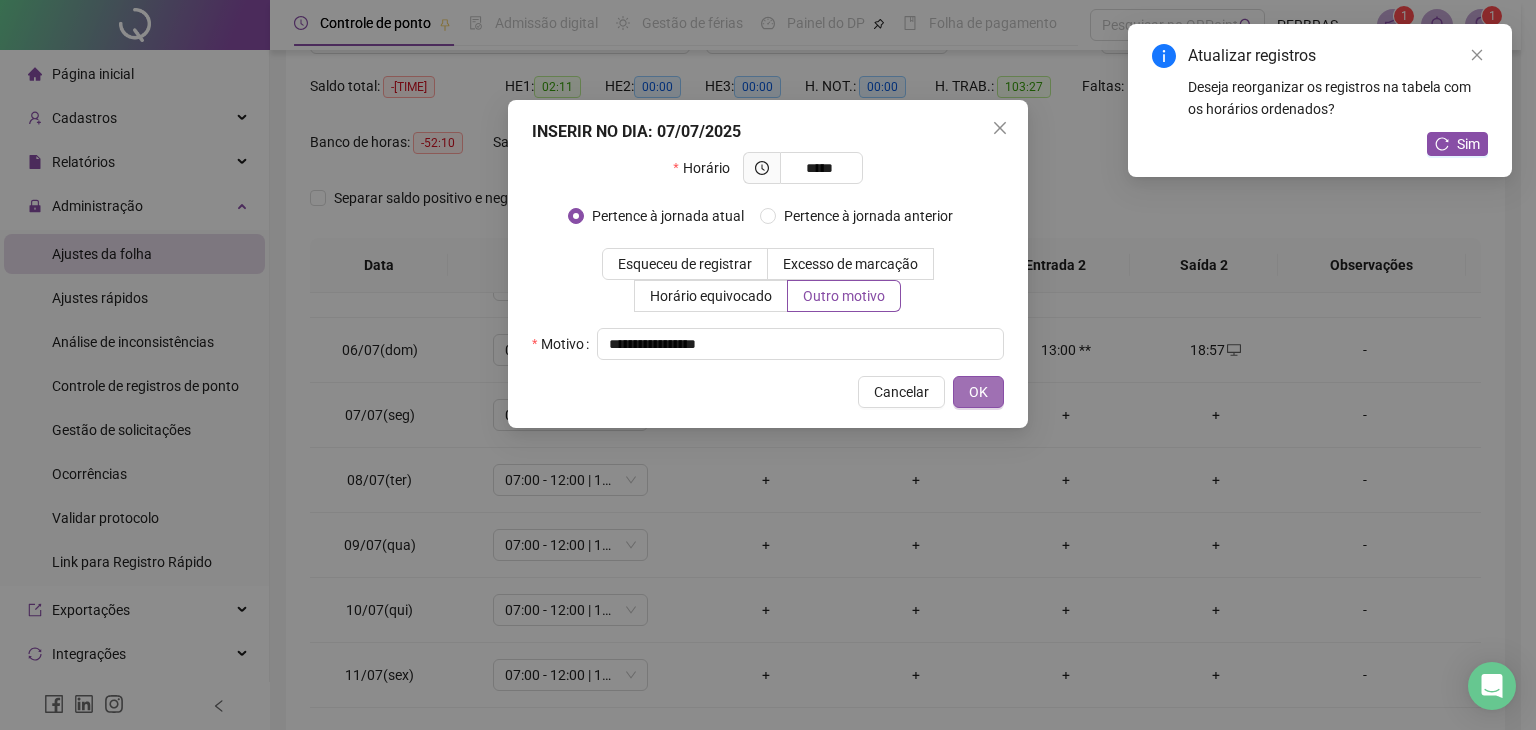 click on "OK" at bounding box center (978, 392) 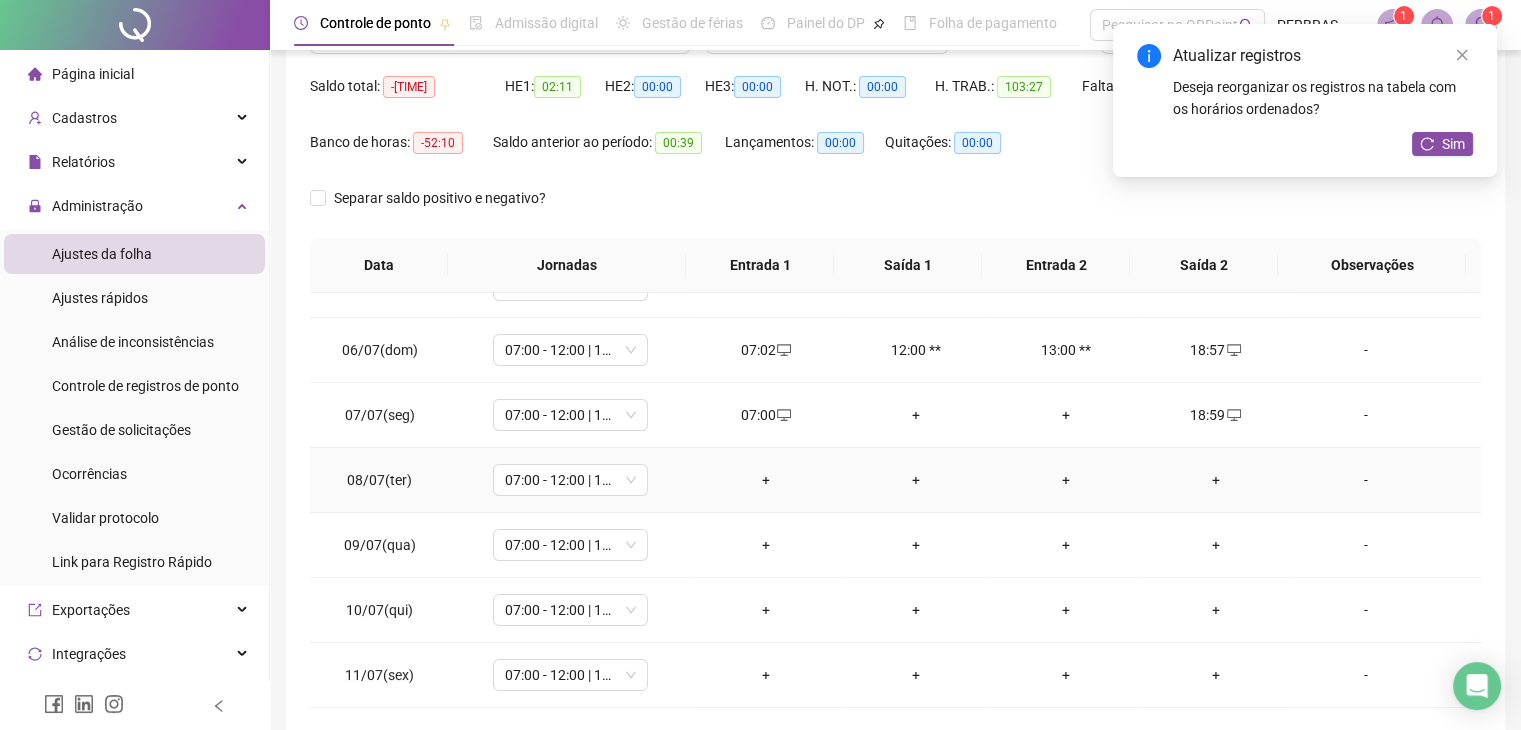 click on "+" at bounding box center [766, 480] 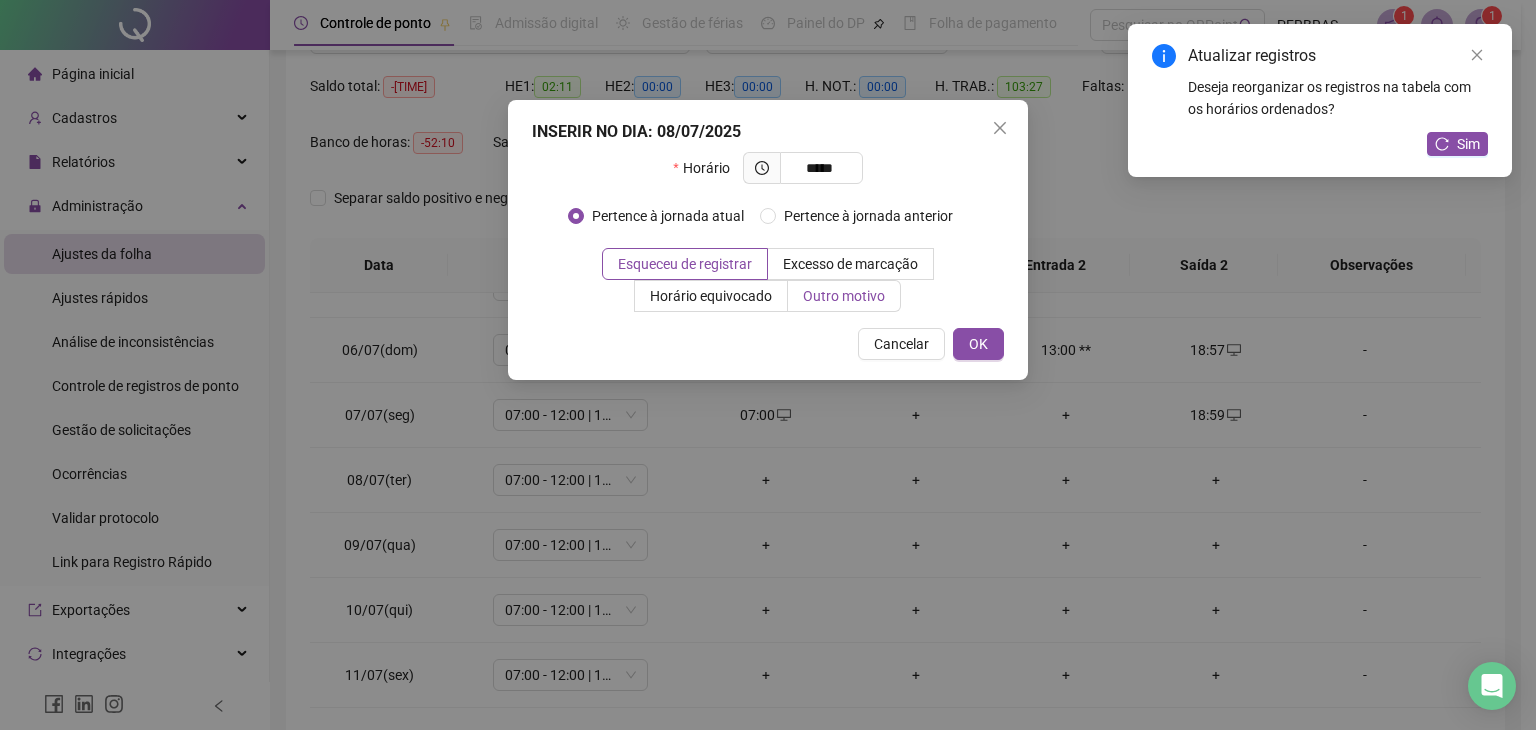 type on "*****" 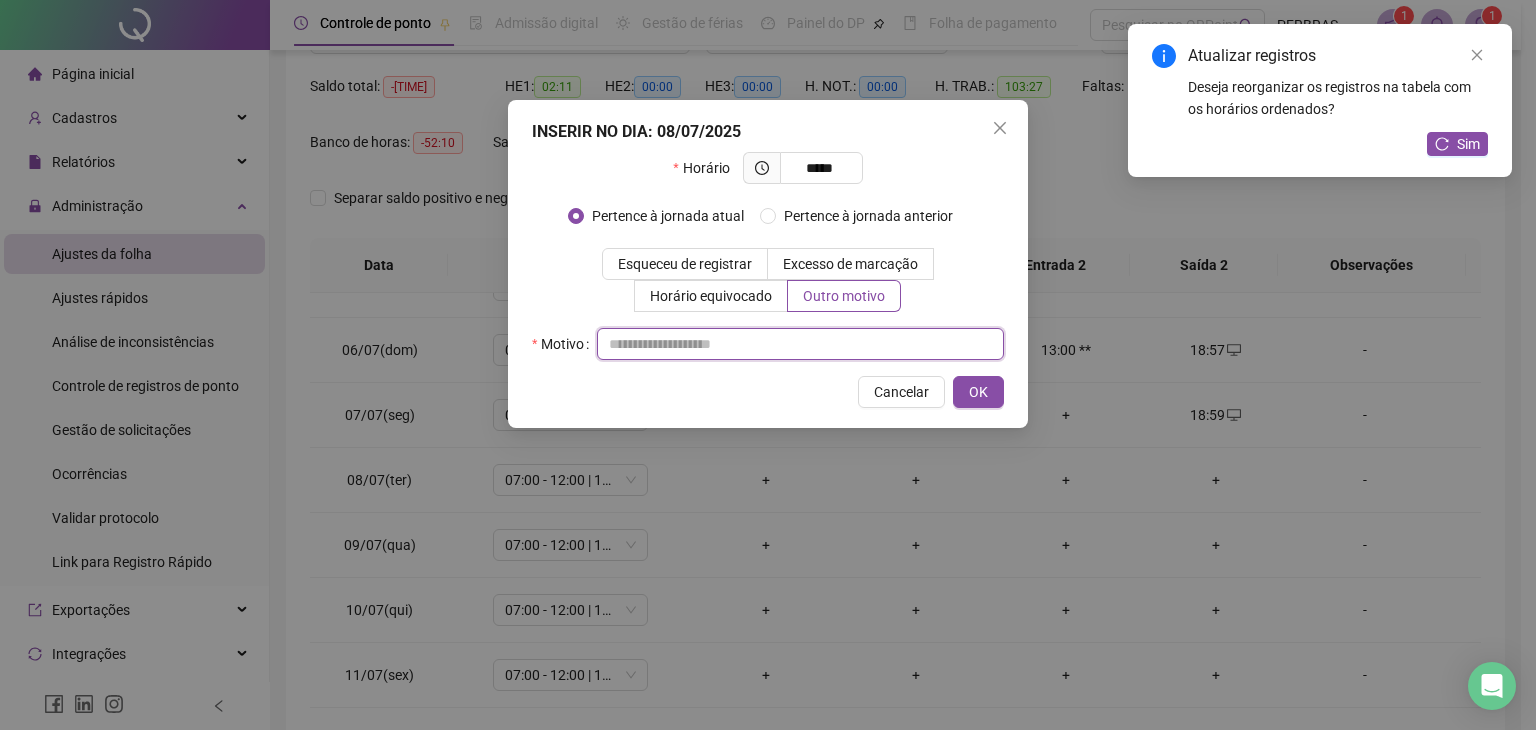 click at bounding box center [800, 344] 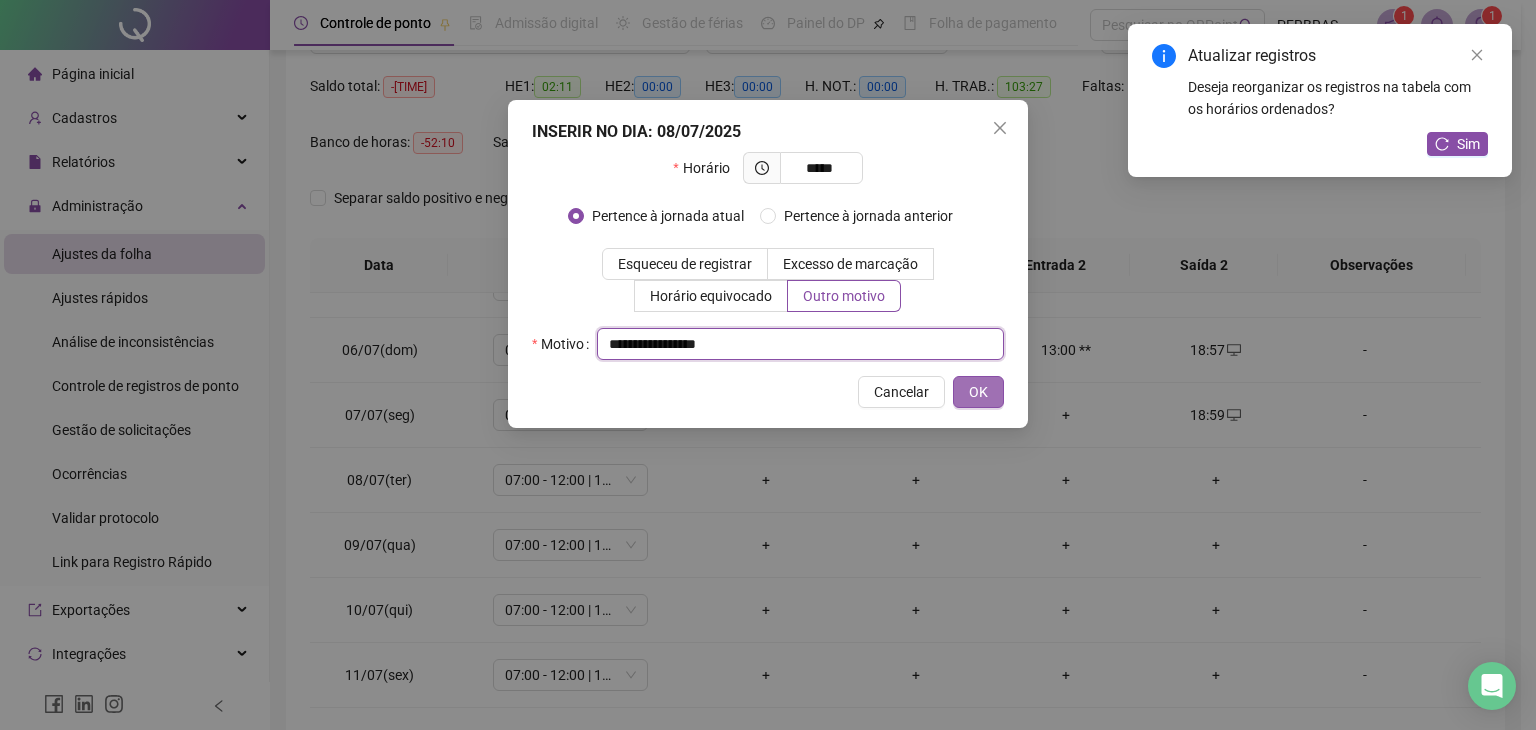 type on "**********" 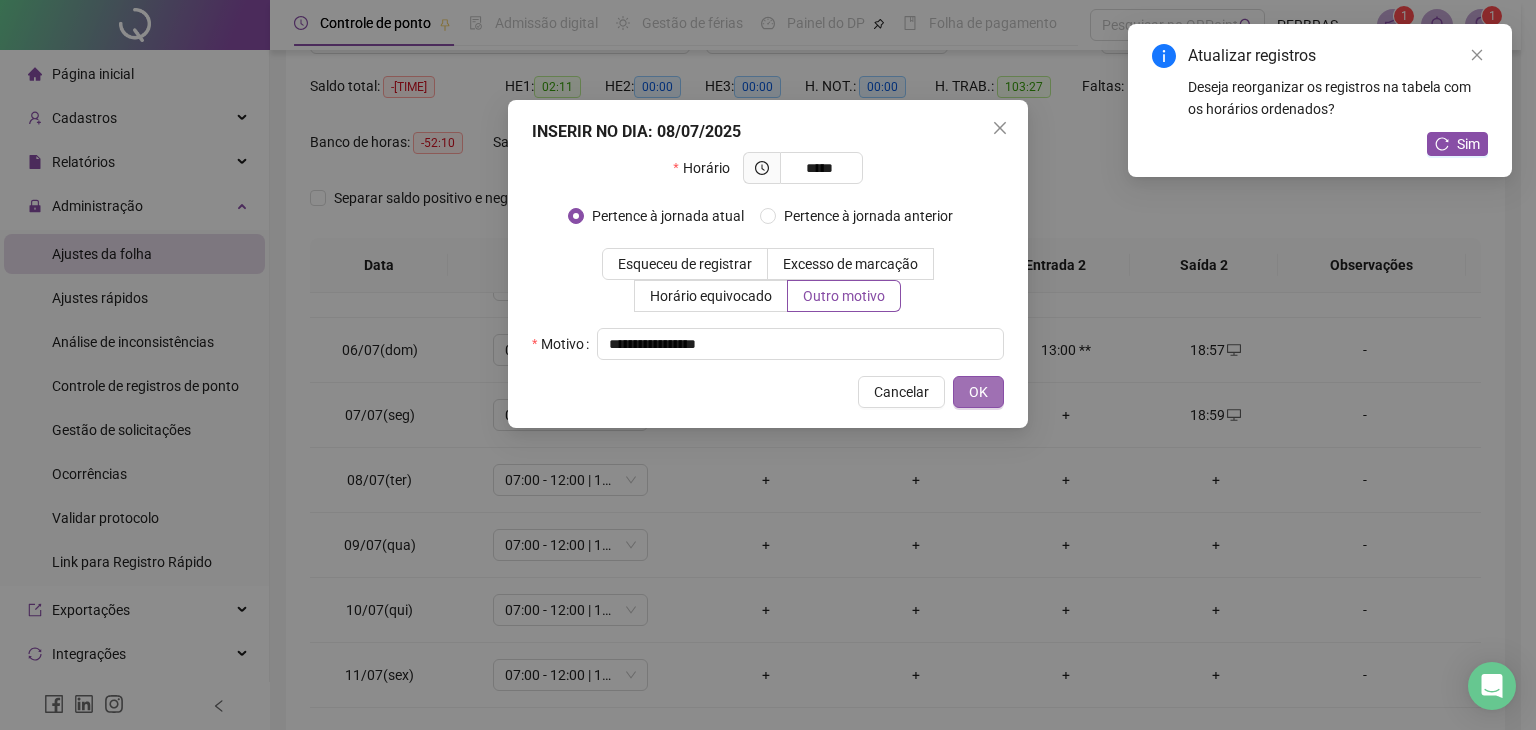 click on "OK" at bounding box center (978, 392) 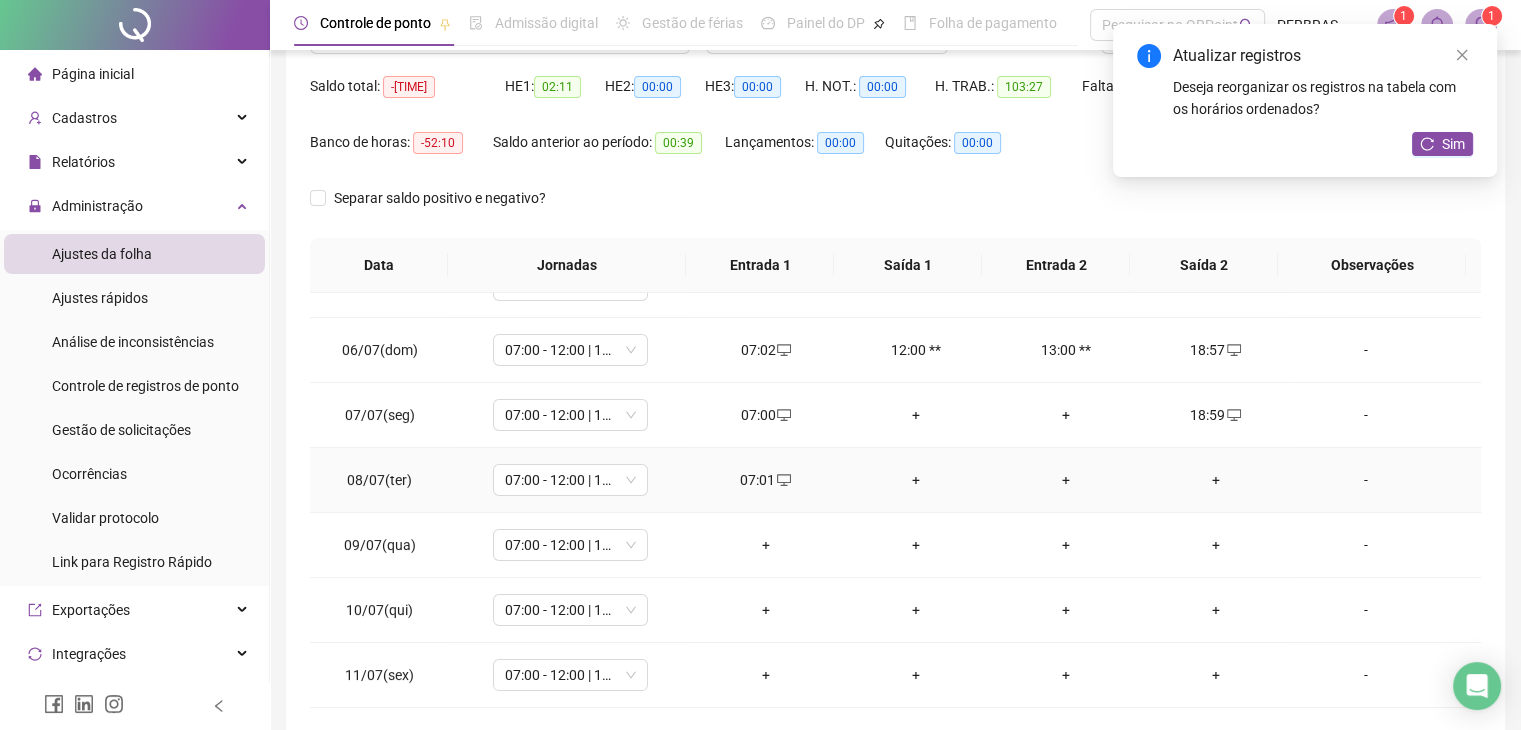 click on "+" at bounding box center [1216, 480] 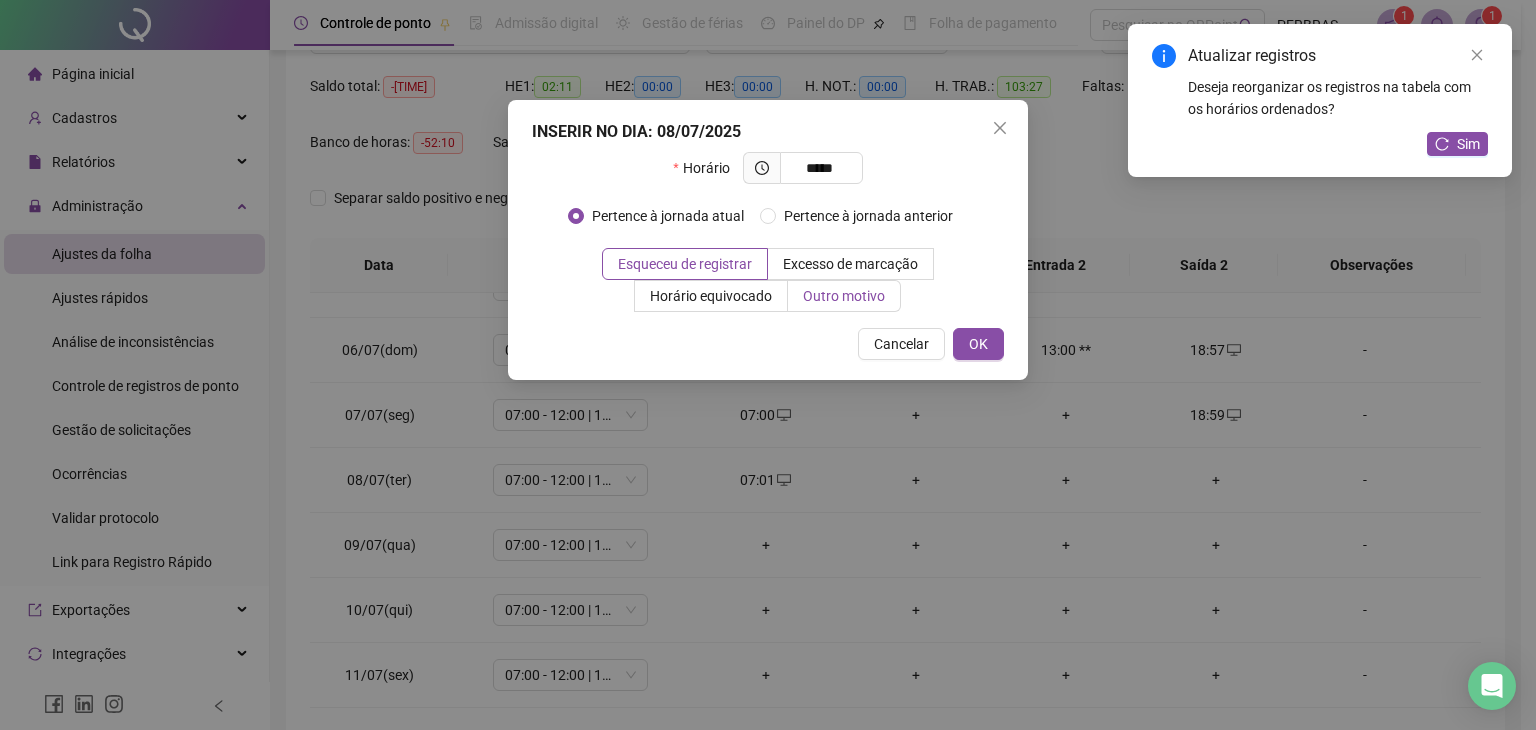 type on "*****" 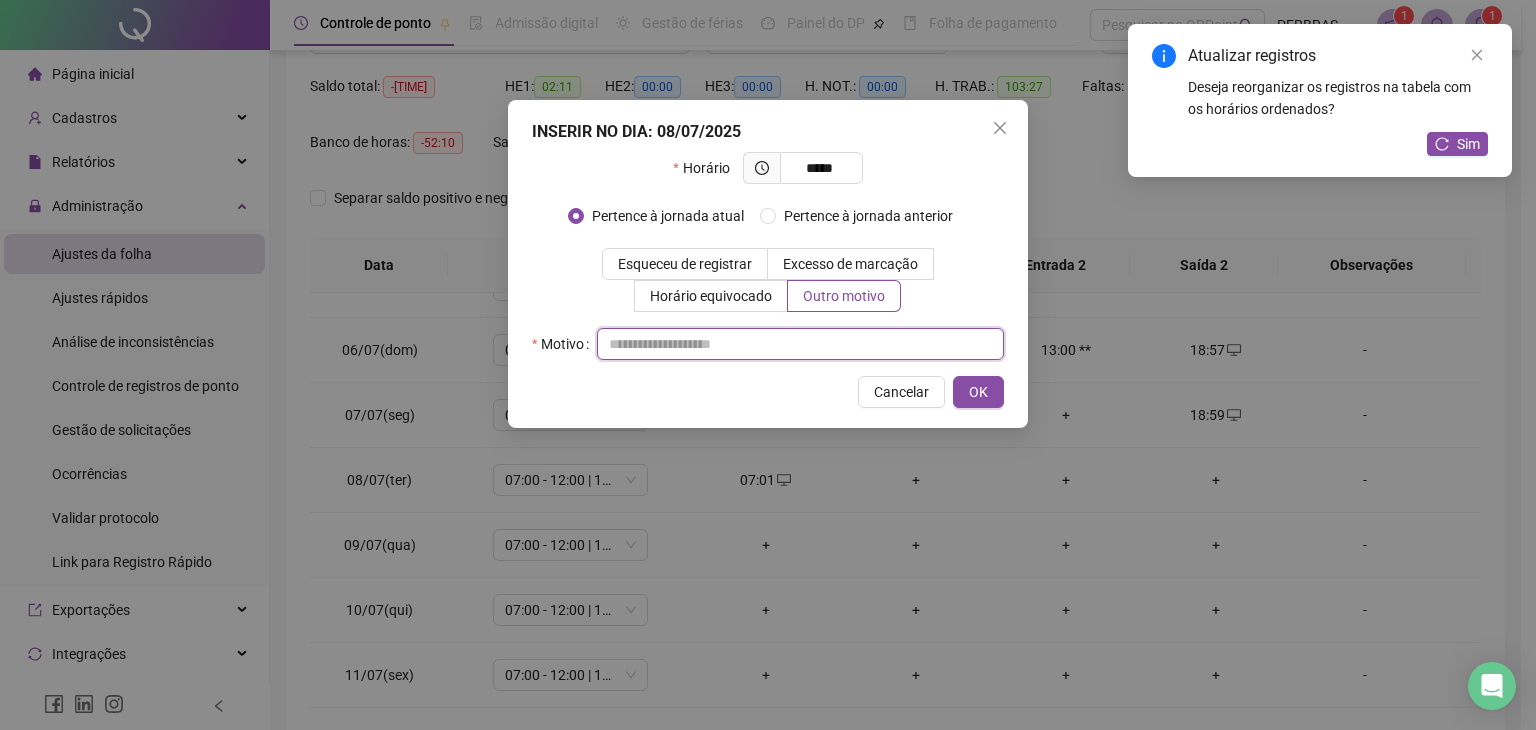 click at bounding box center (800, 344) 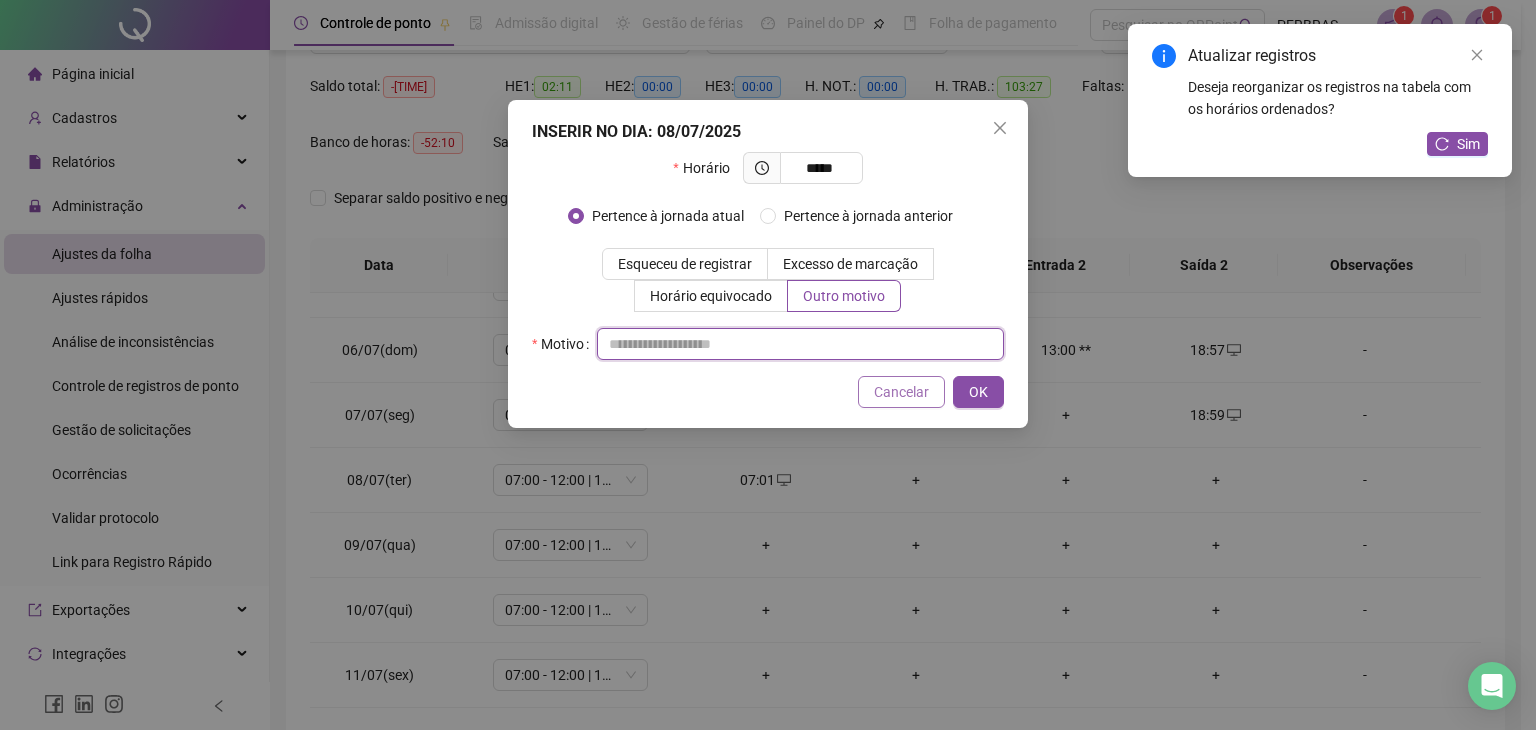 paste on "**********" 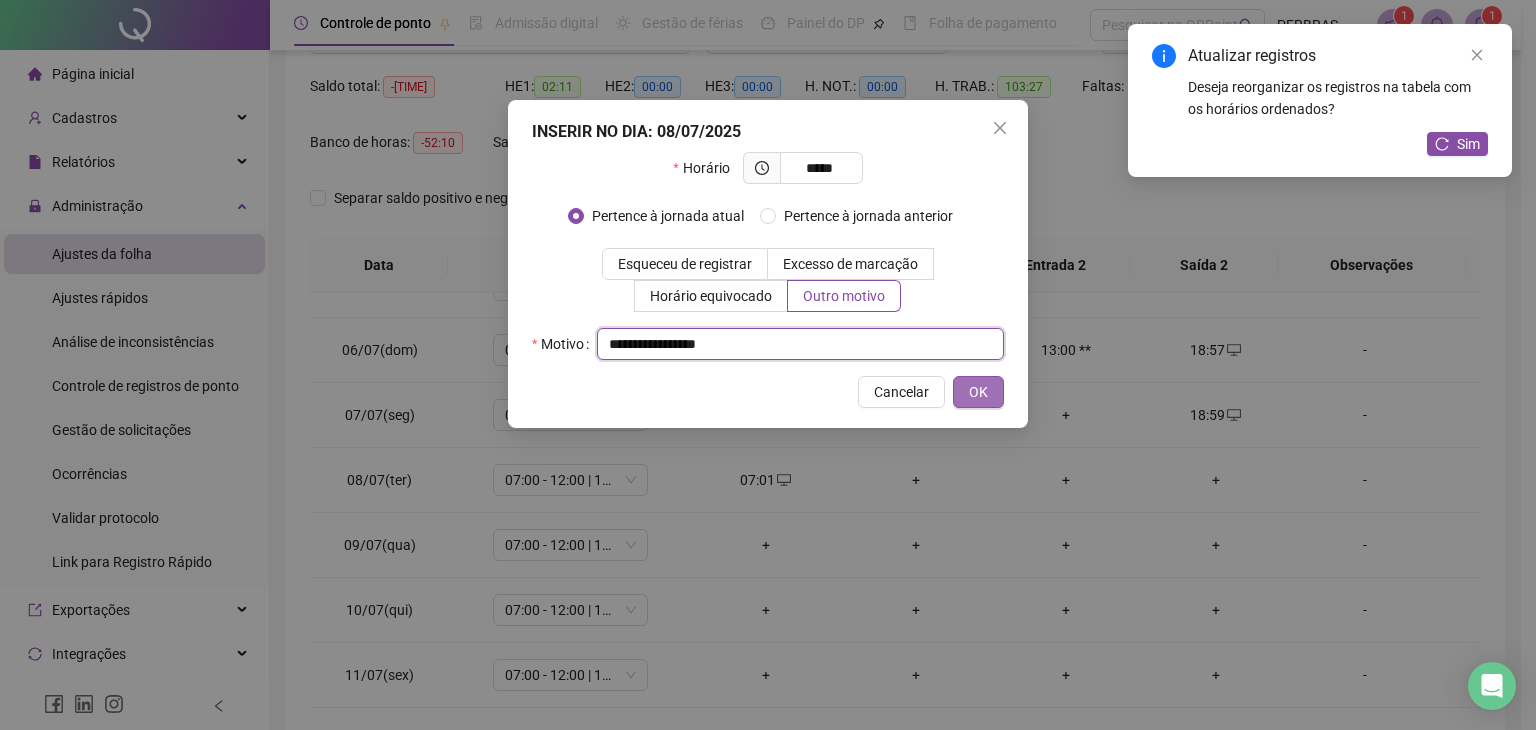type on "**********" 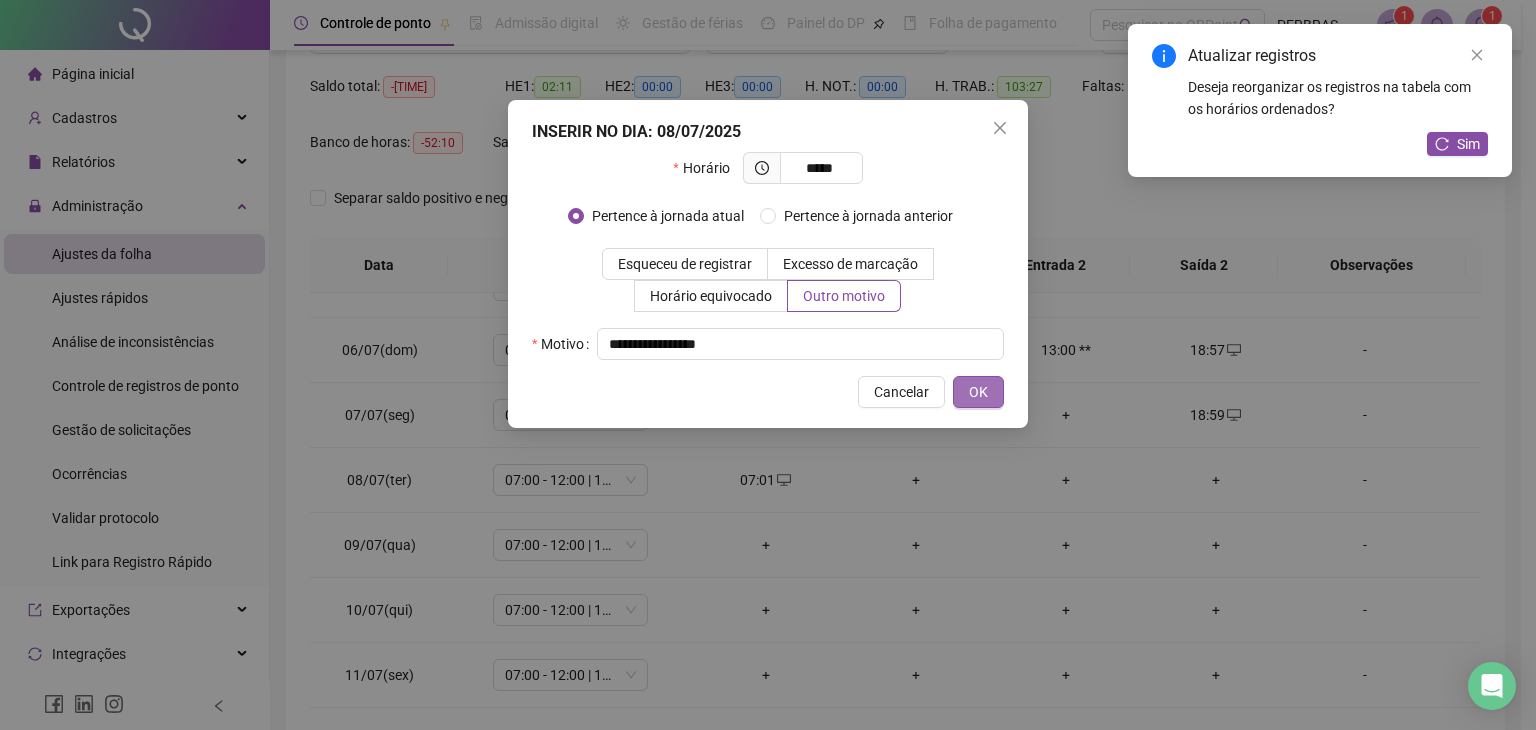 click on "OK" at bounding box center [978, 392] 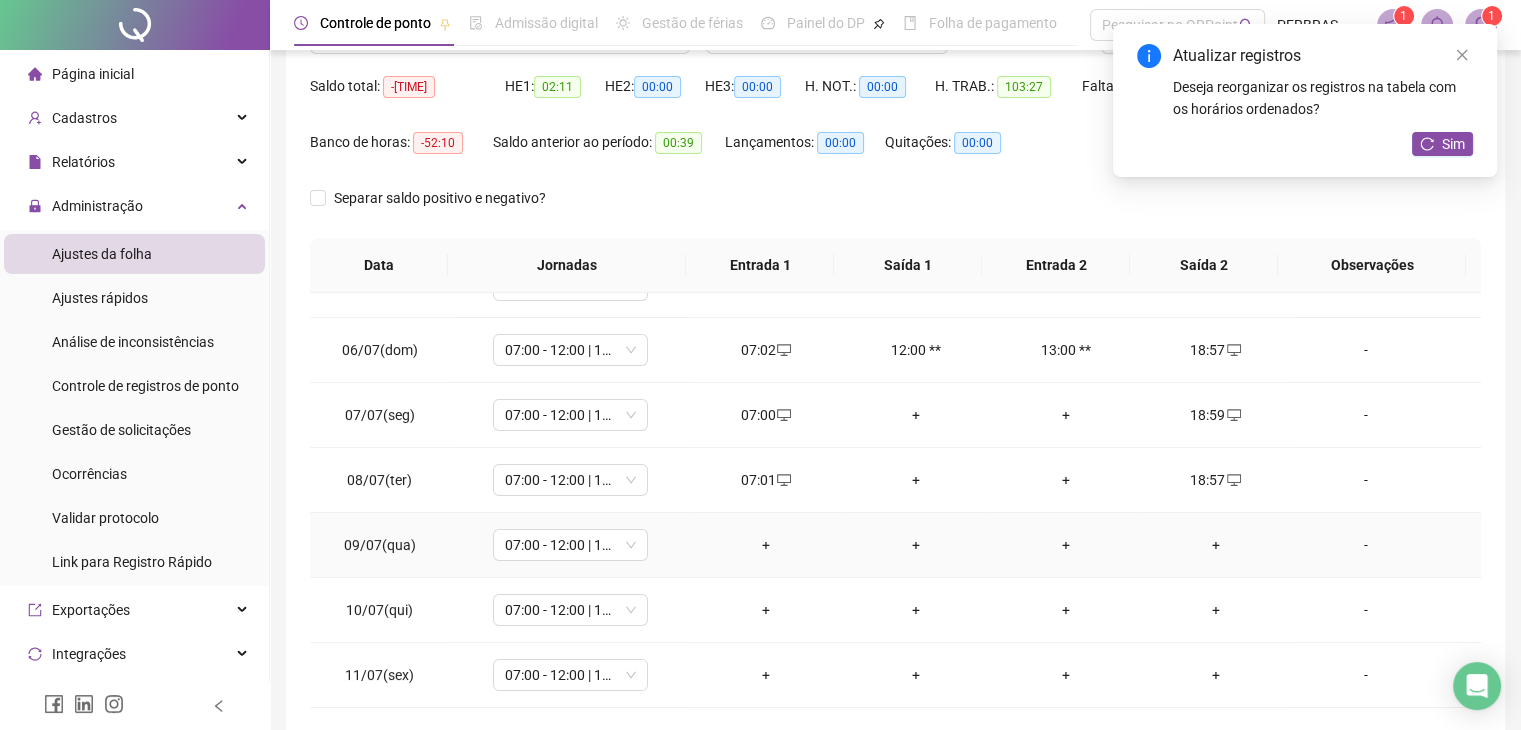click on "+" at bounding box center [766, 545] 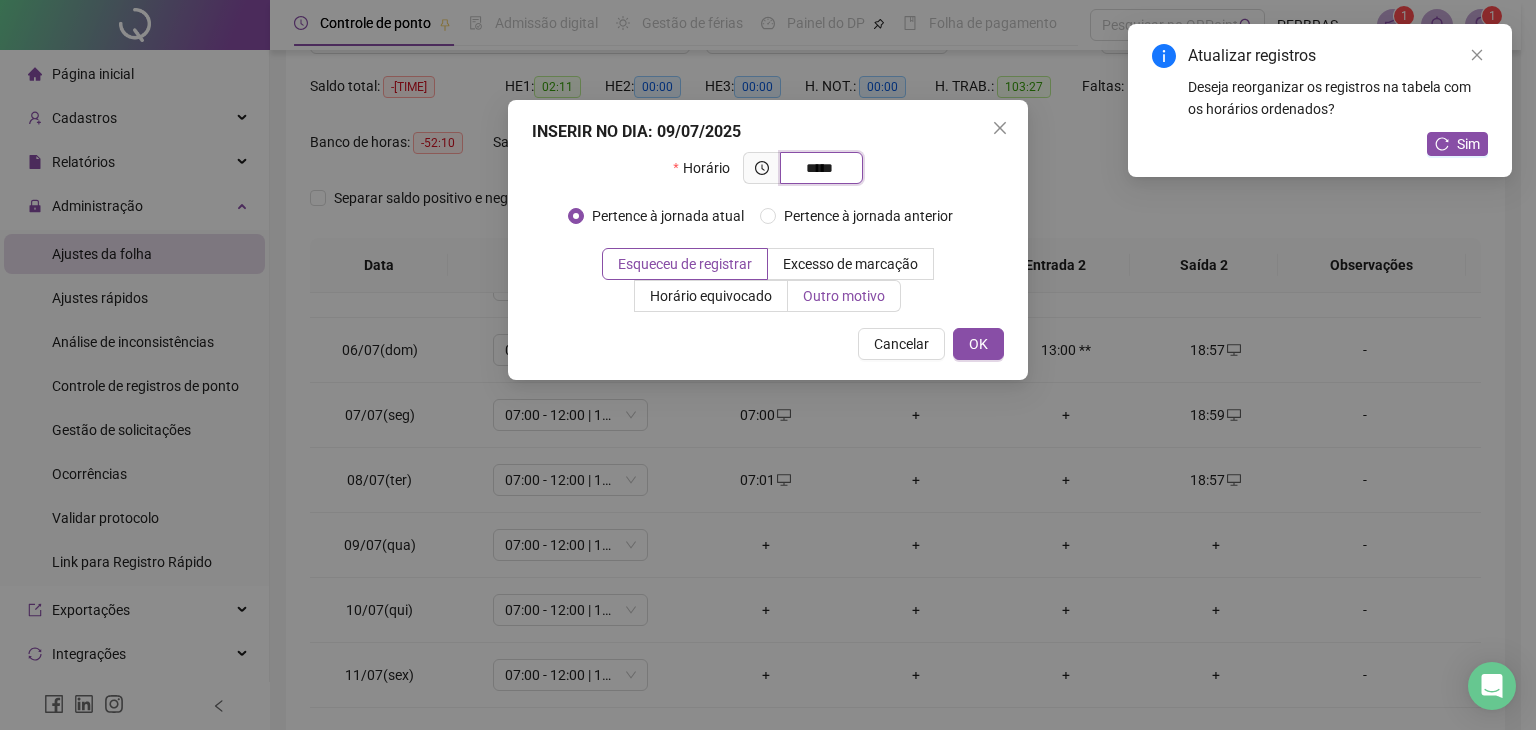 type on "*****" 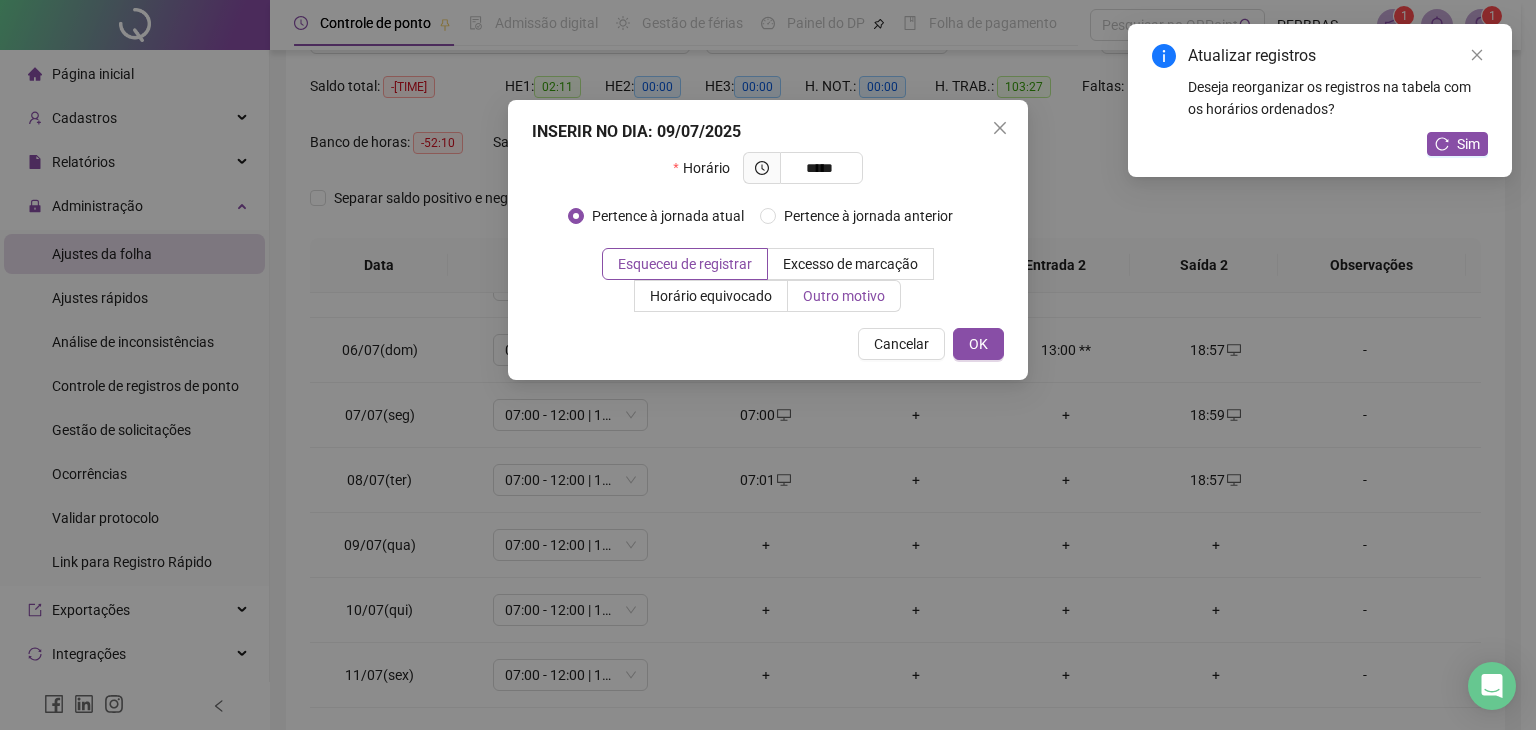 click on "Outro motivo" at bounding box center (844, 296) 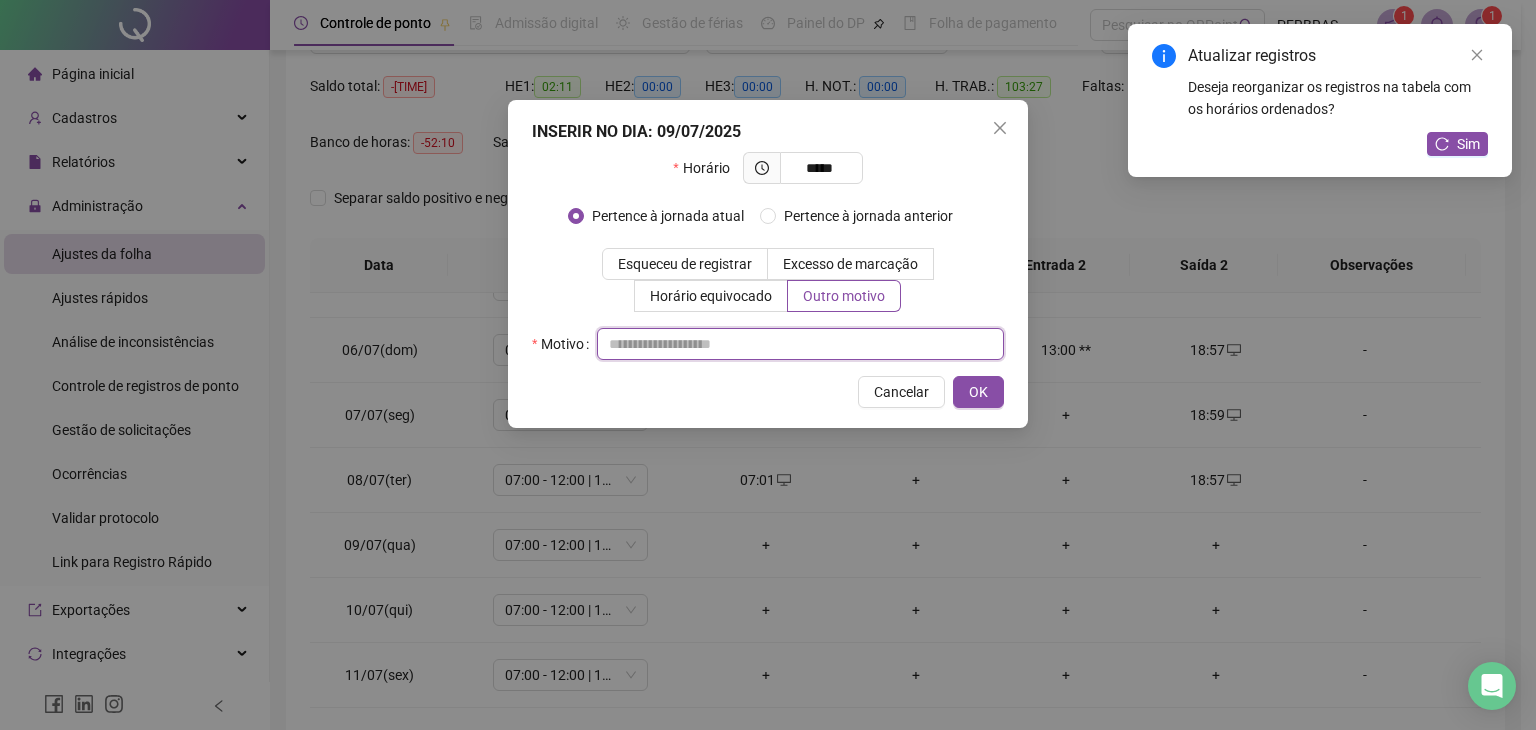 click at bounding box center (800, 344) 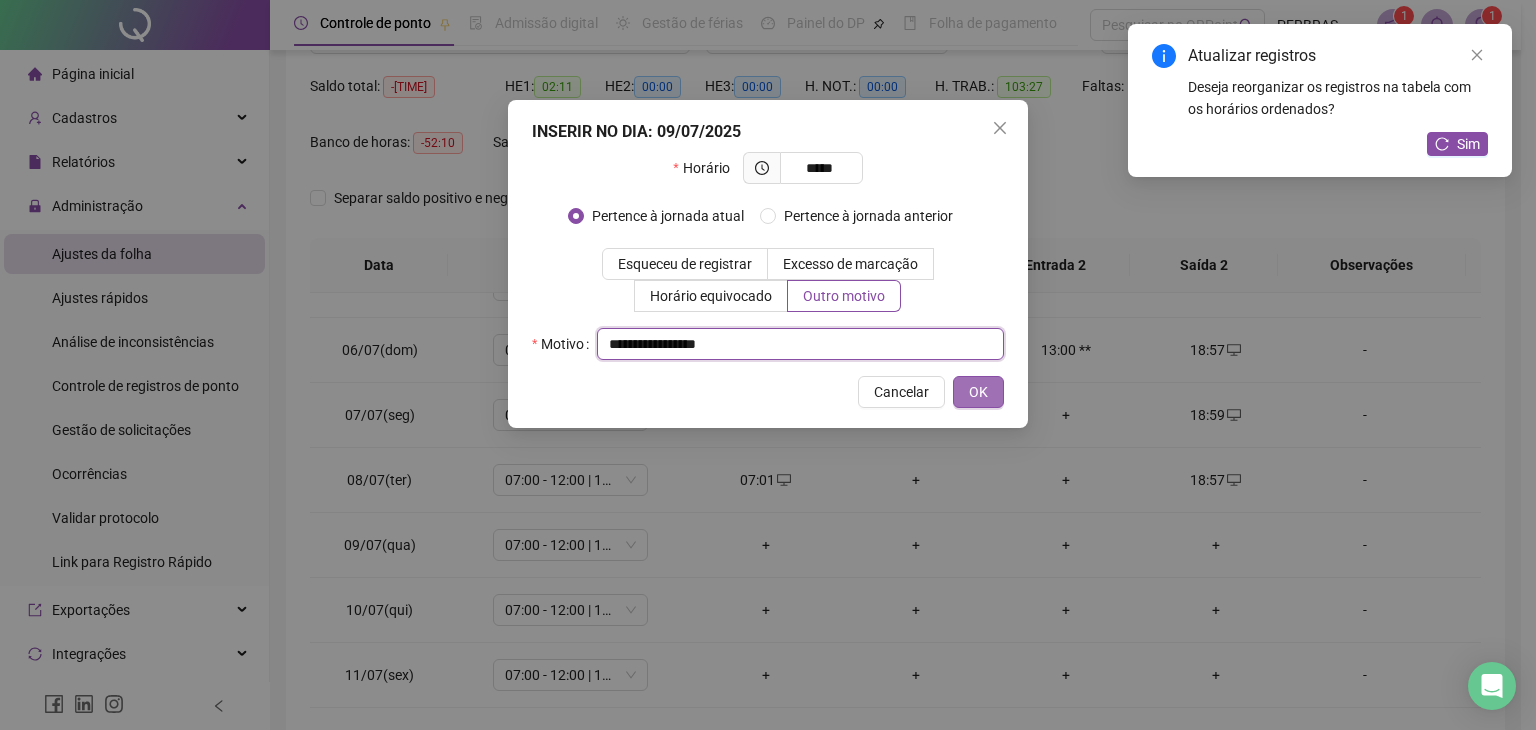 type on "**********" 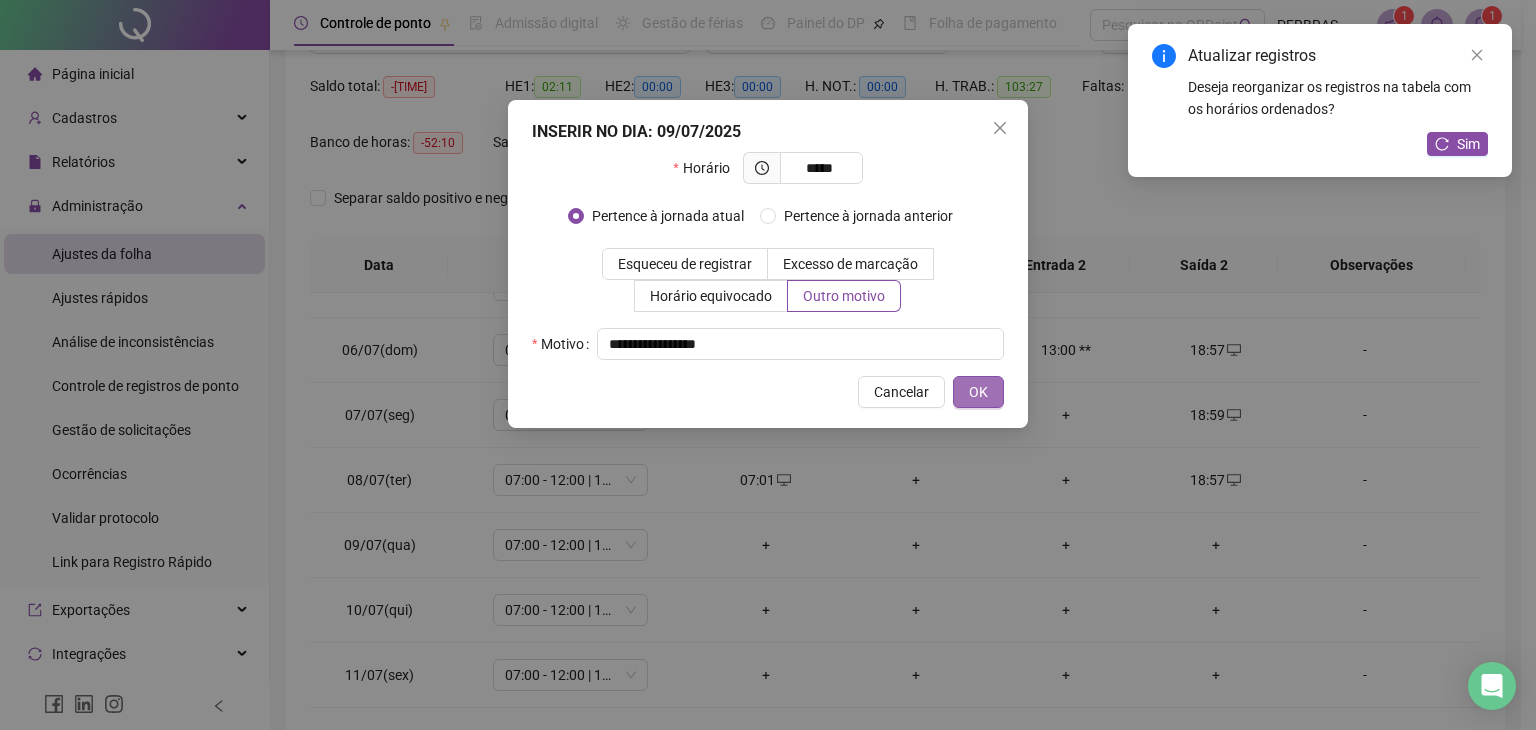 click on "OK" at bounding box center [978, 392] 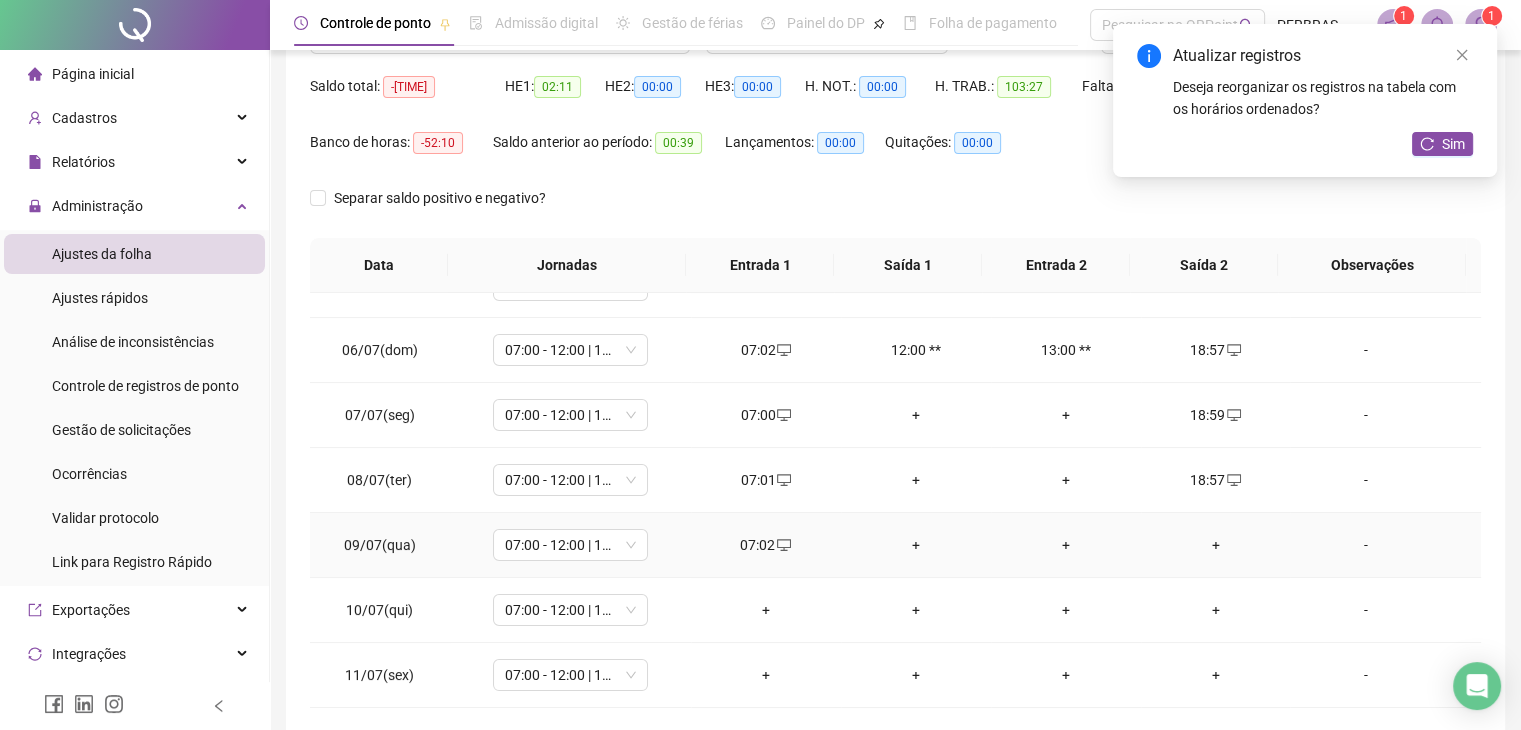 click on "+" at bounding box center [1216, 545] 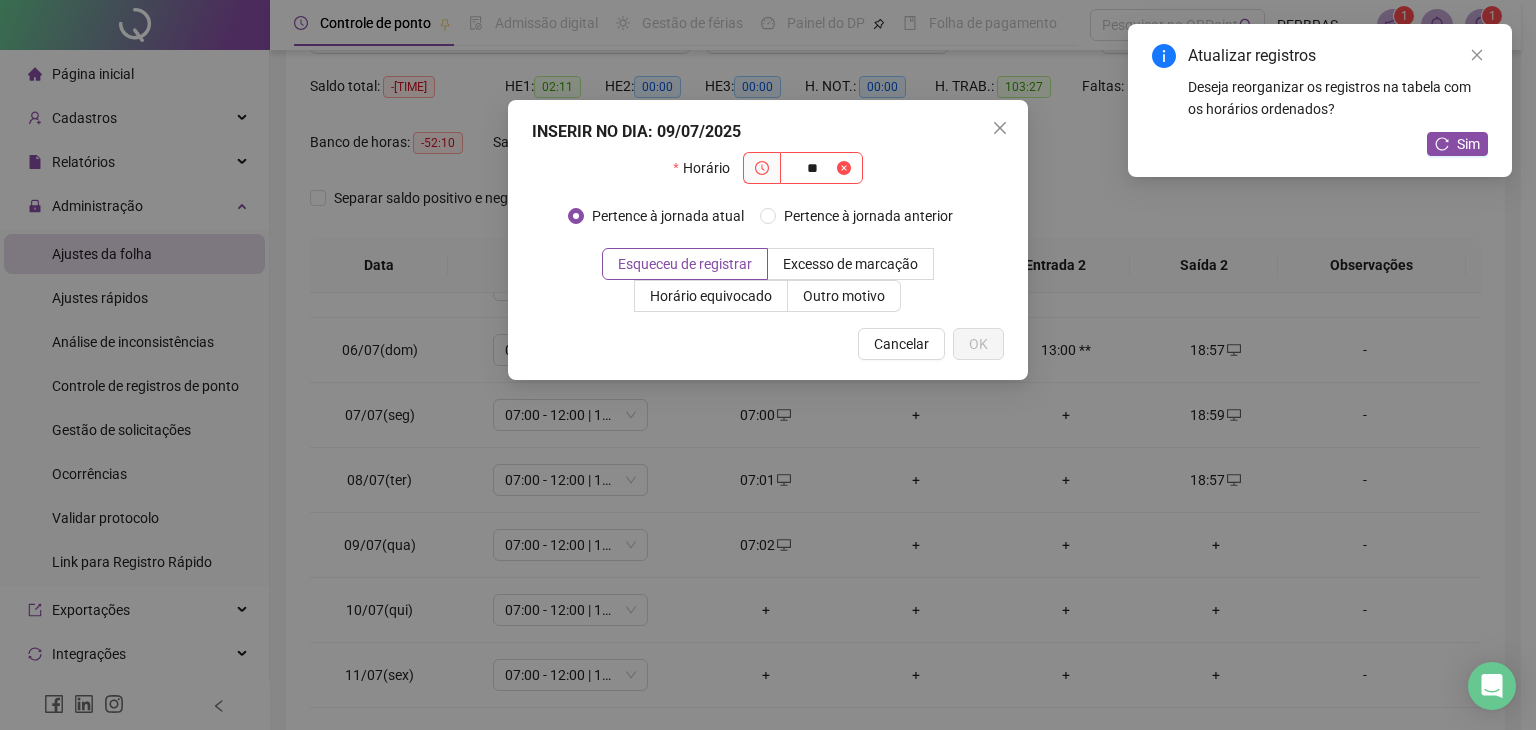 type on "*" 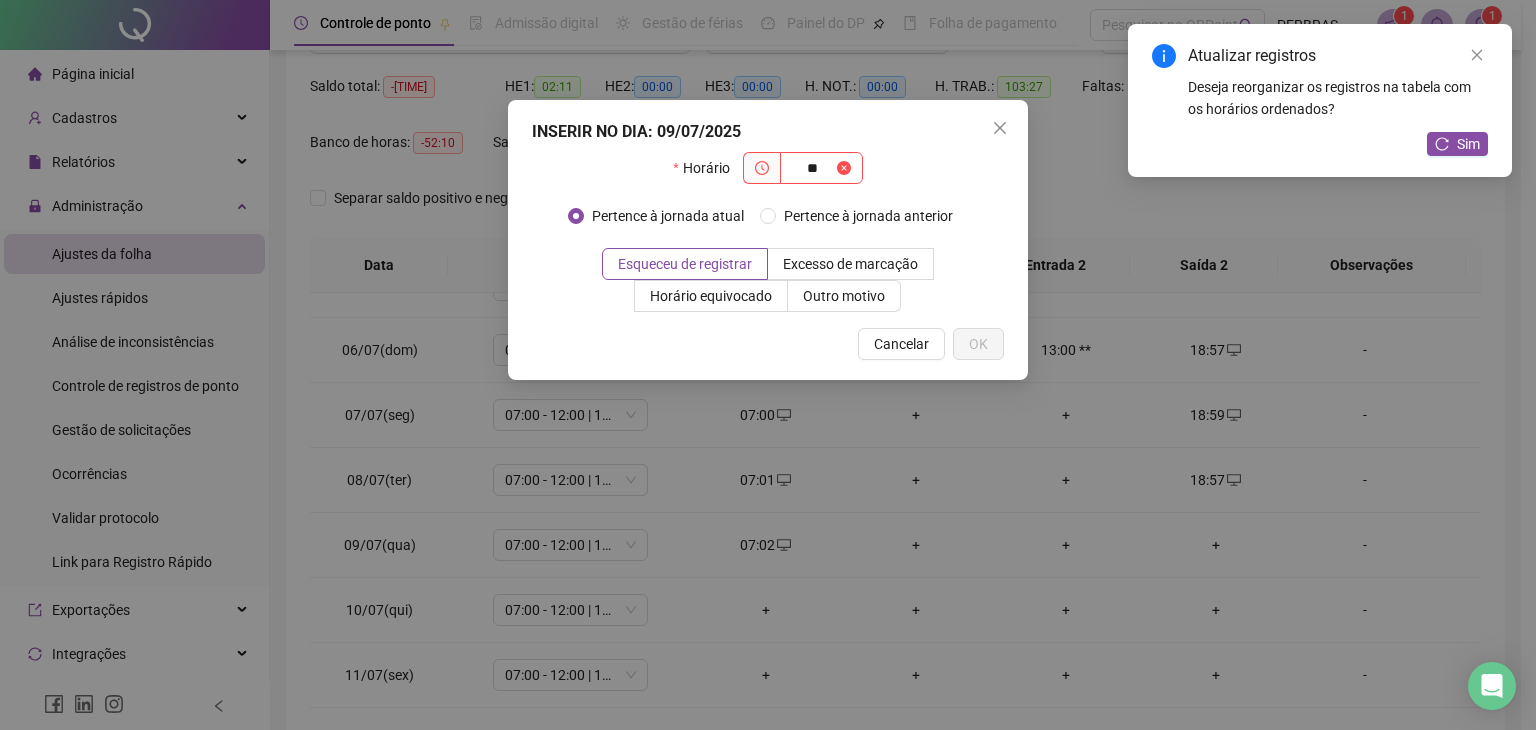 type on "*" 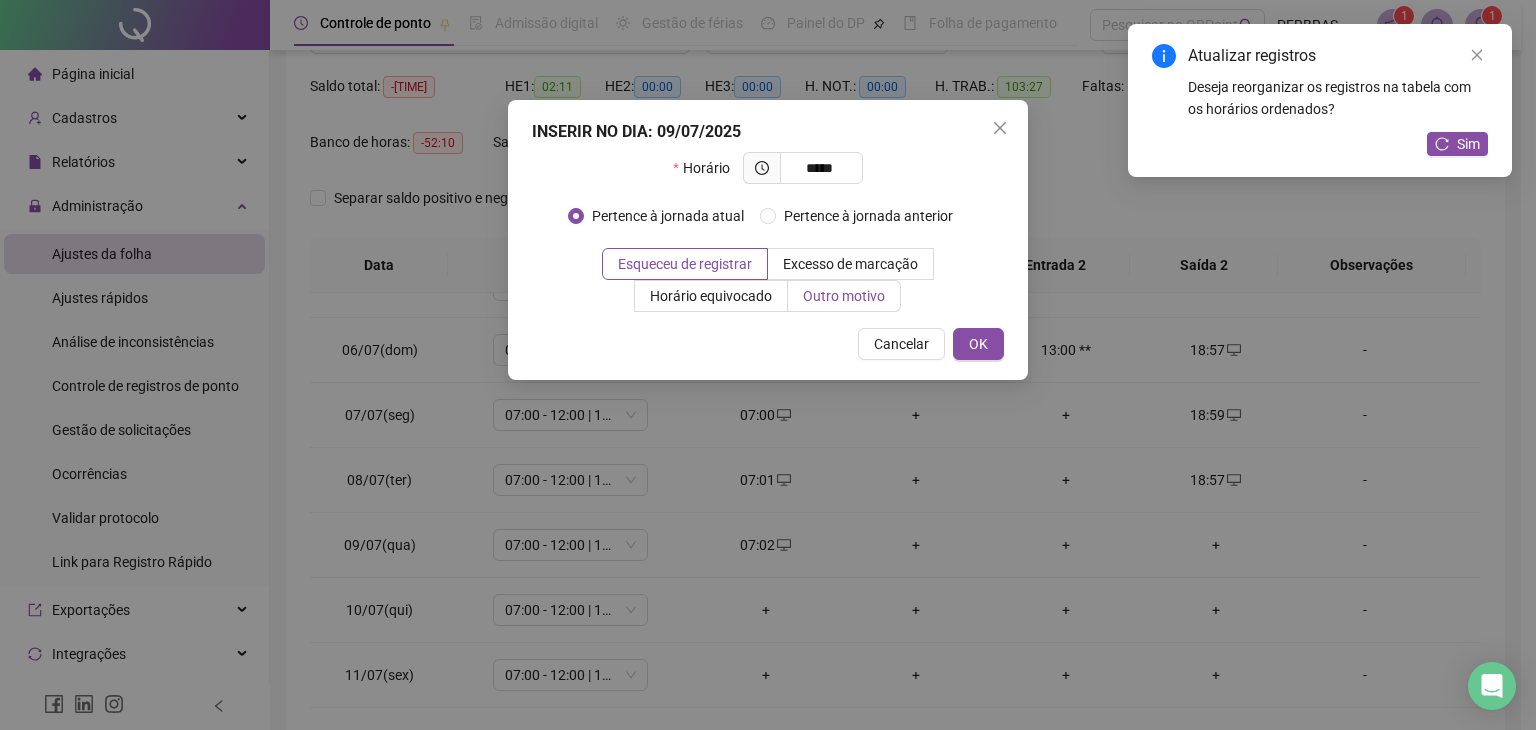 type on "*****" 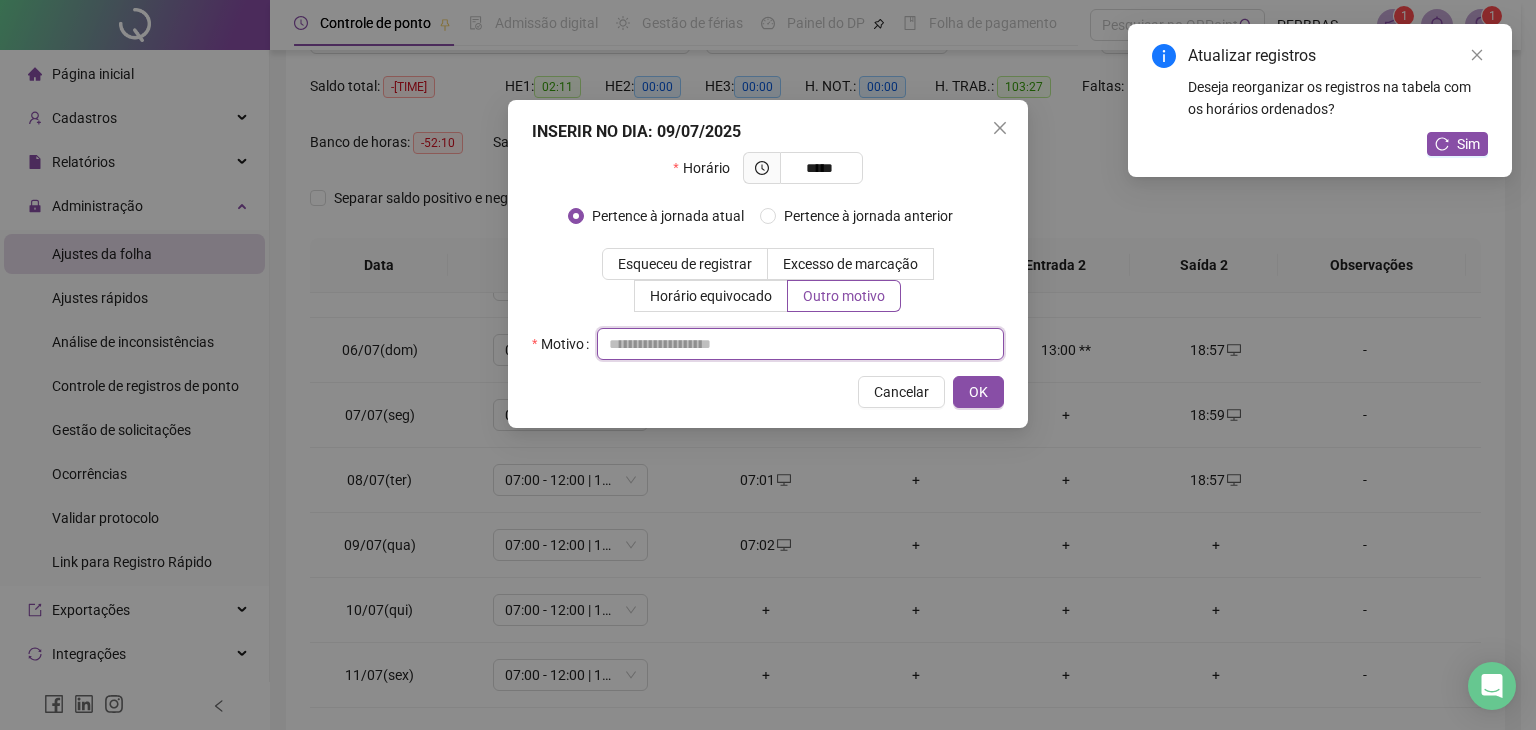 click at bounding box center [800, 344] 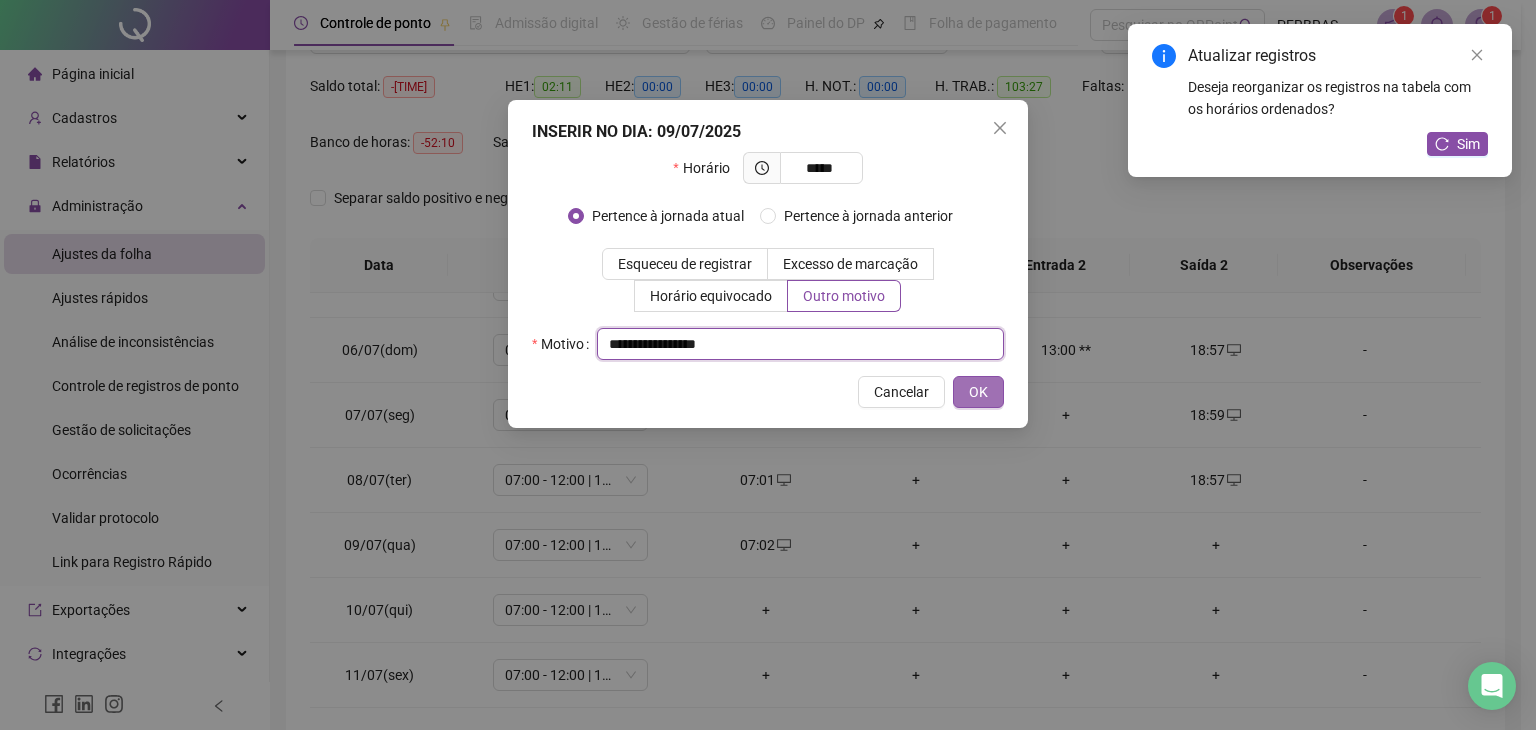 type on "**********" 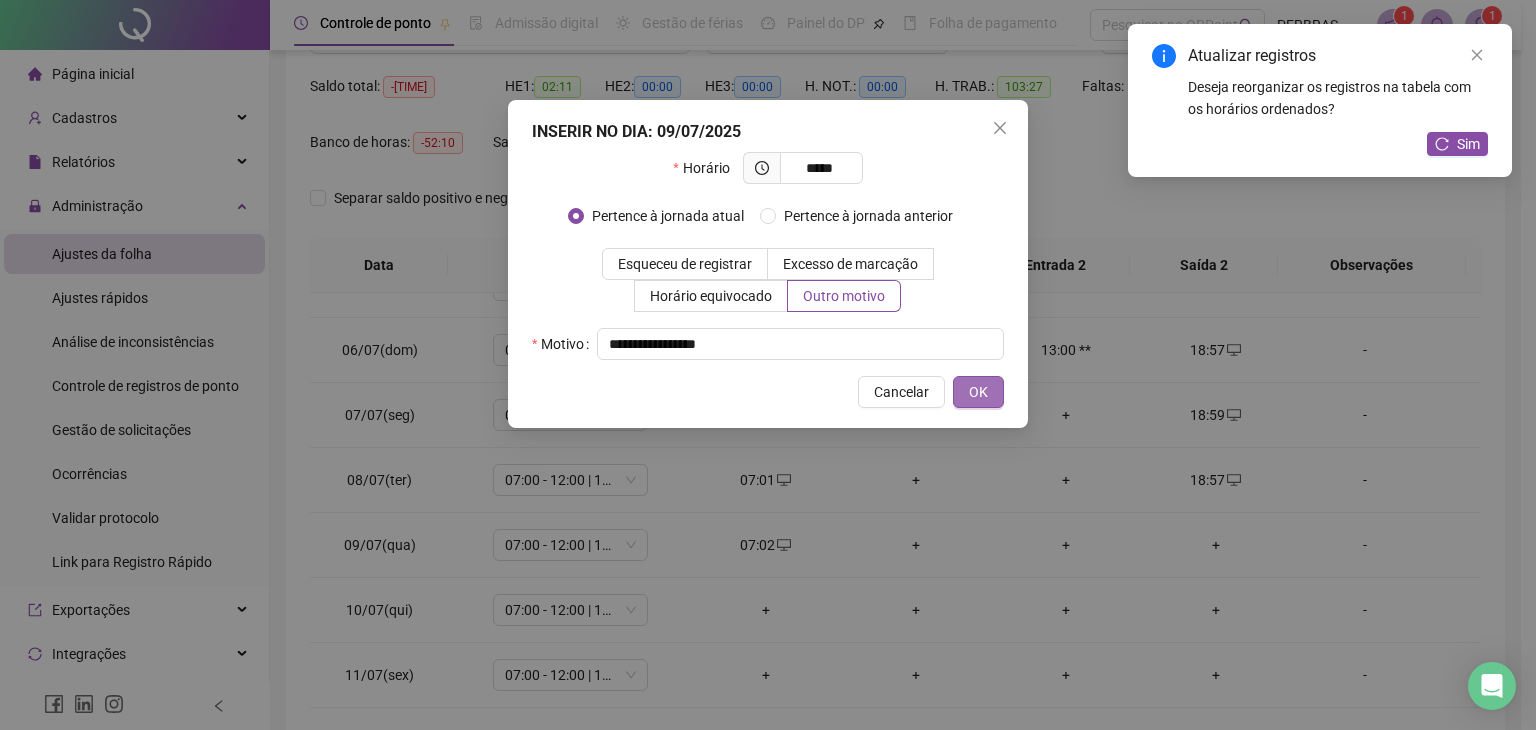 click on "OK" at bounding box center (978, 392) 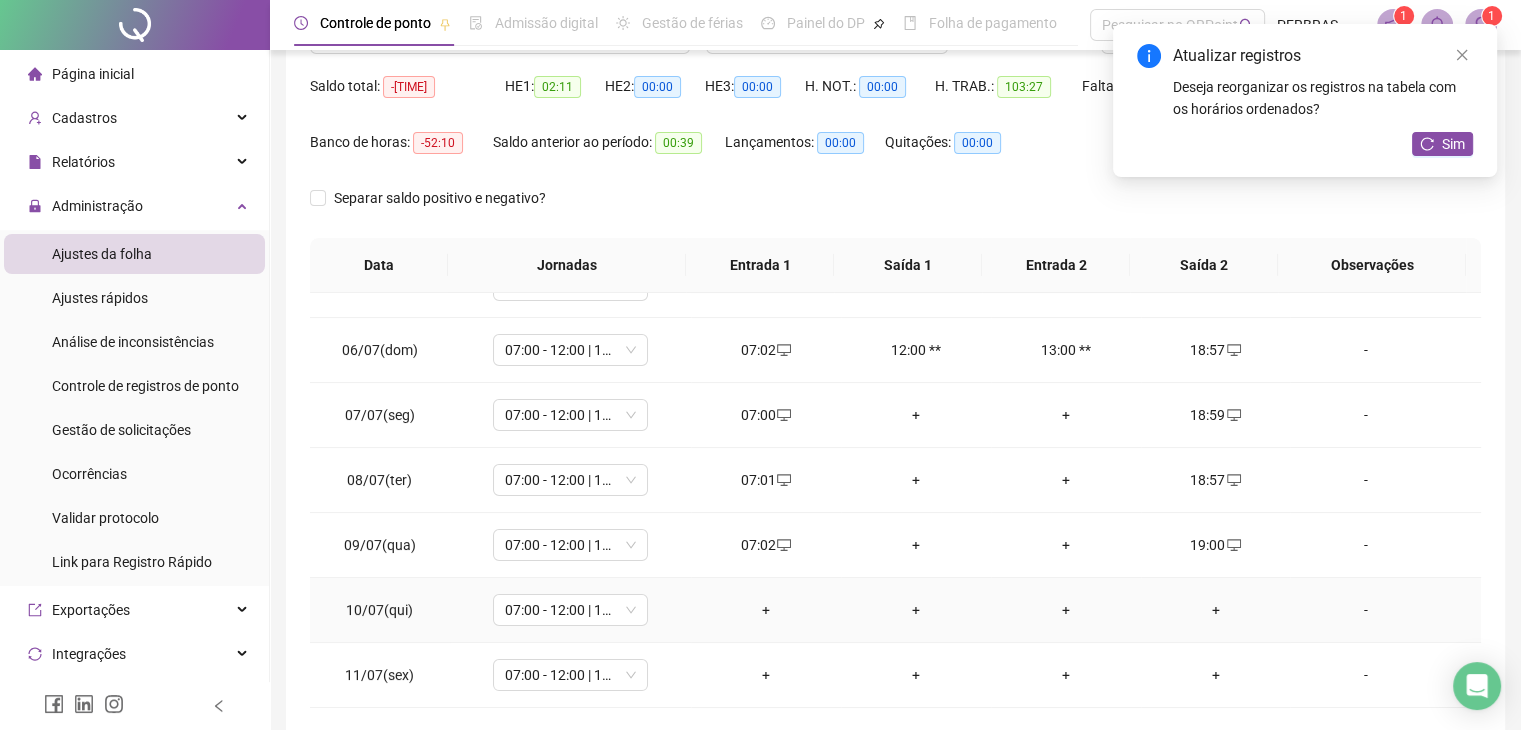 click on "+" at bounding box center [766, 610] 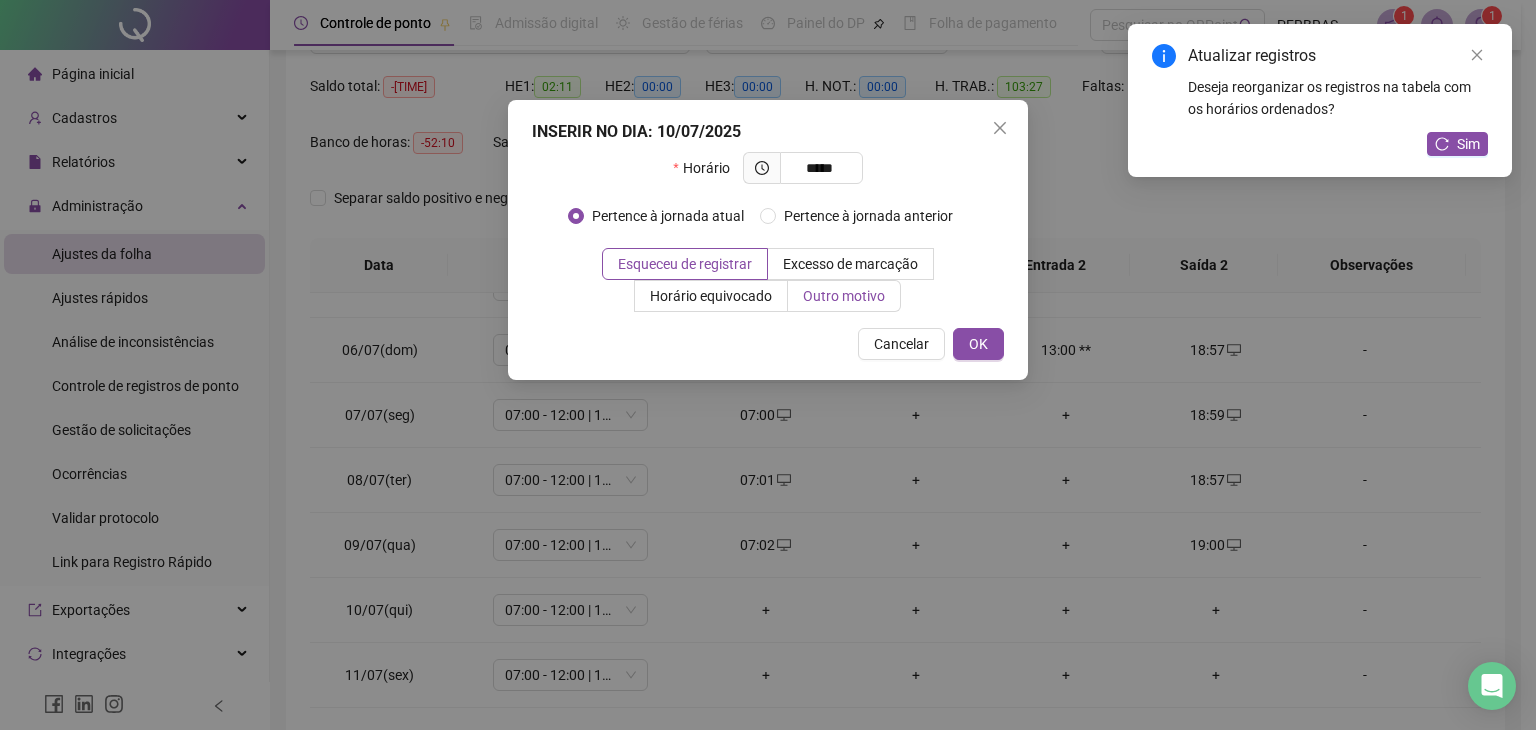 type on "*****" 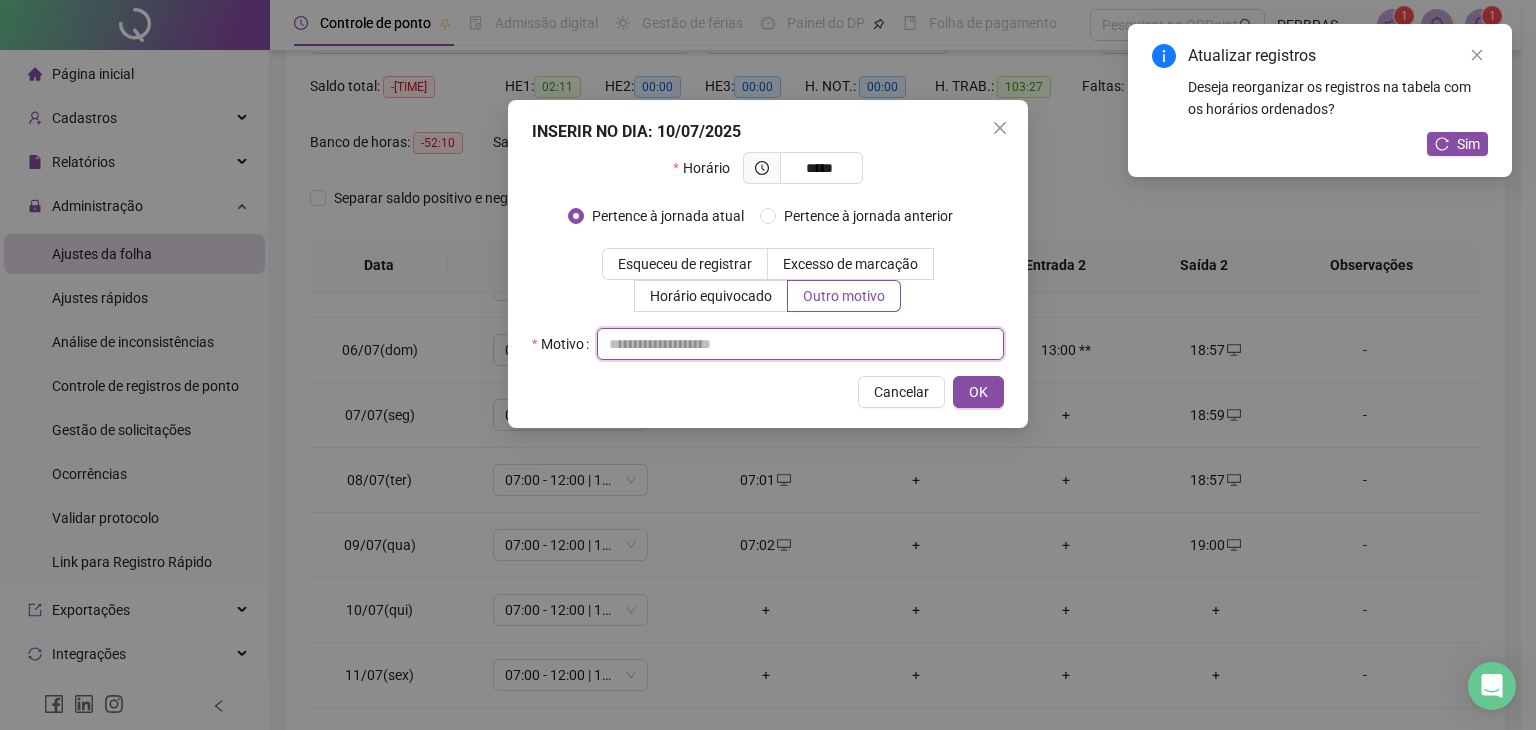 click at bounding box center [800, 344] 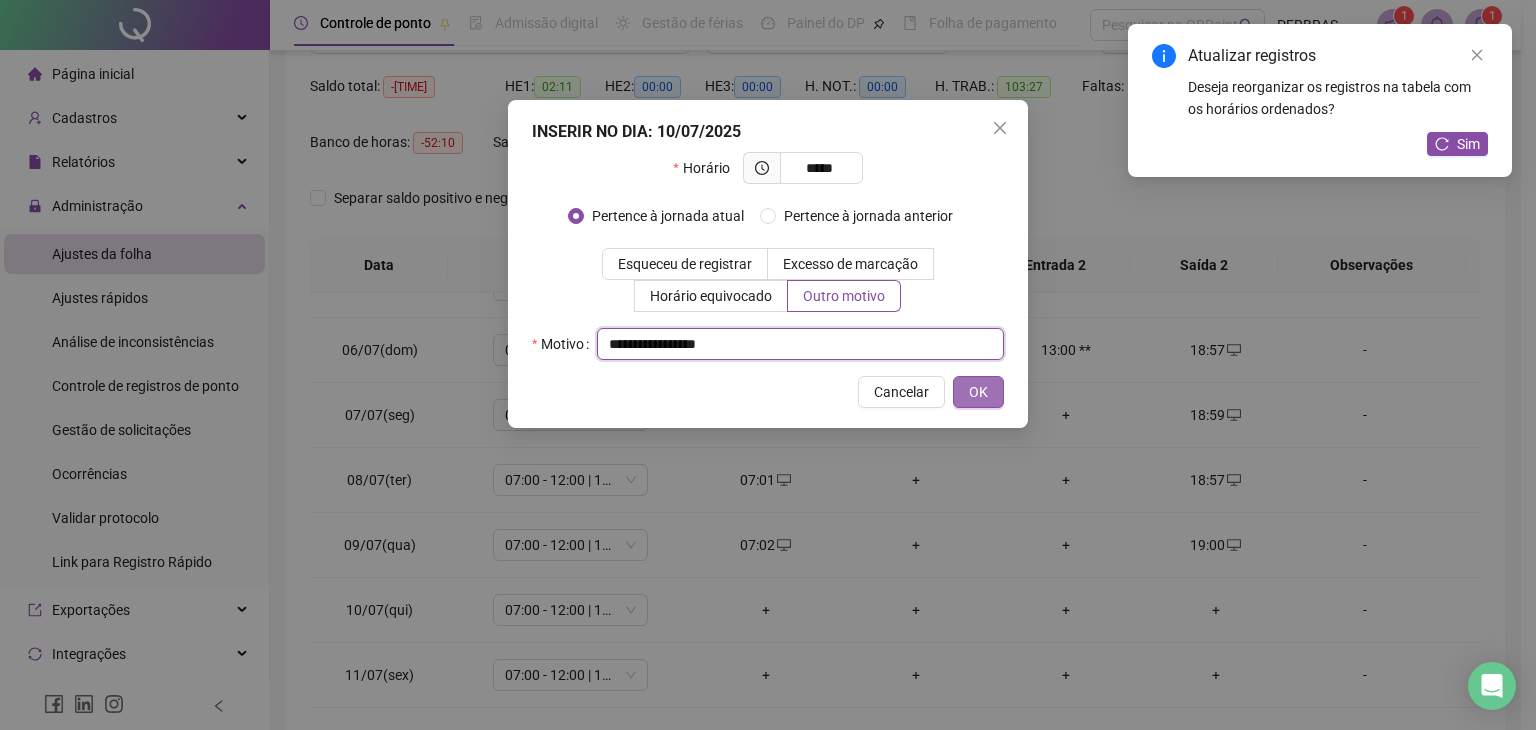 type on "**********" 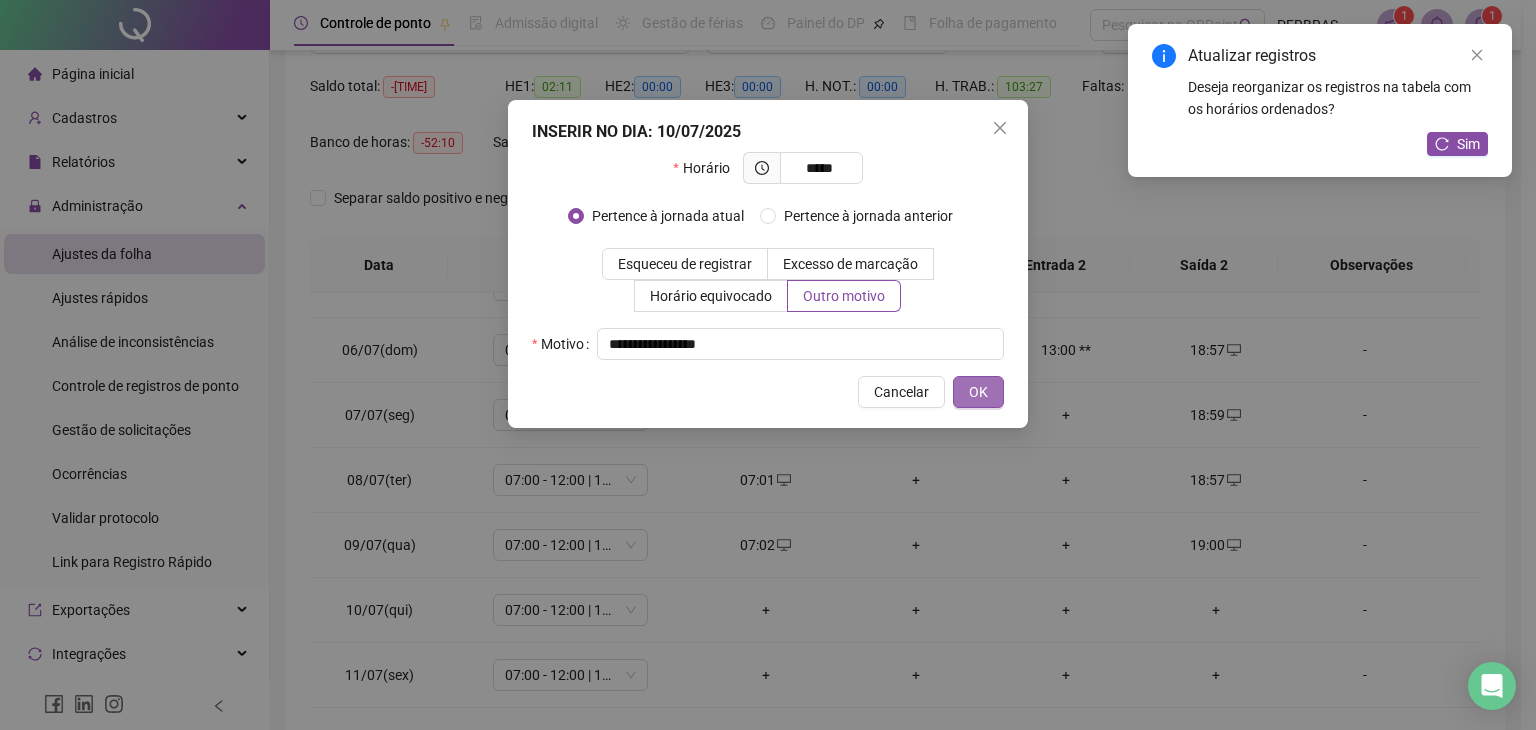 click on "OK" at bounding box center (978, 392) 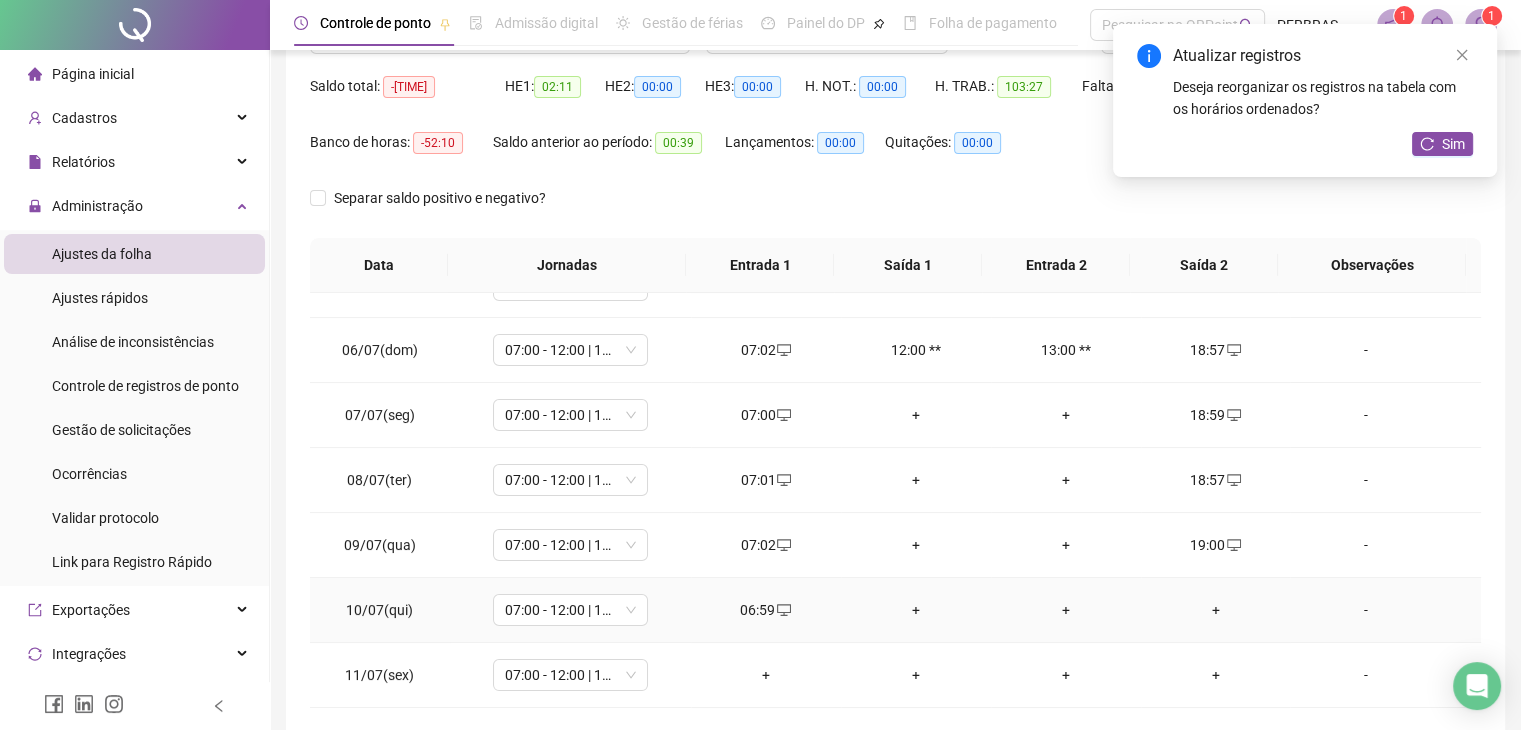 click on "+" at bounding box center [1216, 610] 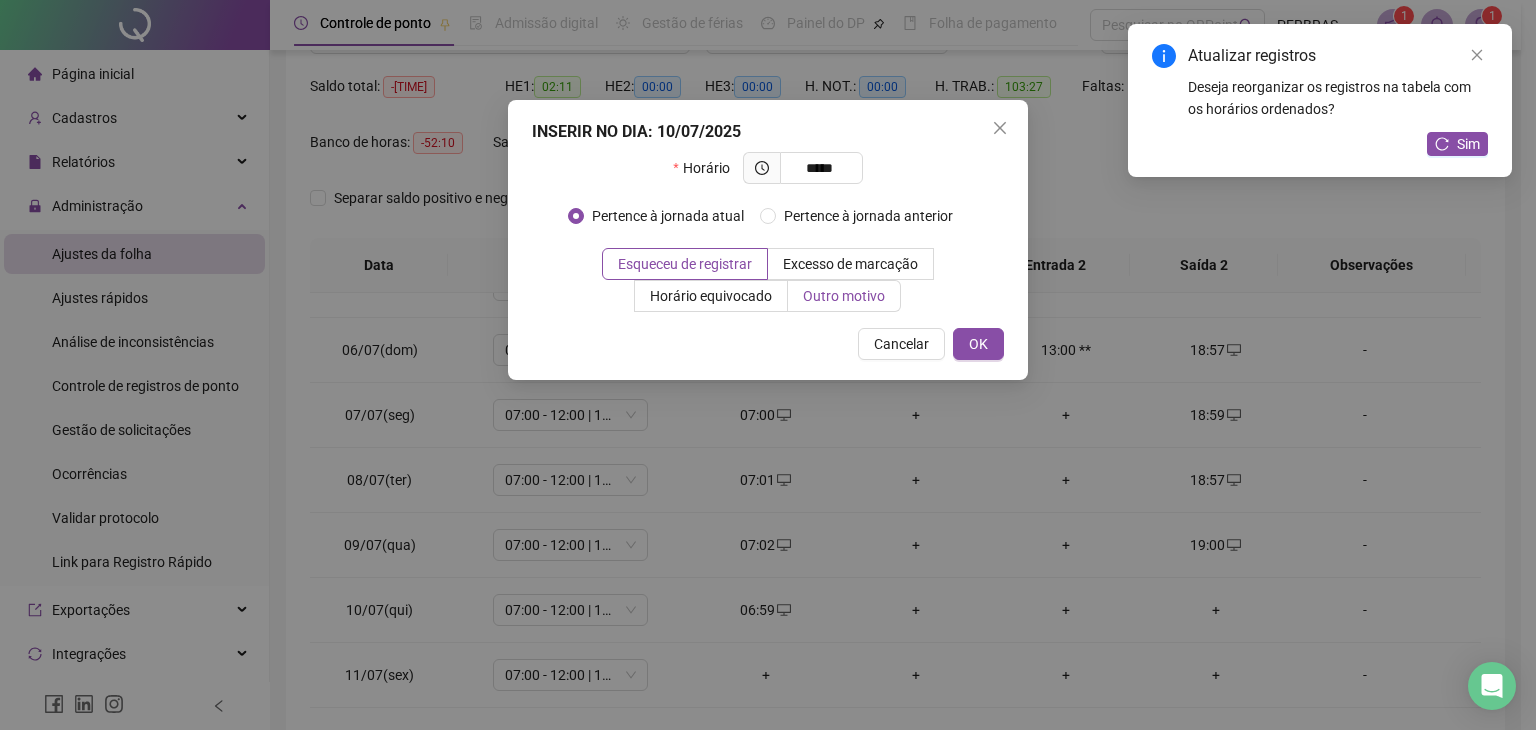 type on "*****" 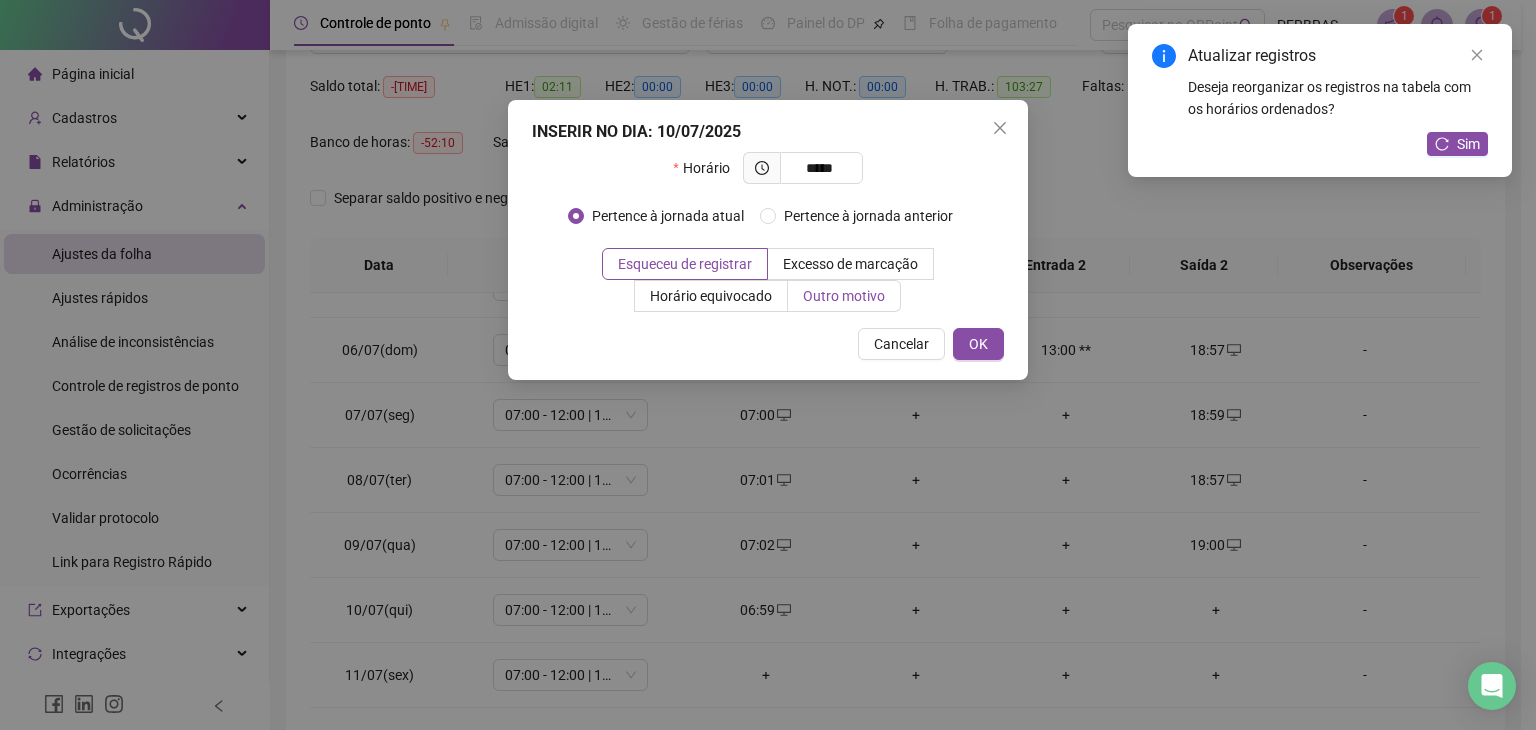 click on "Outro motivo" at bounding box center [844, 296] 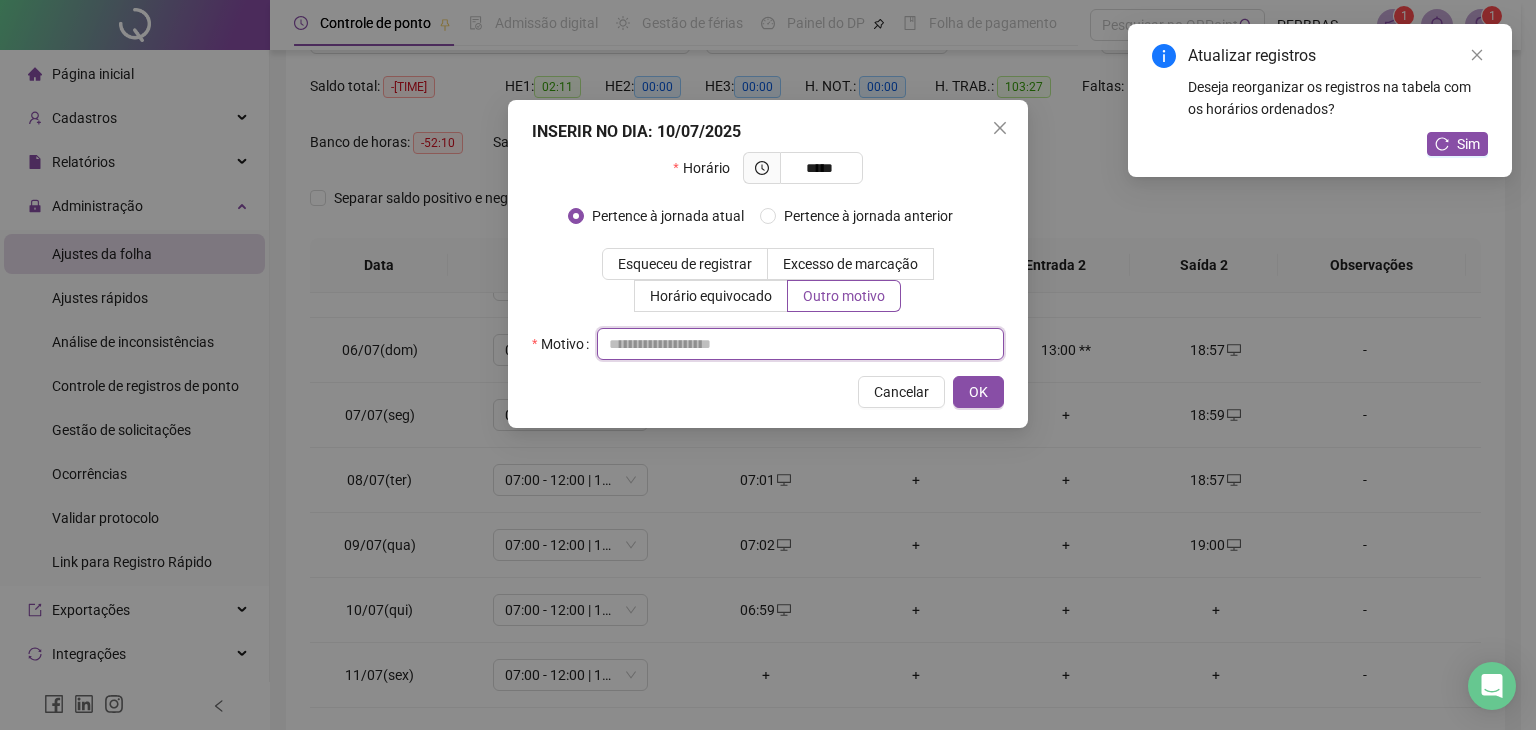 click at bounding box center (800, 344) 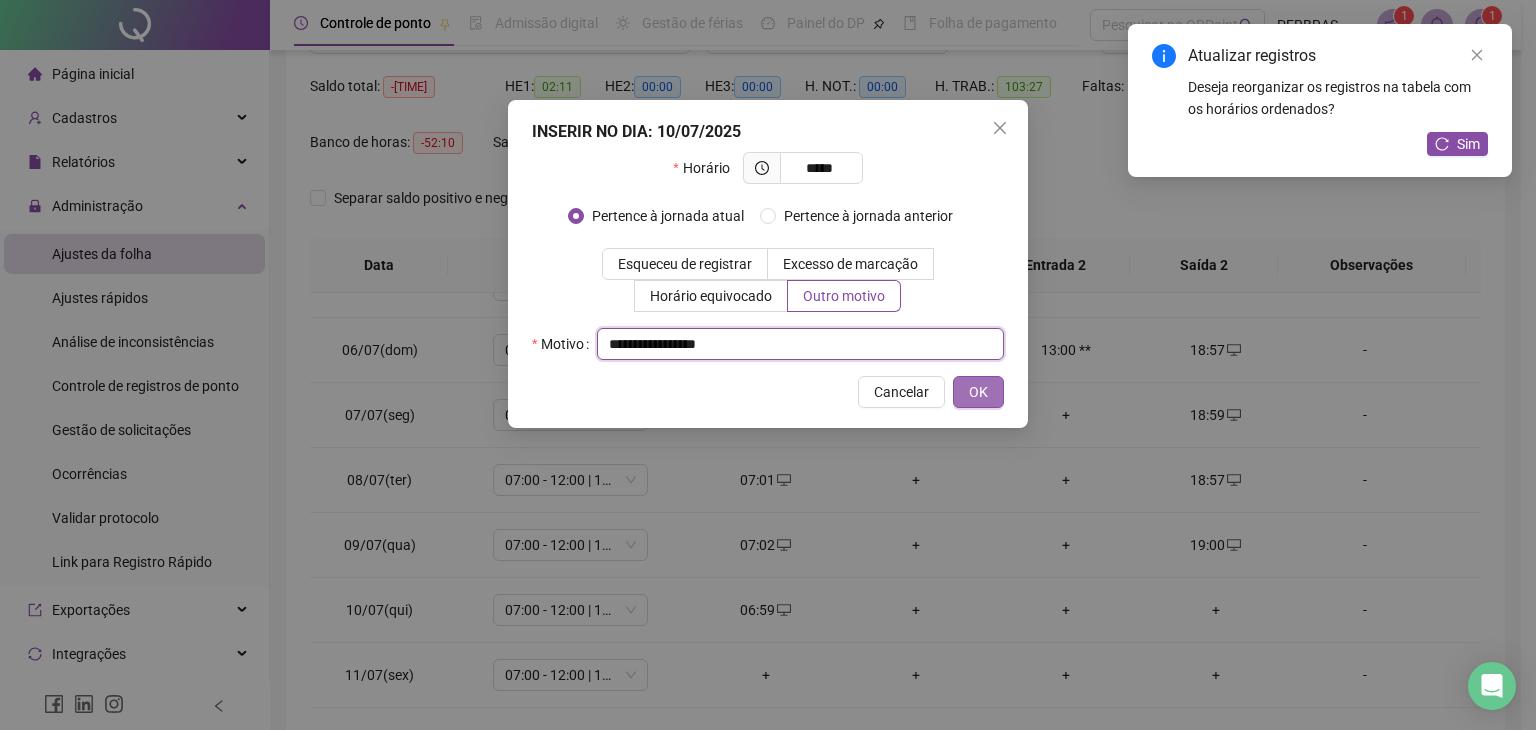 type on "**********" 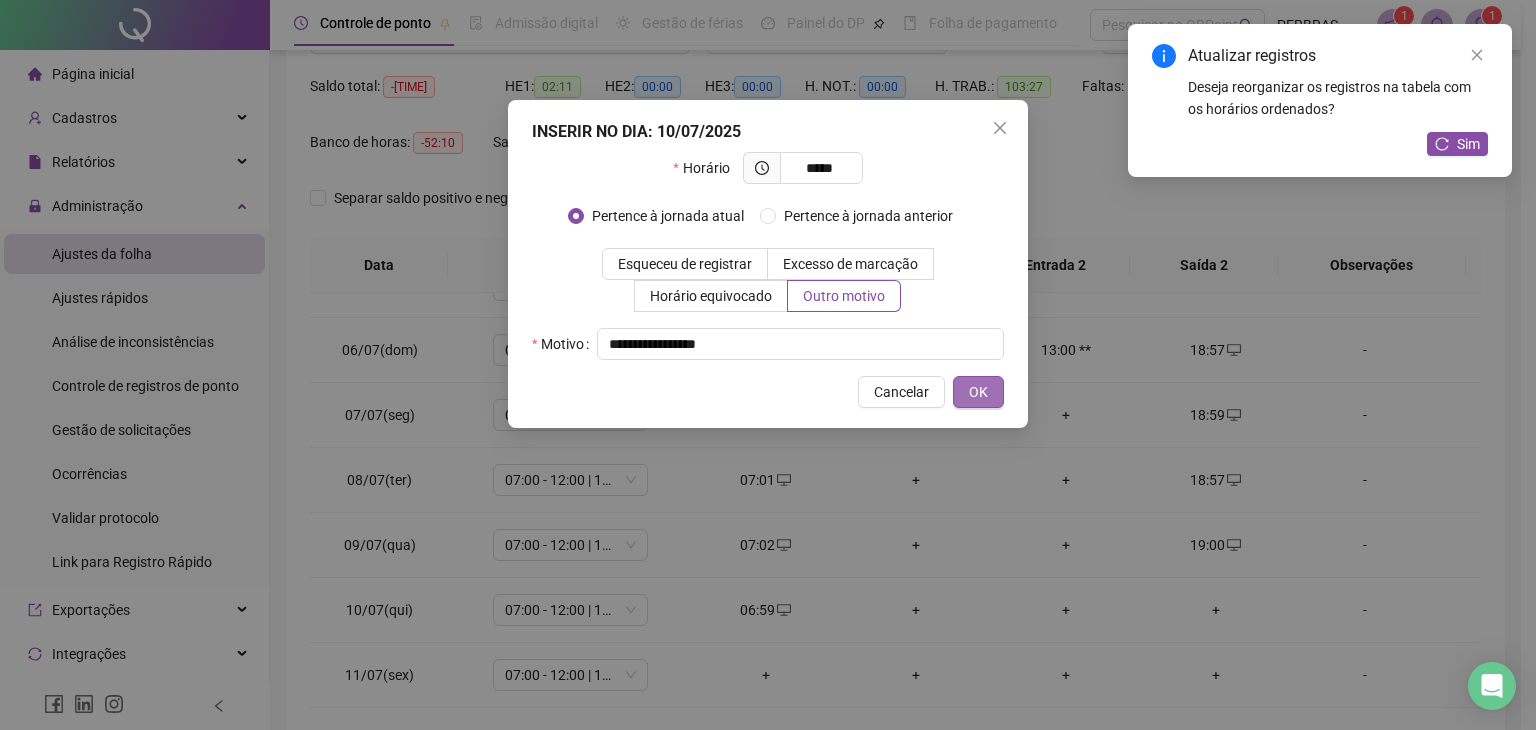 click on "OK" at bounding box center [978, 392] 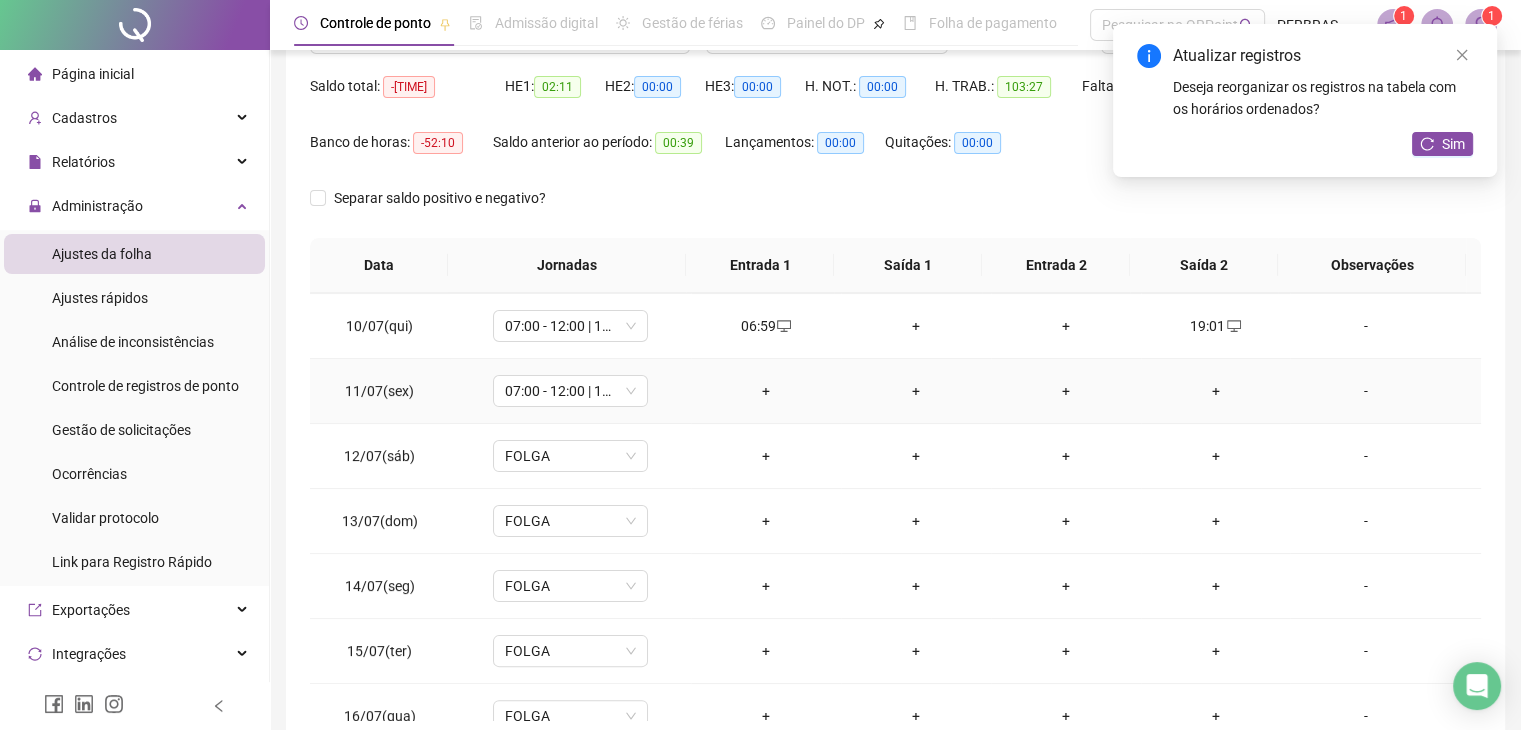 scroll, scrollTop: 600, scrollLeft: 0, axis: vertical 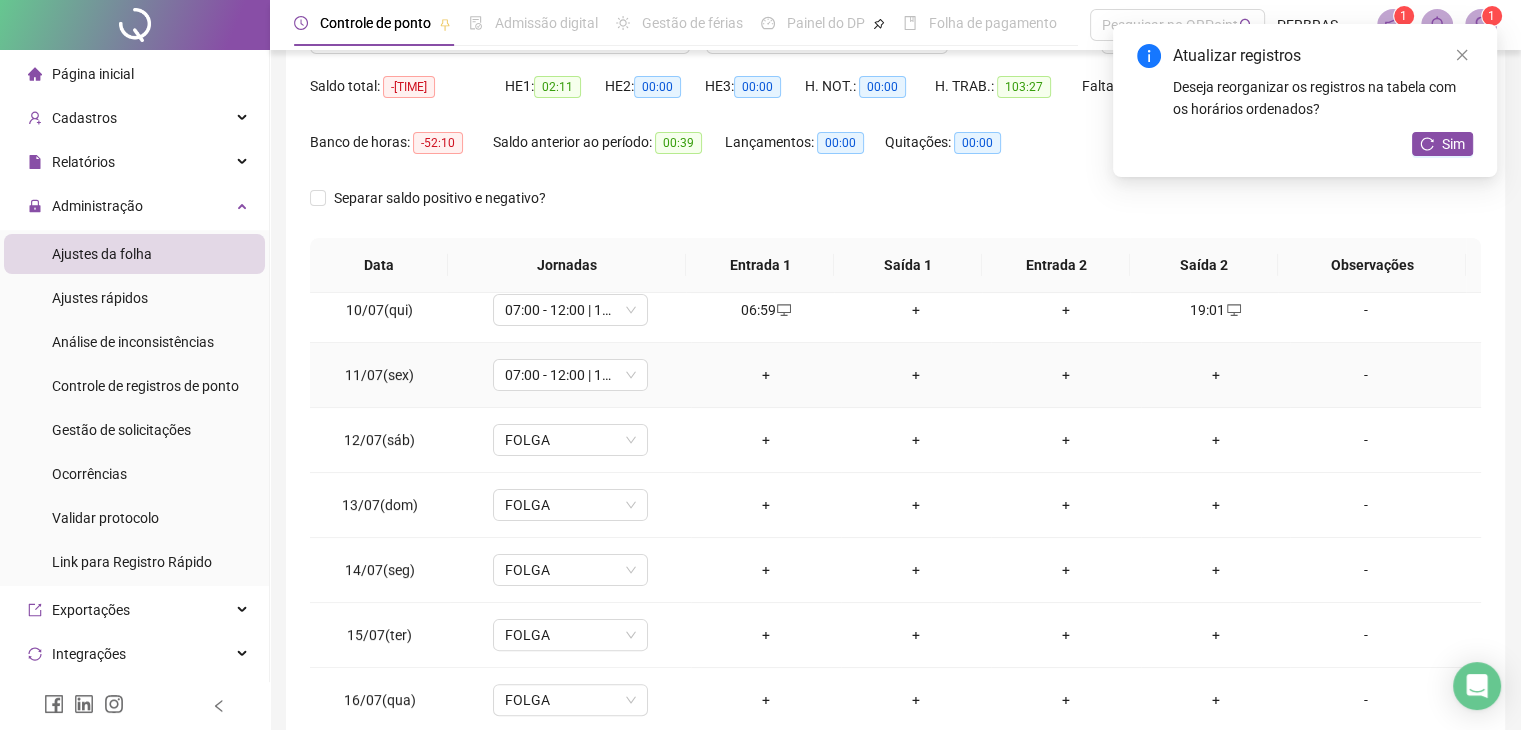 click on "+" at bounding box center (766, 375) 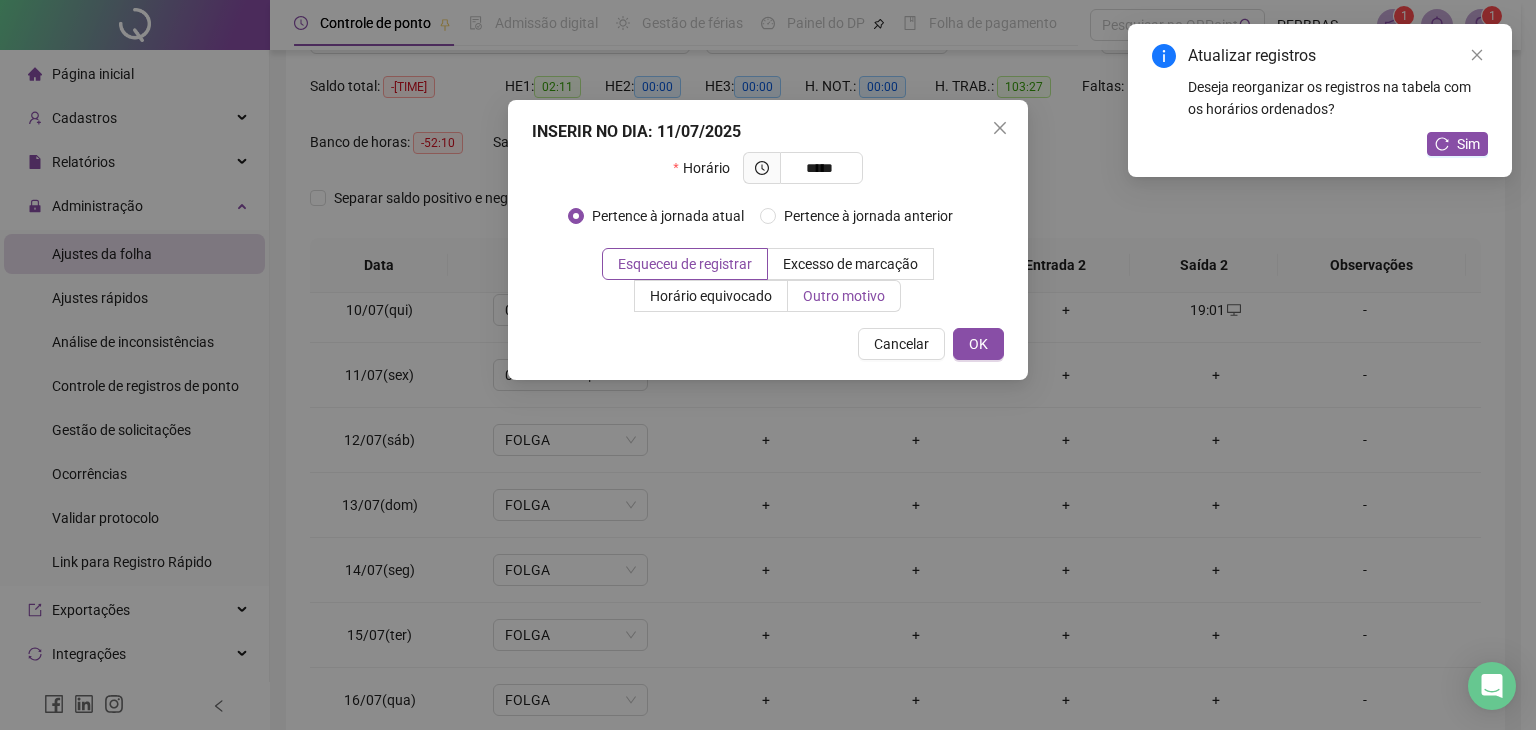 type on "*****" 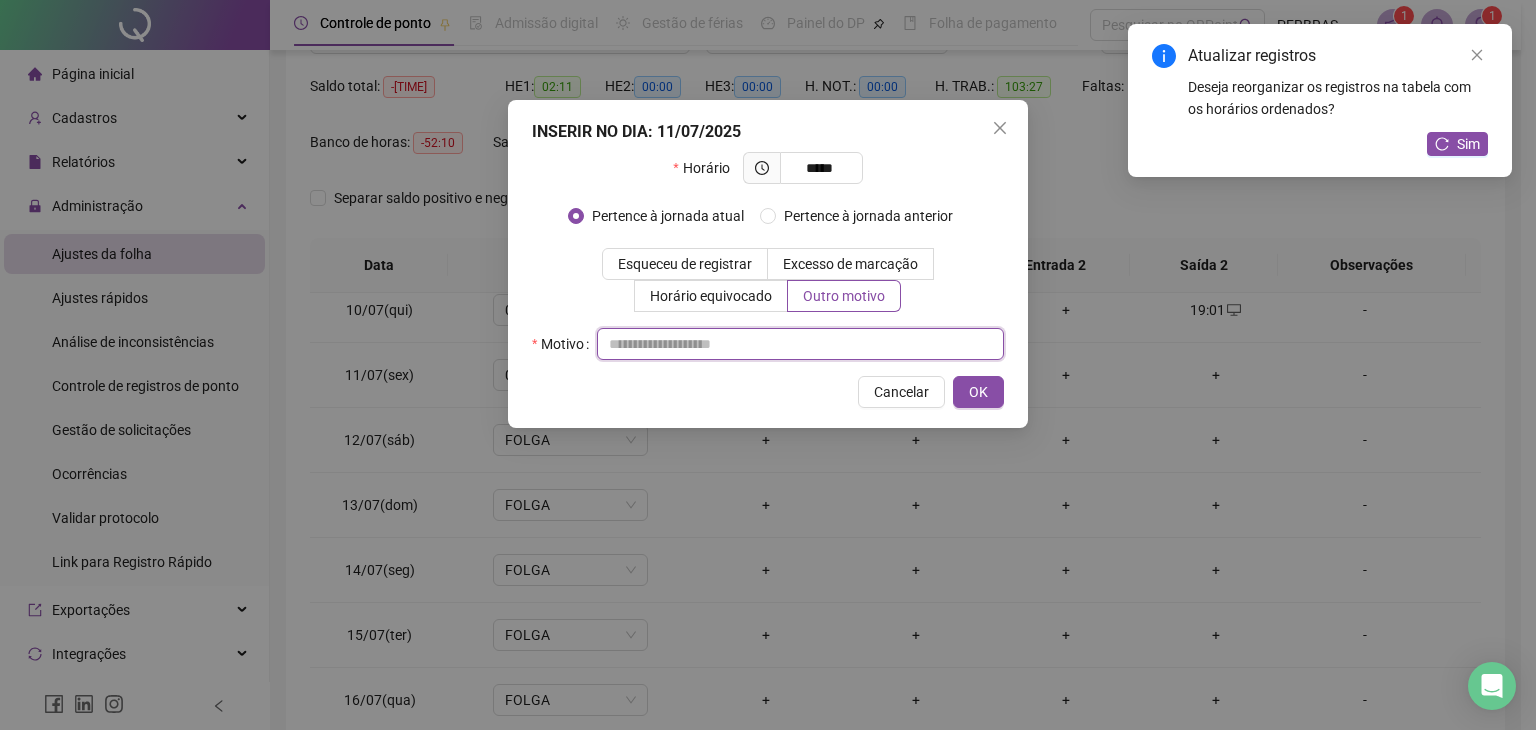 click at bounding box center [800, 344] 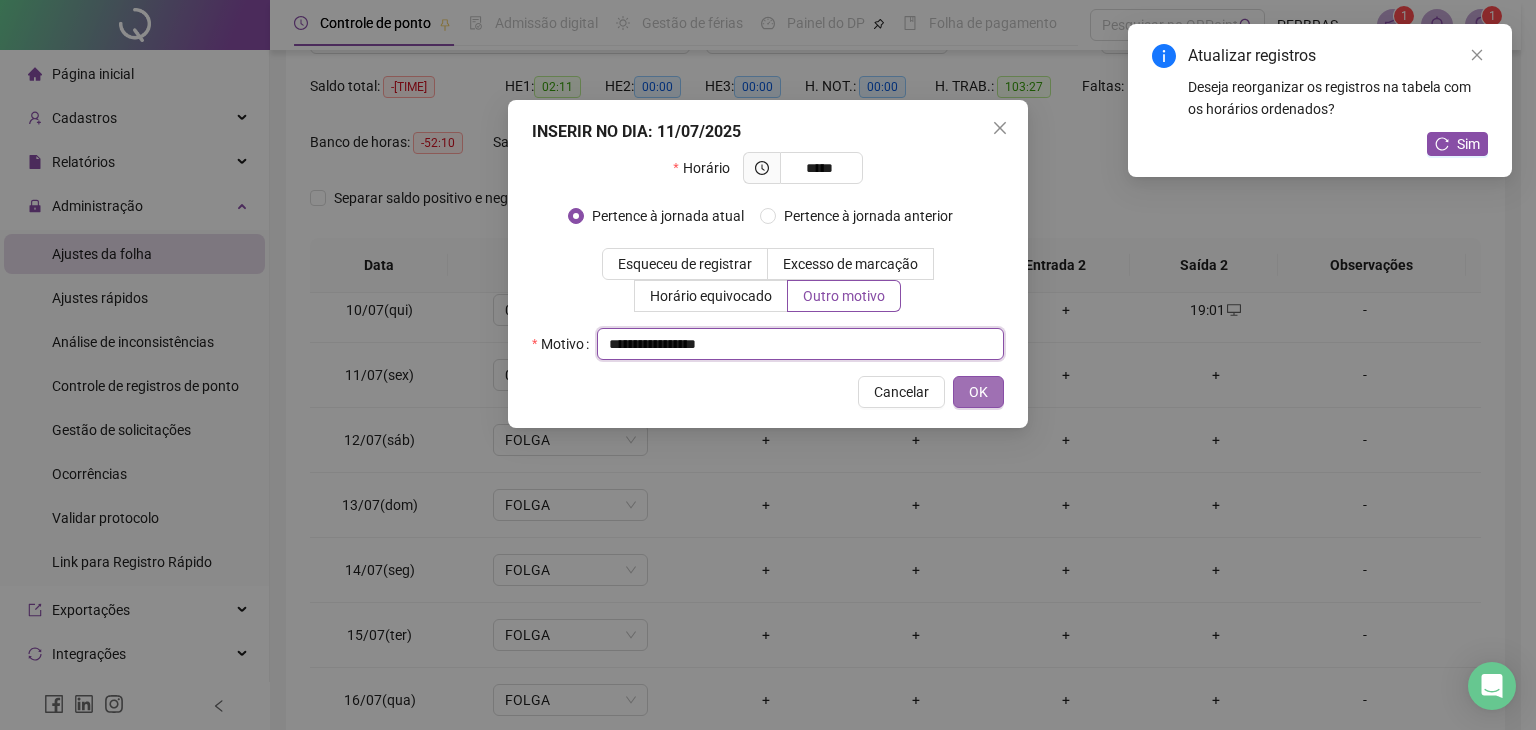type on "**********" 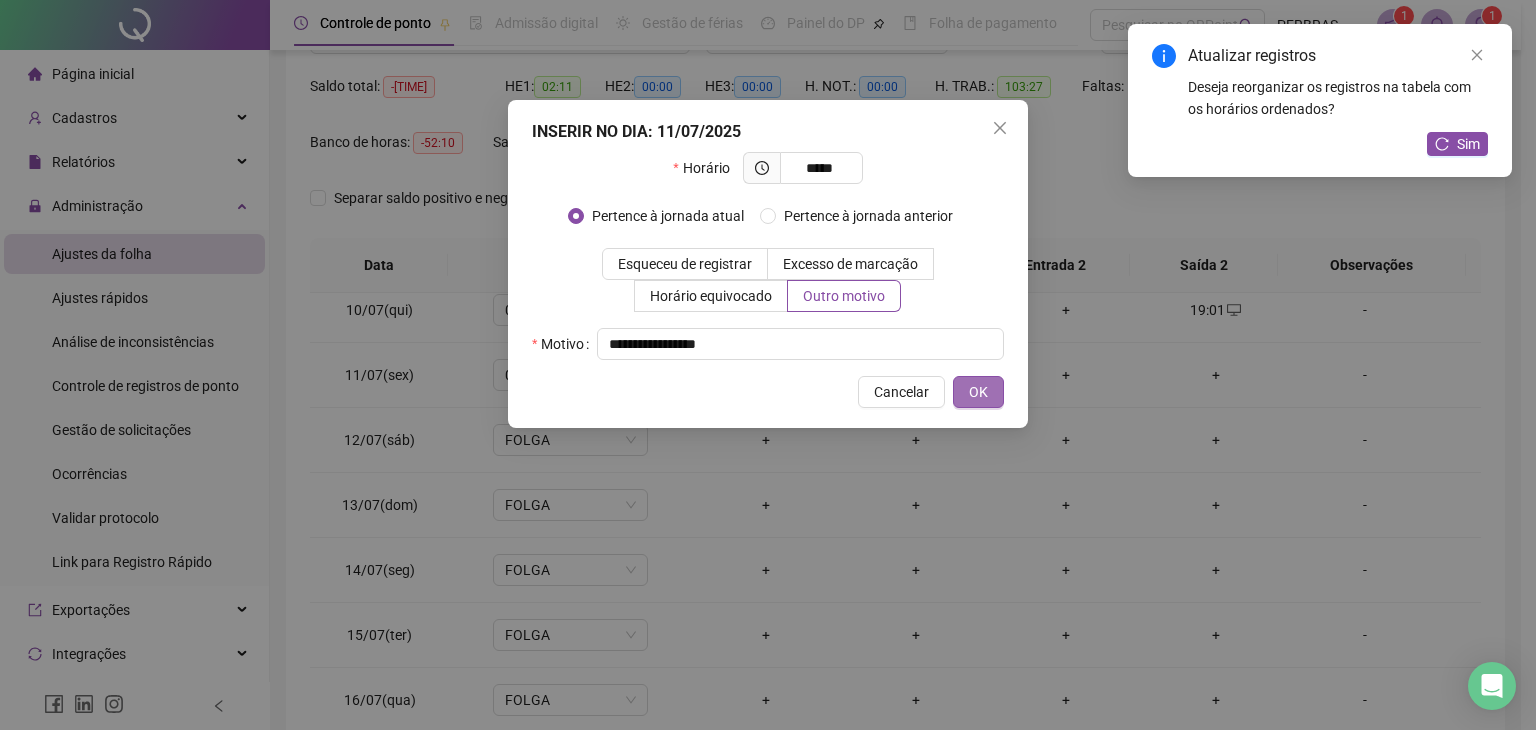click on "OK" at bounding box center [978, 392] 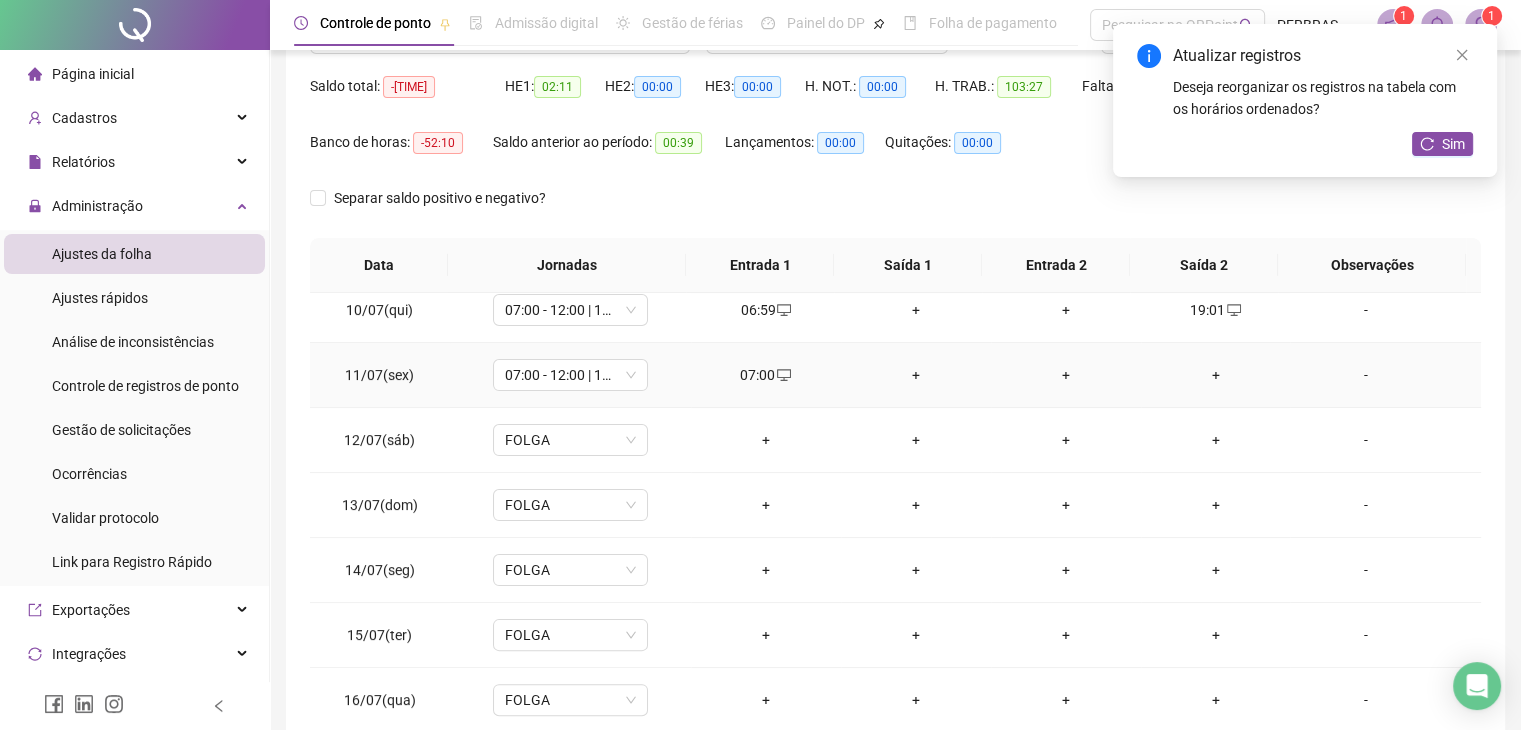 click on "+" at bounding box center [1216, 375] 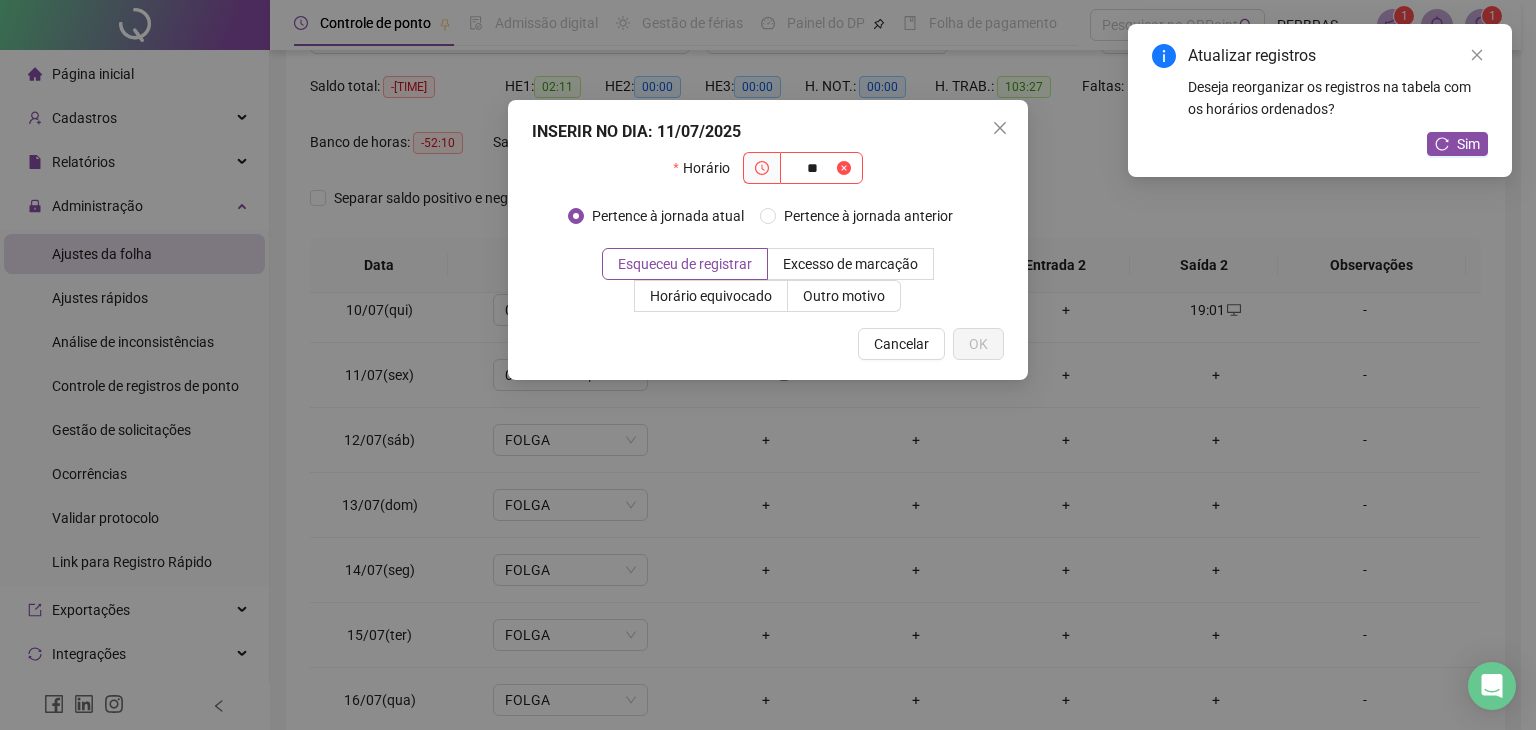 type on "*" 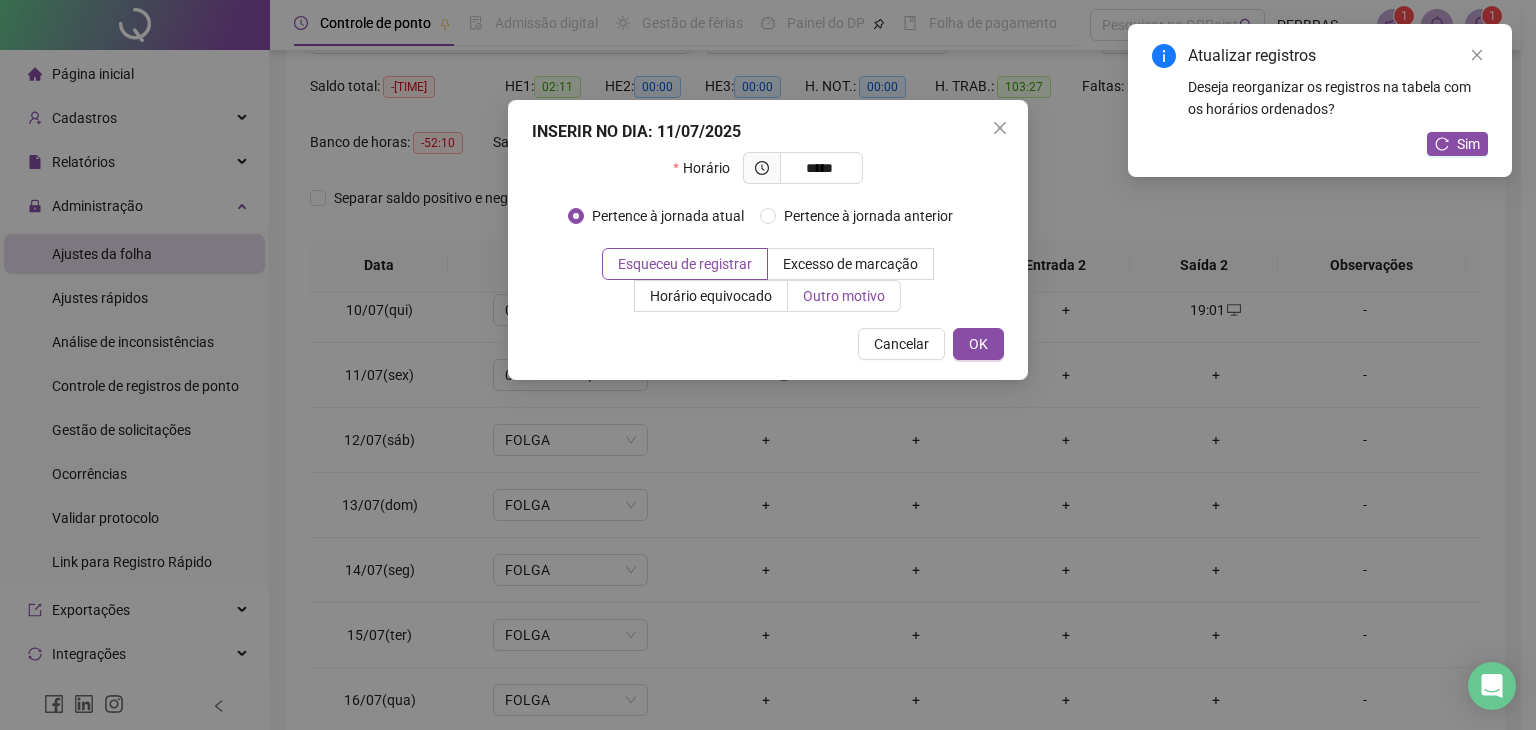 type on "*****" 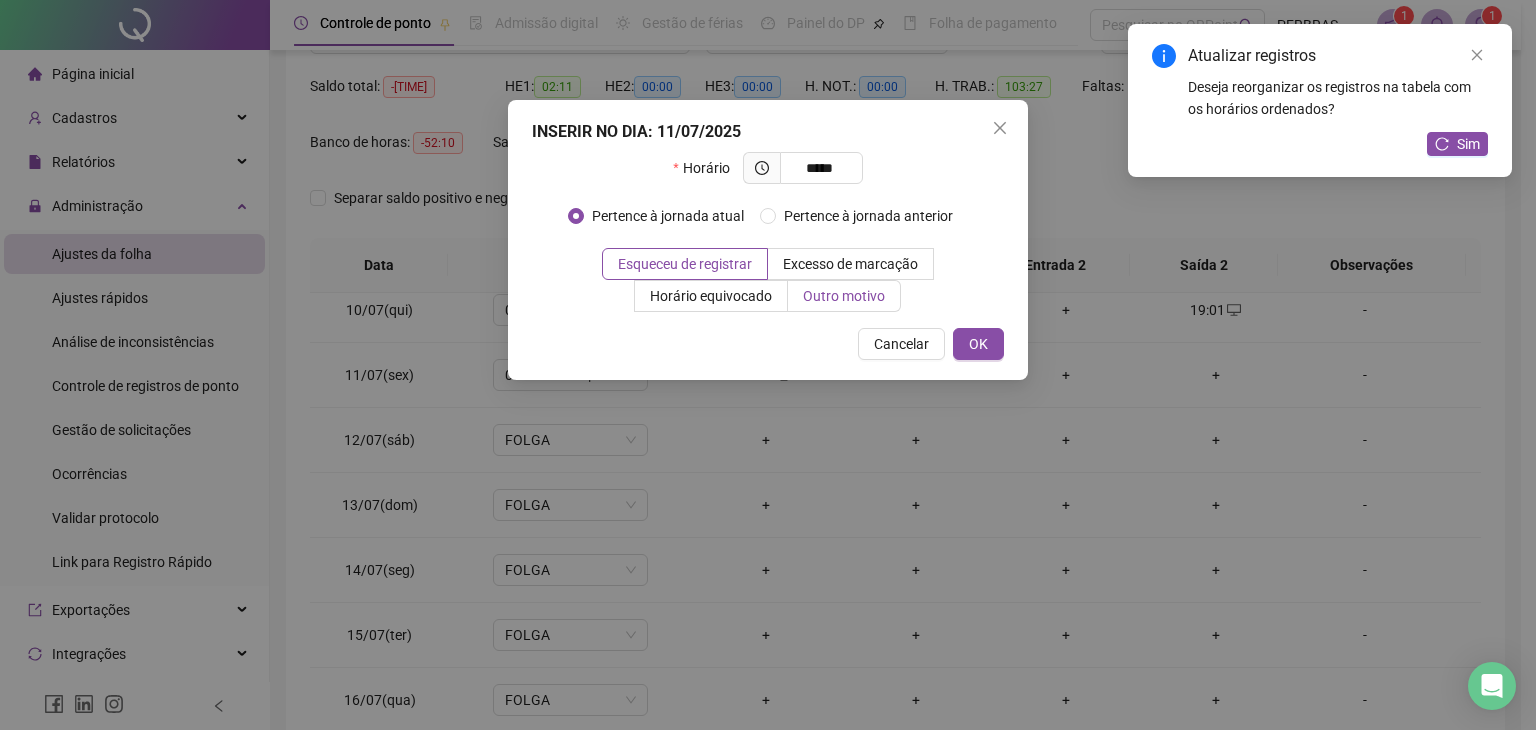 click on "Outro motivo" at bounding box center [844, 296] 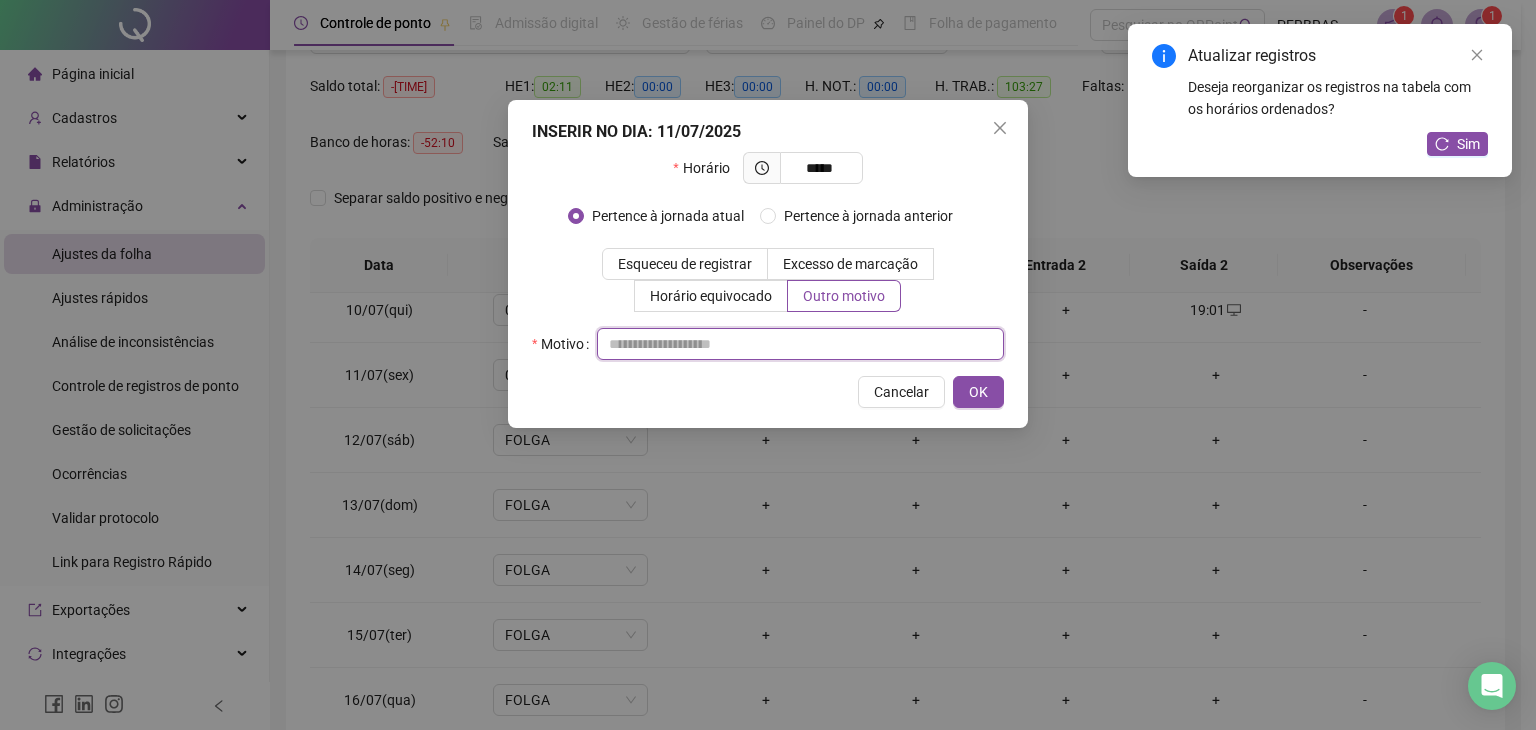 click at bounding box center (800, 344) 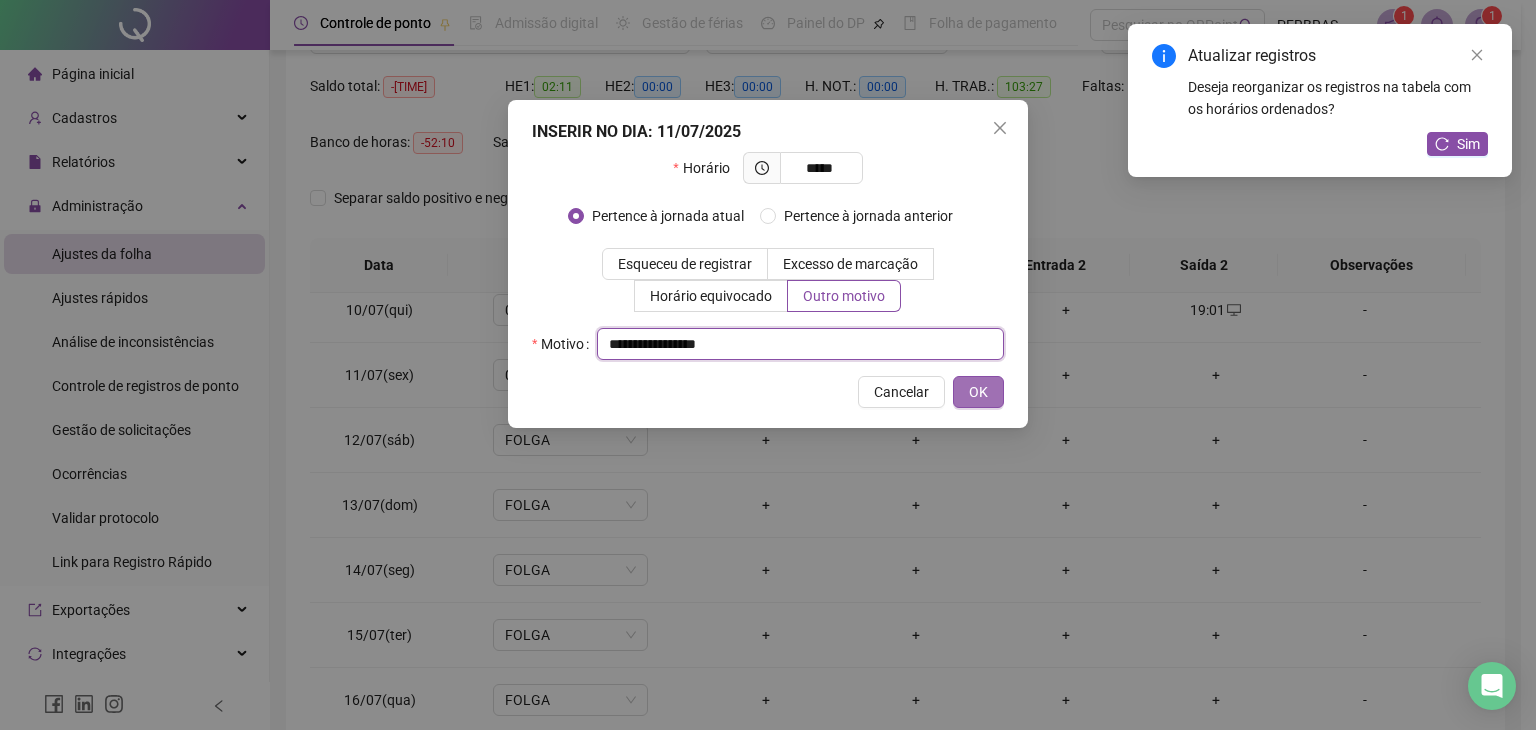 type on "**********" 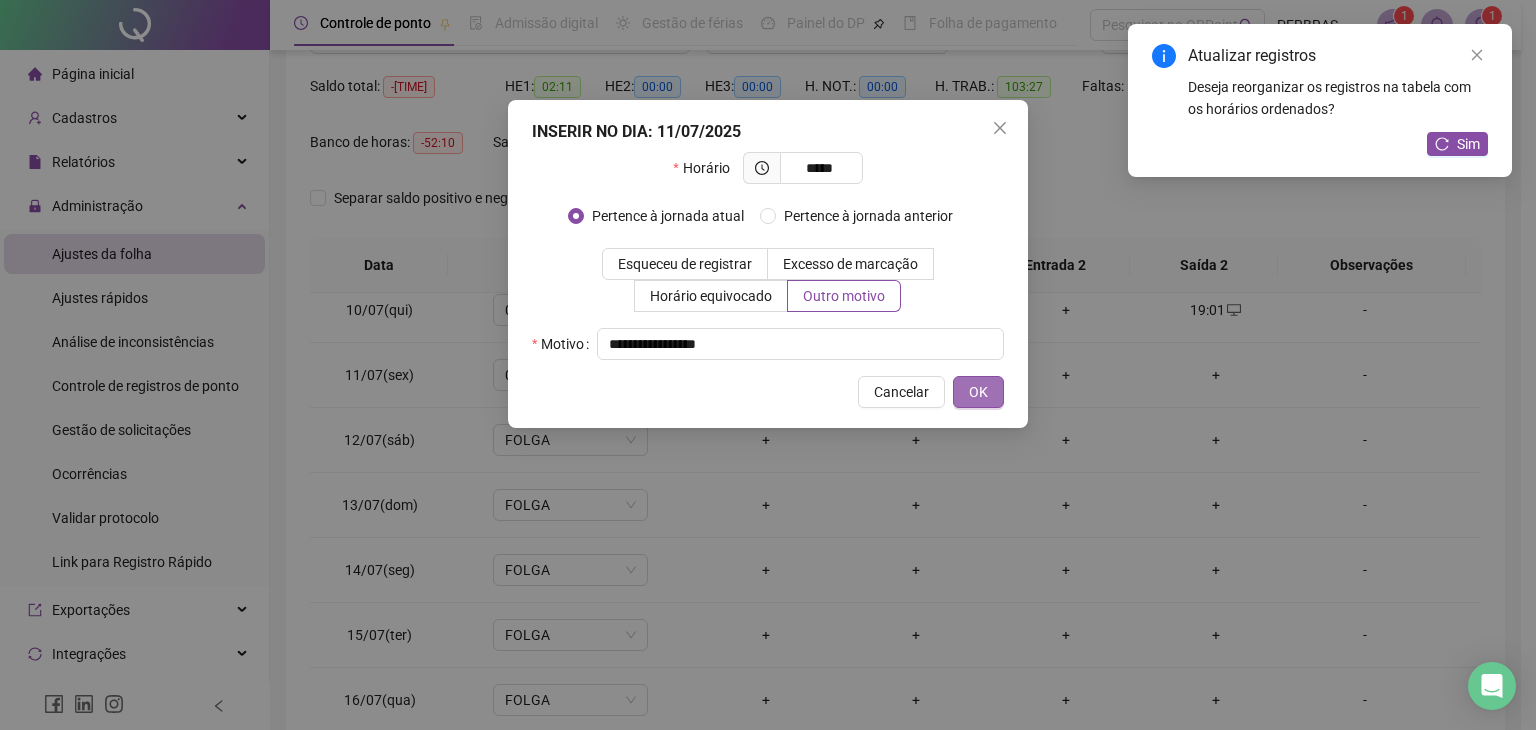 click on "OK" at bounding box center (978, 392) 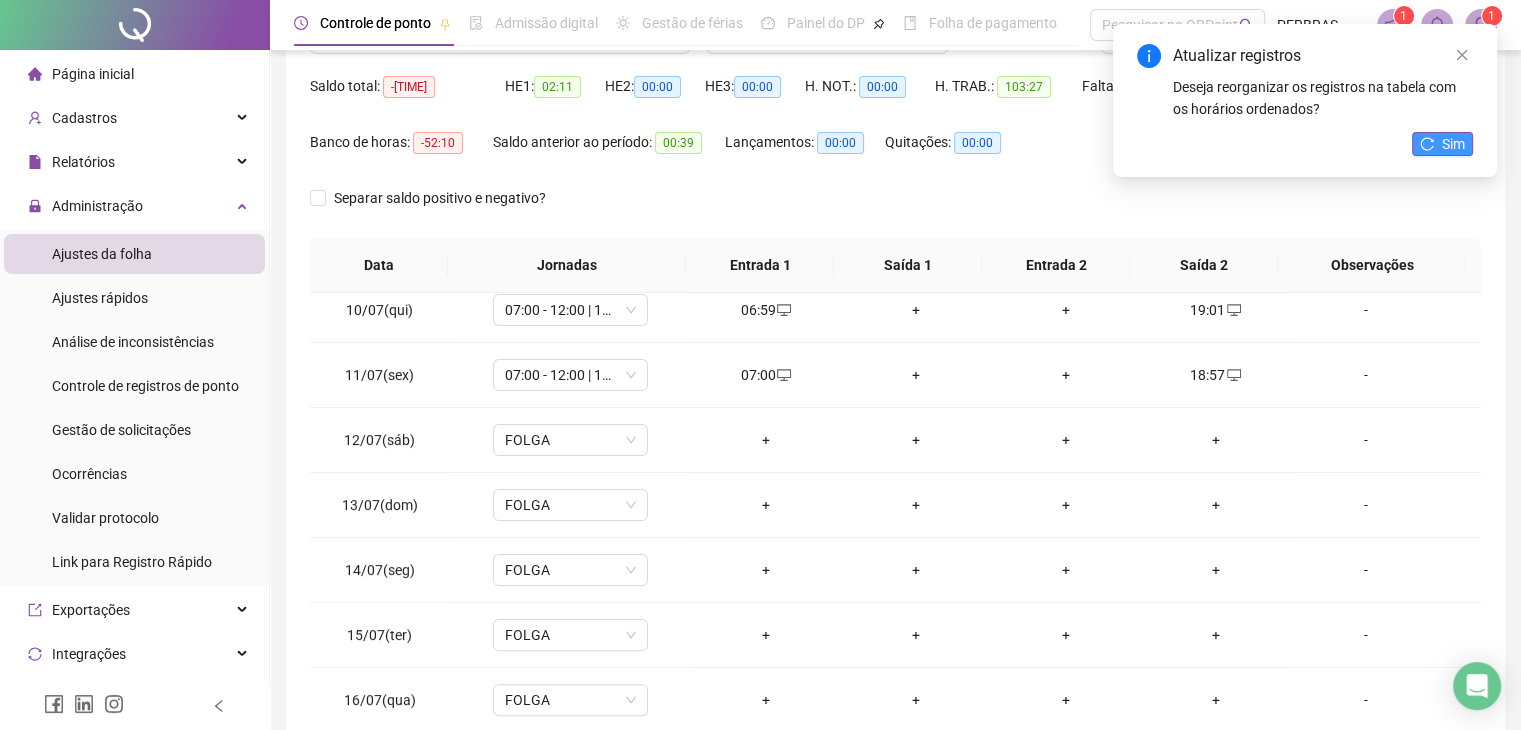 click on "Sim" at bounding box center [1453, 144] 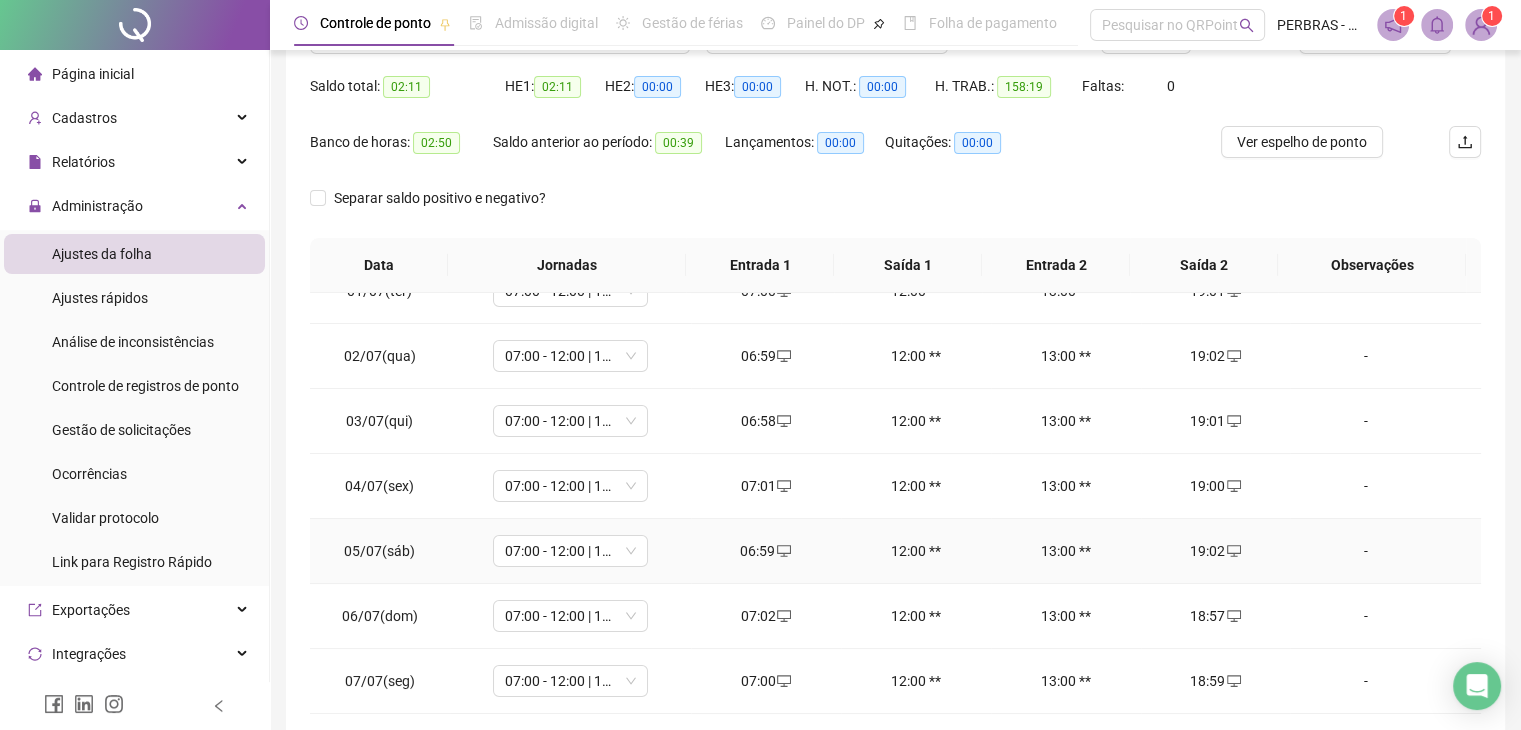 scroll, scrollTop: 0, scrollLeft: 0, axis: both 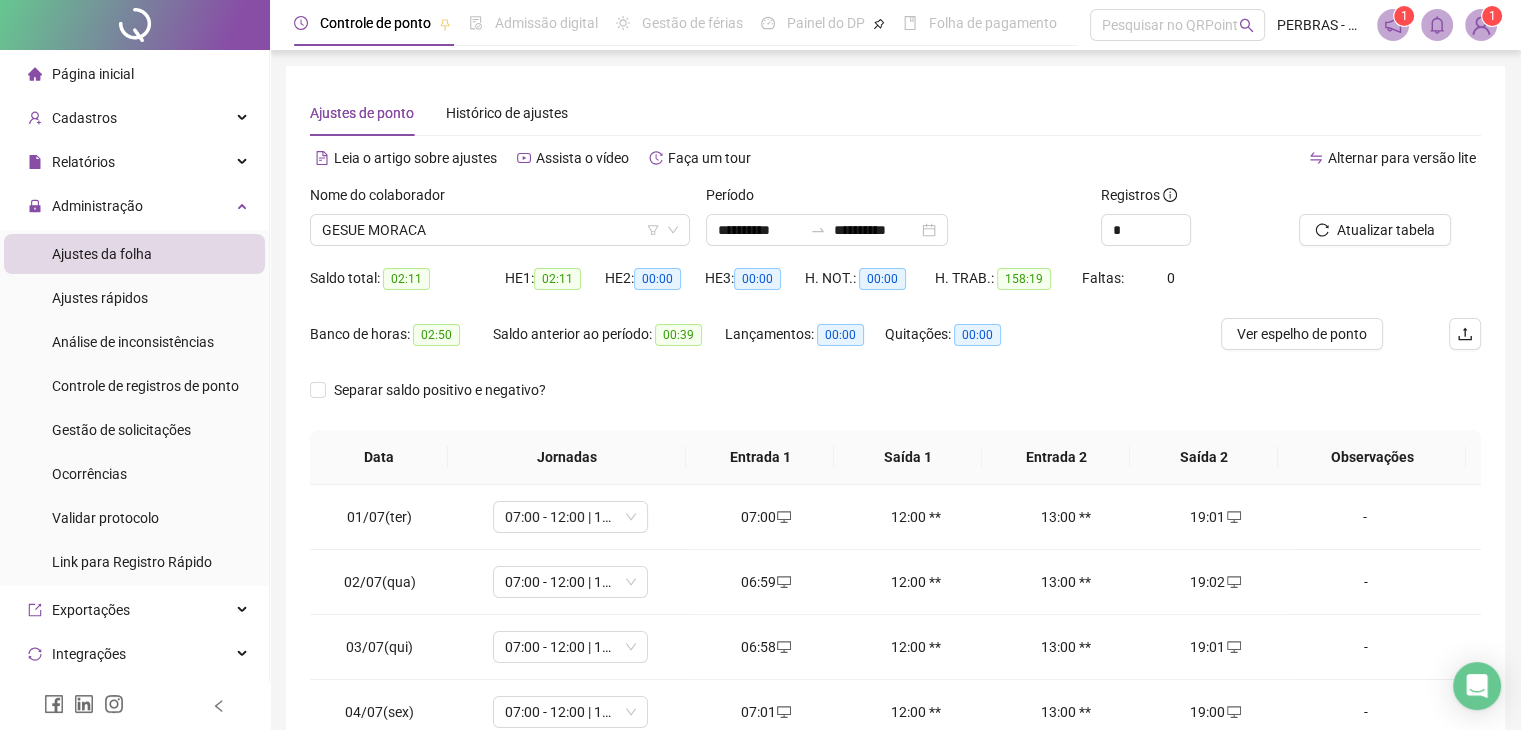 click on "Separar saldo positivo e negativo?" at bounding box center [895, 402] 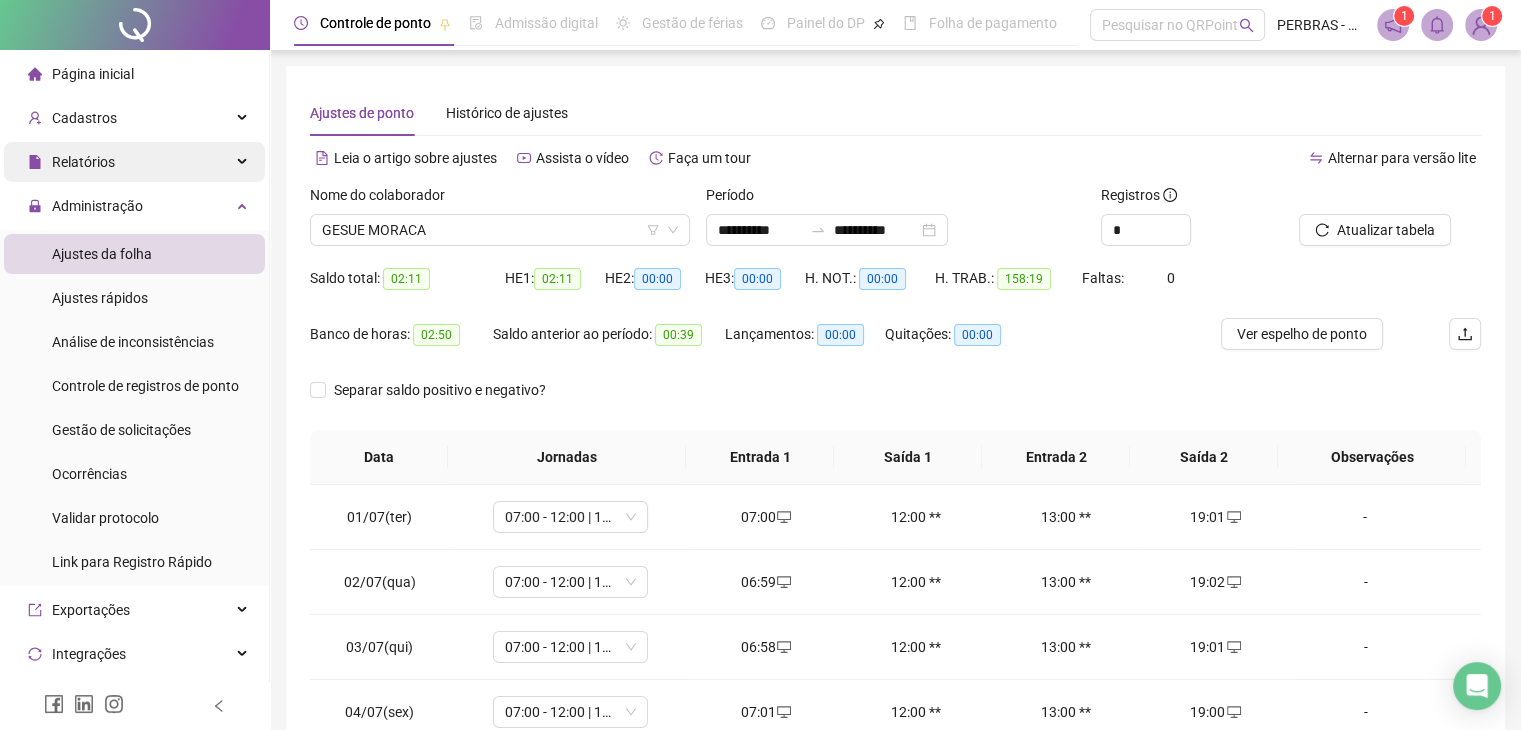 click on "Relatórios" at bounding box center [134, 162] 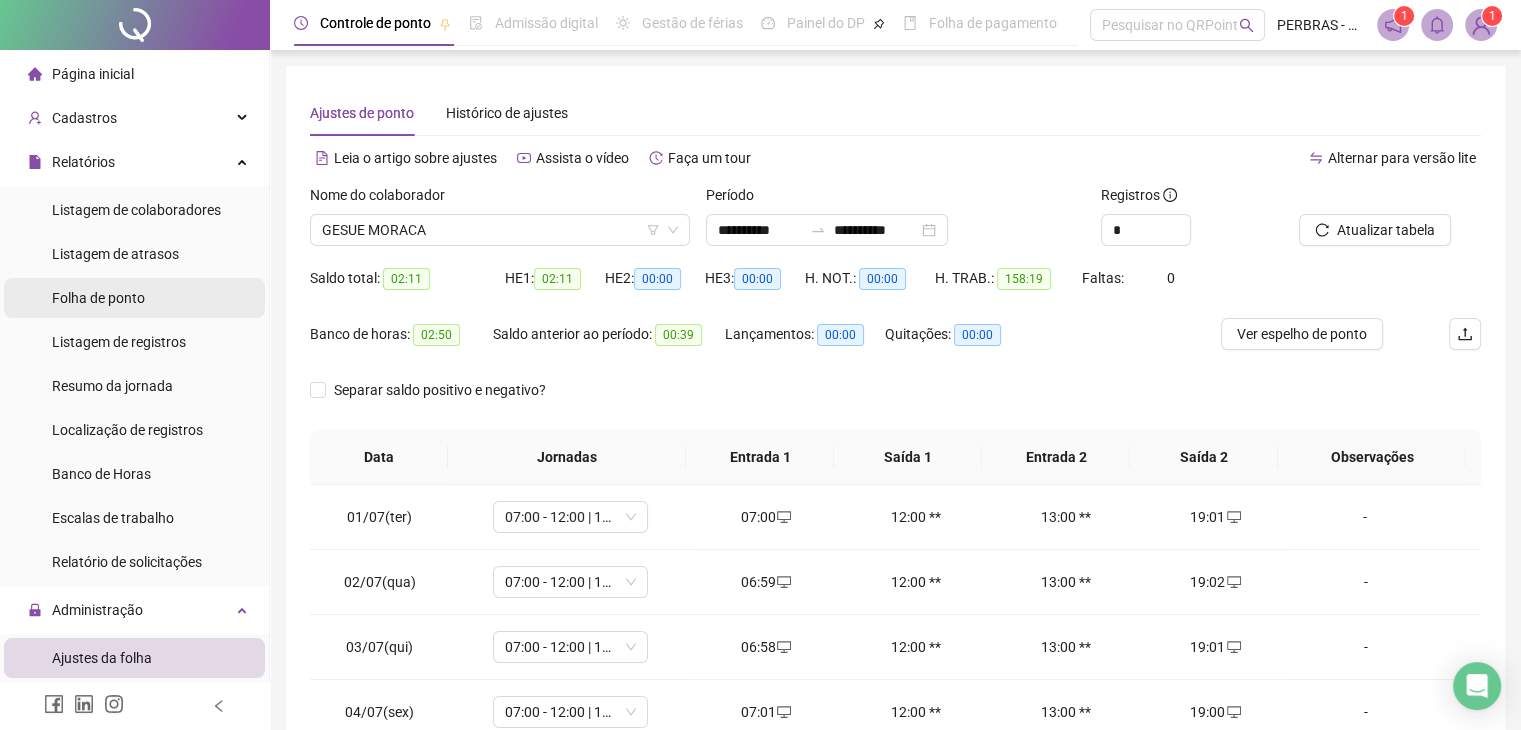 click on "Folha de ponto" at bounding box center [134, 298] 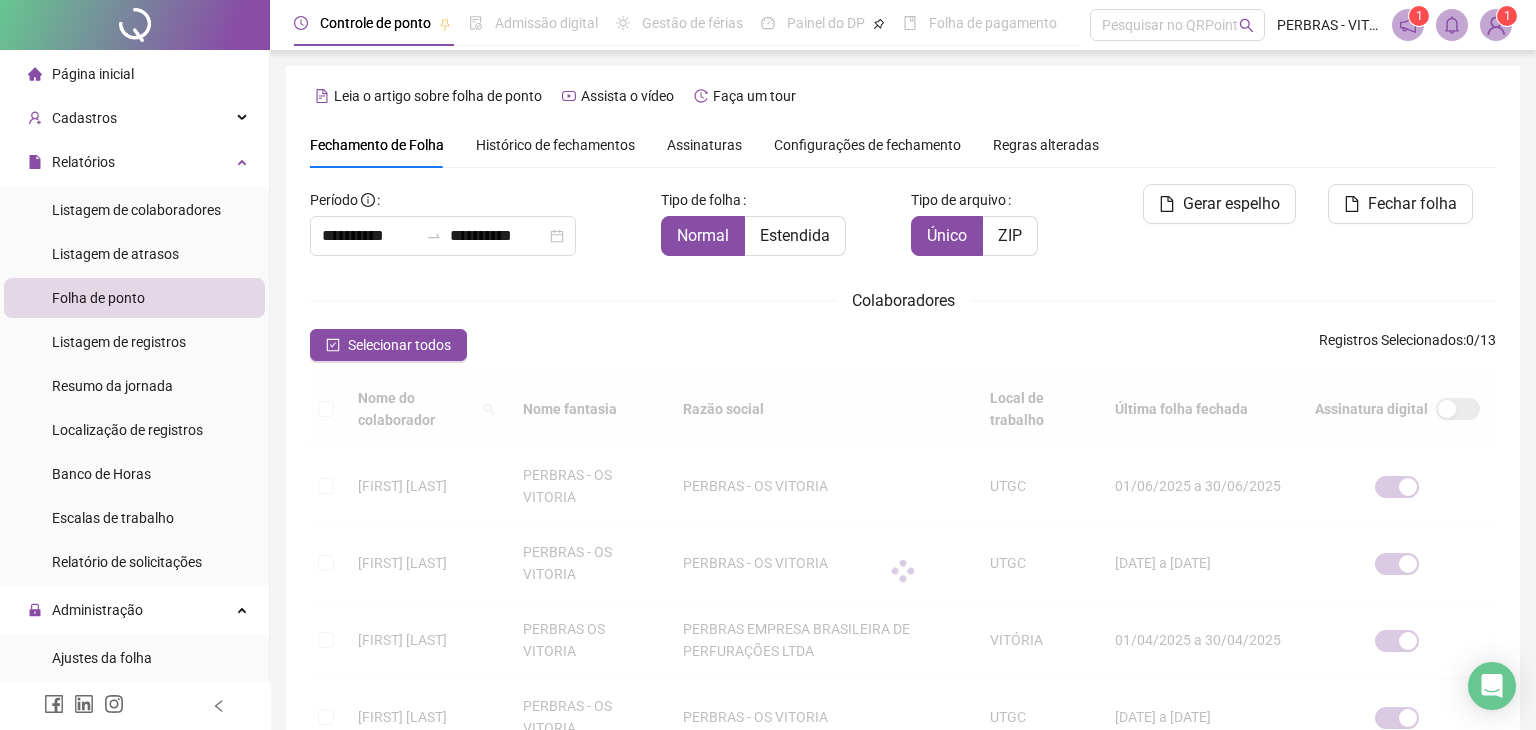 type on "**********" 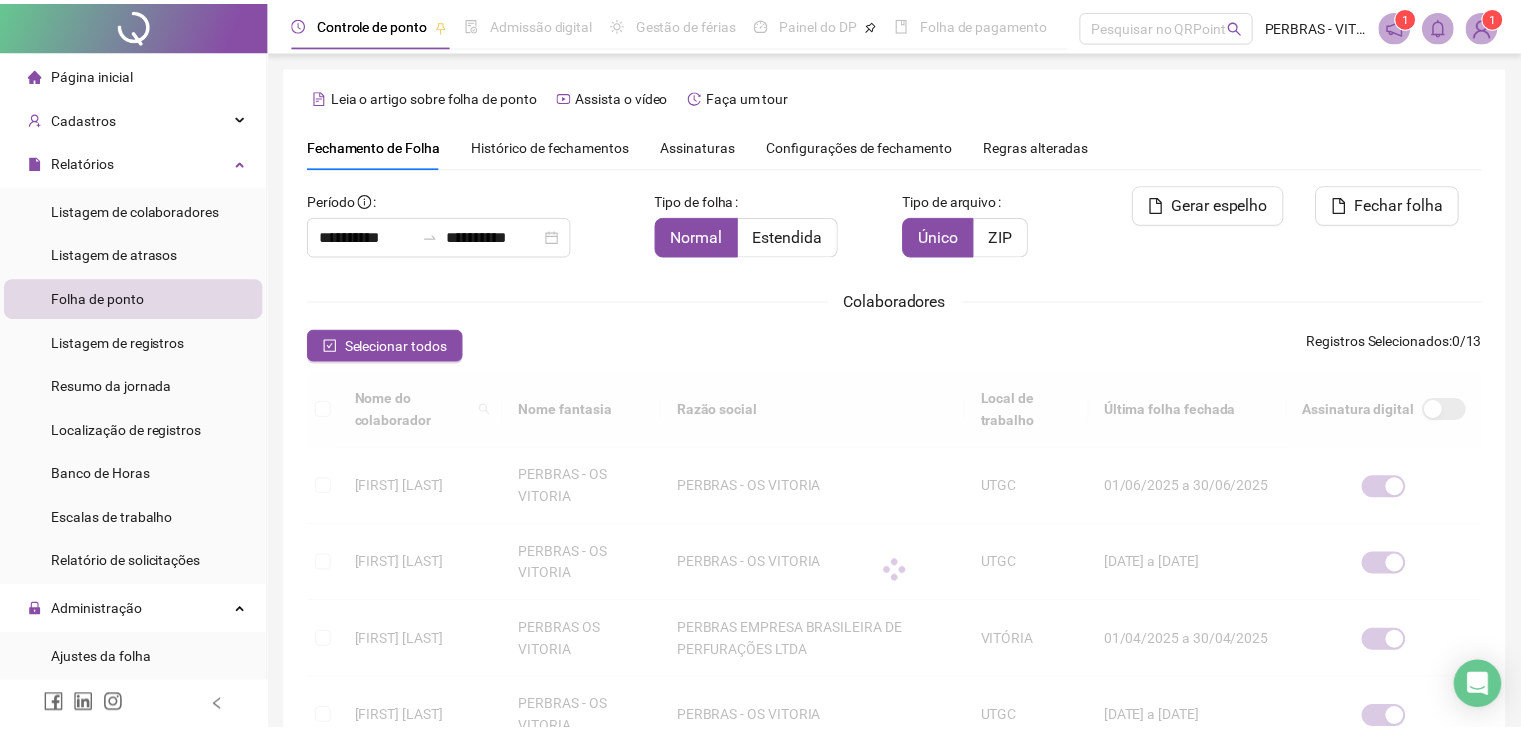 scroll, scrollTop: 44, scrollLeft: 0, axis: vertical 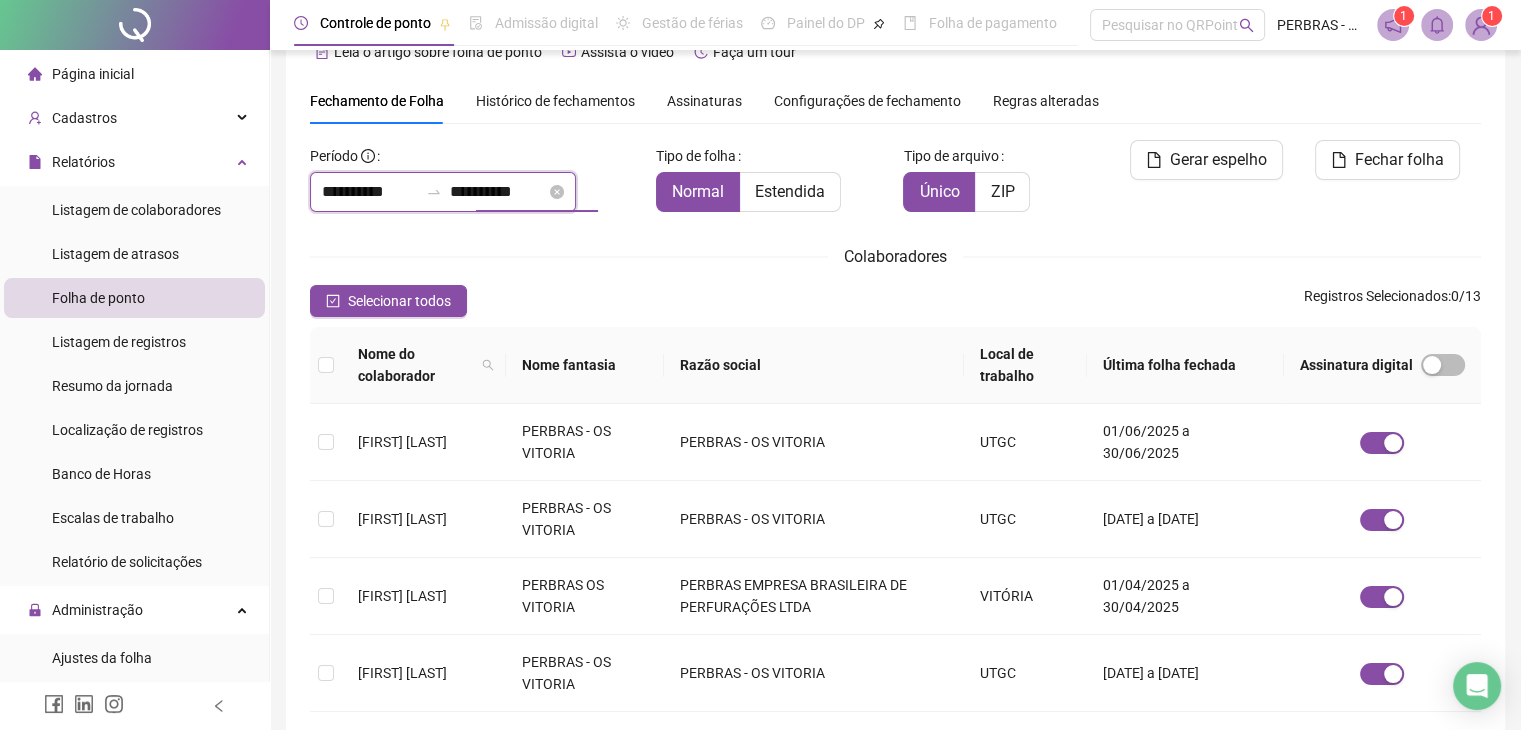 click on "**********" at bounding box center (498, 192) 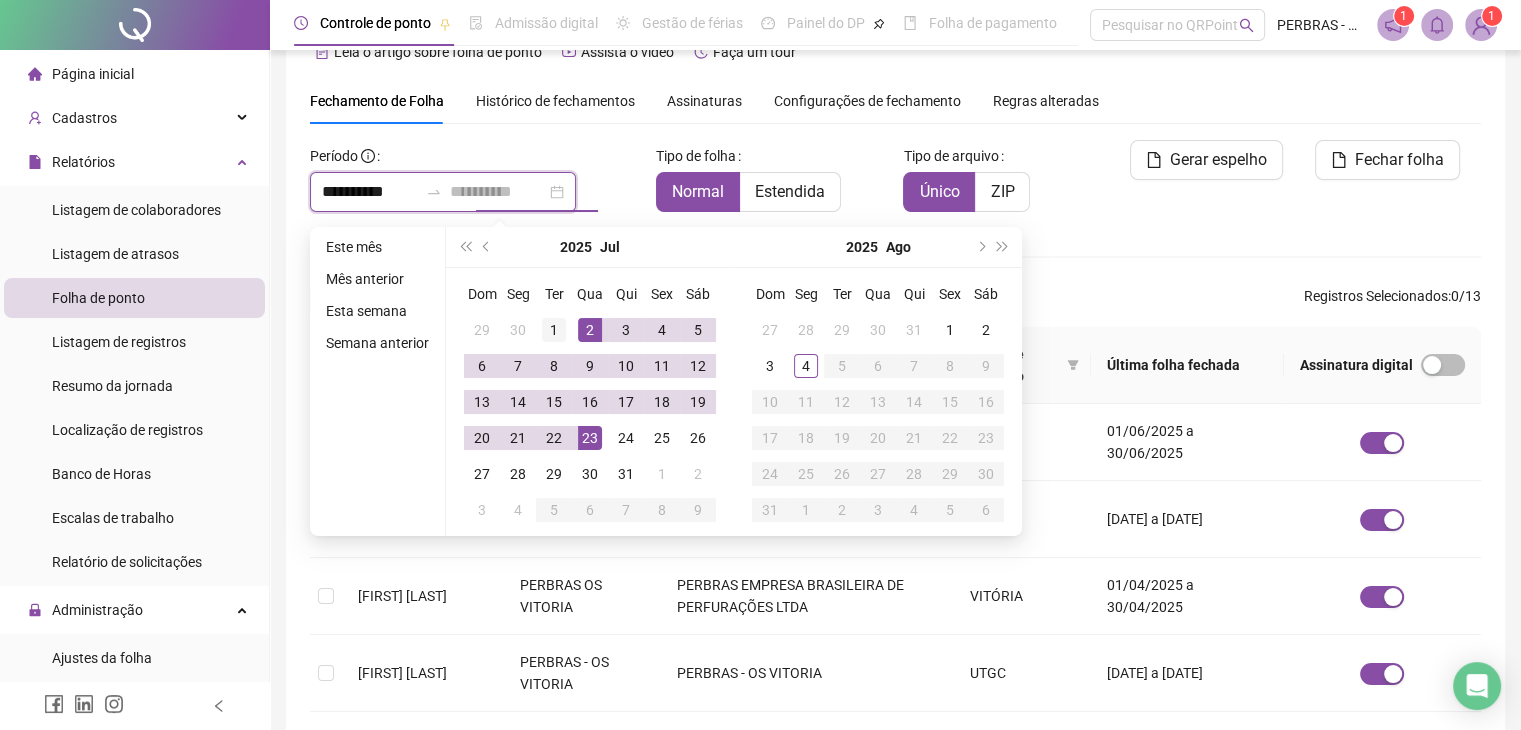 type on "**********" 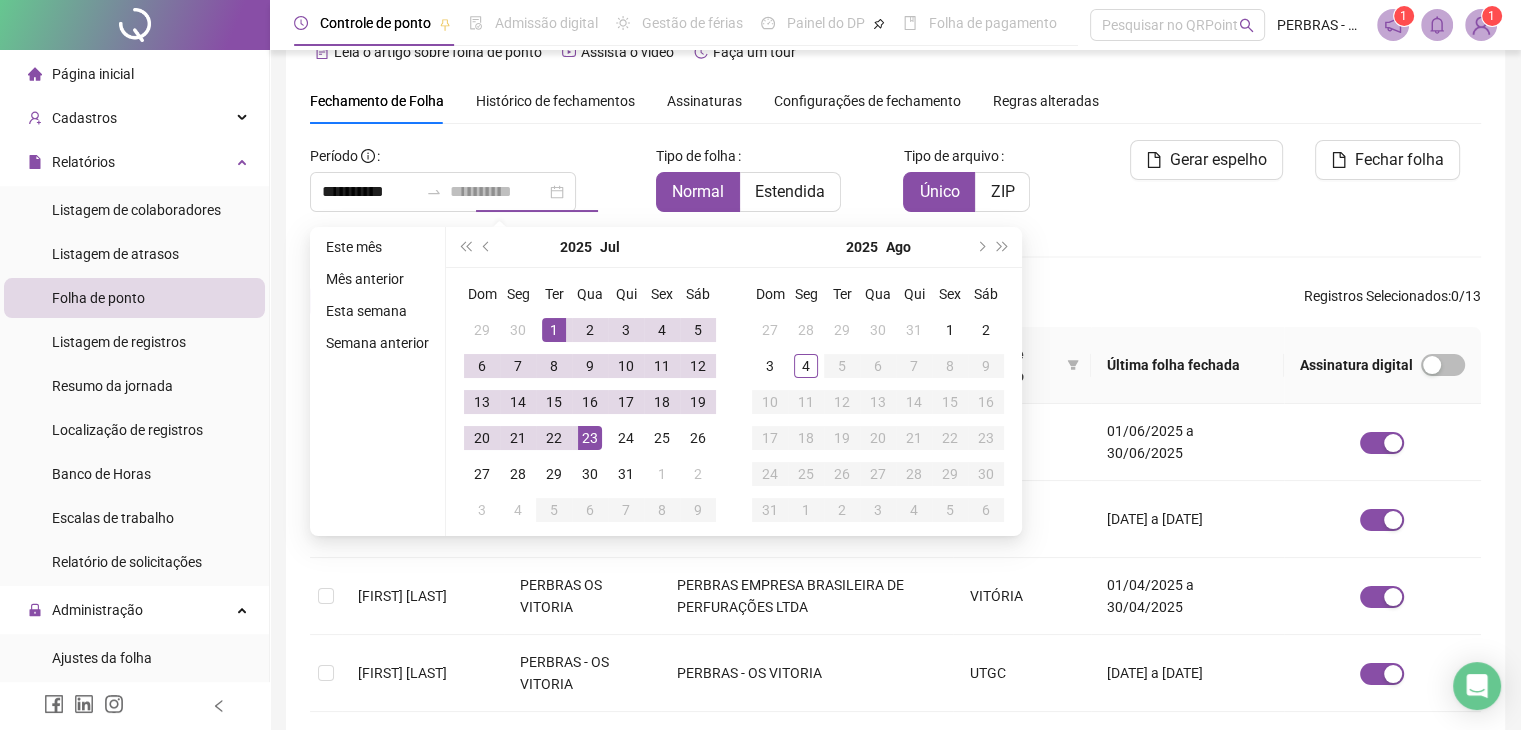 click on "1" at bounding box center [554, 330] 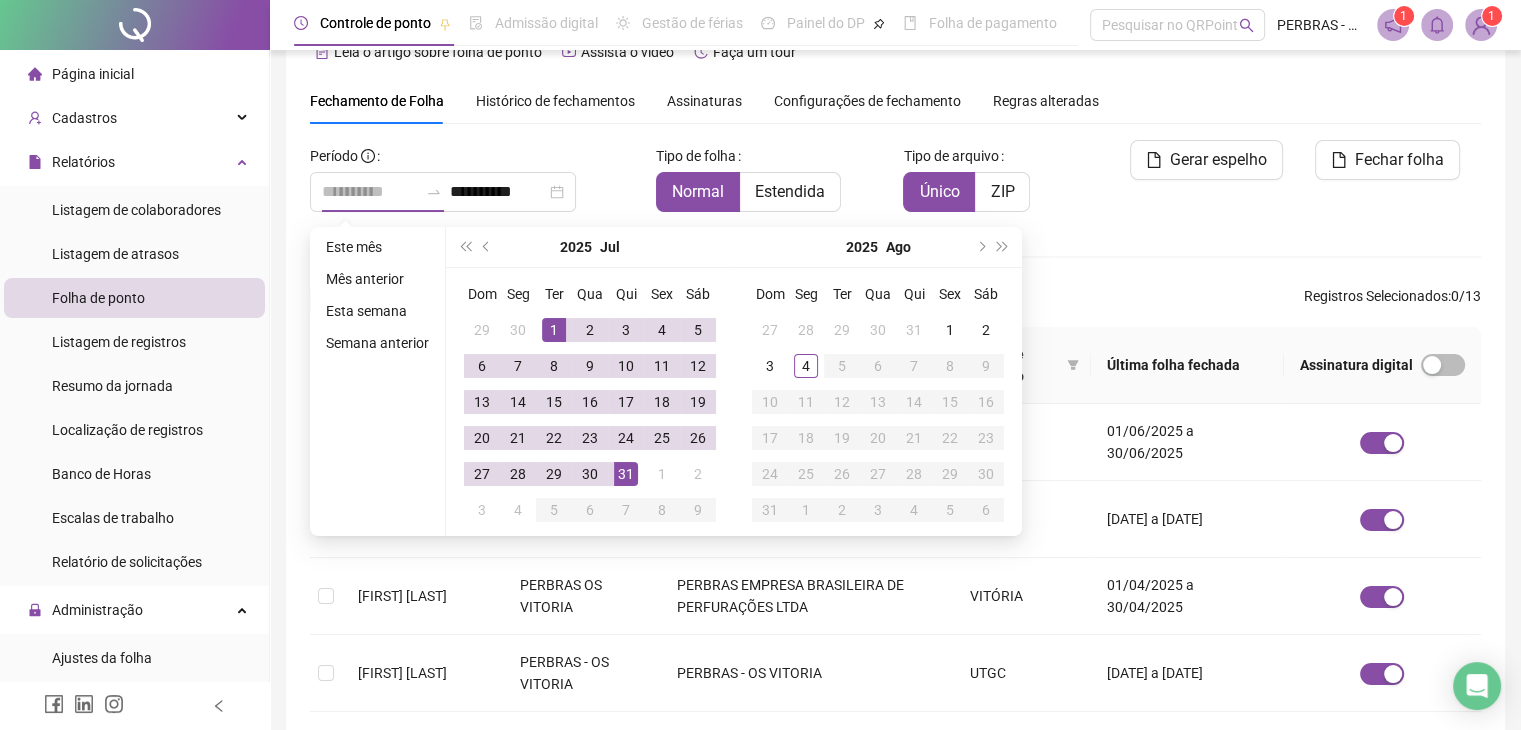 drag, startPoint x: 625, startPoint y: 467, endPoint x: 642, endPoint y: 442, distance: 30.232433 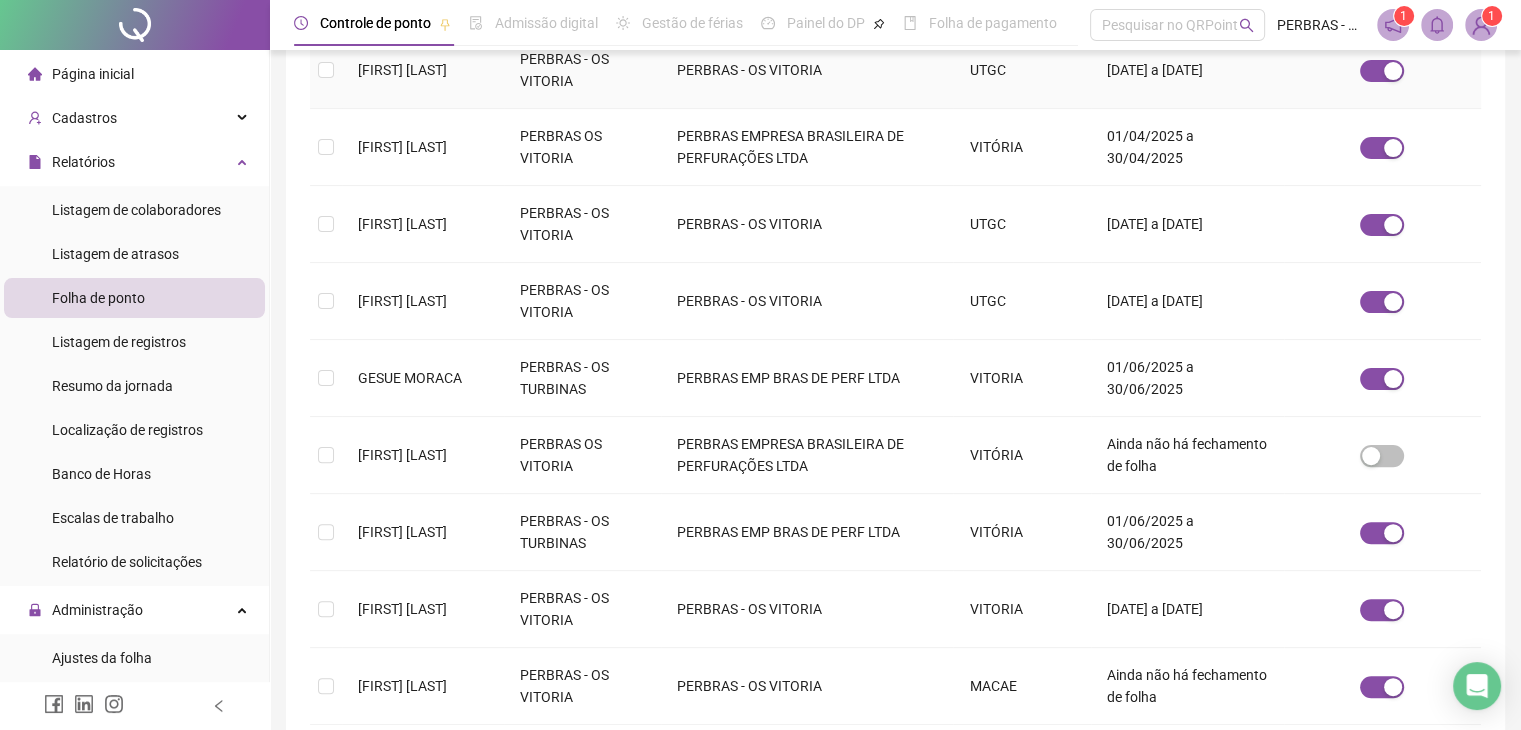scroll, scrollTop: 544, scrollLeft: 0, axis: vertical 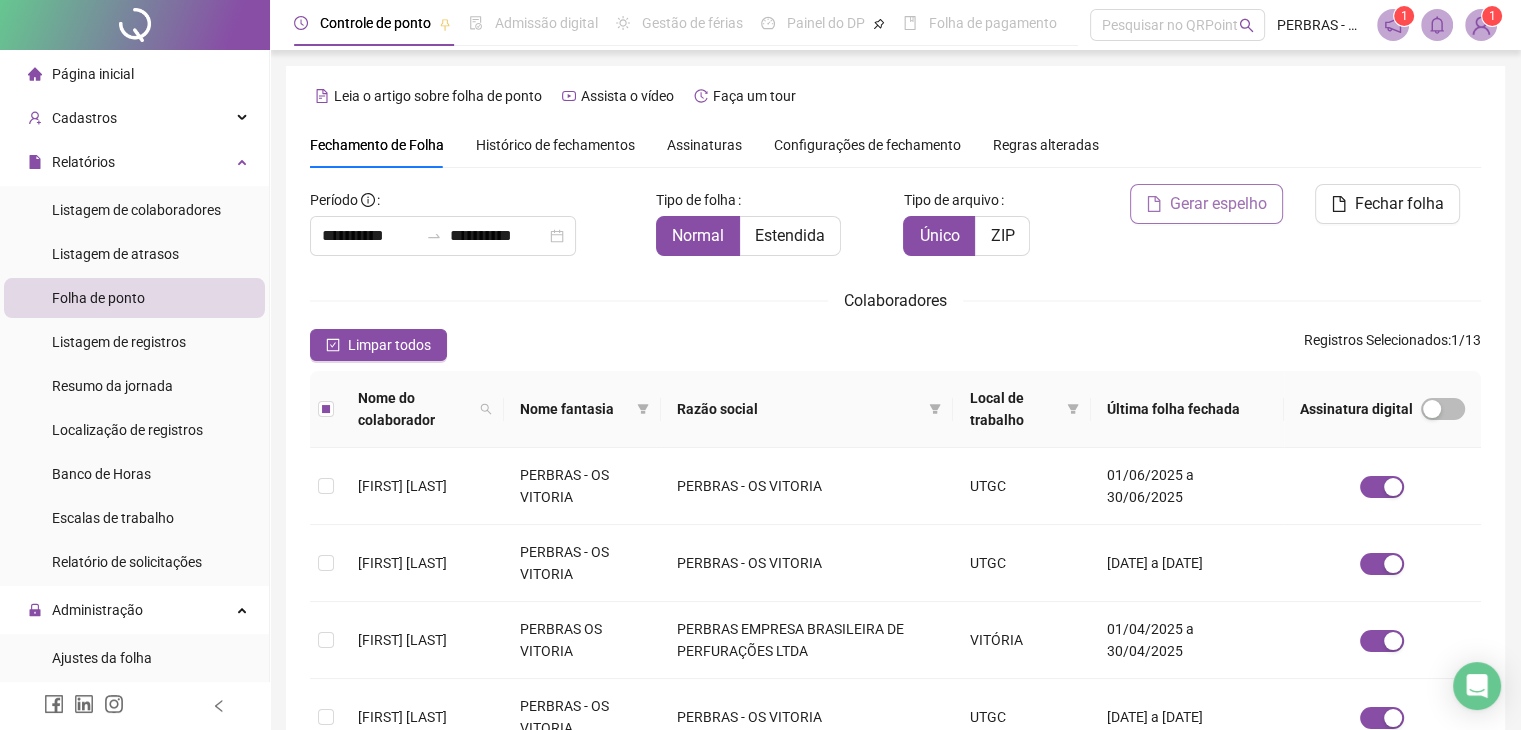 click on "Gerar espelho" at bounding box center (1218, 204) 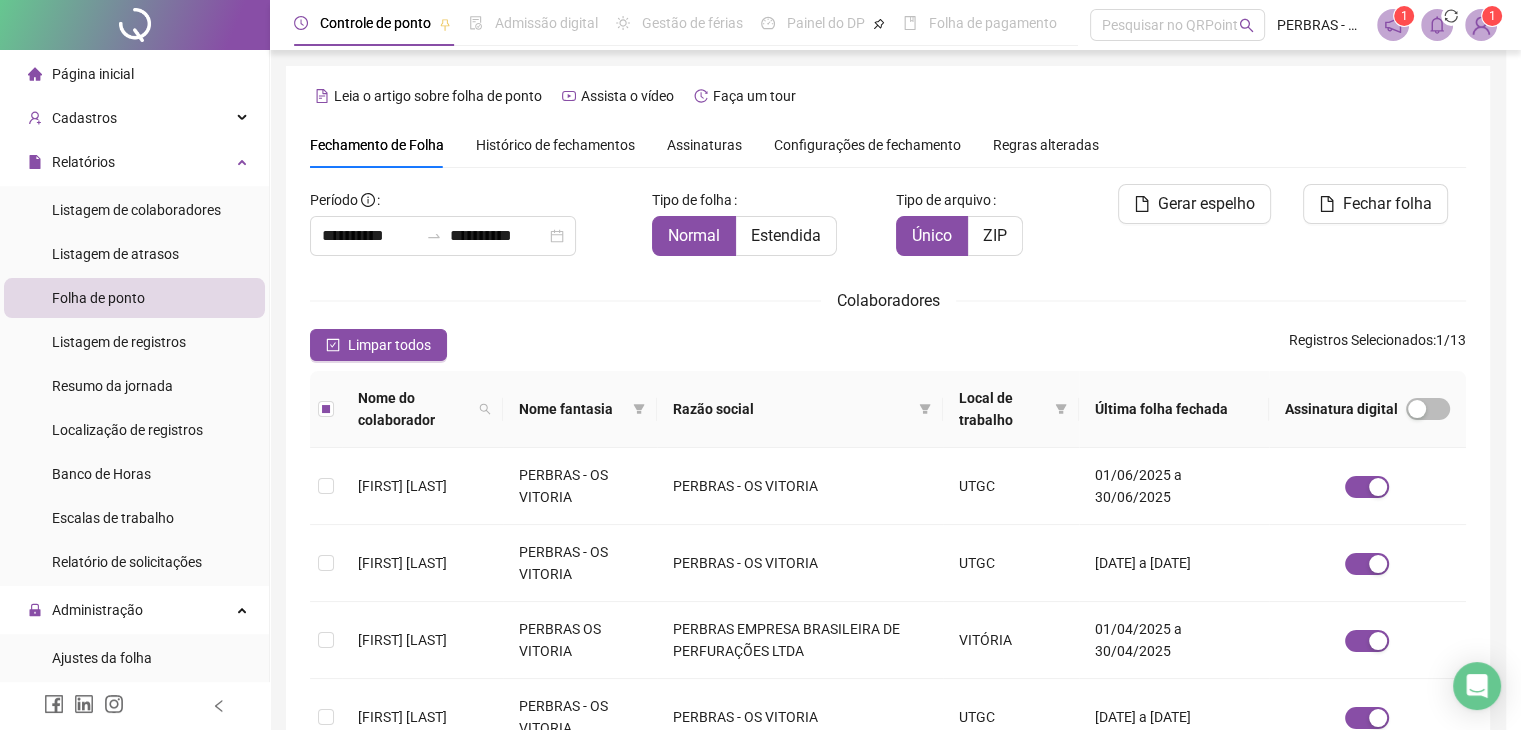 scroll, scrollTop: 44, scrollLeft: 0, axis: vertical 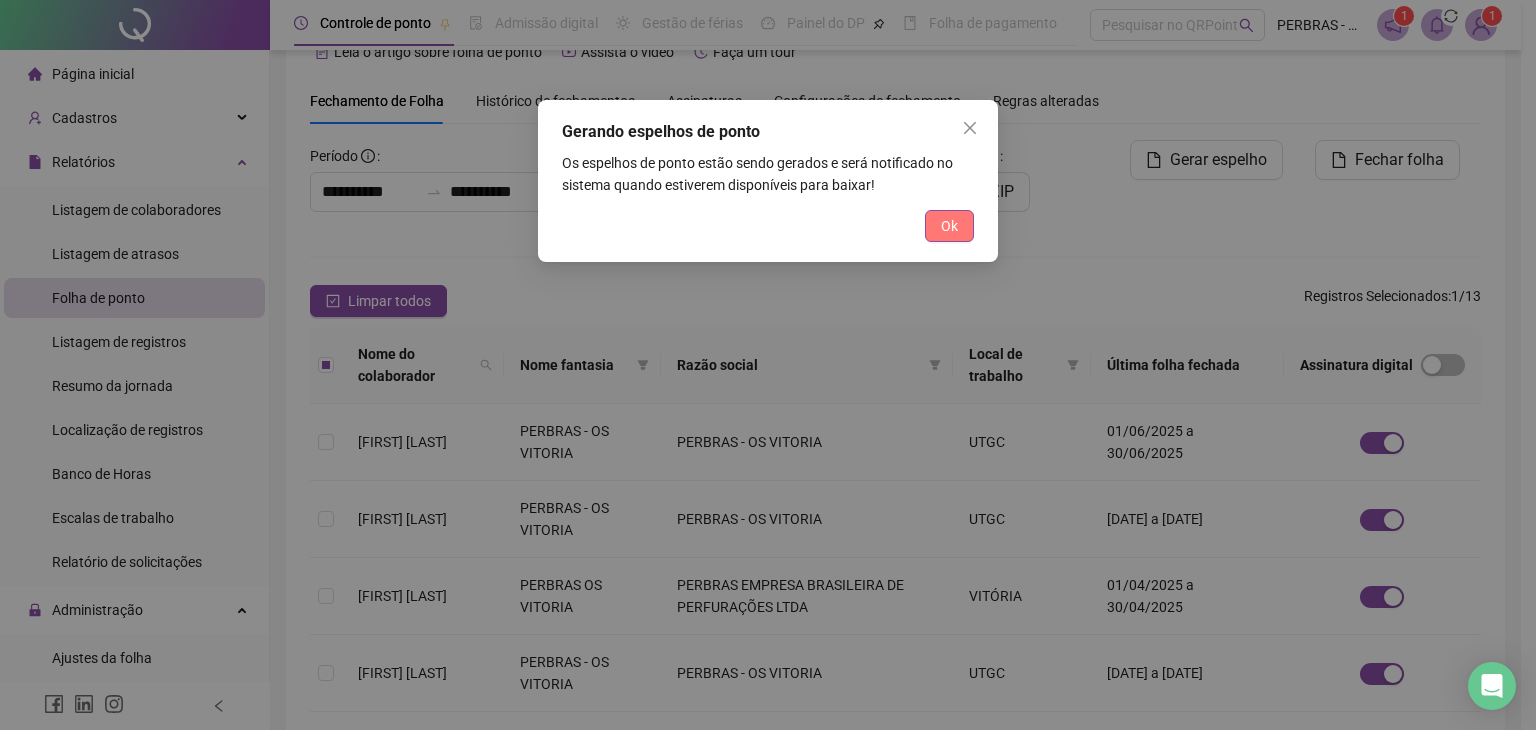 click on "Ok" at bounding box center [949, 226] 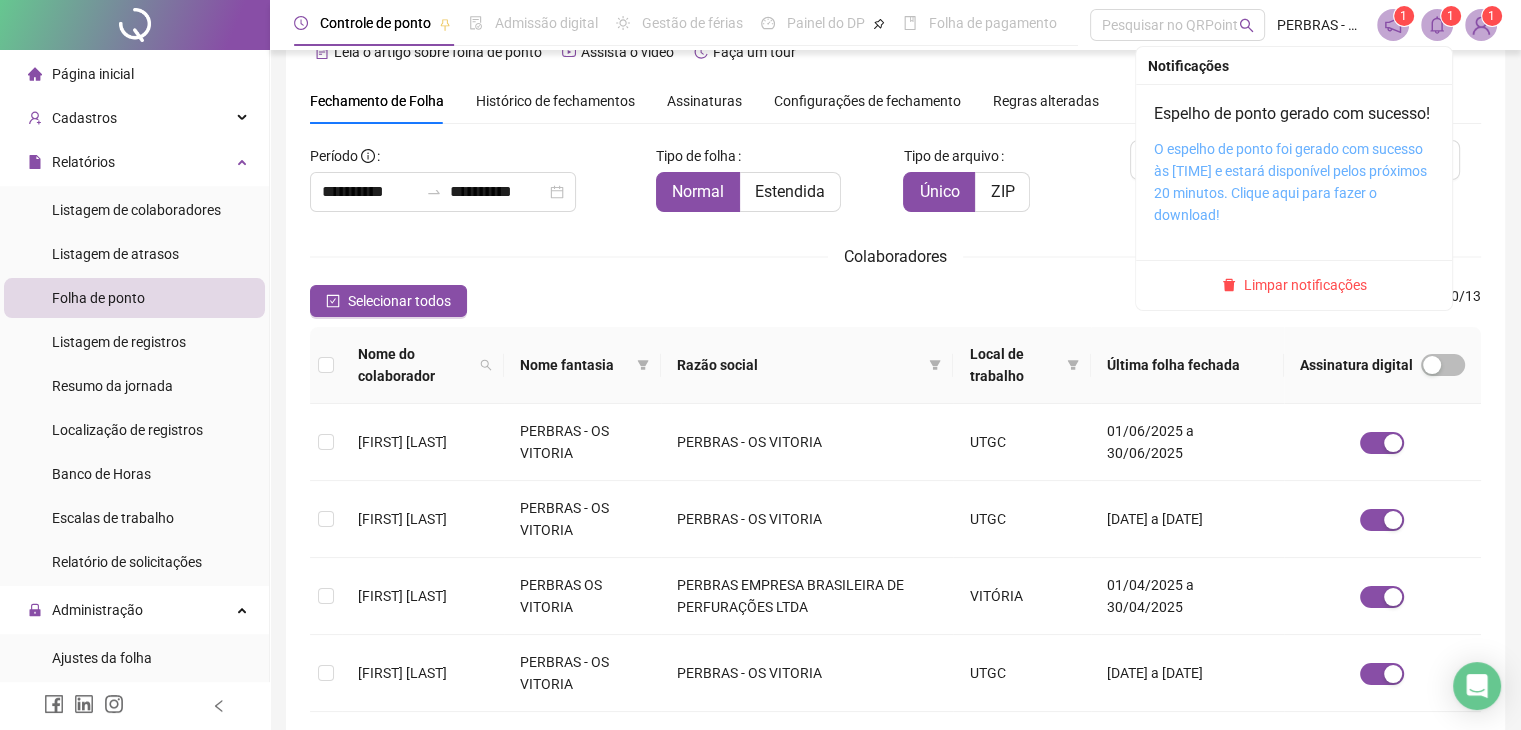 click on "O espelho de ponto foi gerado com sucesso às [TIME] e estará disponível pelos próximos 20 minutos.
Clique aqui para fazer o download!" at bounding box center [1290, 182] 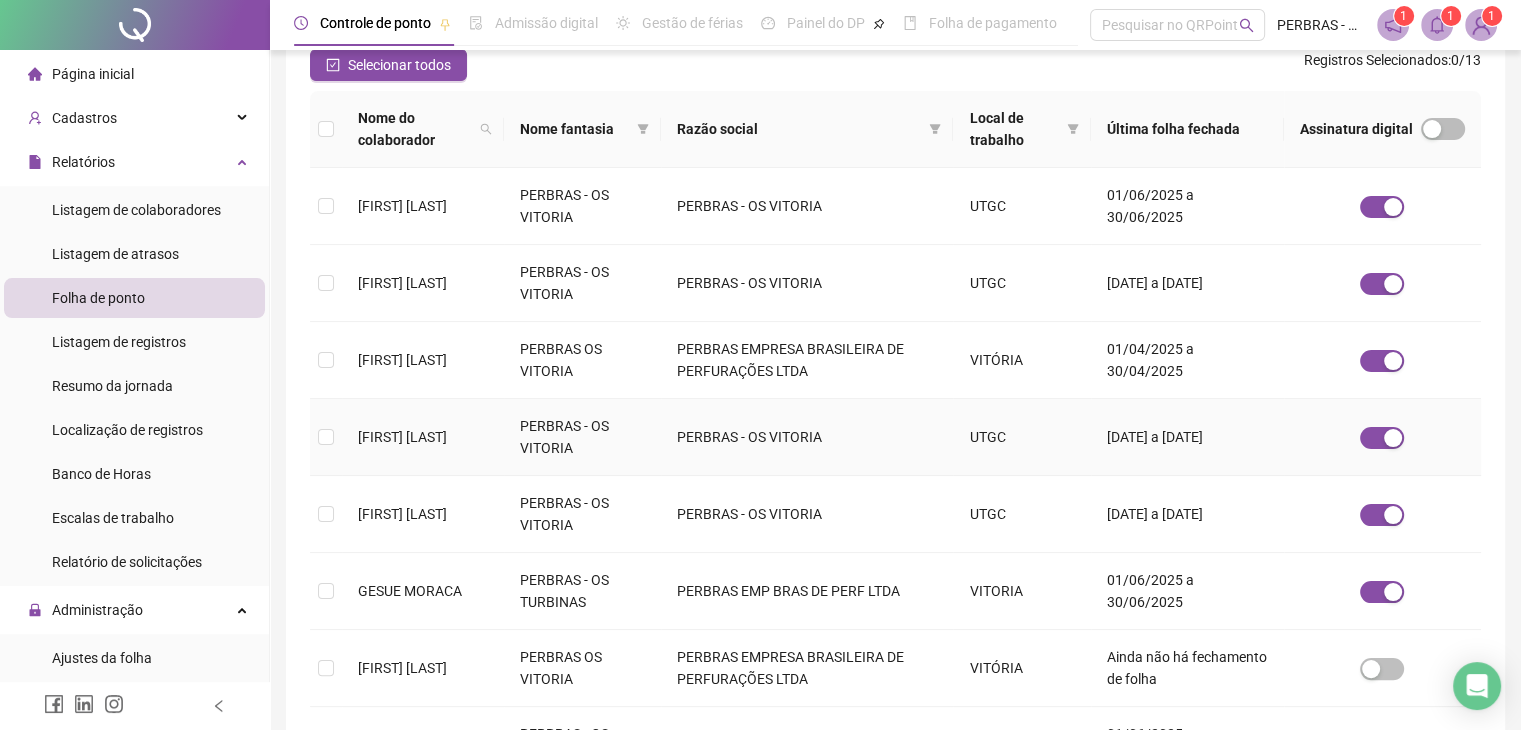 scroll, scrollTop: 344, scrollLeft: 0, axis: vertical 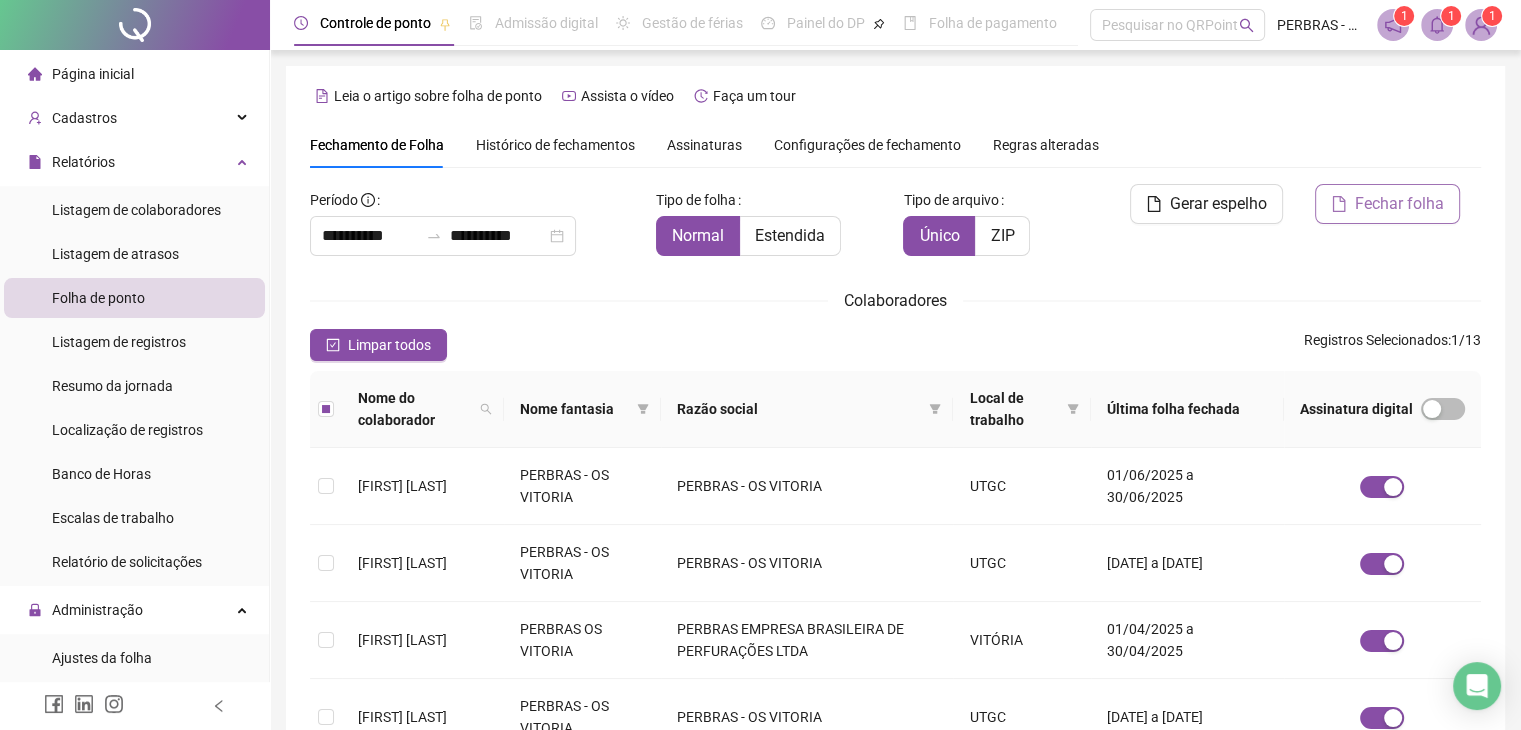 click on "Fechar folha" at bounding box center (1399, 204) 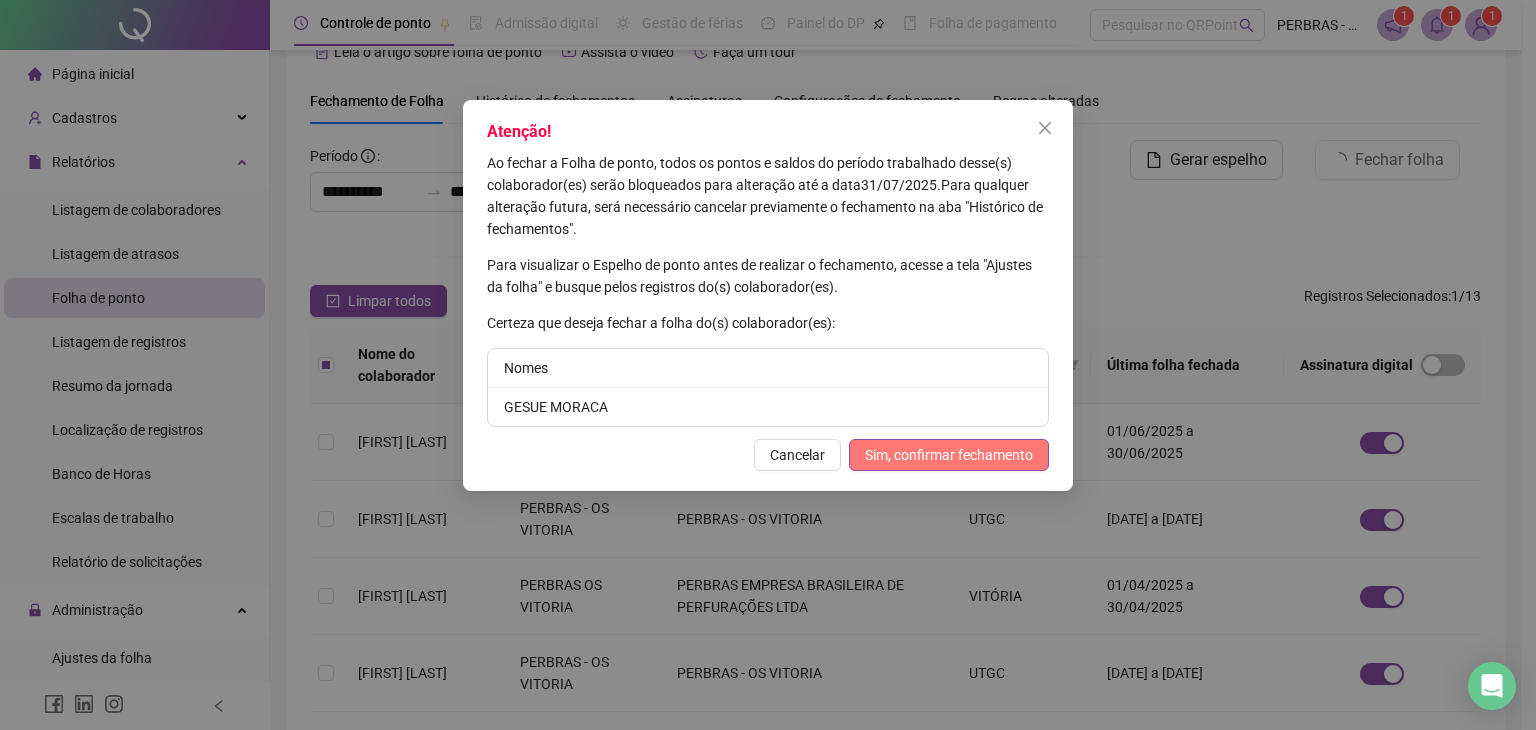 click on "Sim, confirmar fechamento" at bounding box center [949, 455] 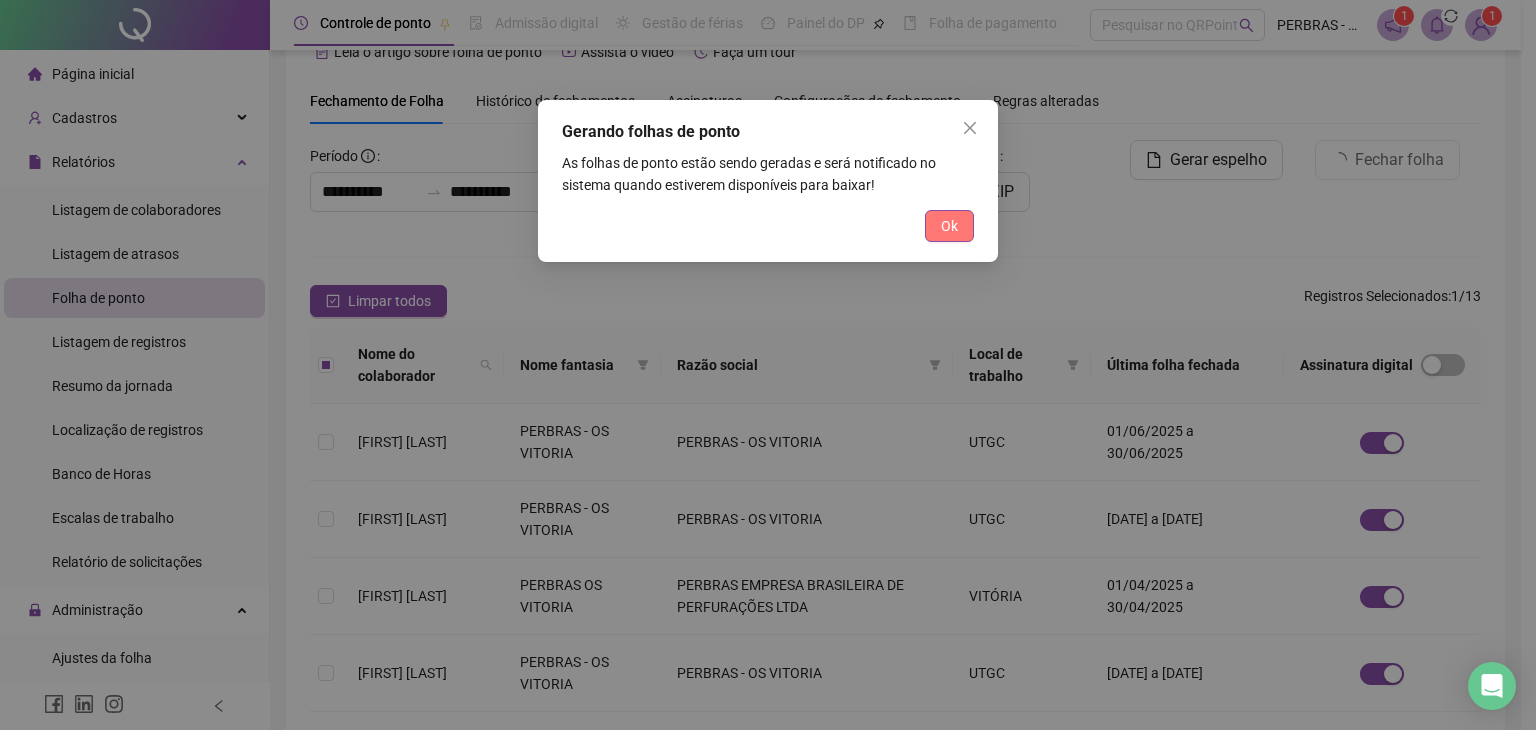 click on "Ok" at bounding box center (949, 226) 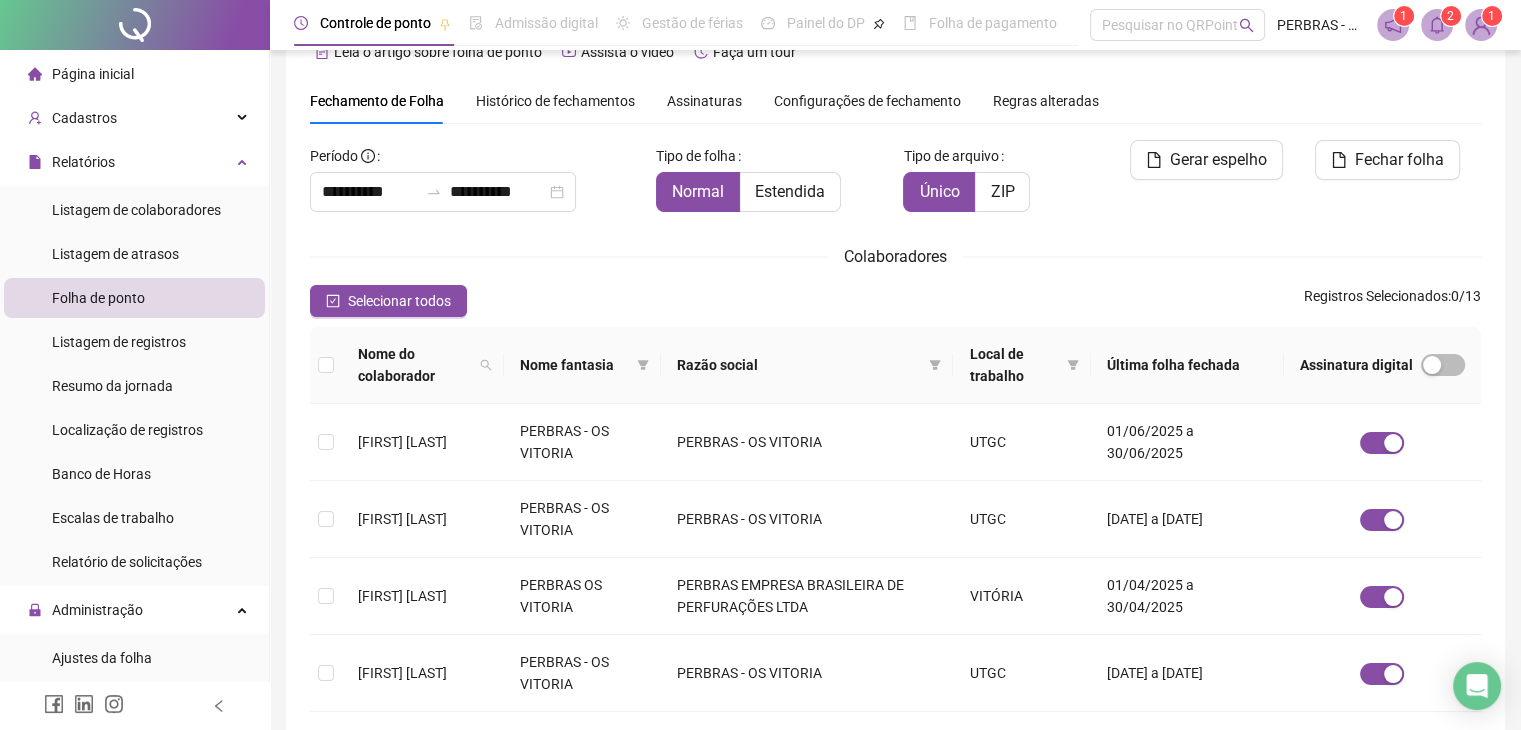 click at bounding box center [1437, 25] 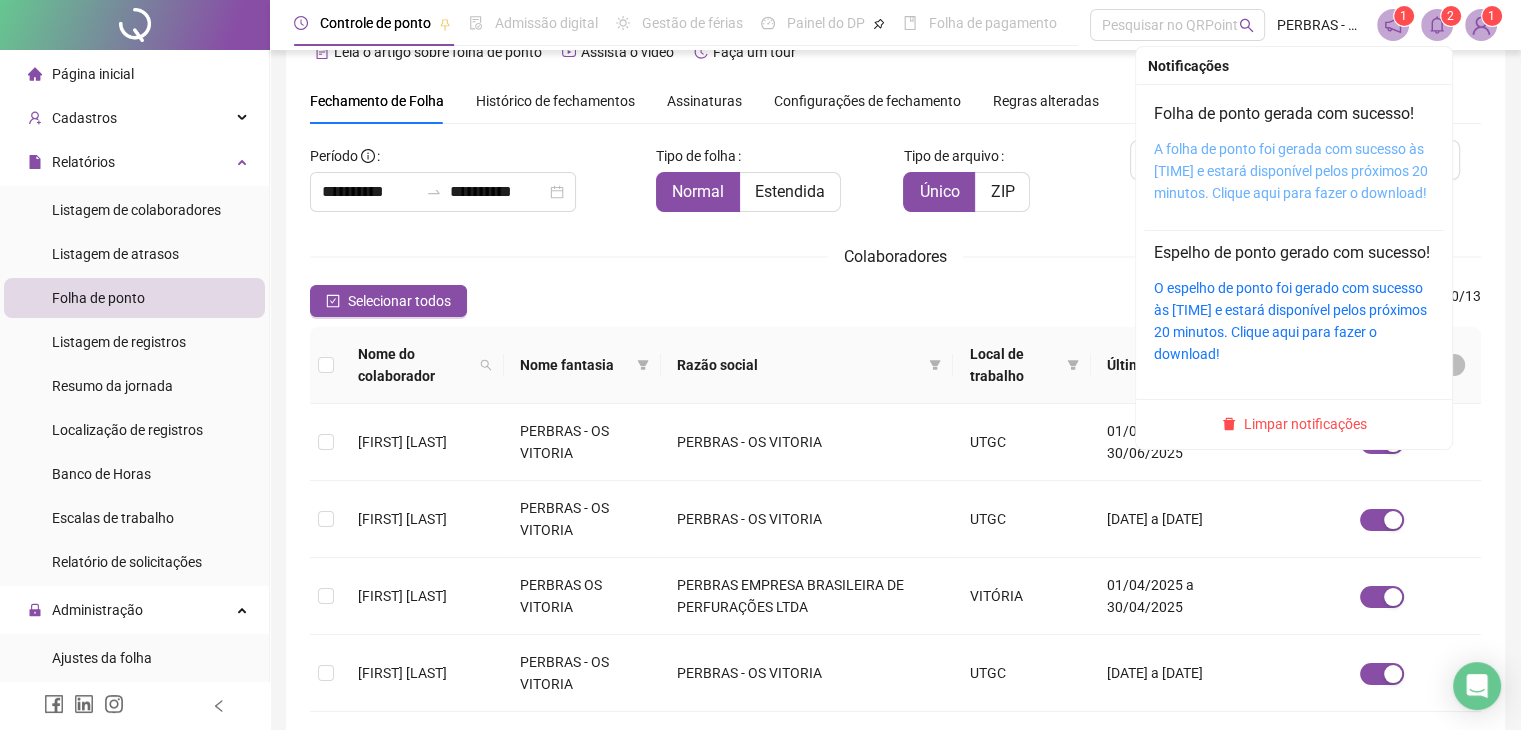 click on "A folha de ponto foi gerada com sucesso às [TIME] e estará disponível pelos próximos 20 minutos.
Clique aqui para fazer o download!" at bounding box center [1291, 171] 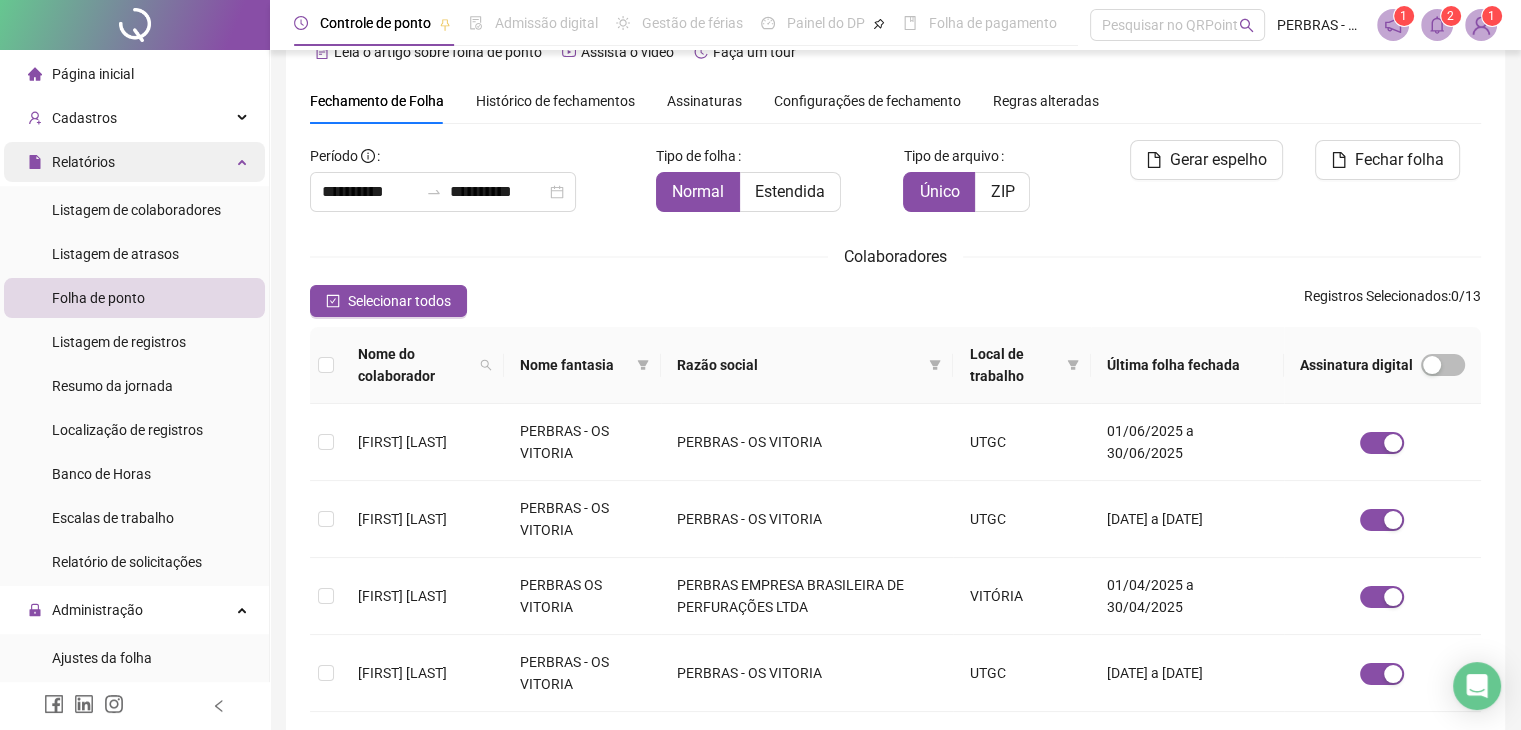 click on "Relatórios" at bounding box center [134, 162] 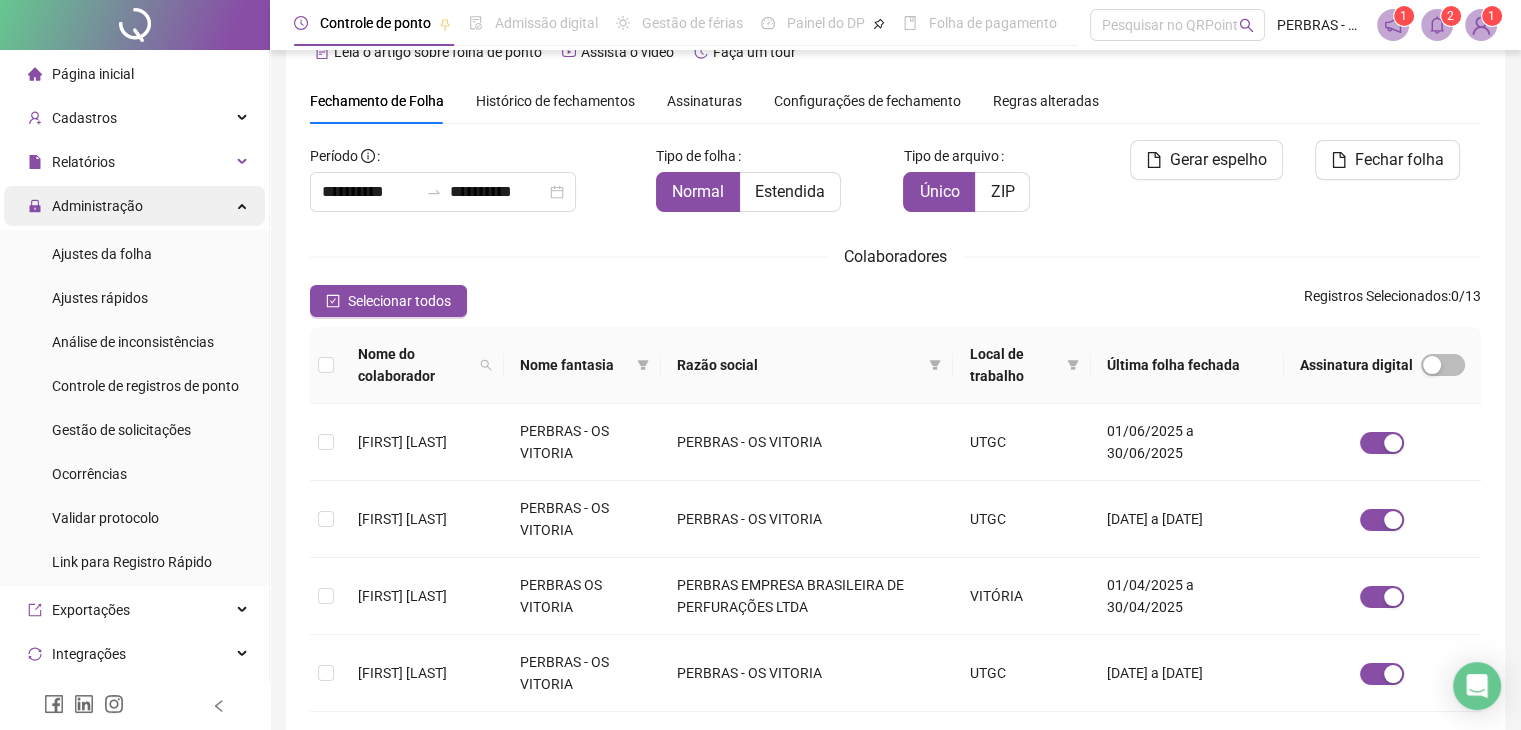 click on "Administração" at bounding box center [134, 206] 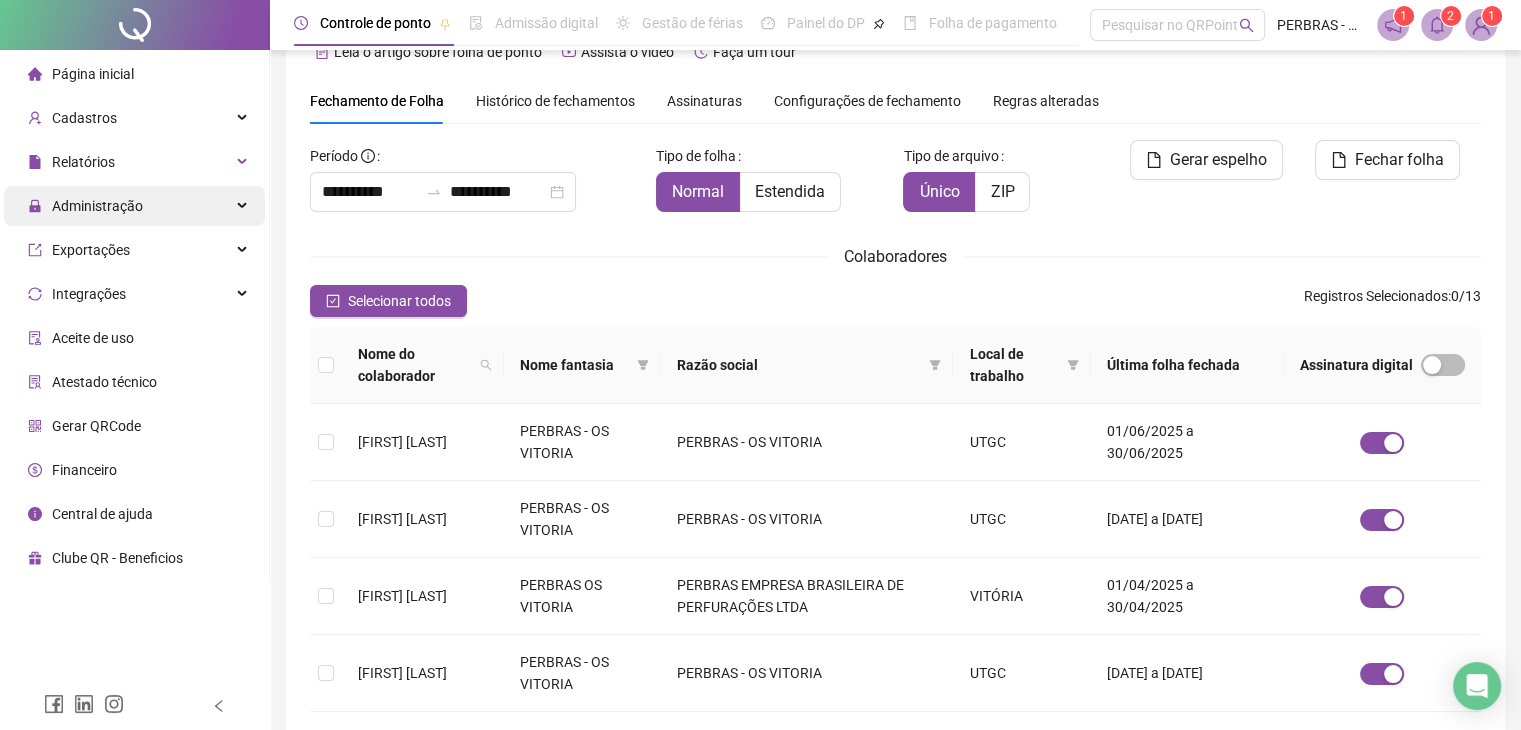 click on "Administração" at bounding box center [134, 206] 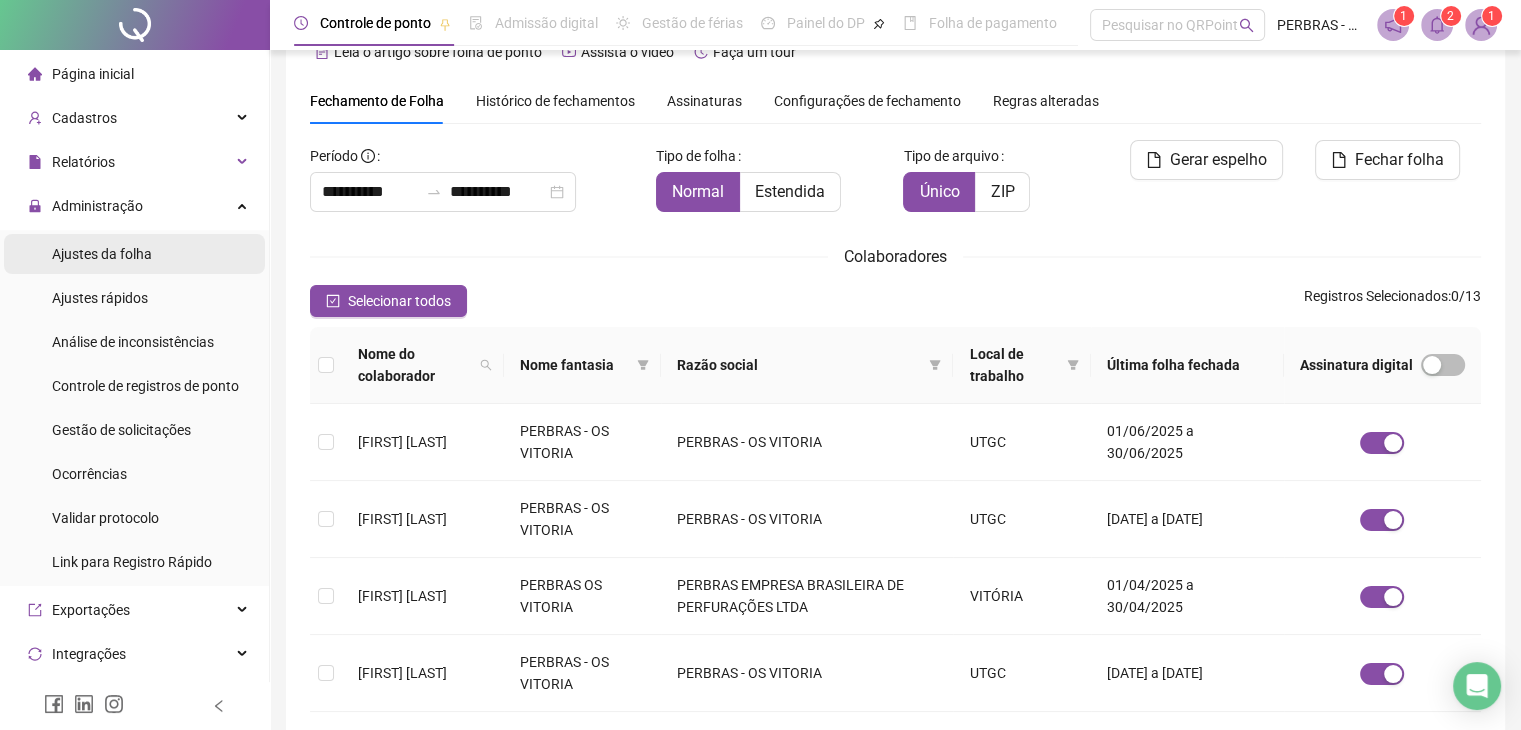 click on "Ajustes da folha" at bounding box center (134, 254) 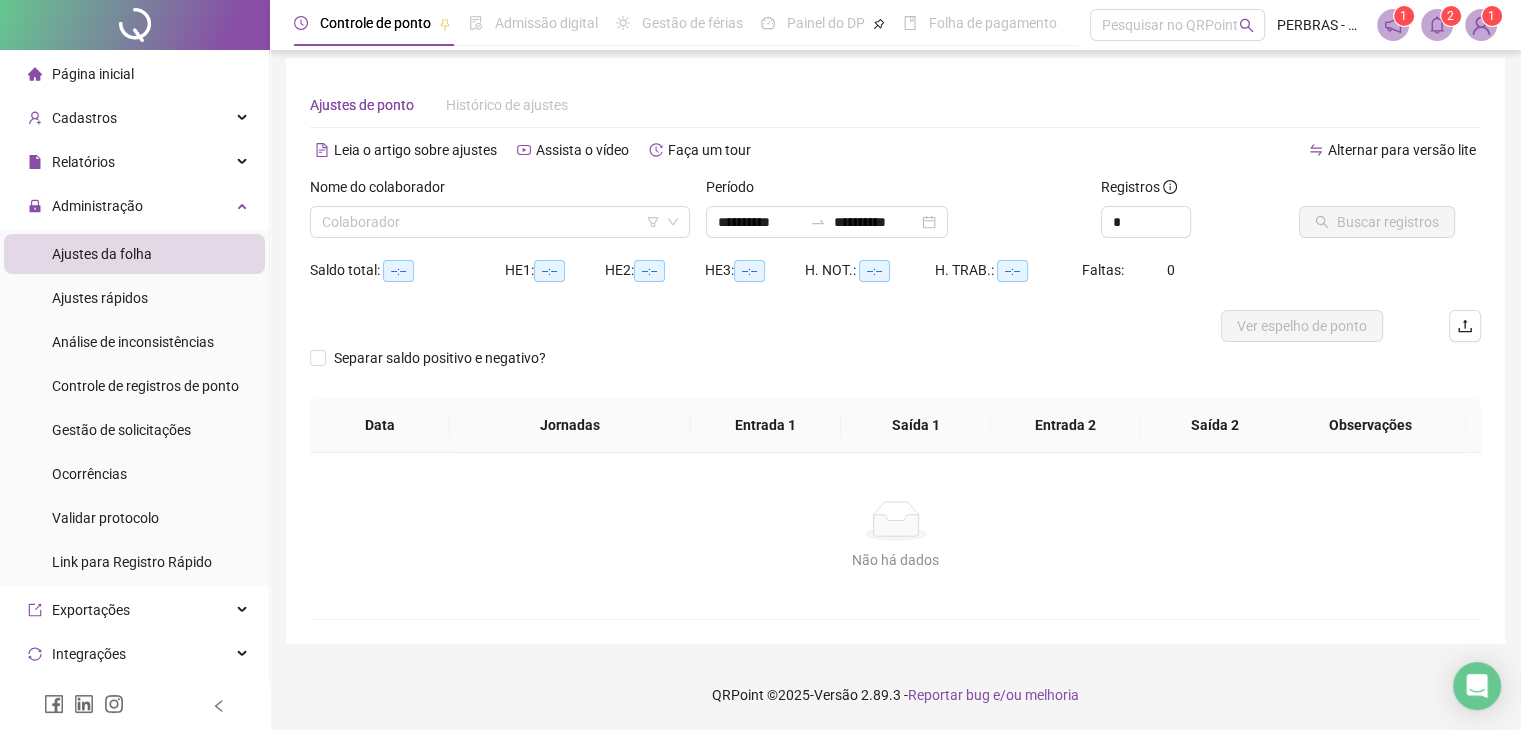 scroll, scrollTop: 8, scrollLeft: 0, axis: vertical 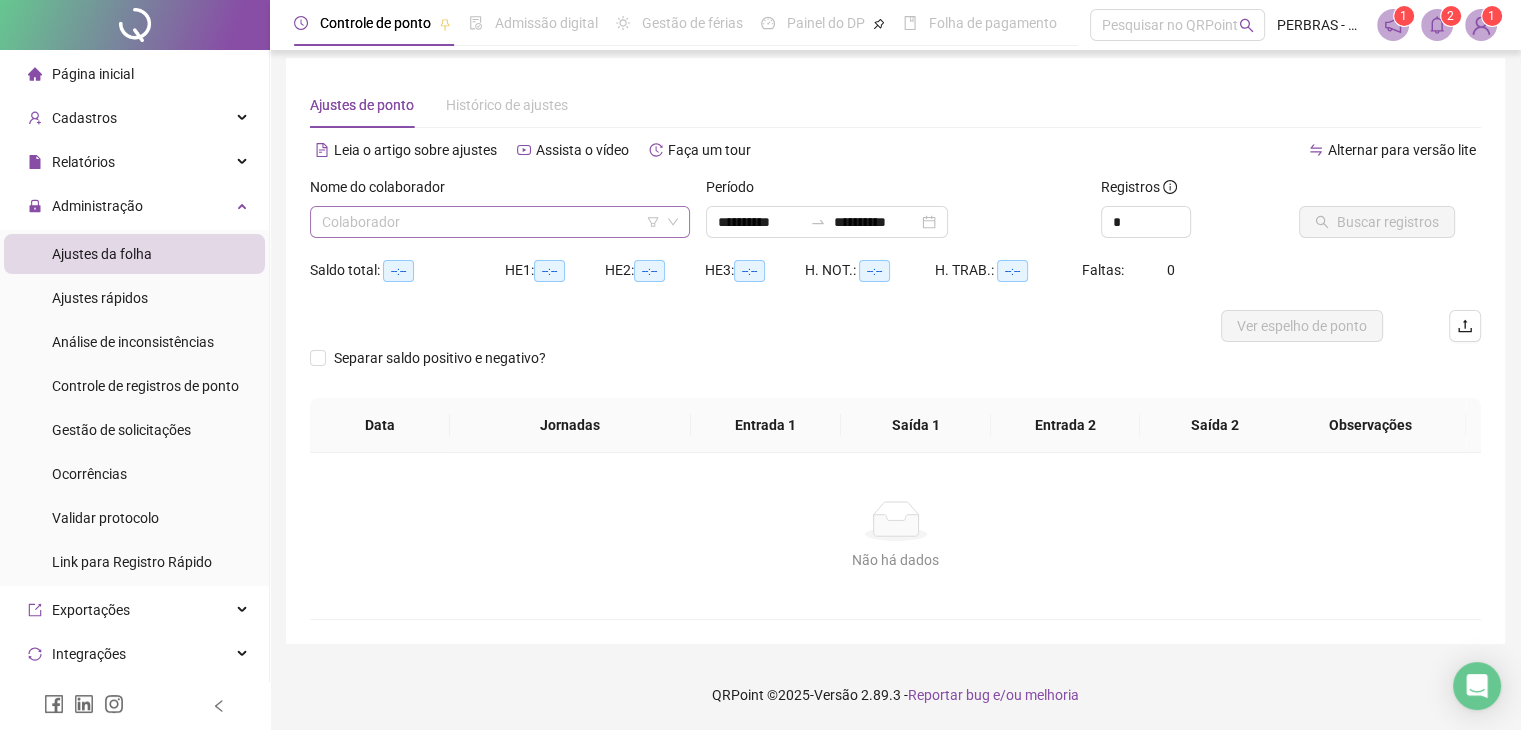 type on "**********" 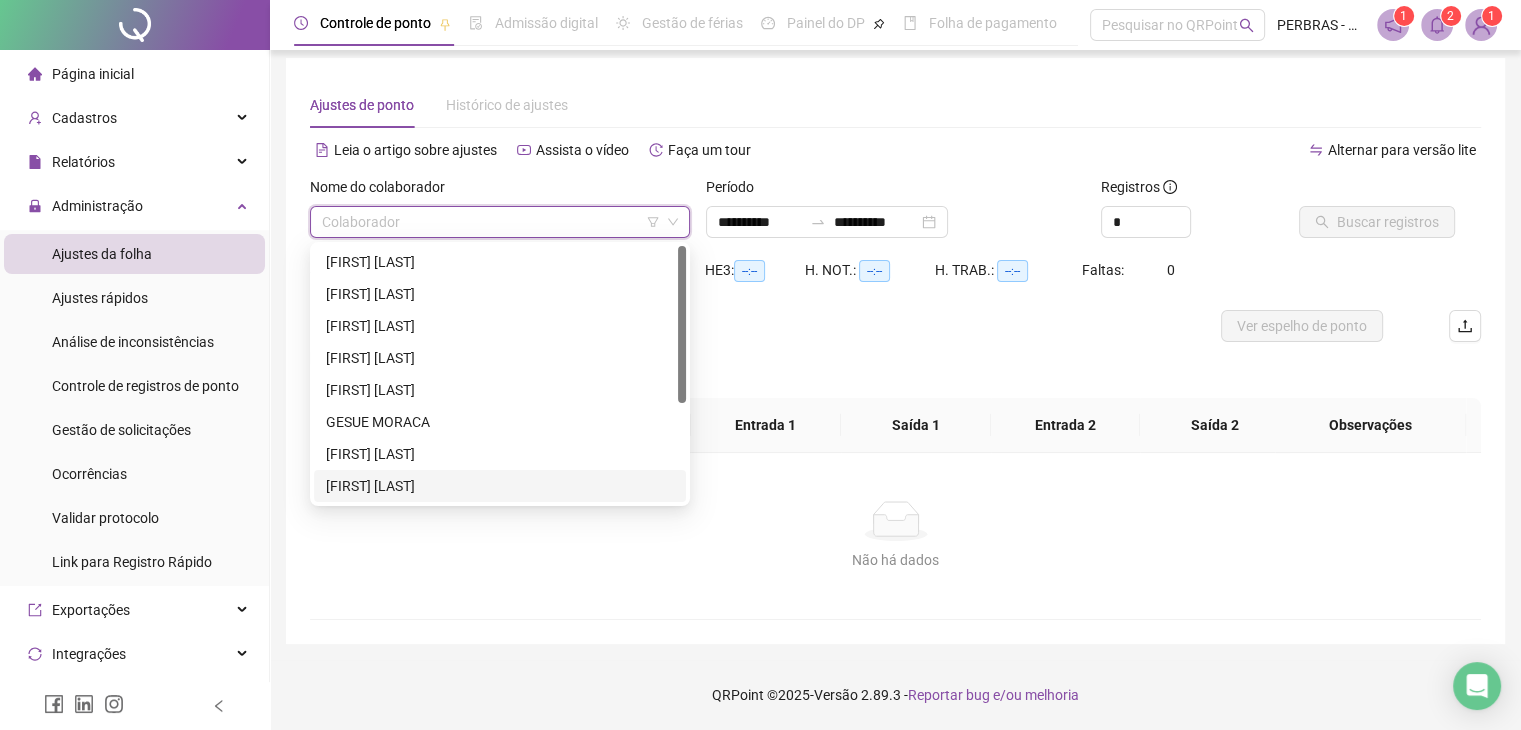 click on "[FIRST] [LAST]" at bounding box center [500, 486] 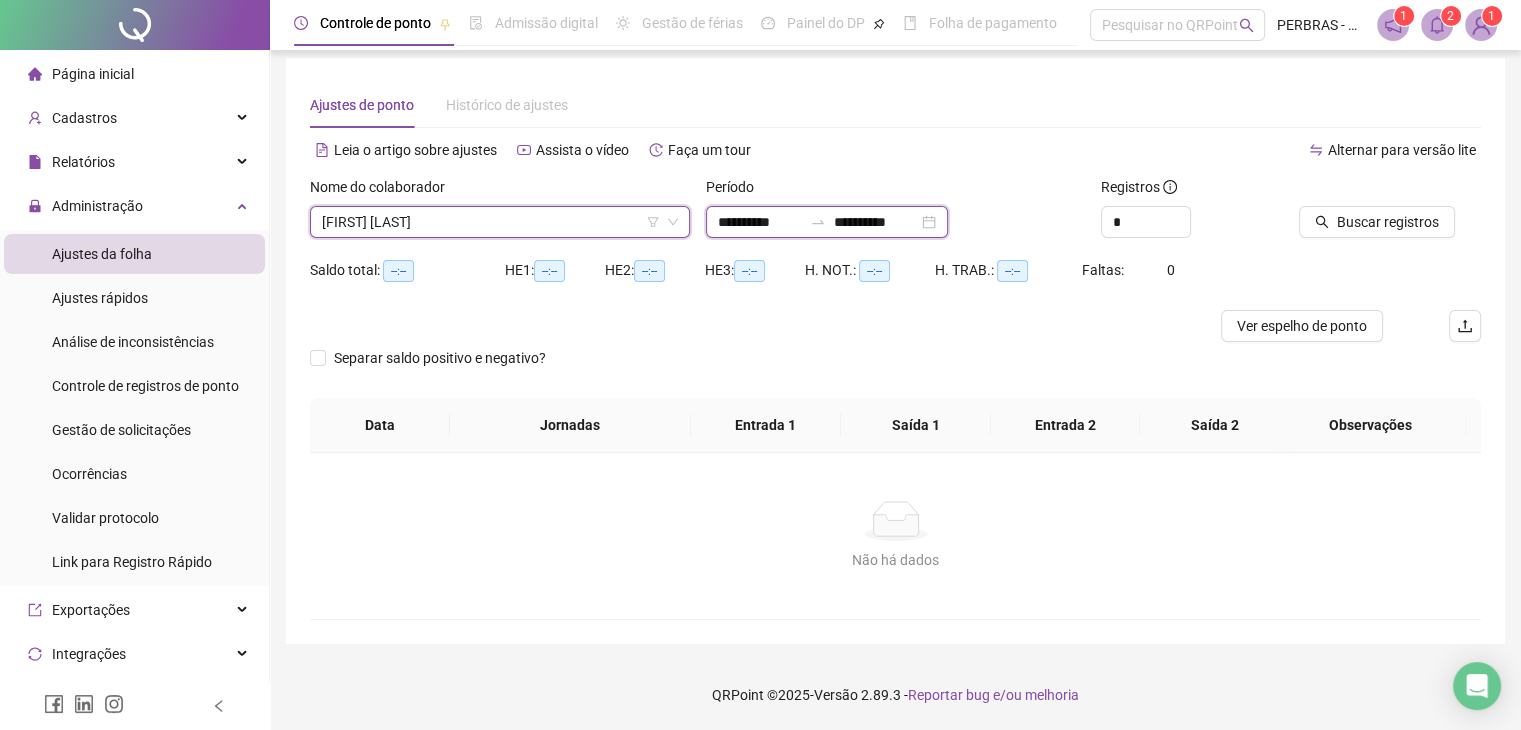click on "**********" at bounding box center (876, 222) 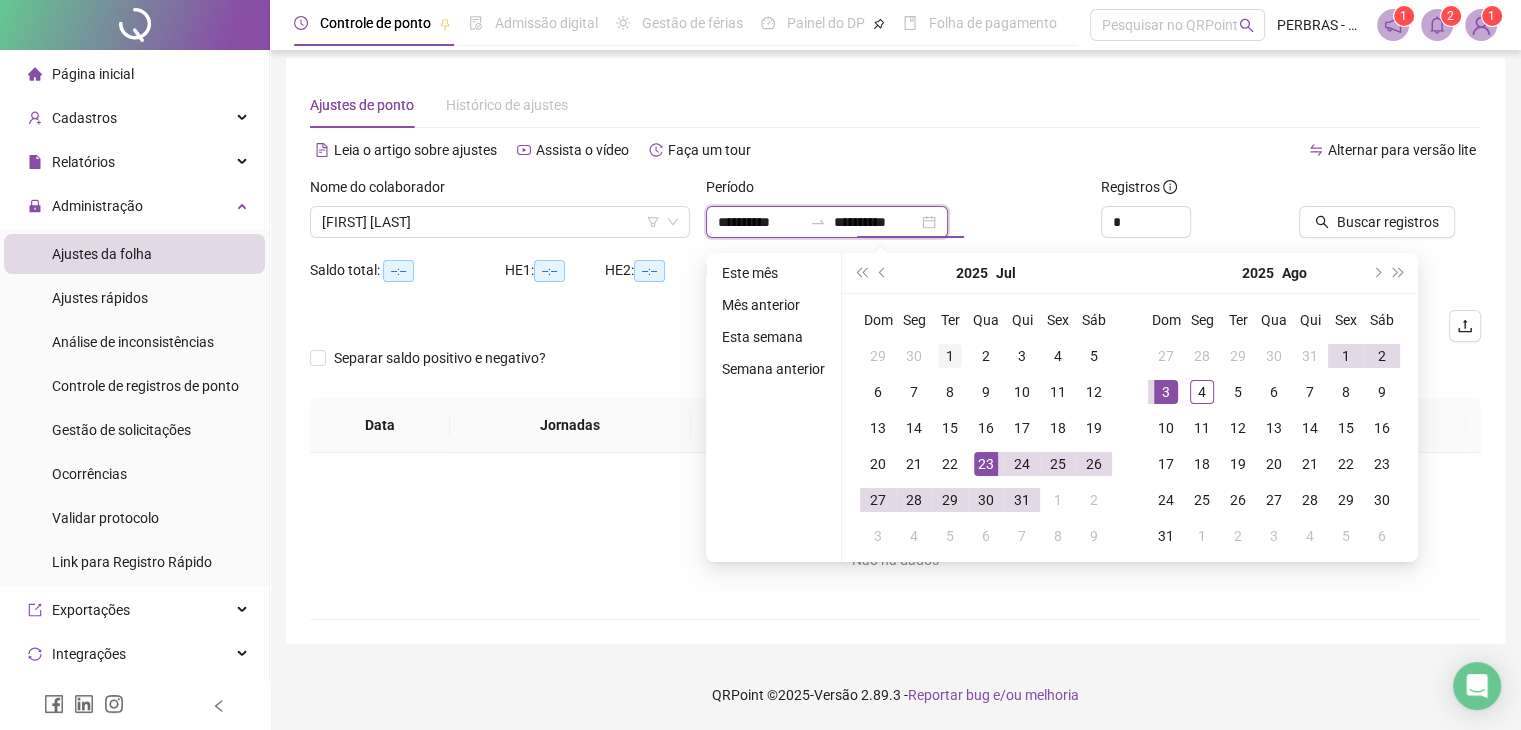 type on "**********" 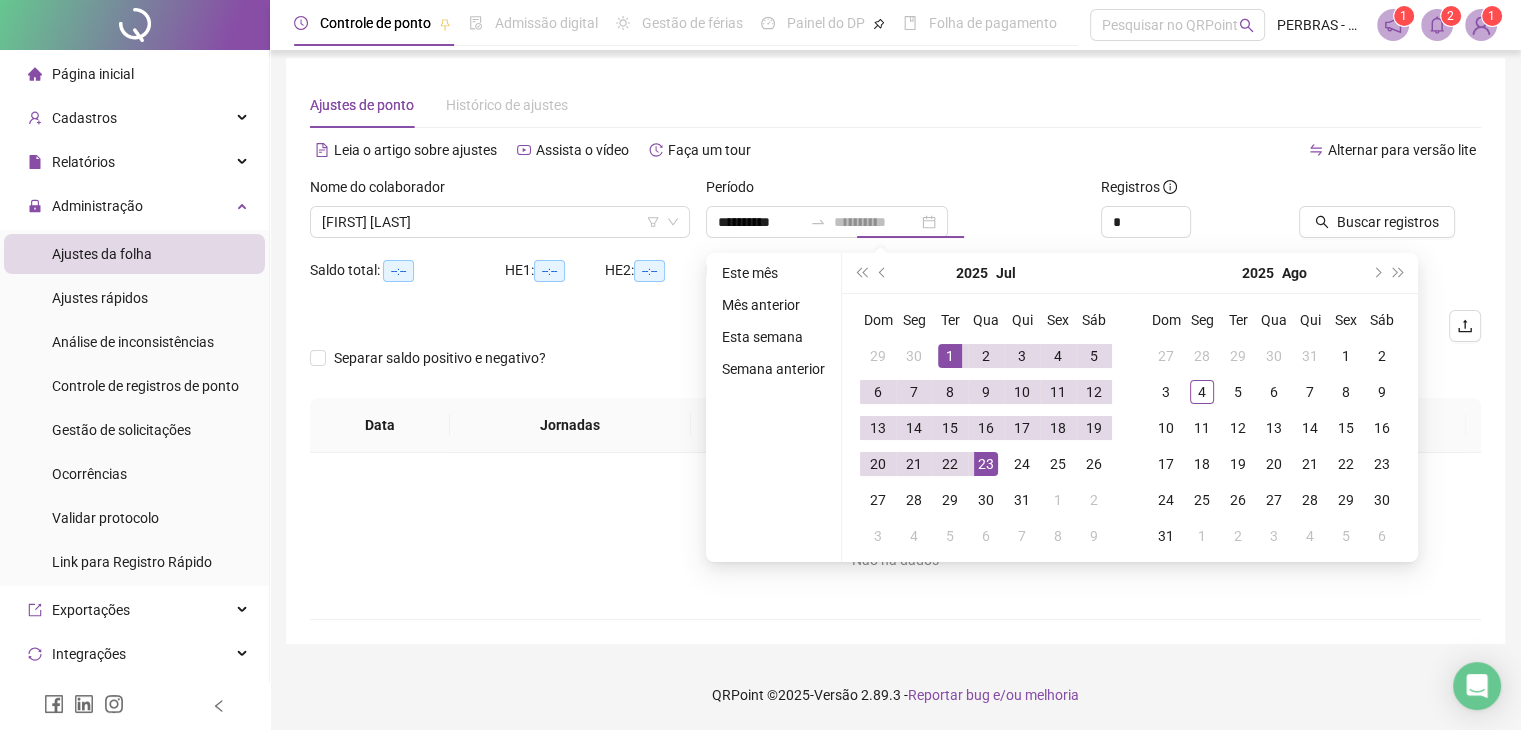 click on "1" at bounding box center [950, 356] 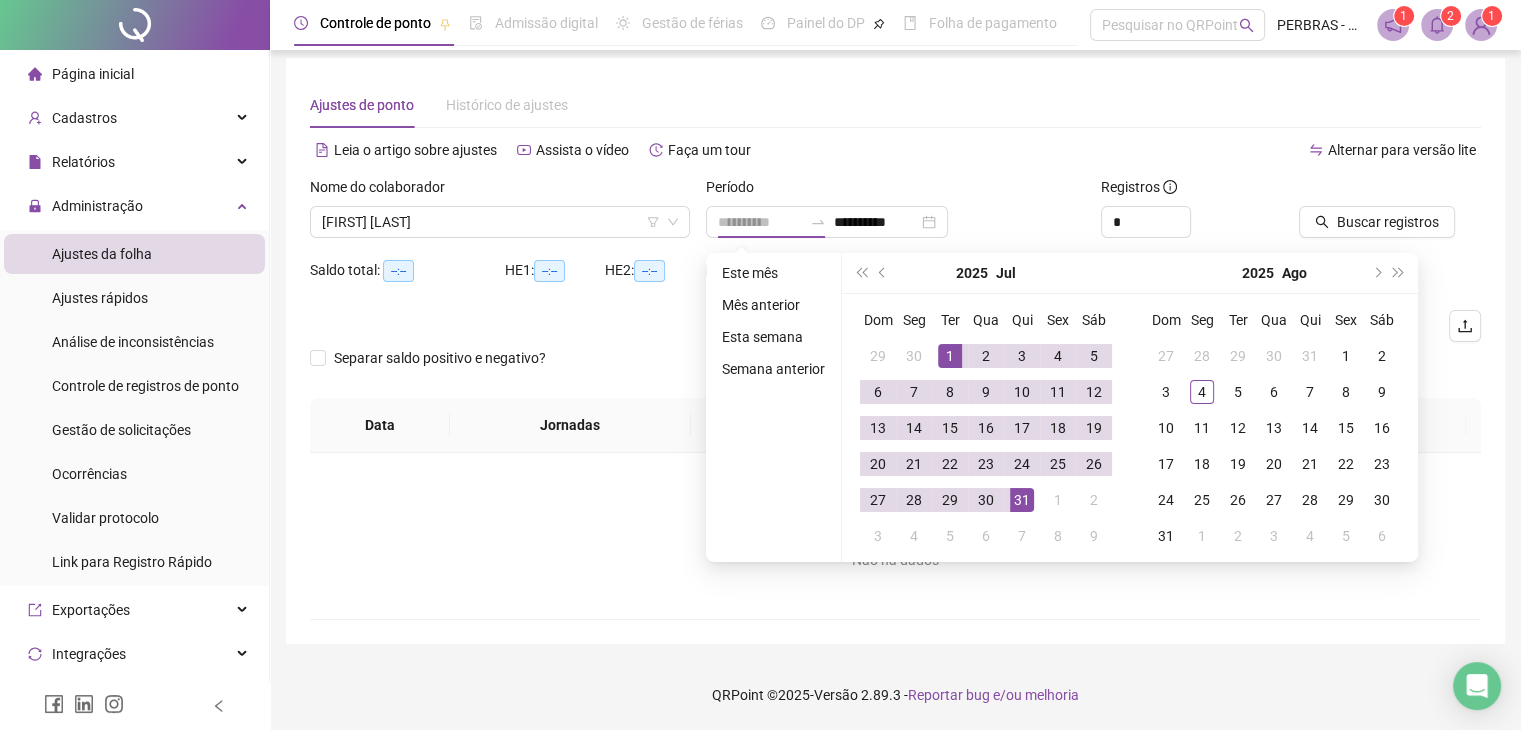 click on "31" at bounding box center (1022, 500) 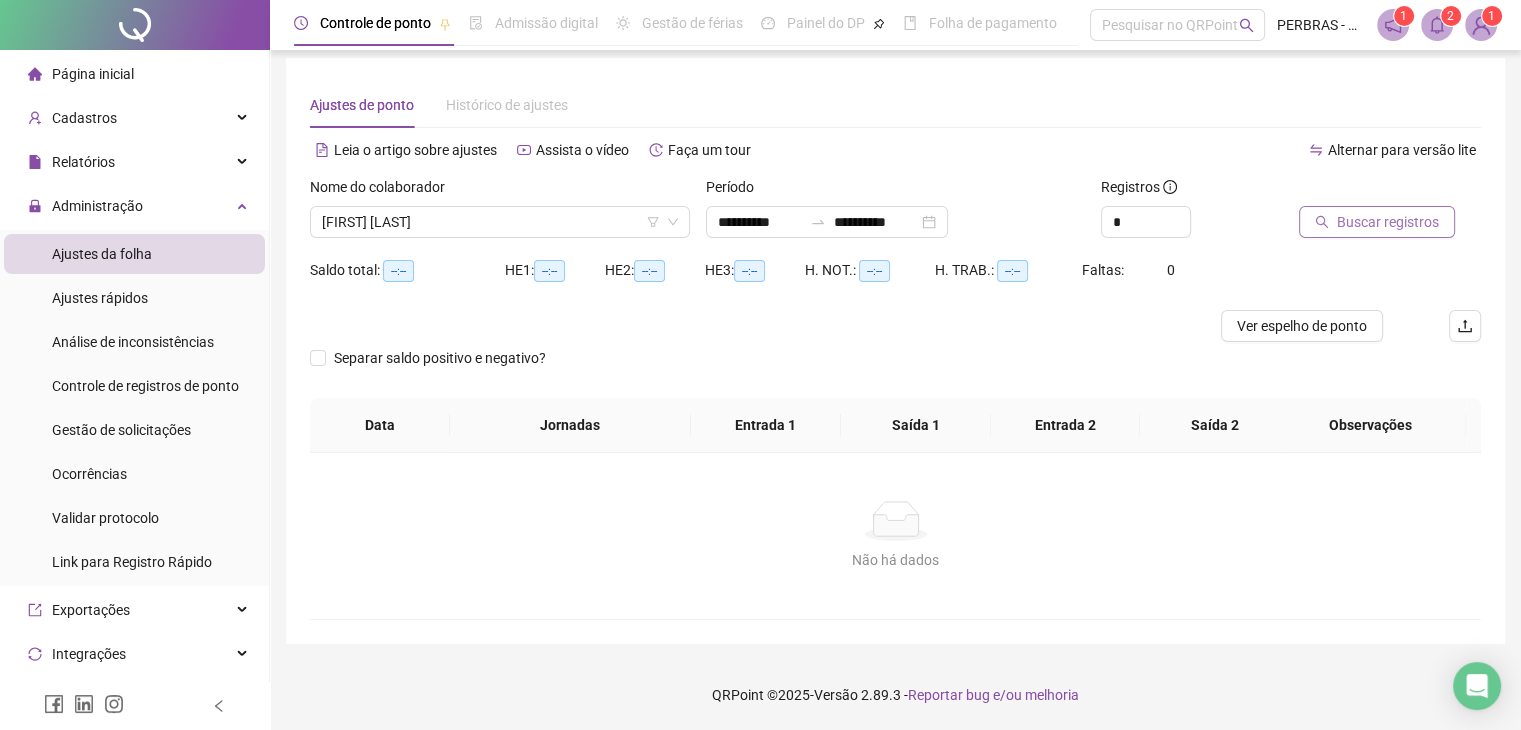 click on "Buscar registros" at bounding box center [1388, 222] 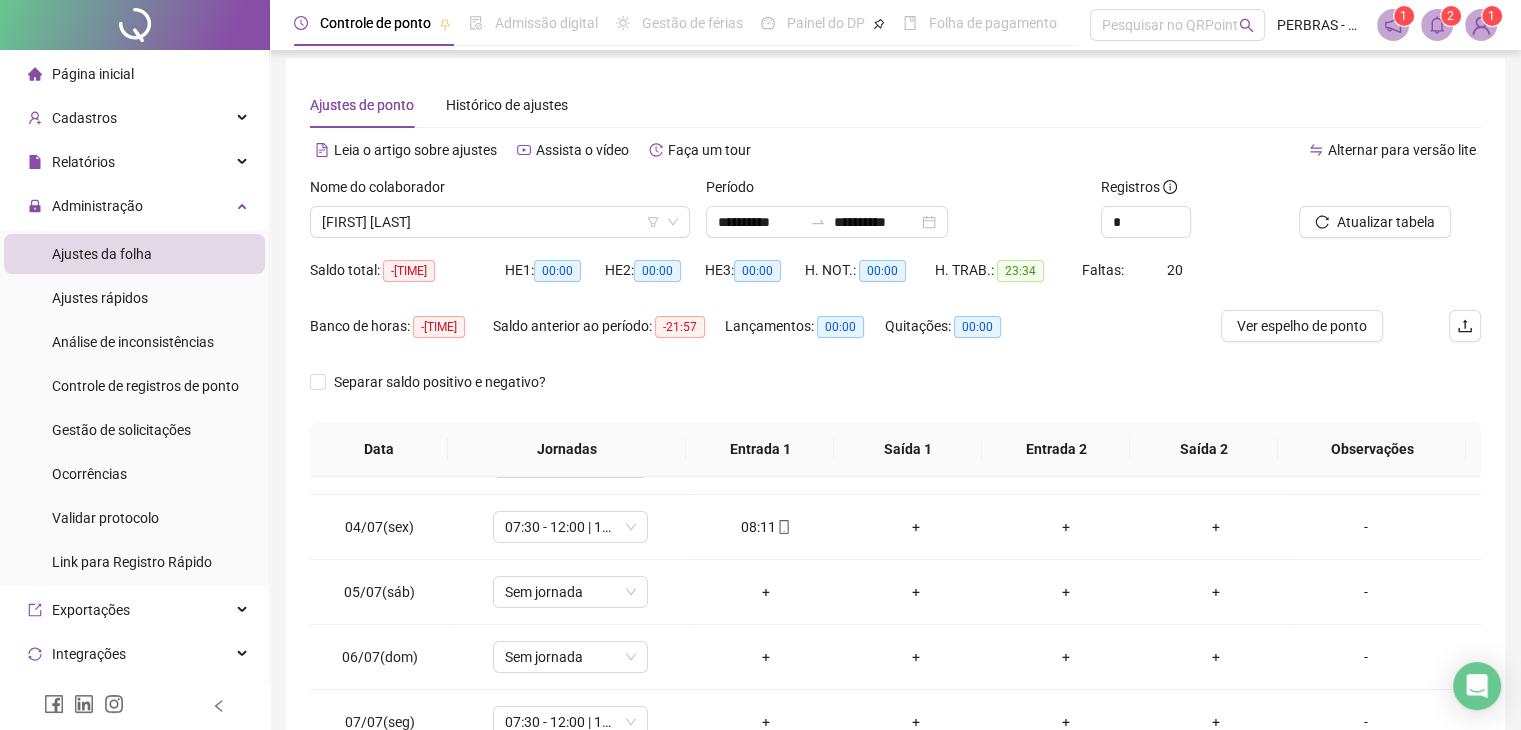 scroll, scrollTop: 0, scrollLeft: 0, axis: both 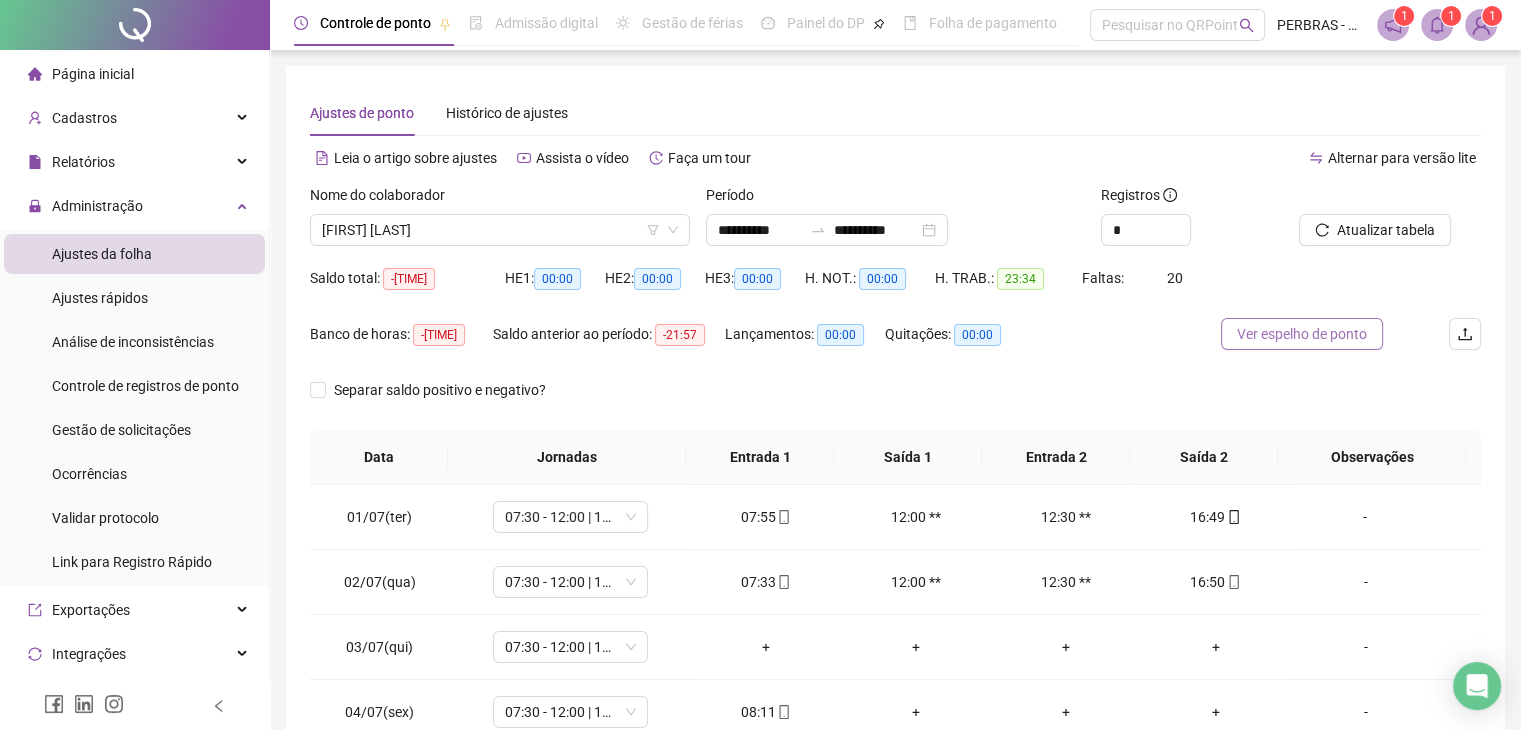 click on "Ver espelho de ponto" at bounding box center [1302, 334] 